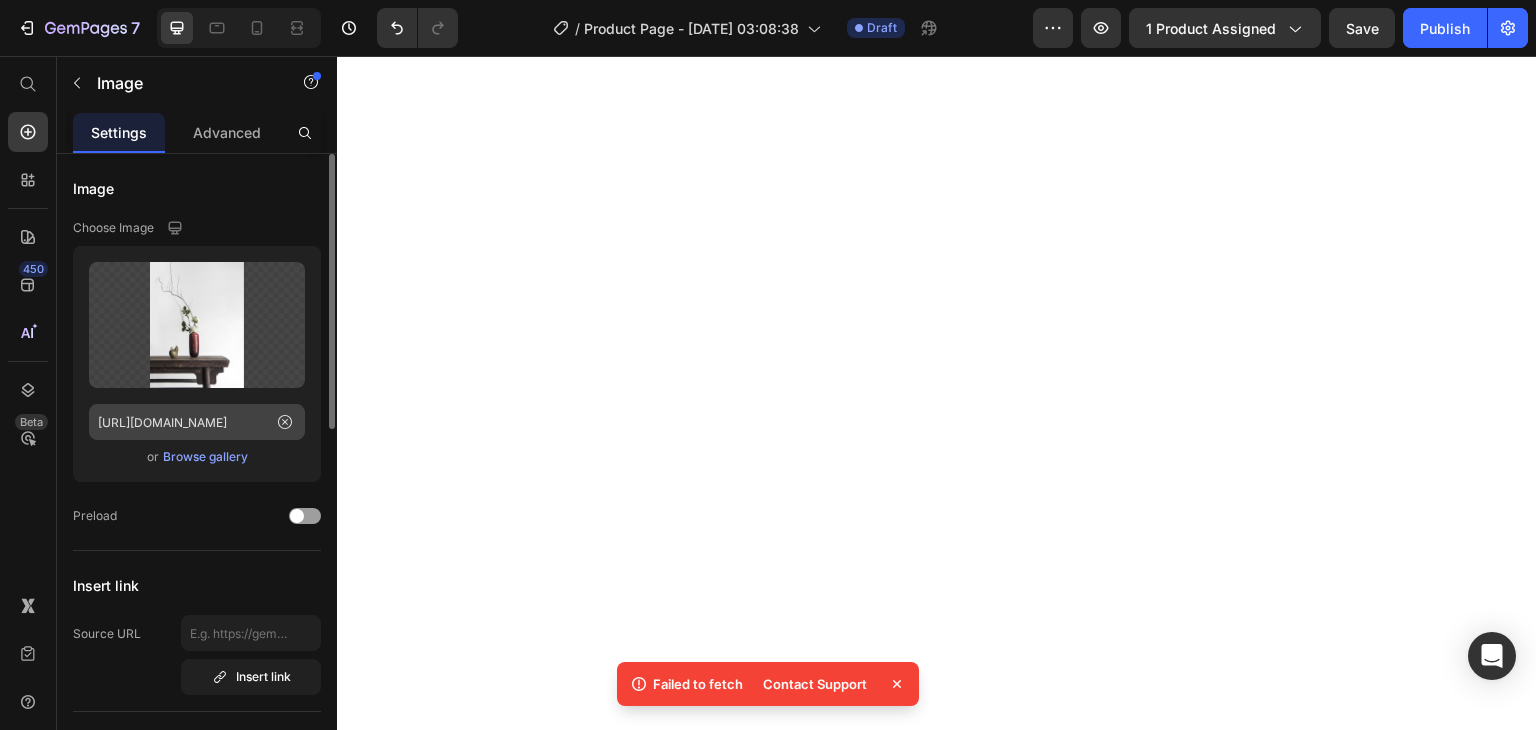 scroll, scrollTop: 0, scrollLeft: 0, axis: both 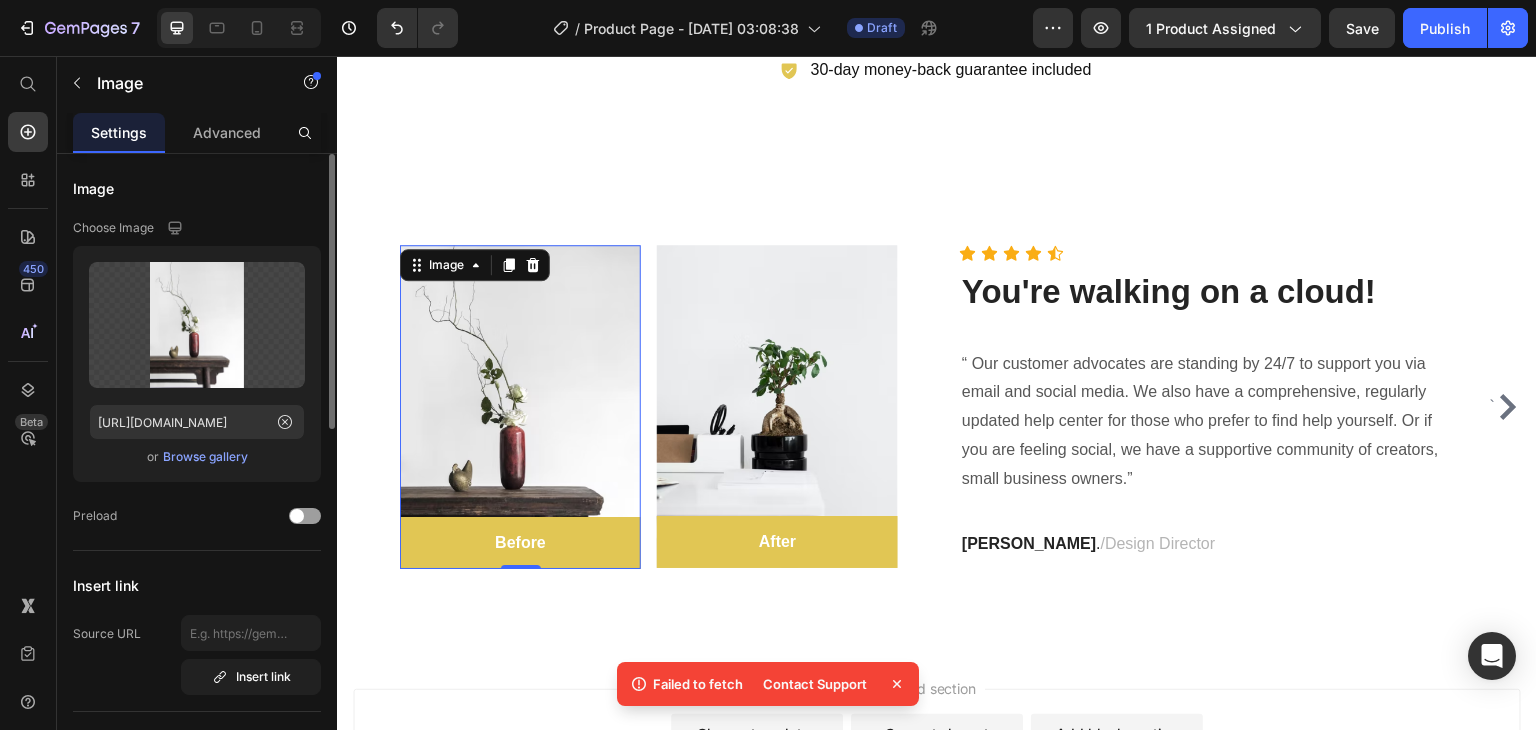 click on "Browse gallery" at bounding box center [205, 457] 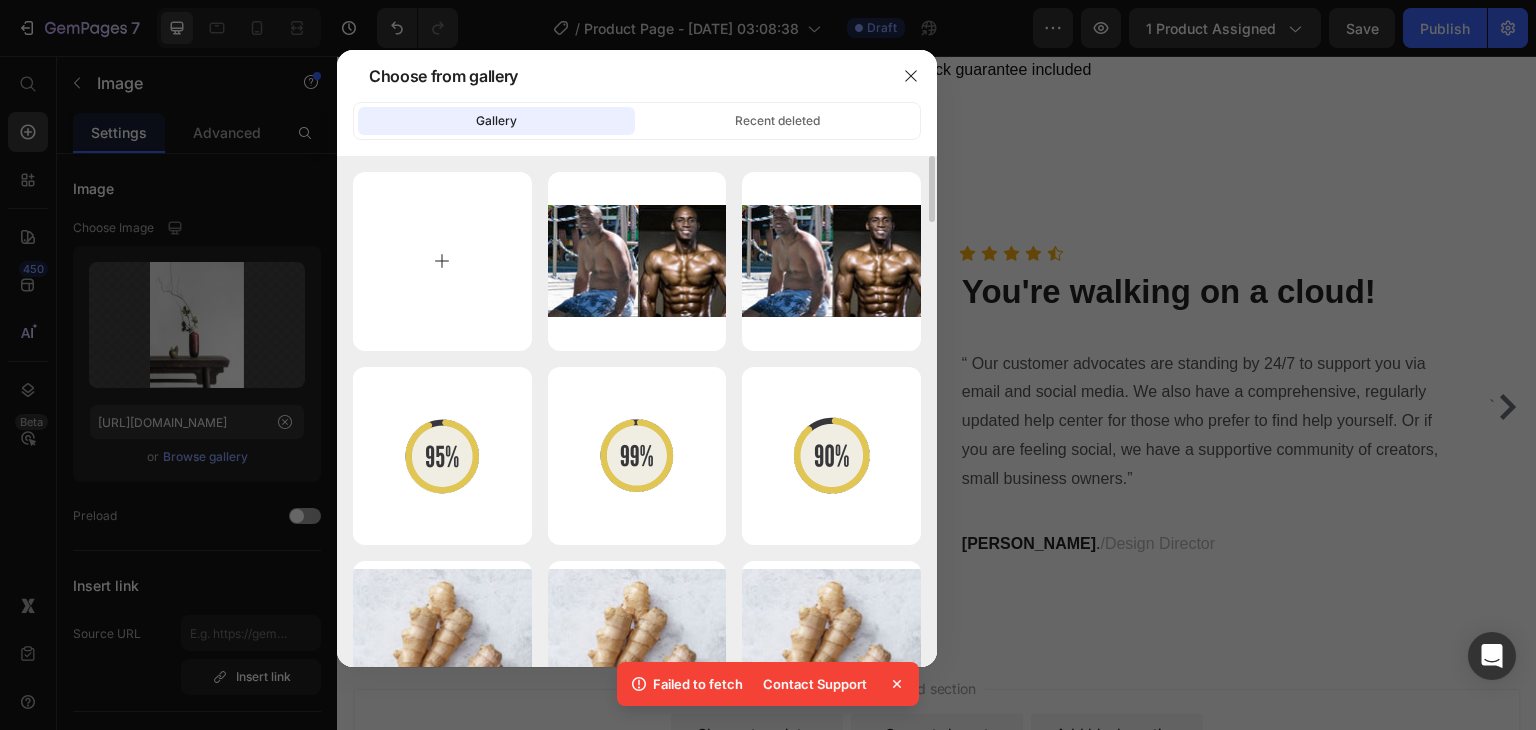 click at bounding box center [442, 261] 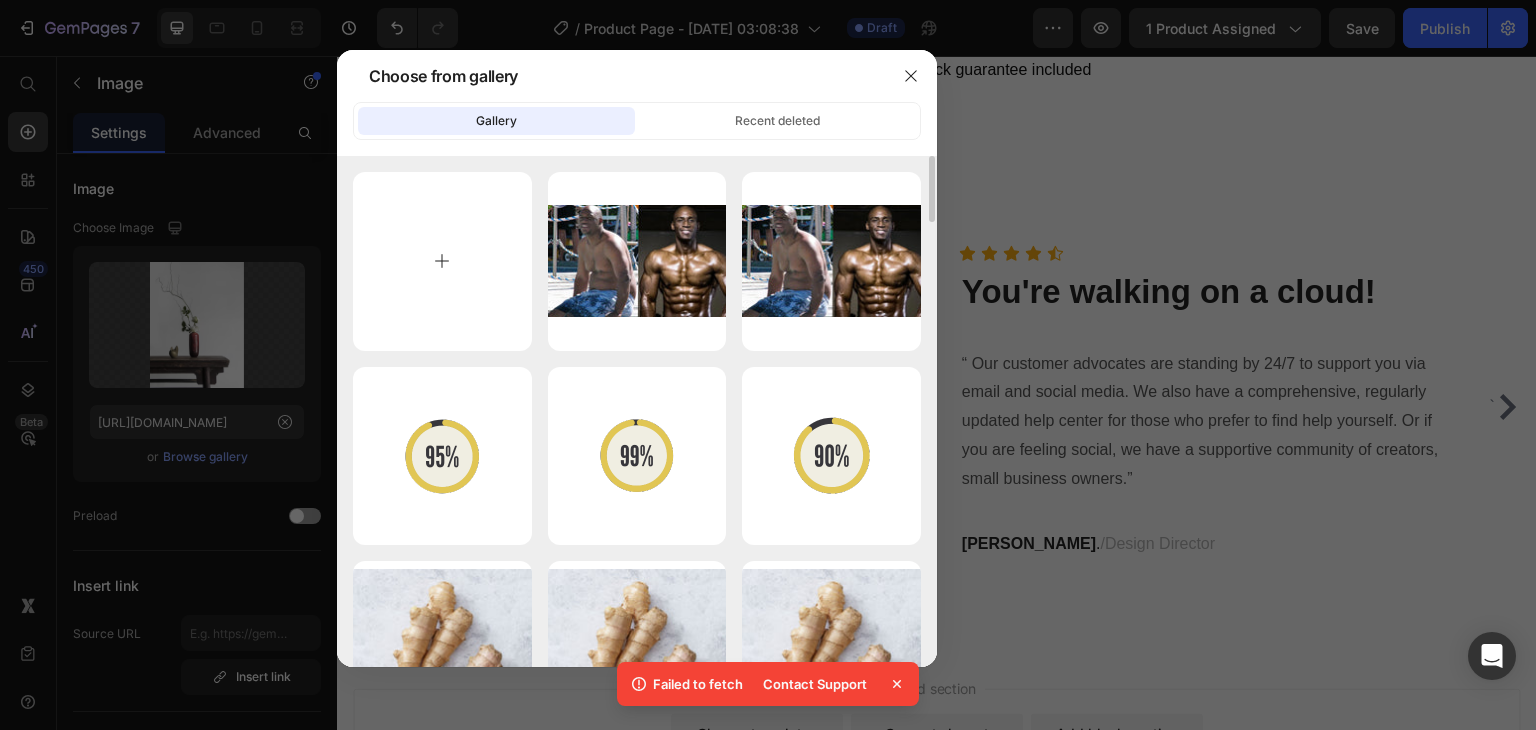 type on "C:\fakepath\aab1.jpg" 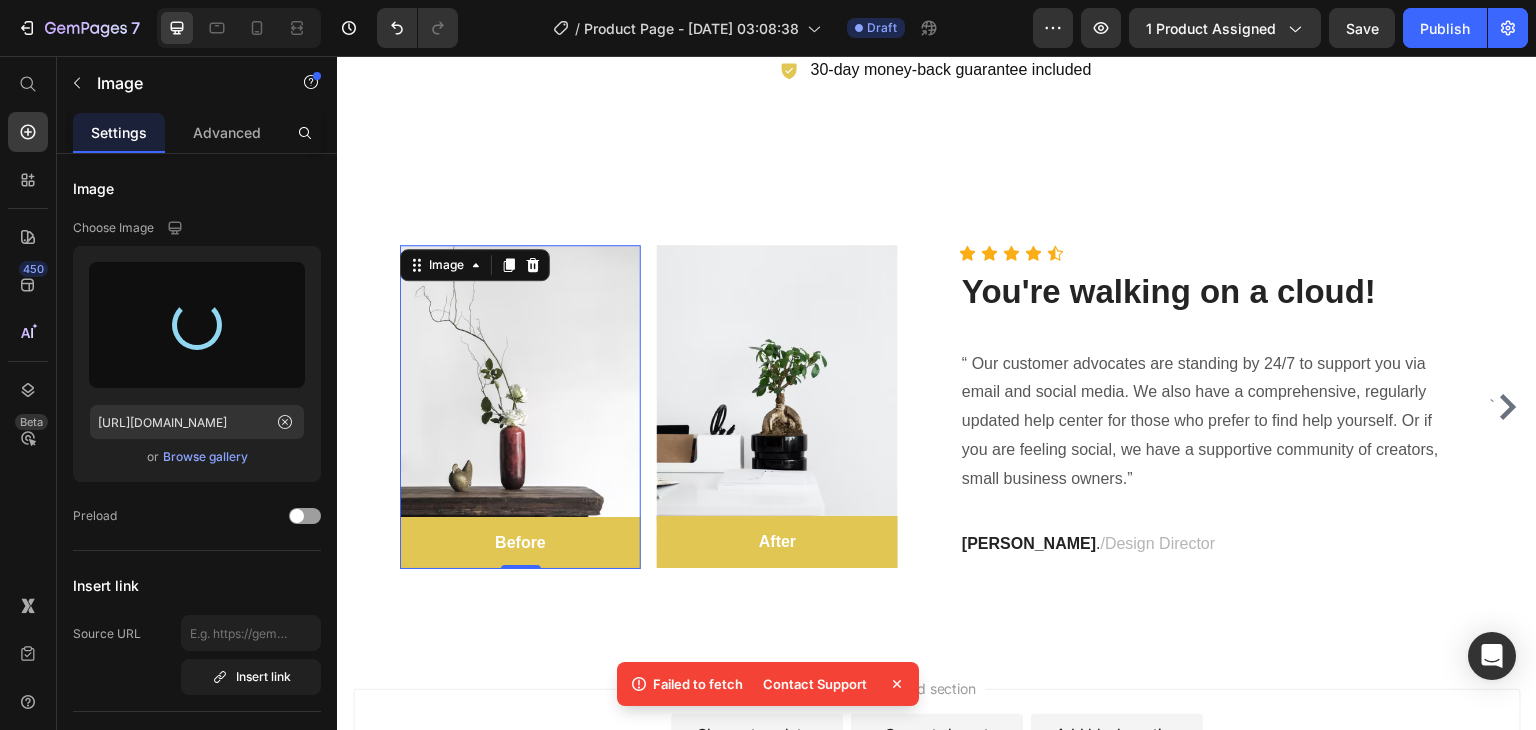 type on "[URL][DOMAIN_NAME]" 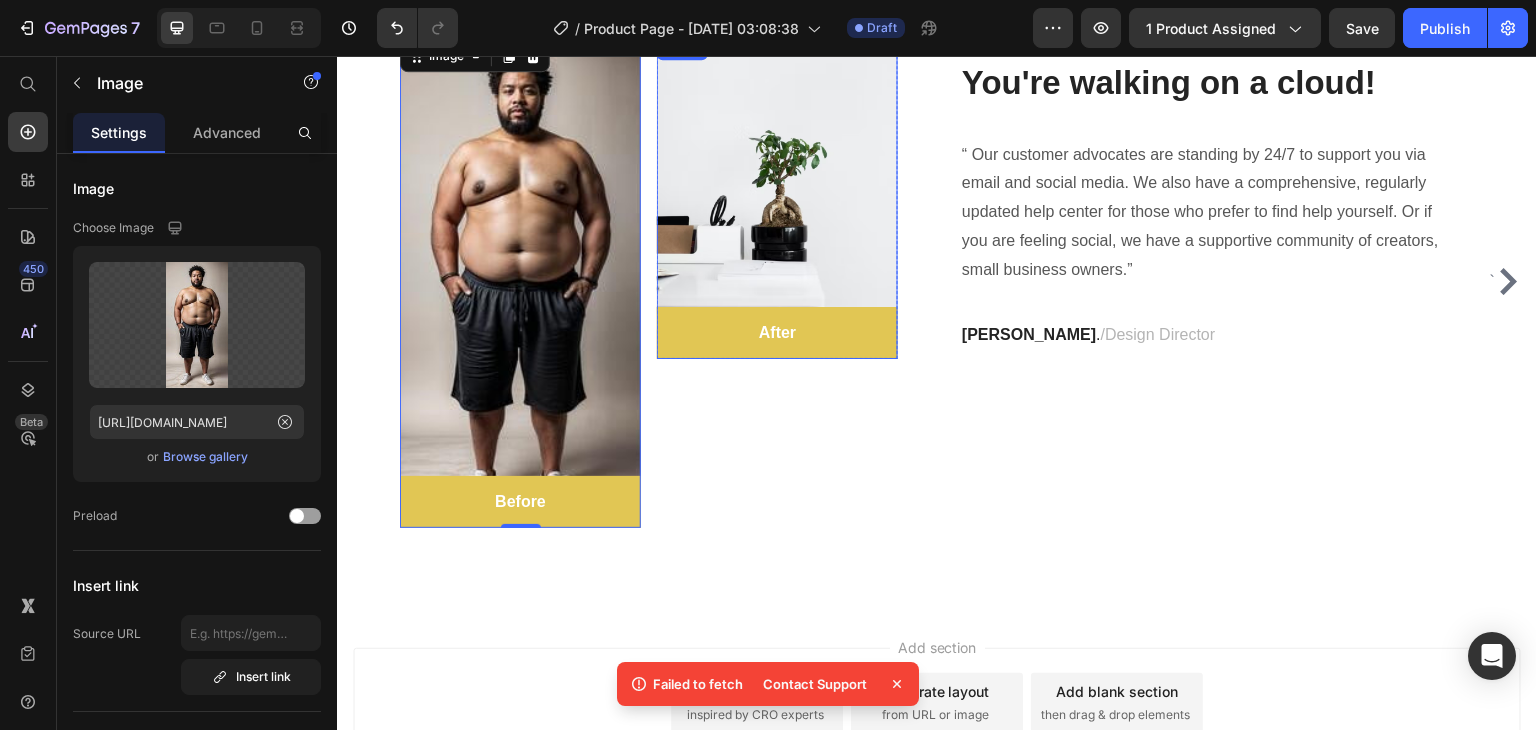scroll, scrollTop: 5748, scrollLeft: 0, axis: vertical 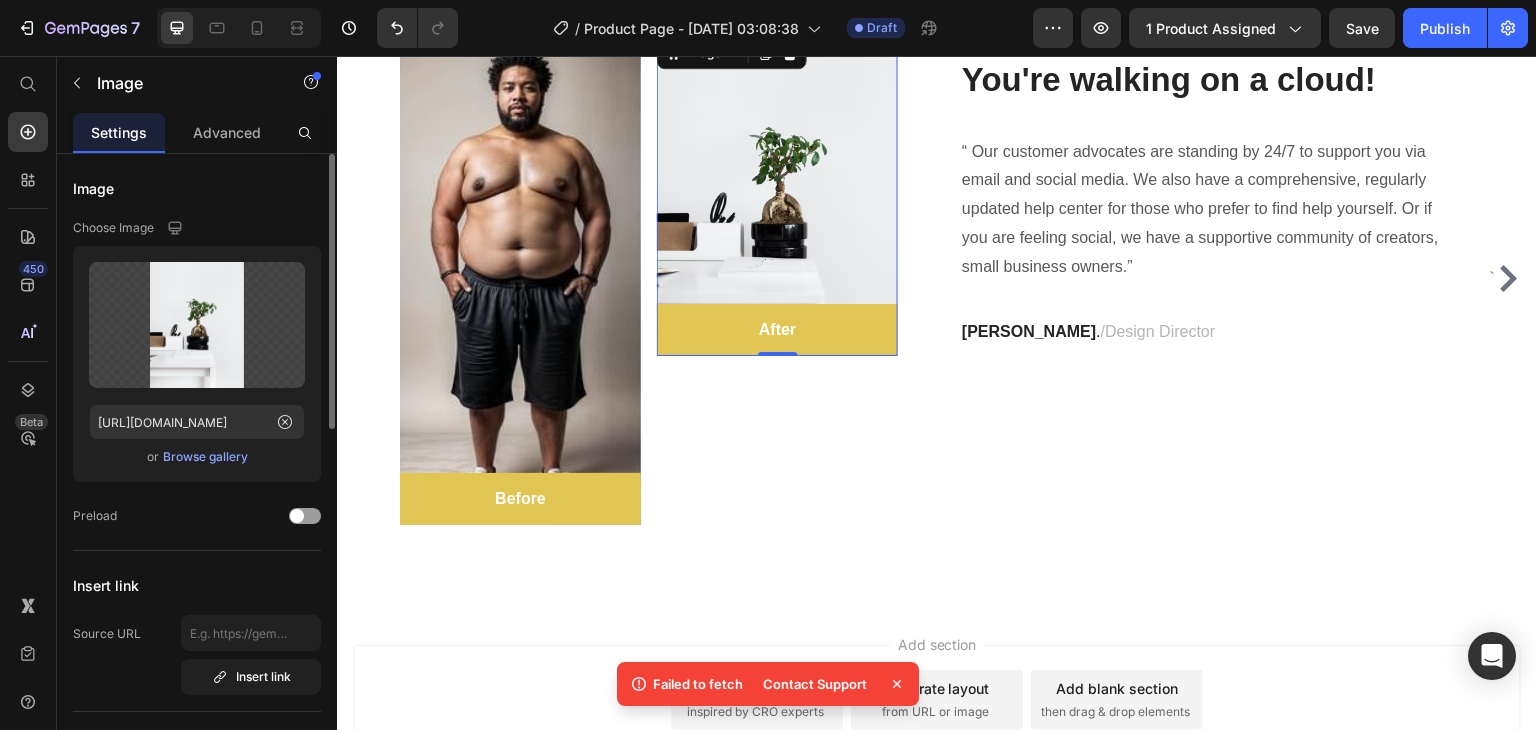 click on "Browse gallery" at bounding box center [205, 457] 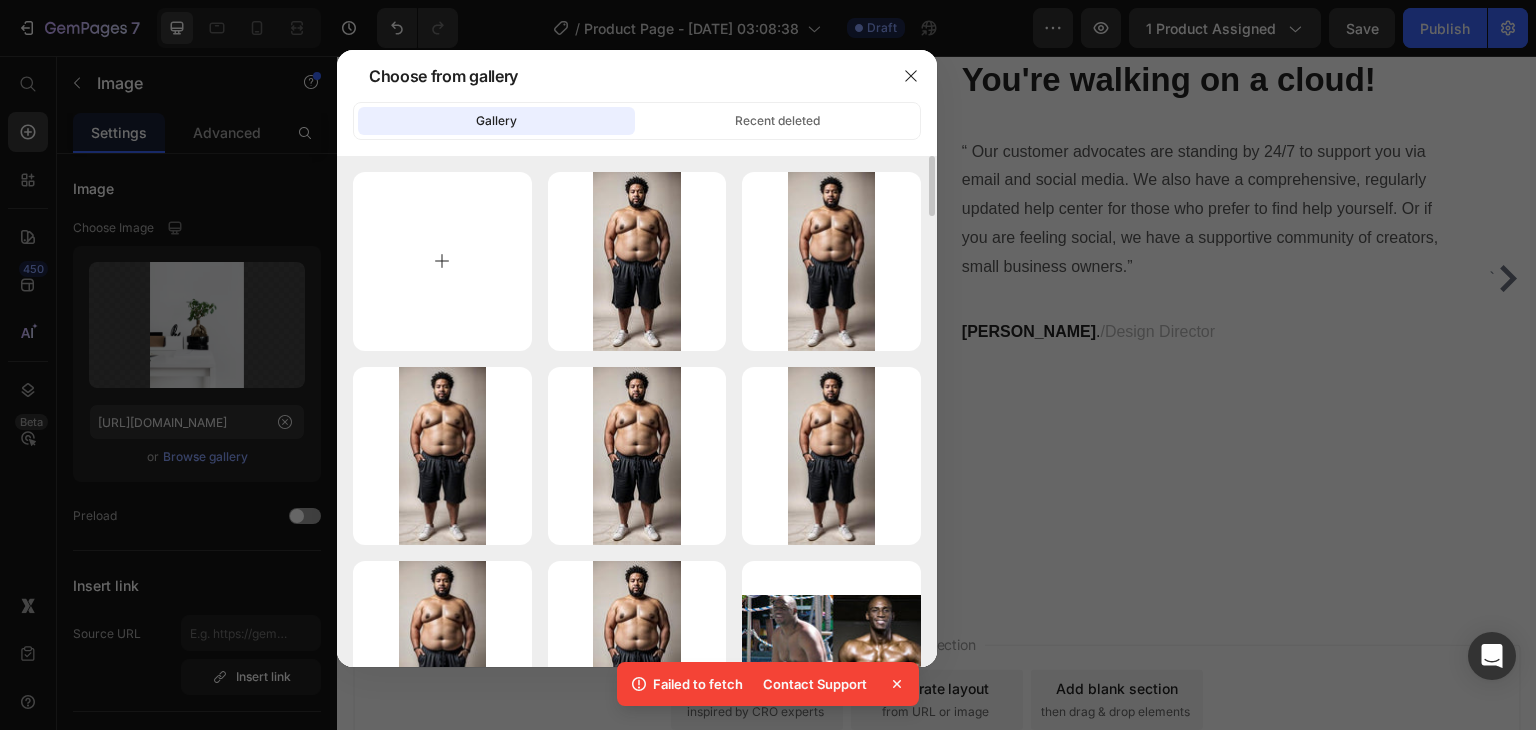 click at bounding box center (442, 261) 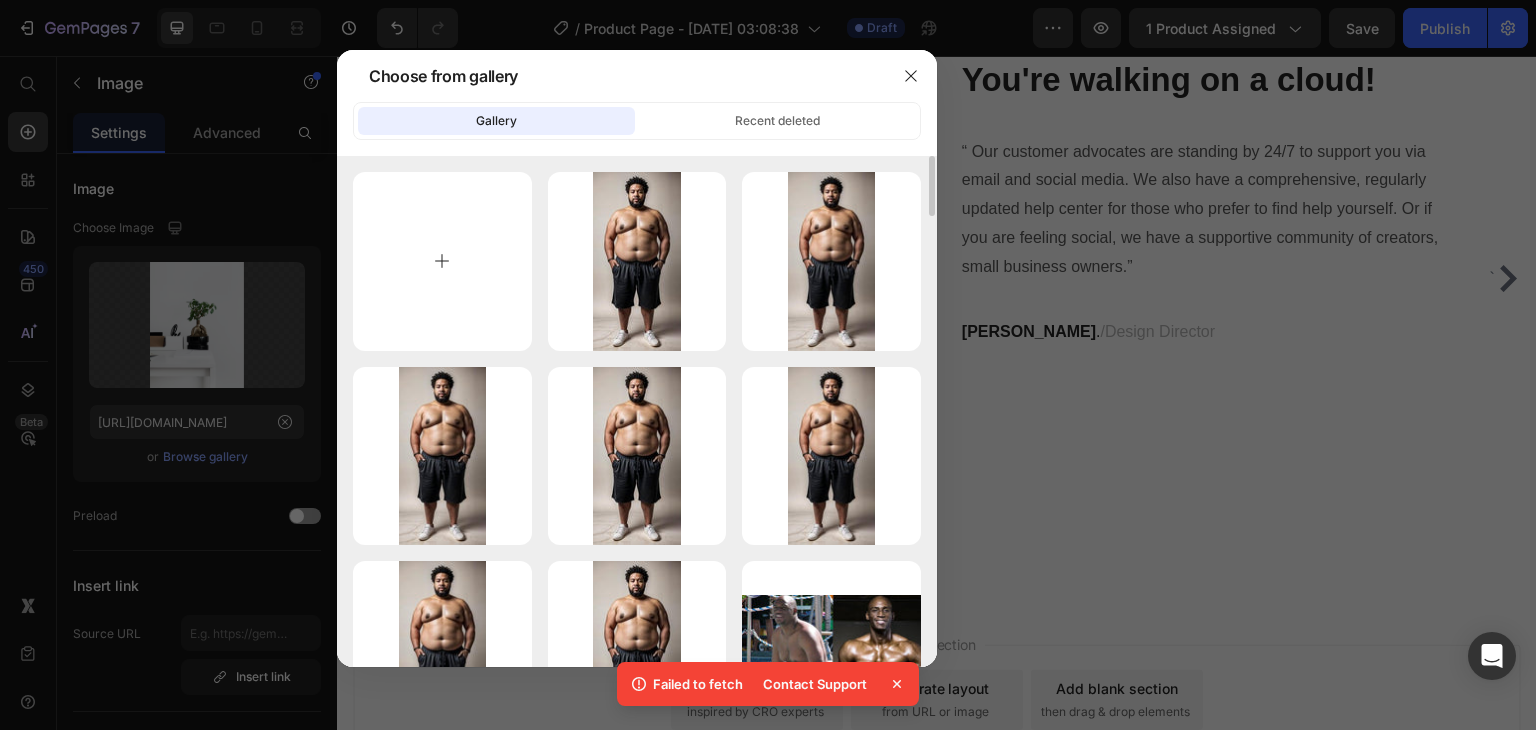 type on "C:\fakepath\ab2.jpg" 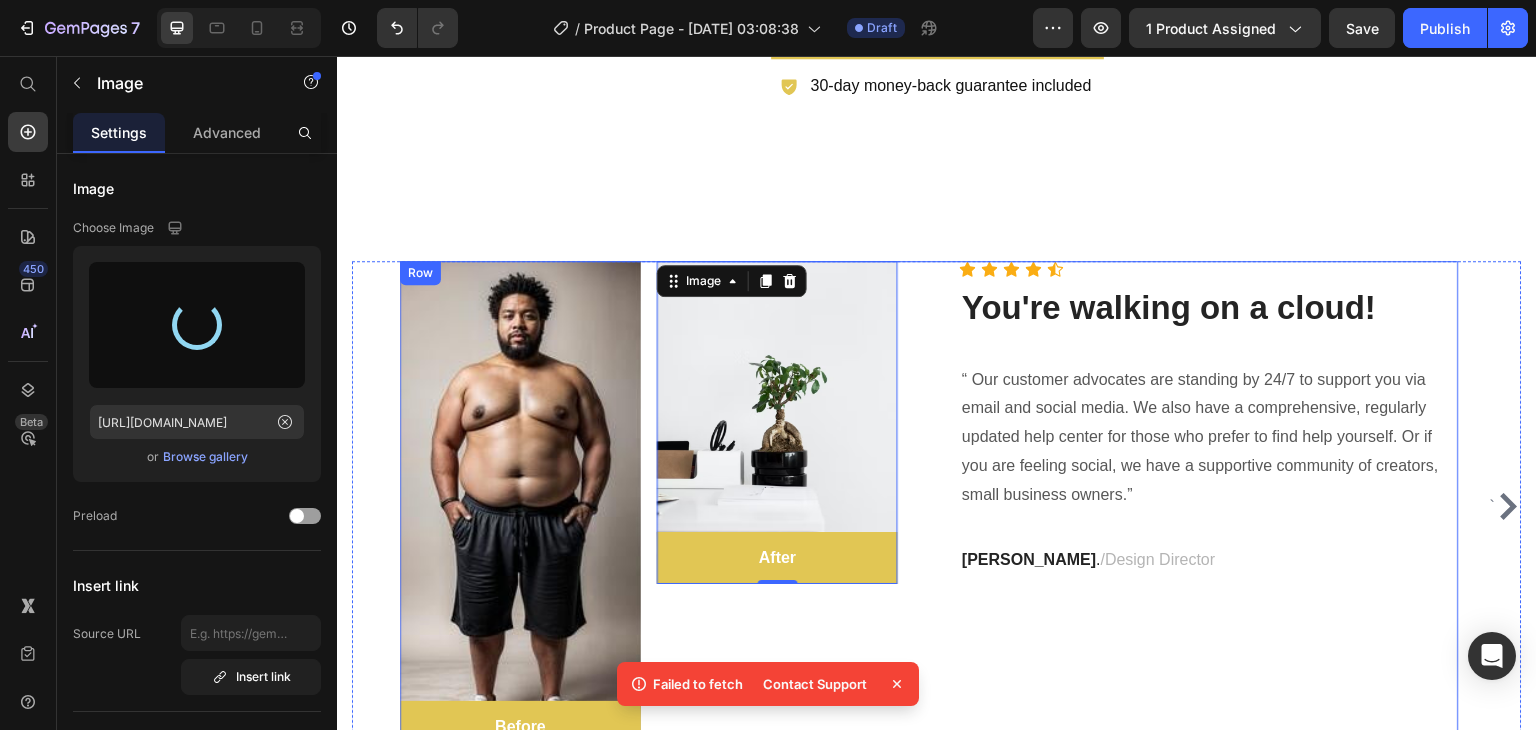 scroll, scrollTop: 5520, scrollLeft: 0, axis: vertical 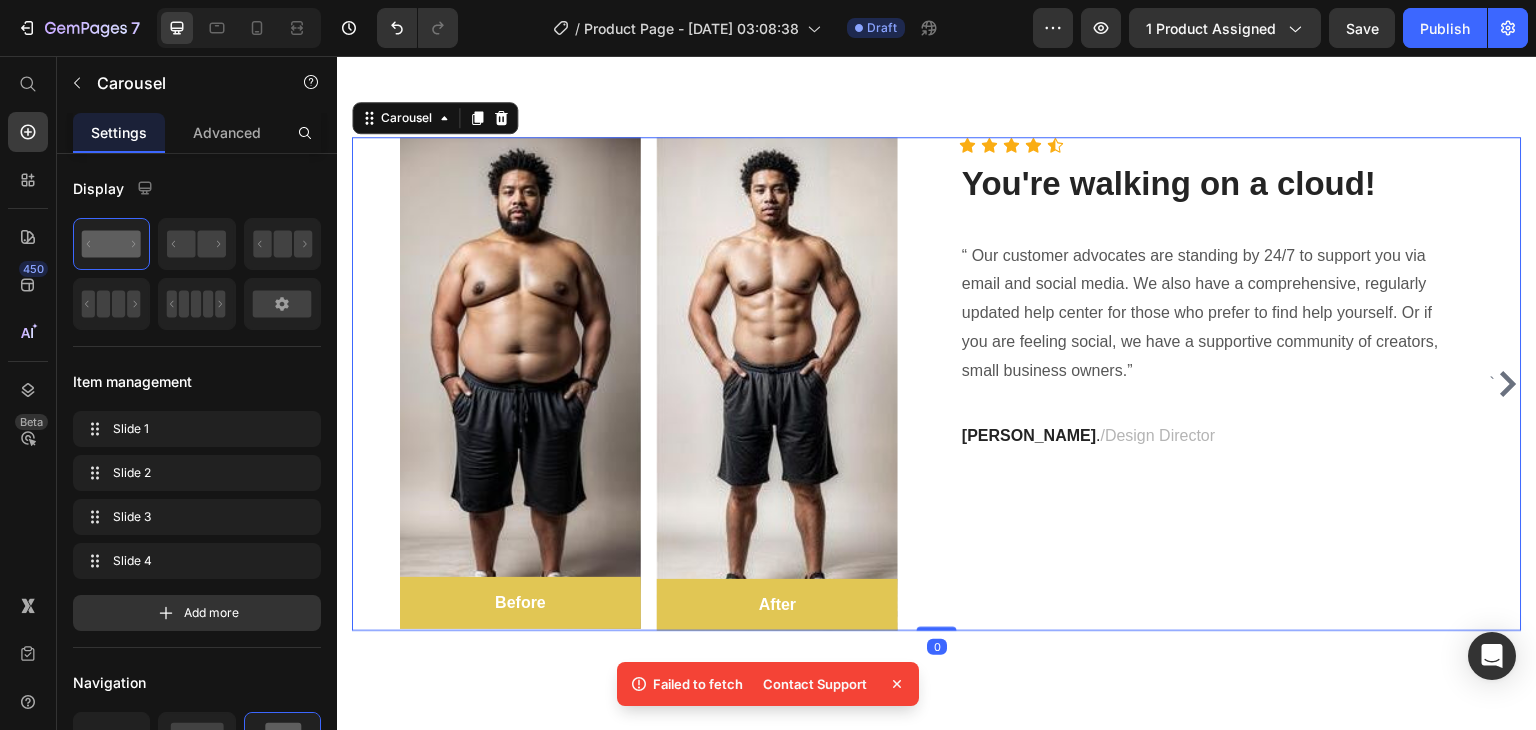 click 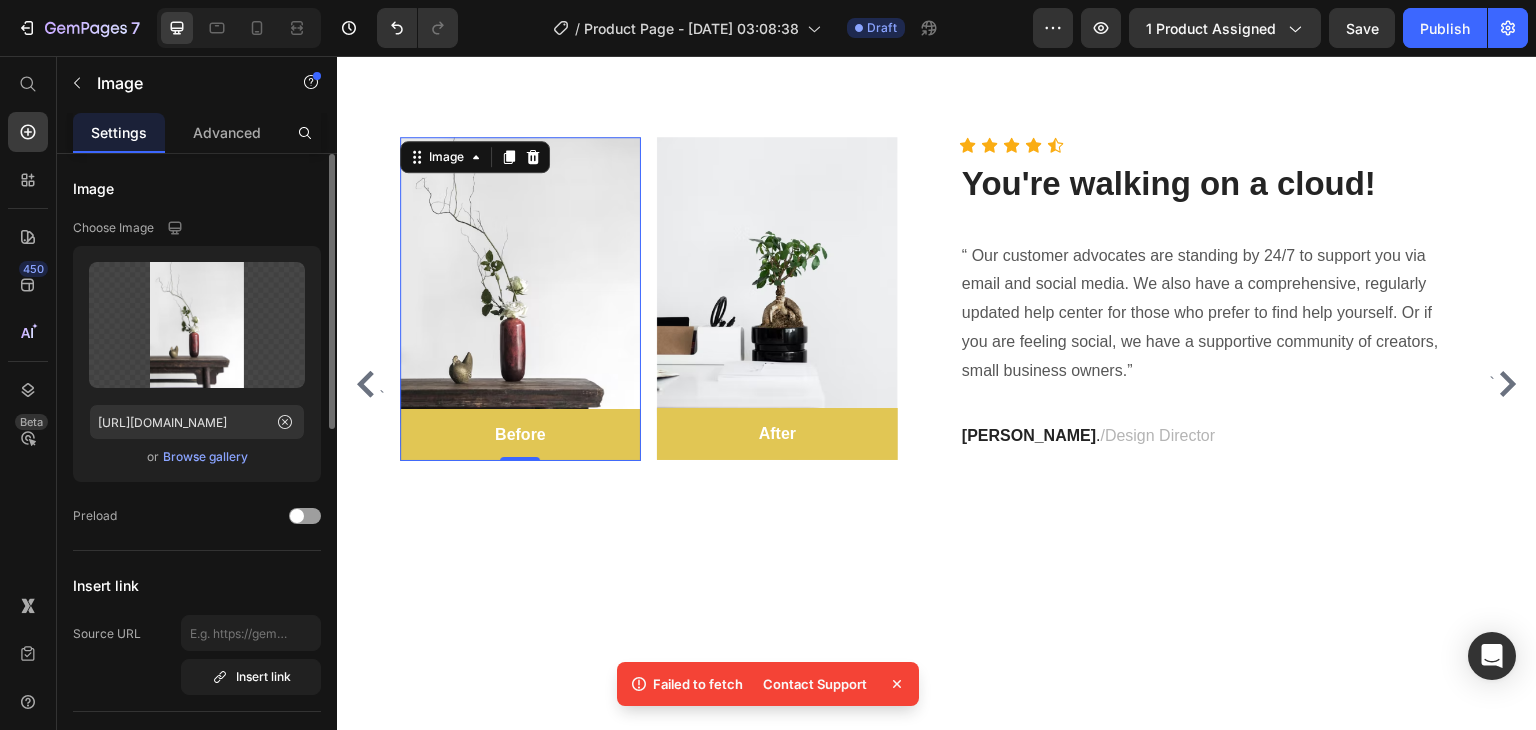 click on "Browse gallery" at bounding box center [205, 457] 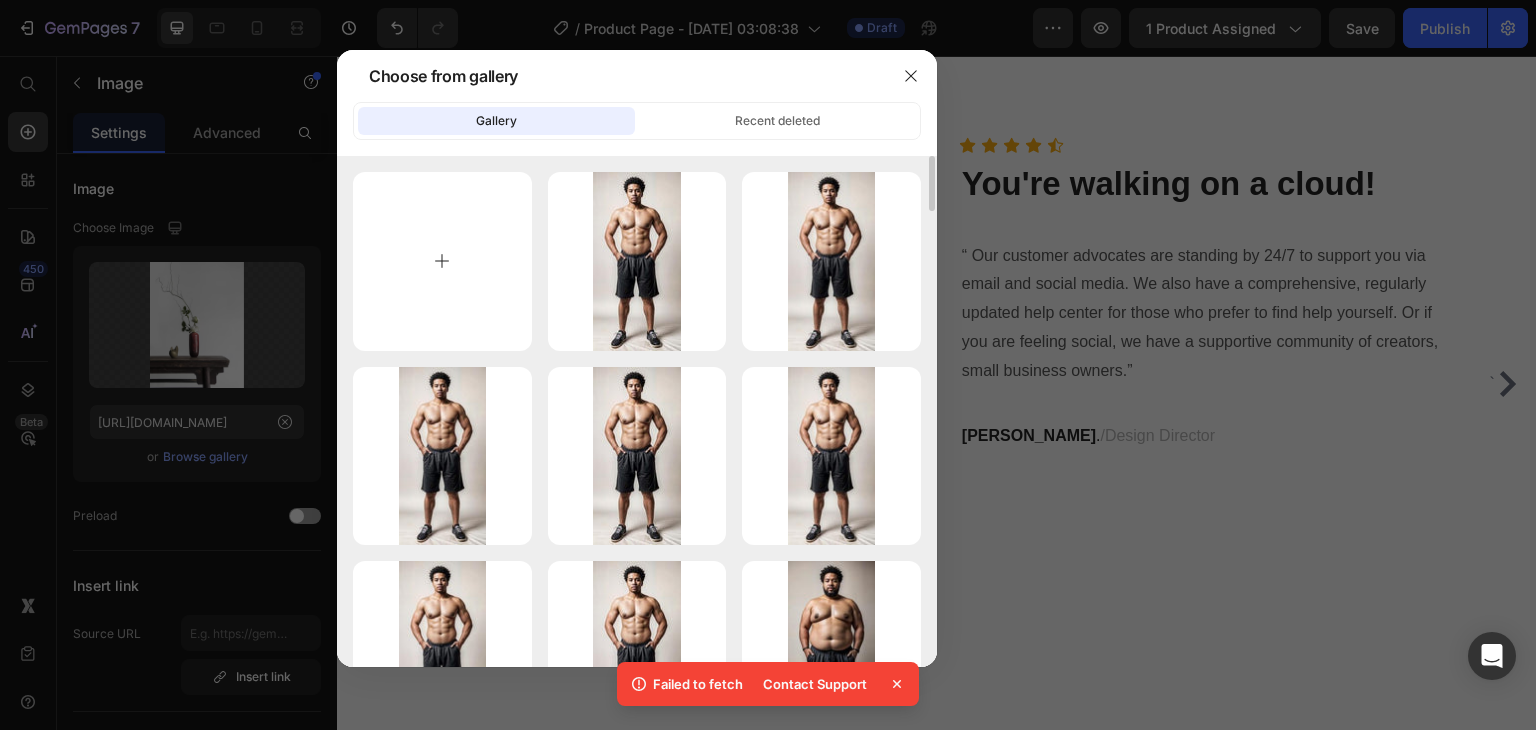 click at bounding box center (442, 261) 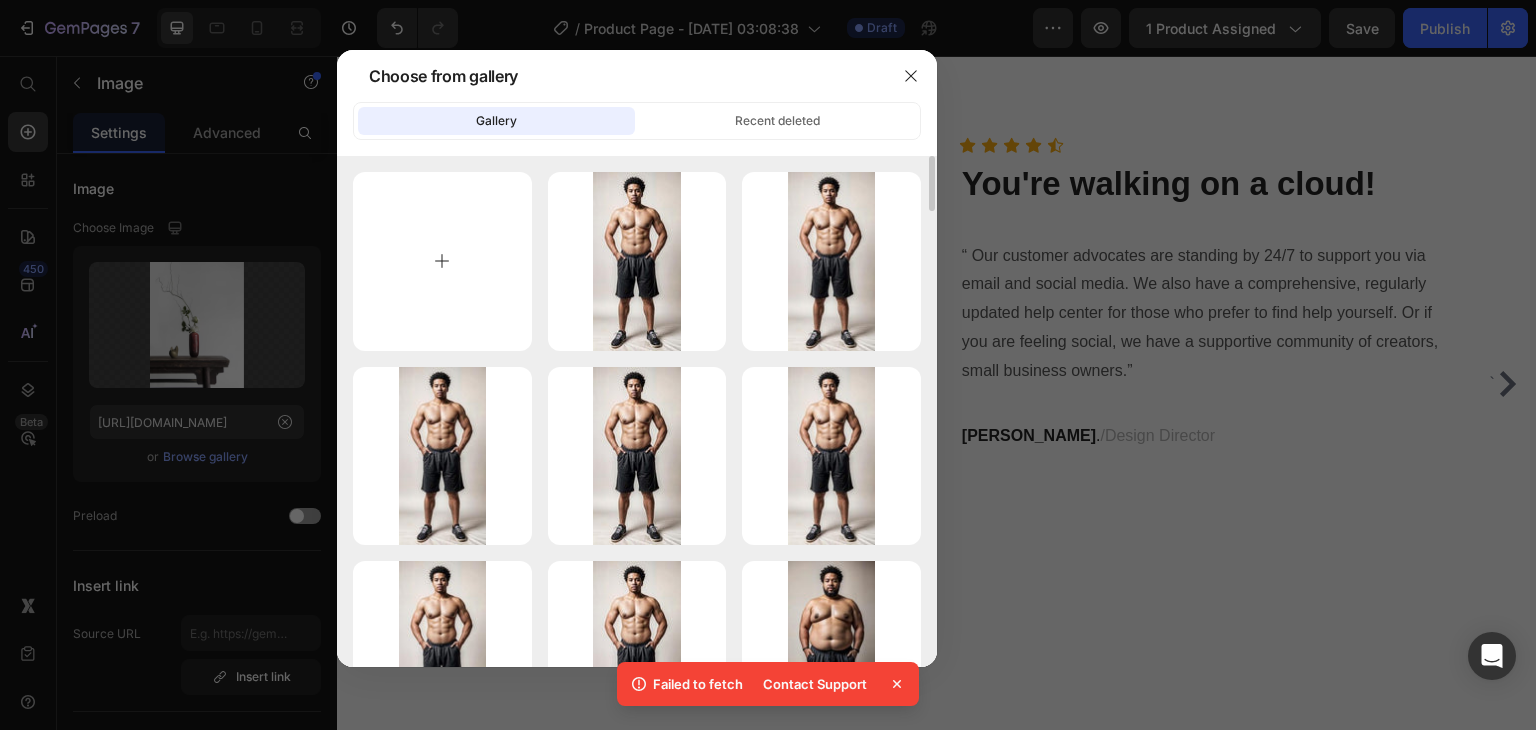 type on "C:\fakepath\ac2.jpg" 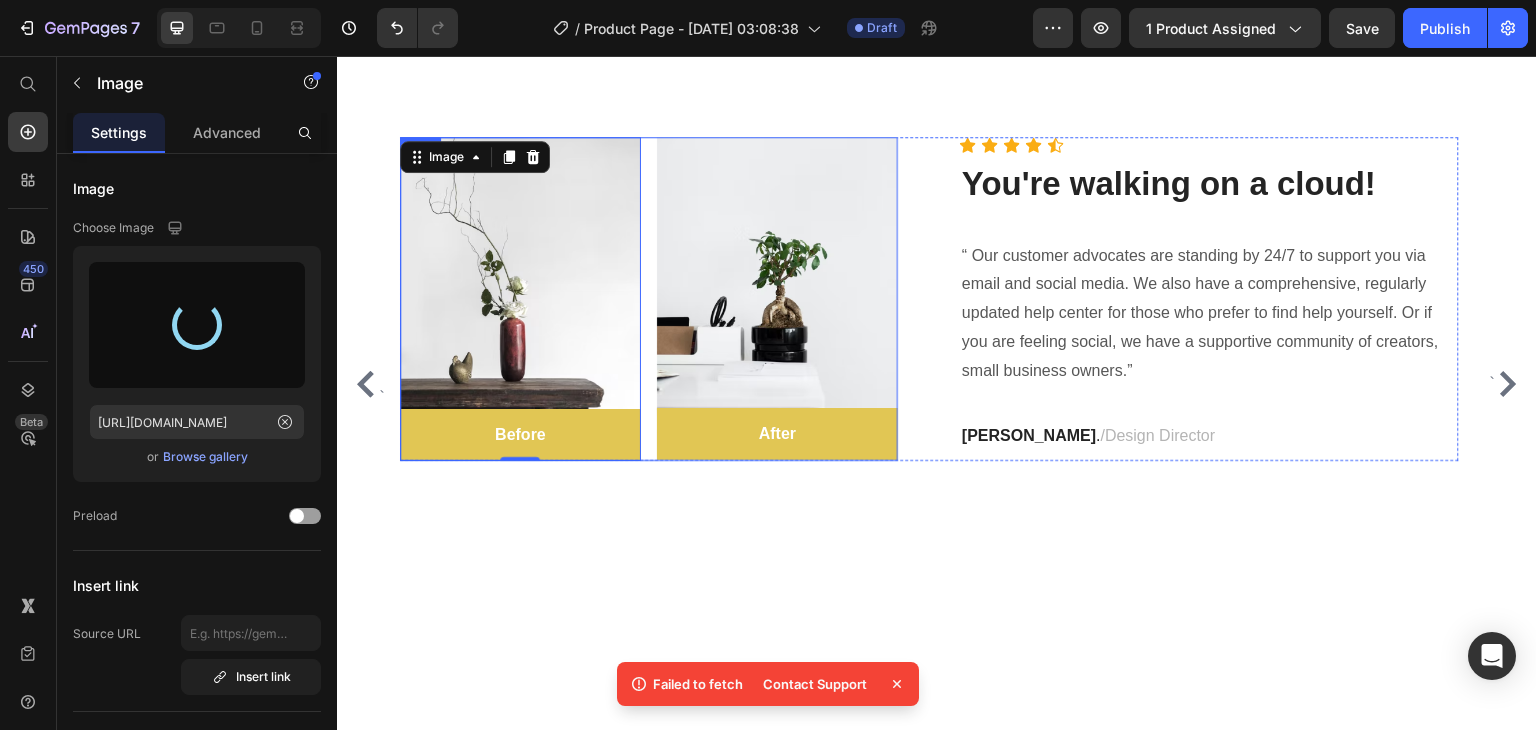 type on "[URL][DOMAIN_NAME]" 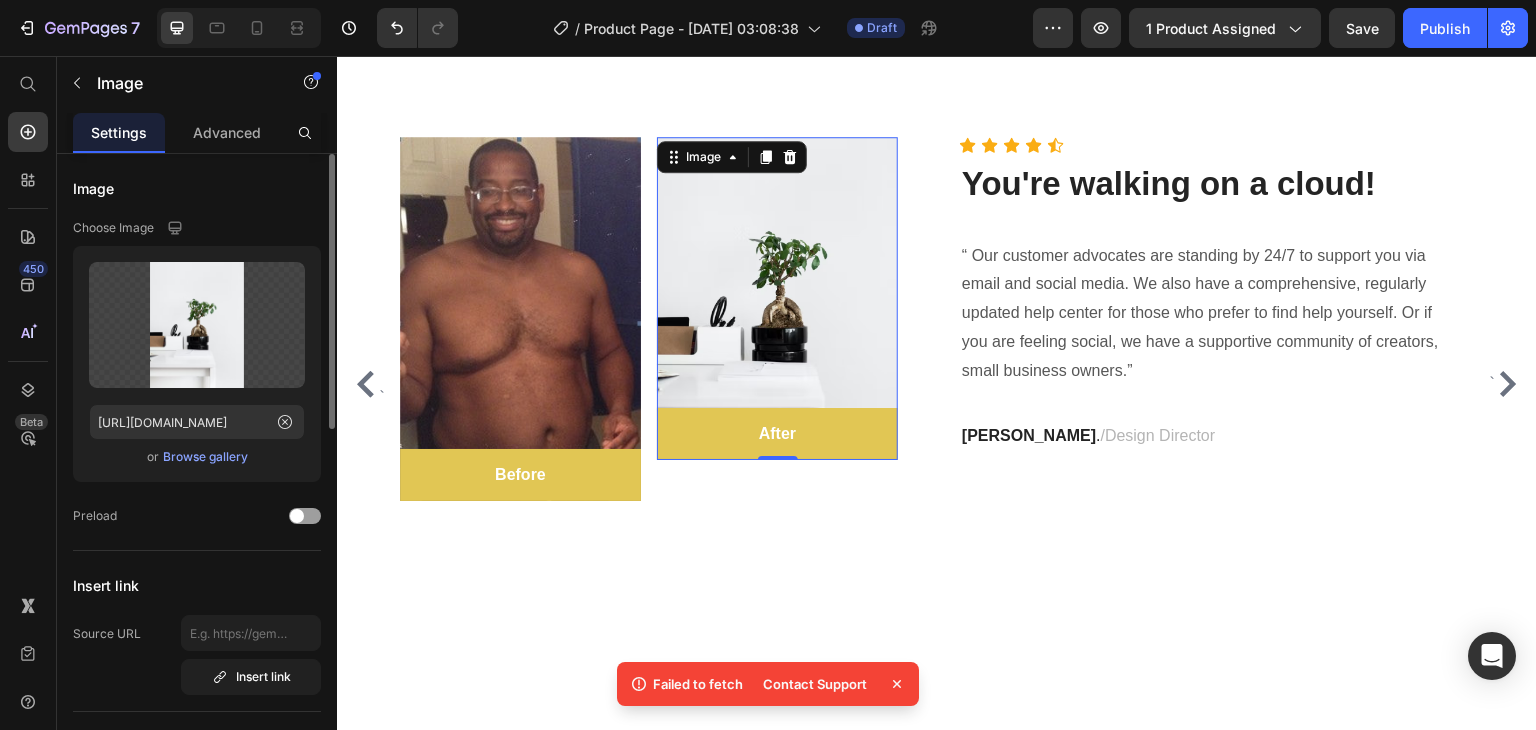 click on "Browse gallery" at bounding box center (205, 457) 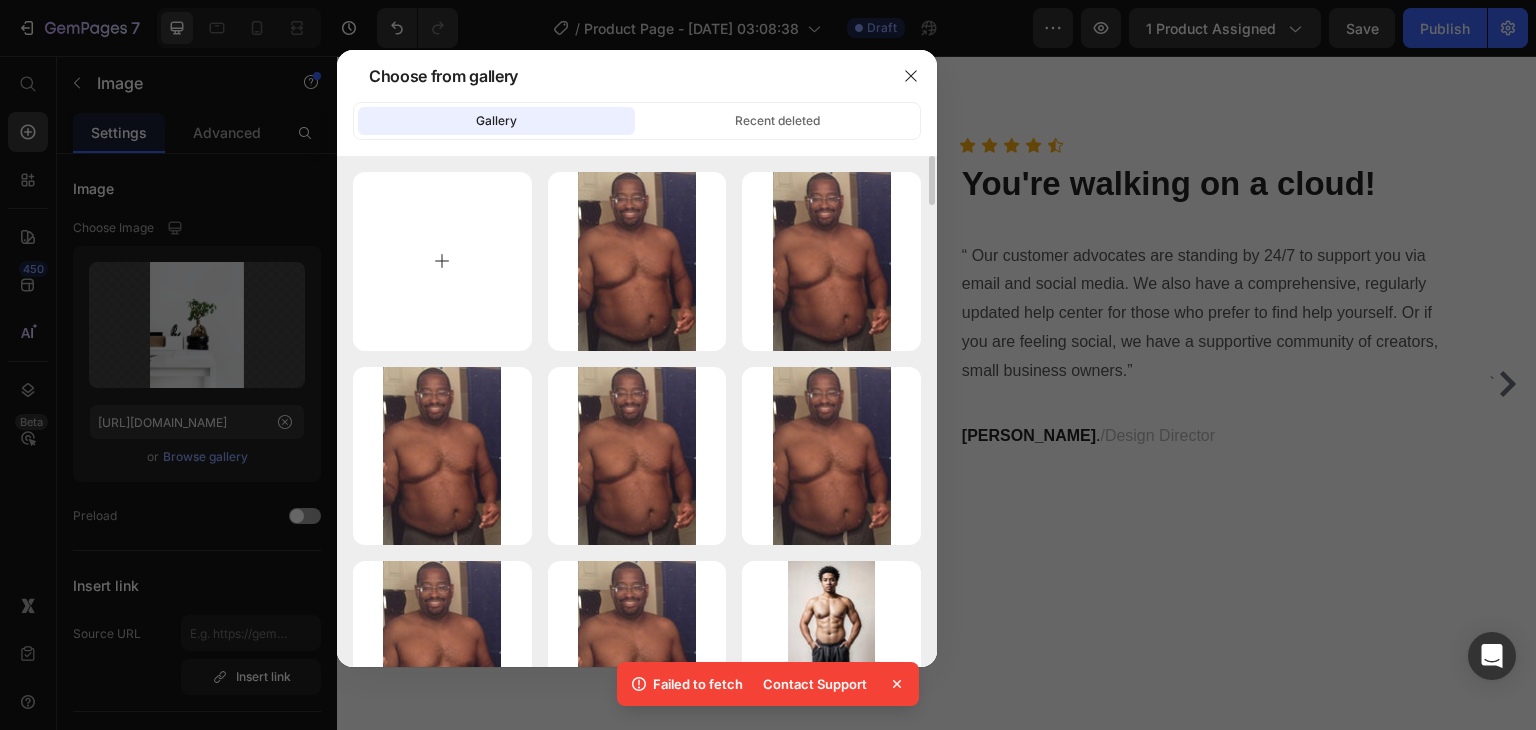 click at bounding box center [442, 261] 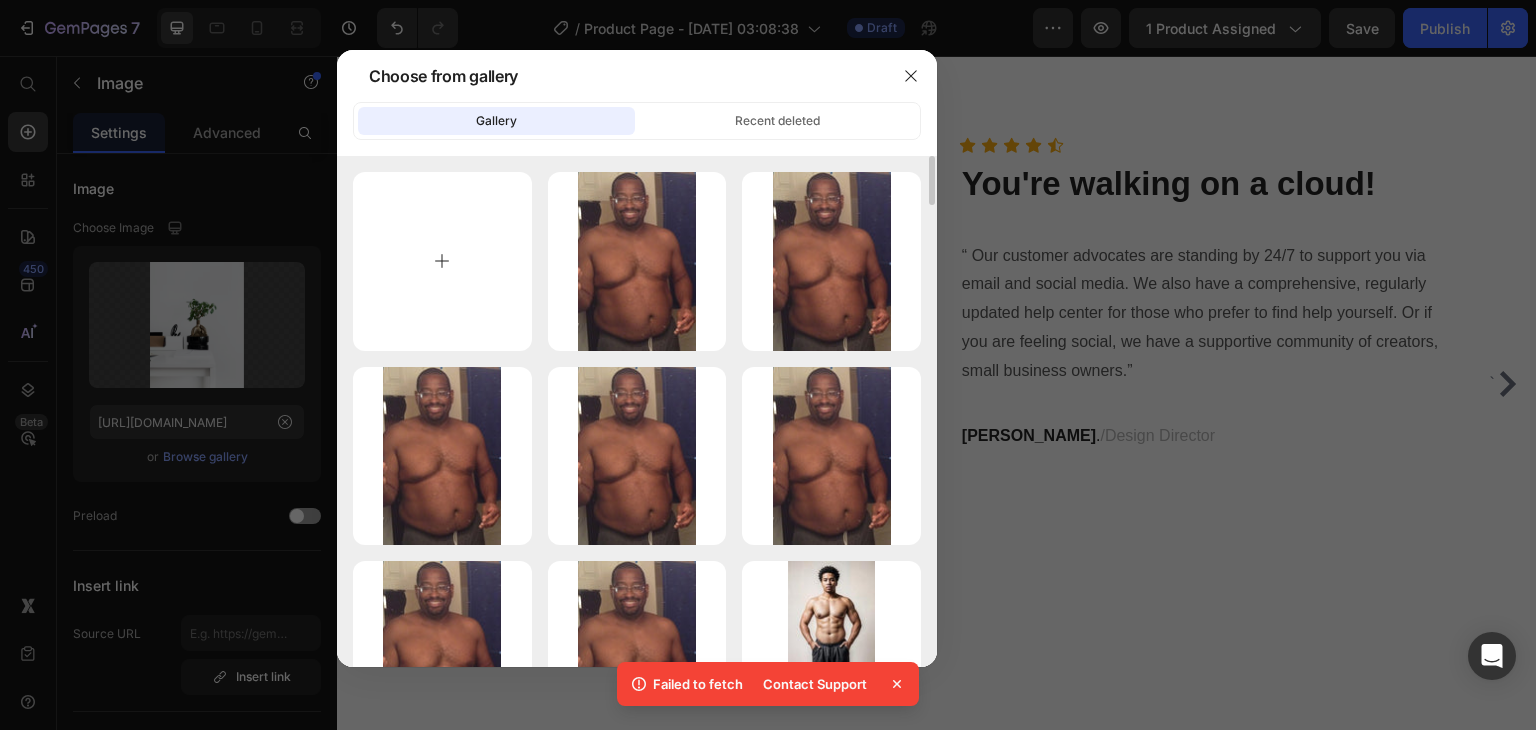 type on "C:\fakepath\ac3.jpg" 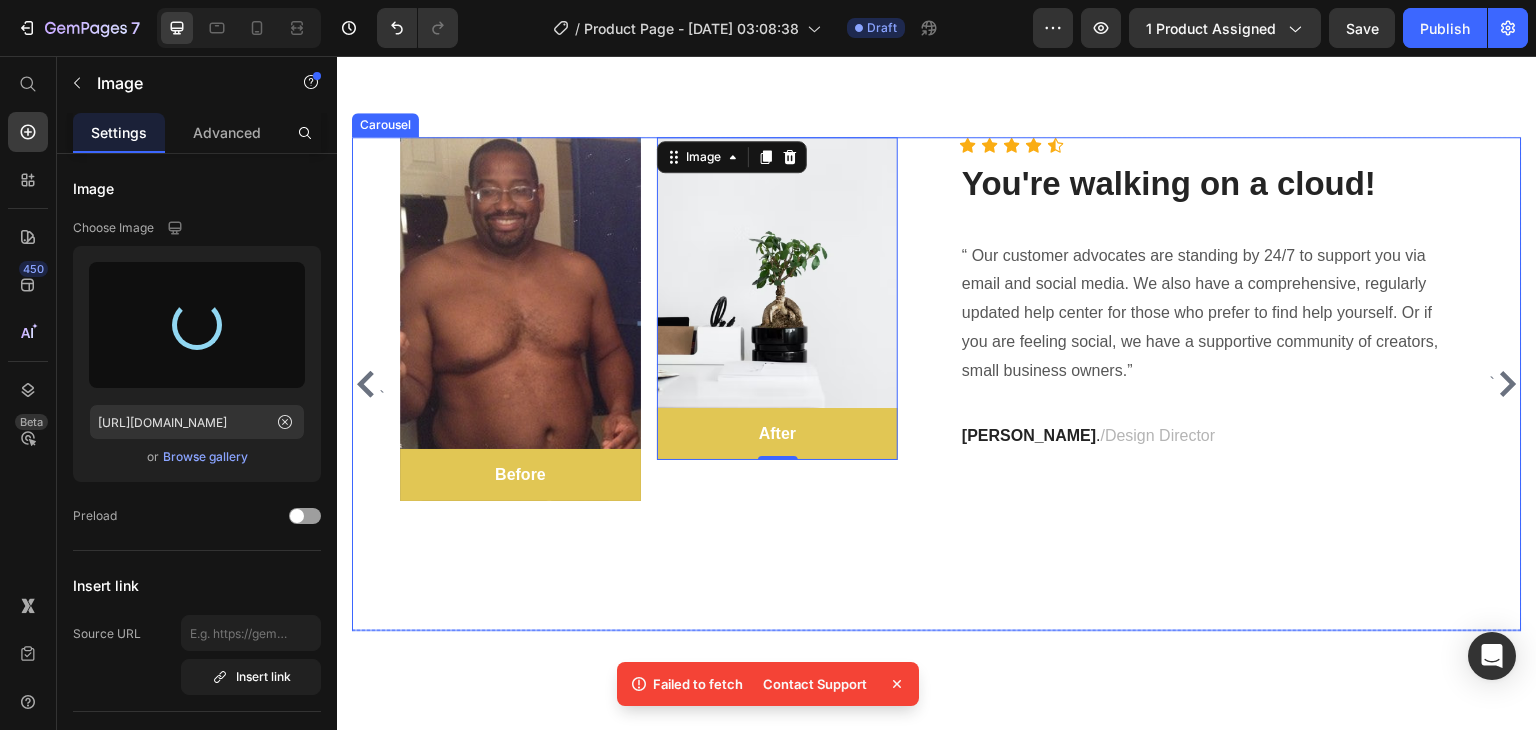 type on "[URL][DOMAIN_NAME]" 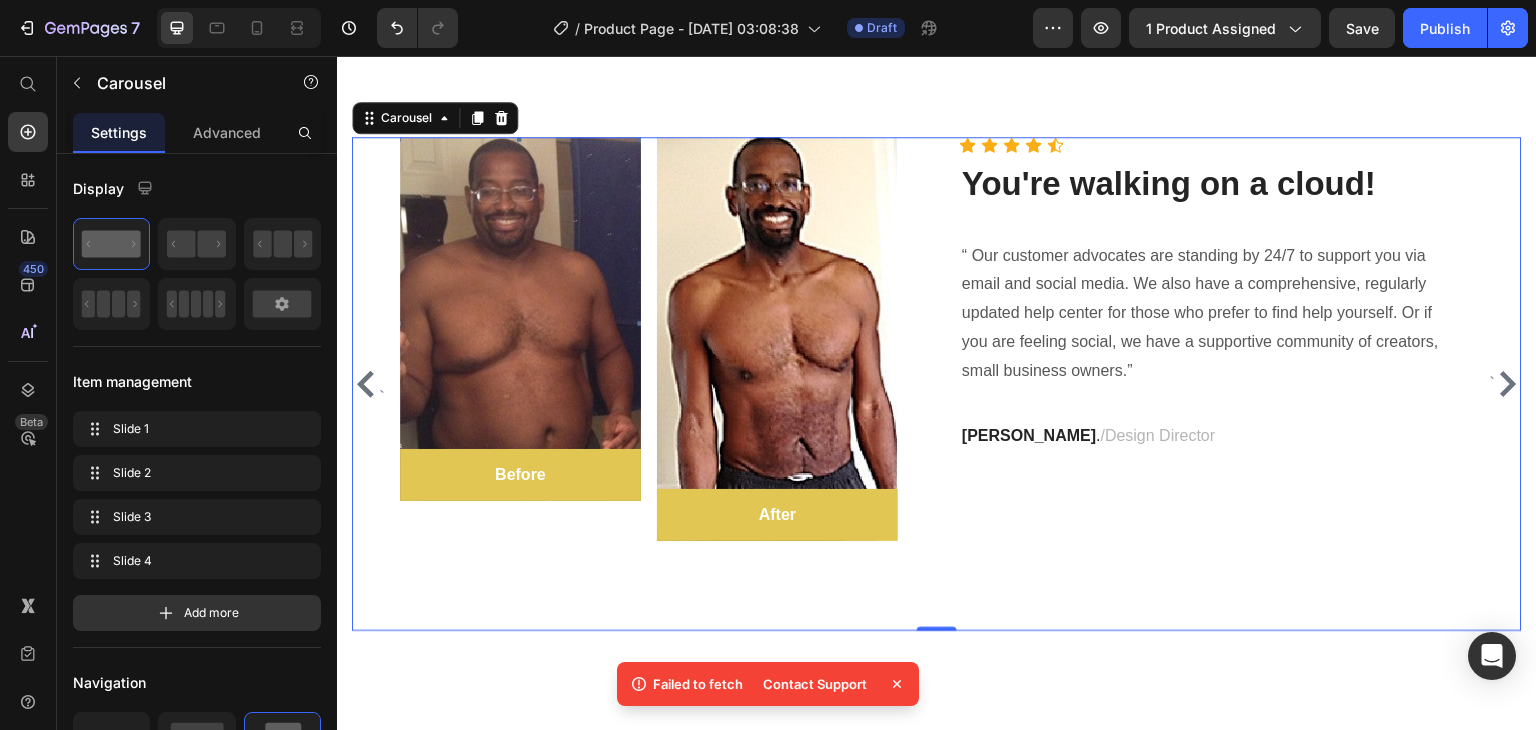 click 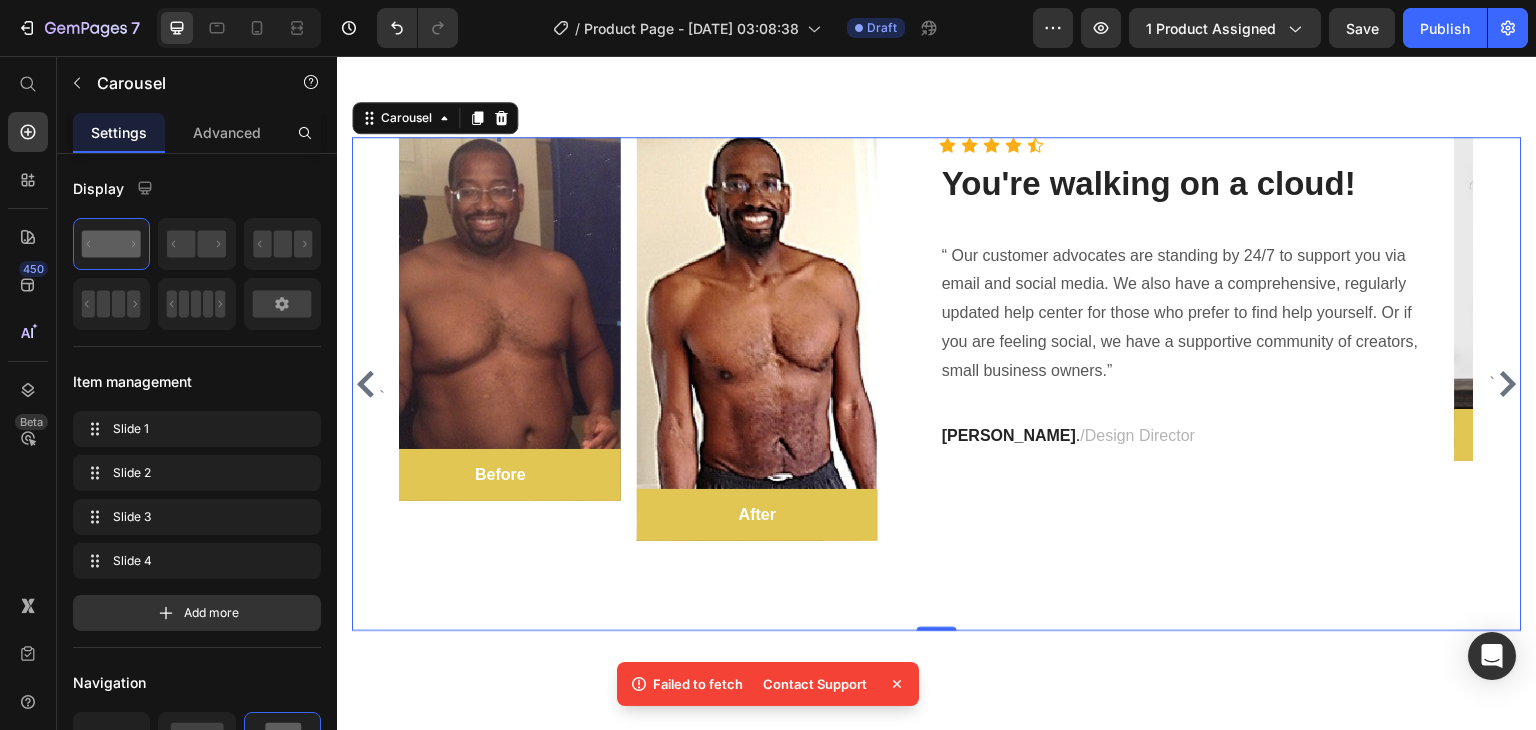 click 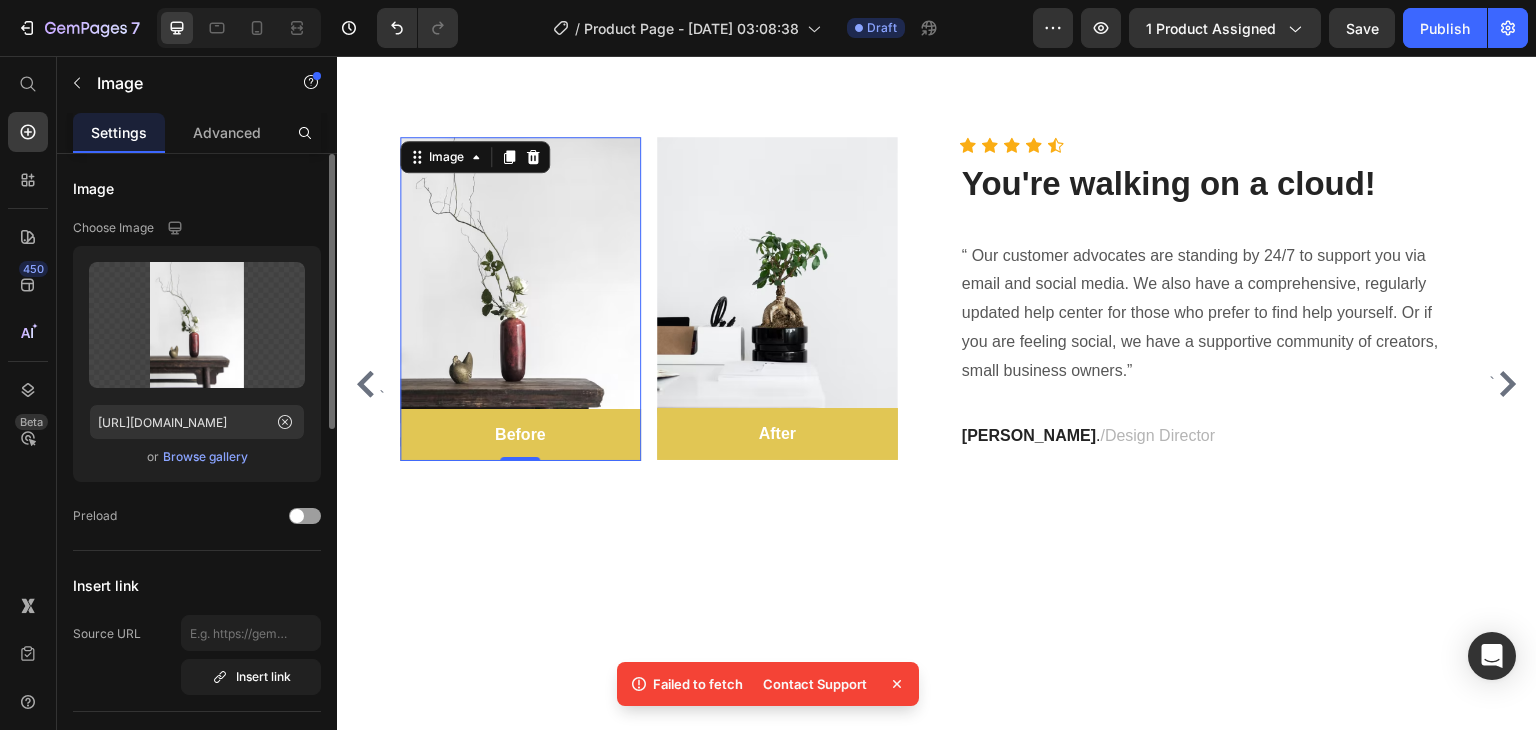 click on "Browse gallery" at bounding box center (205, 457) 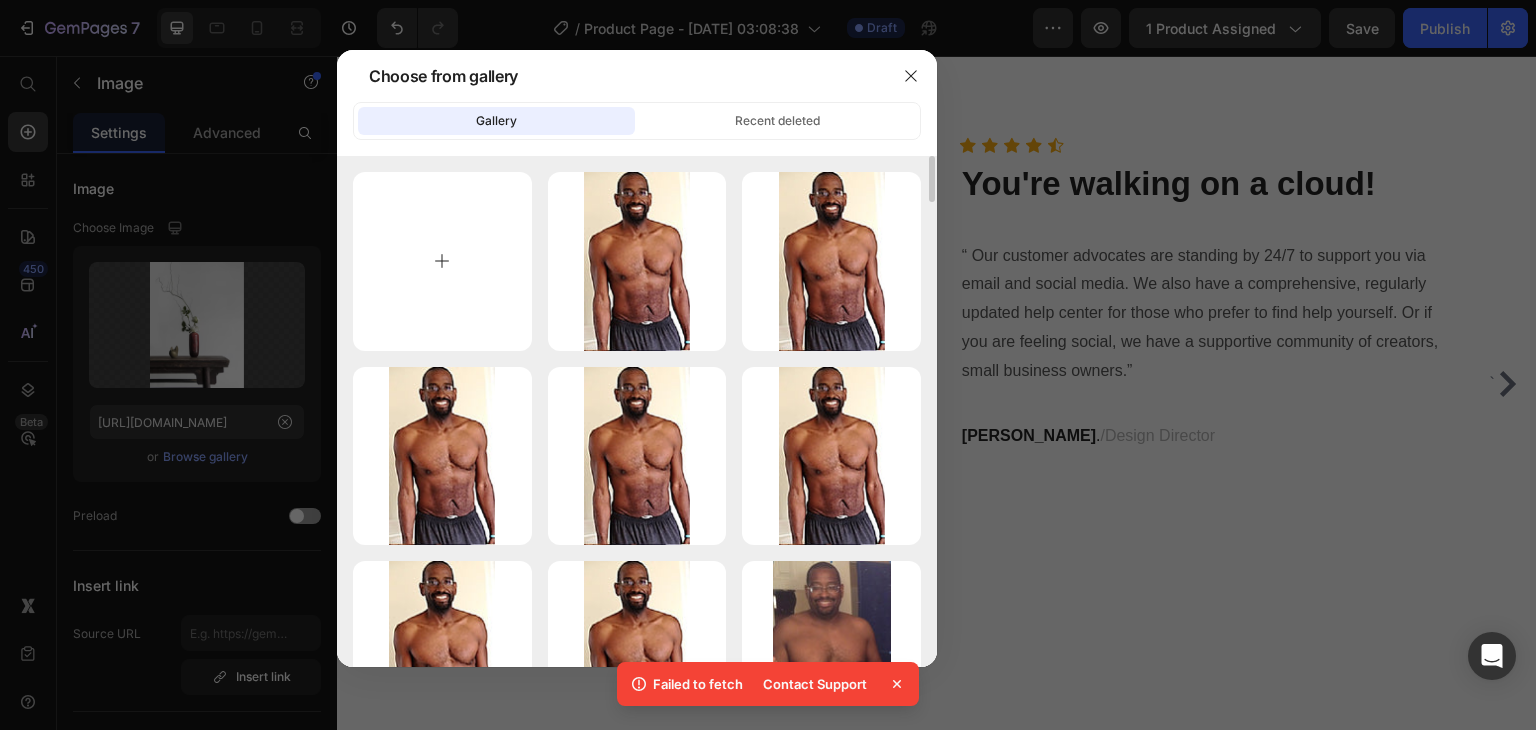 click at bounding box center [442, 261] 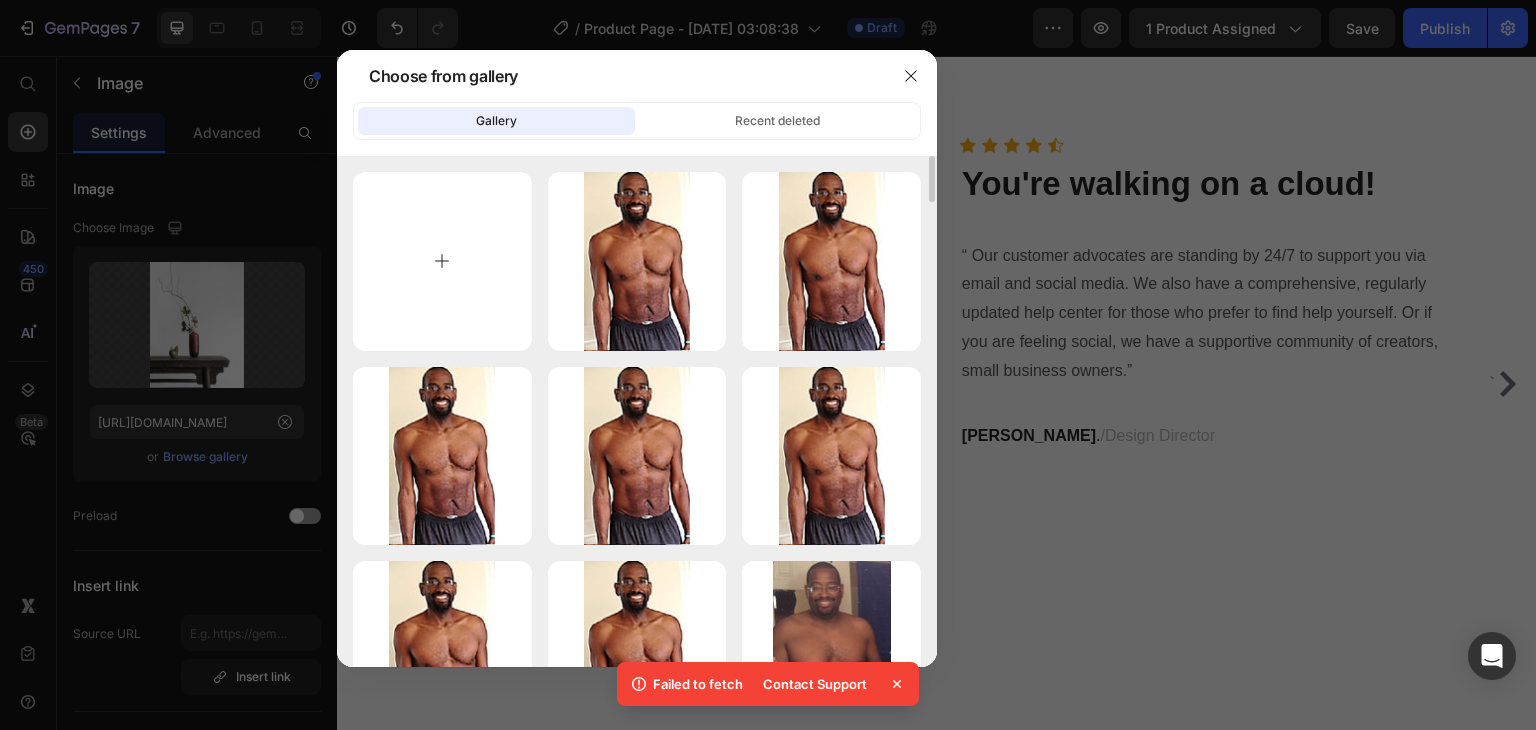 type on "C:\fakepath\ad2.jpeg" 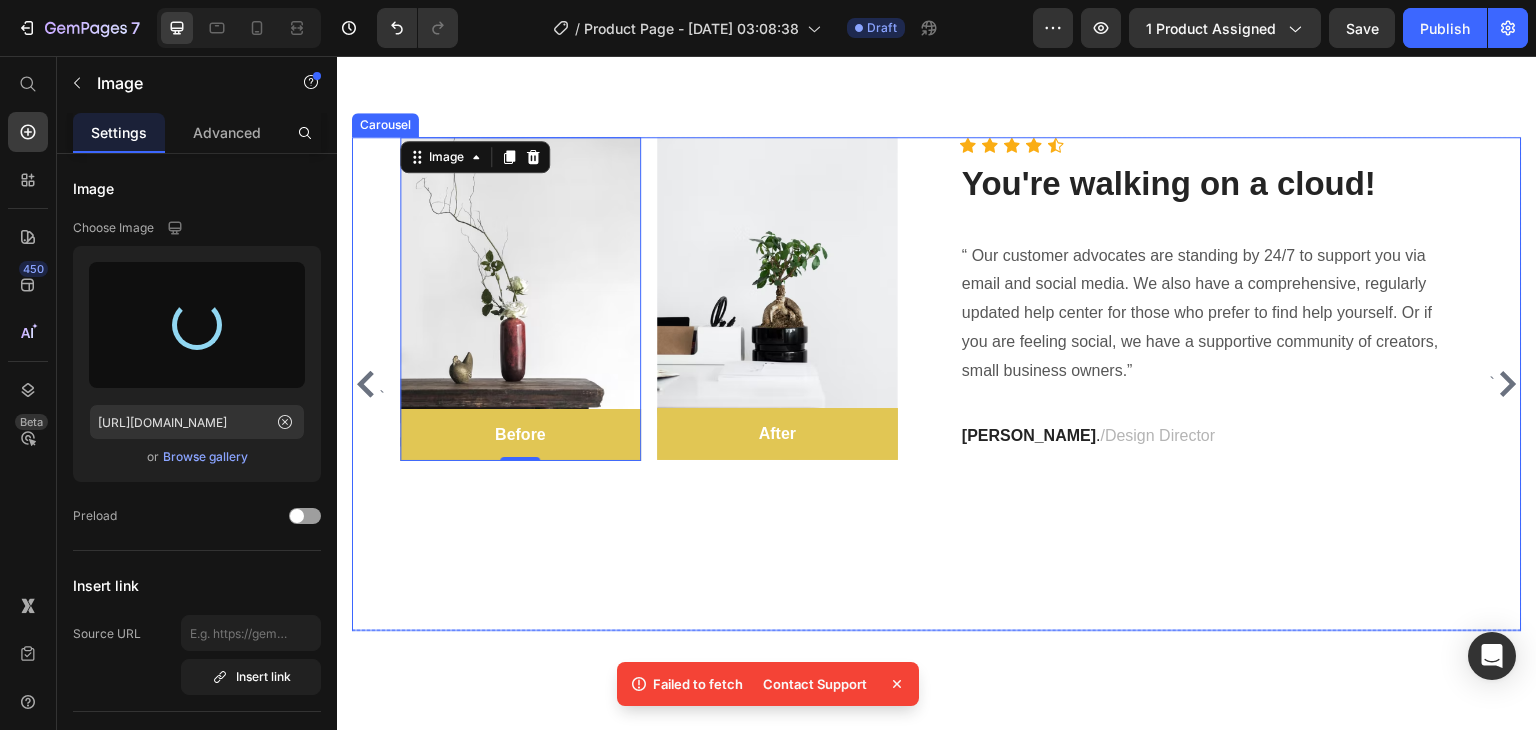 type on "[URL][DOMAIN_NAME]" 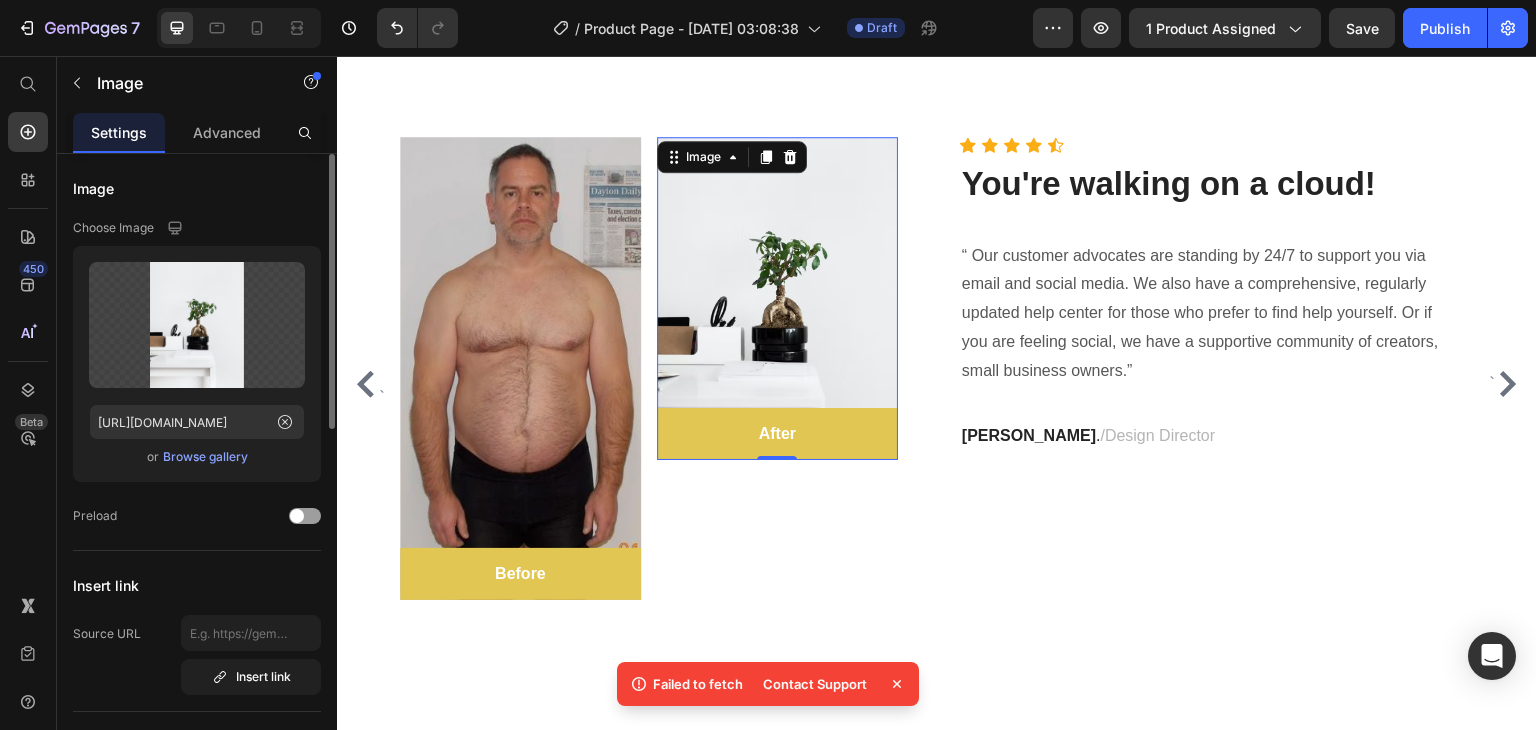 click on "Browse gallery" at bounding box center (205, 457) 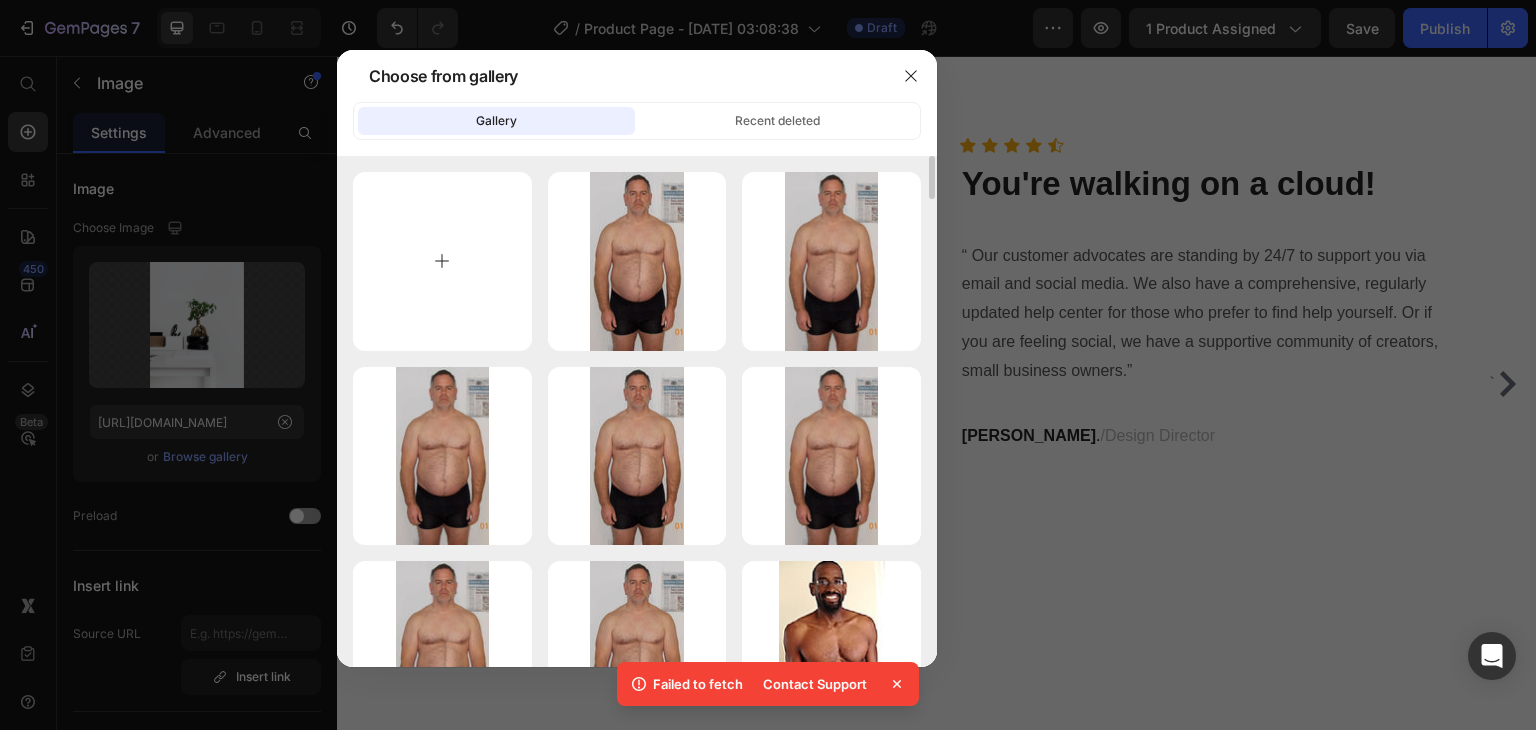 click at bounding box center [442, 261] 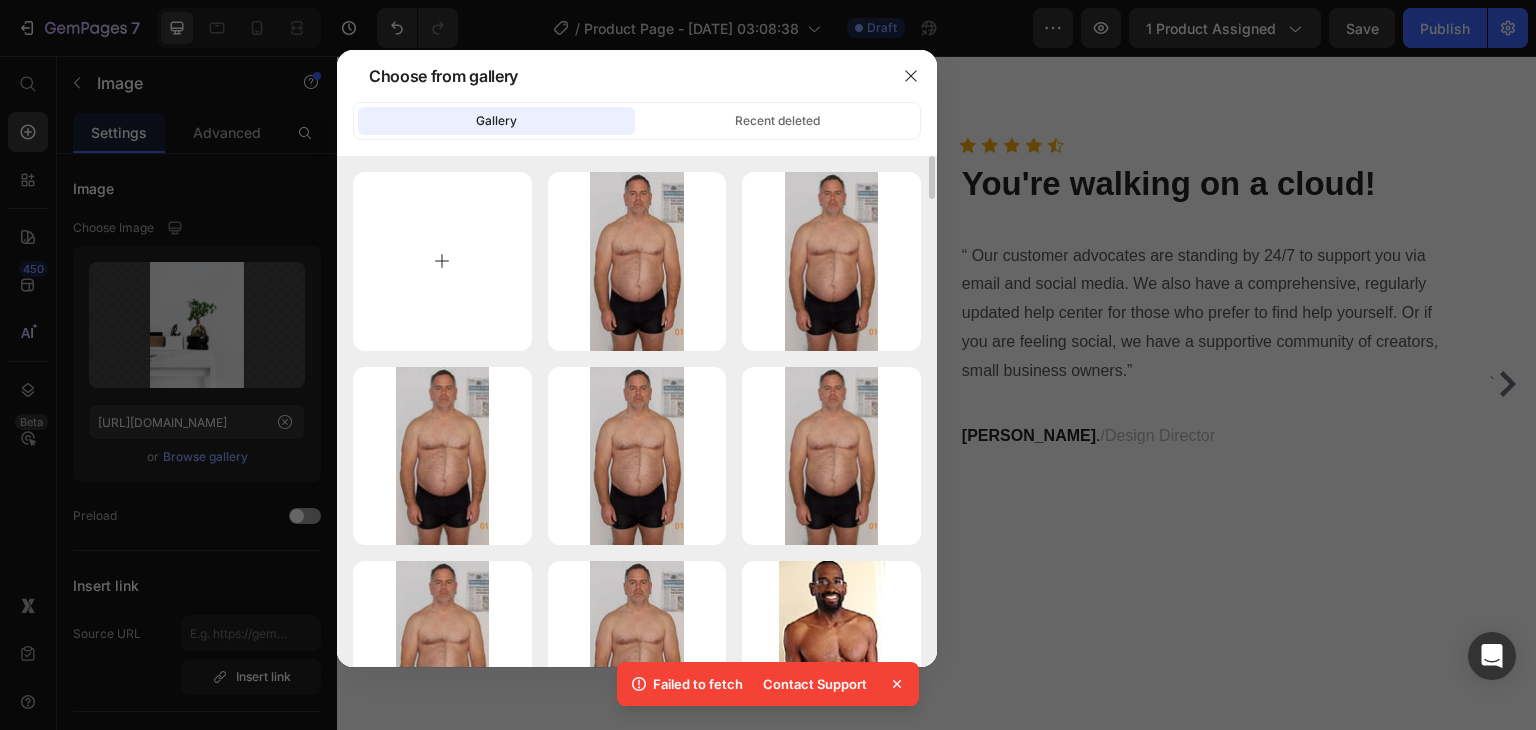 type on "C:\fakepath\ad3.jpeg" 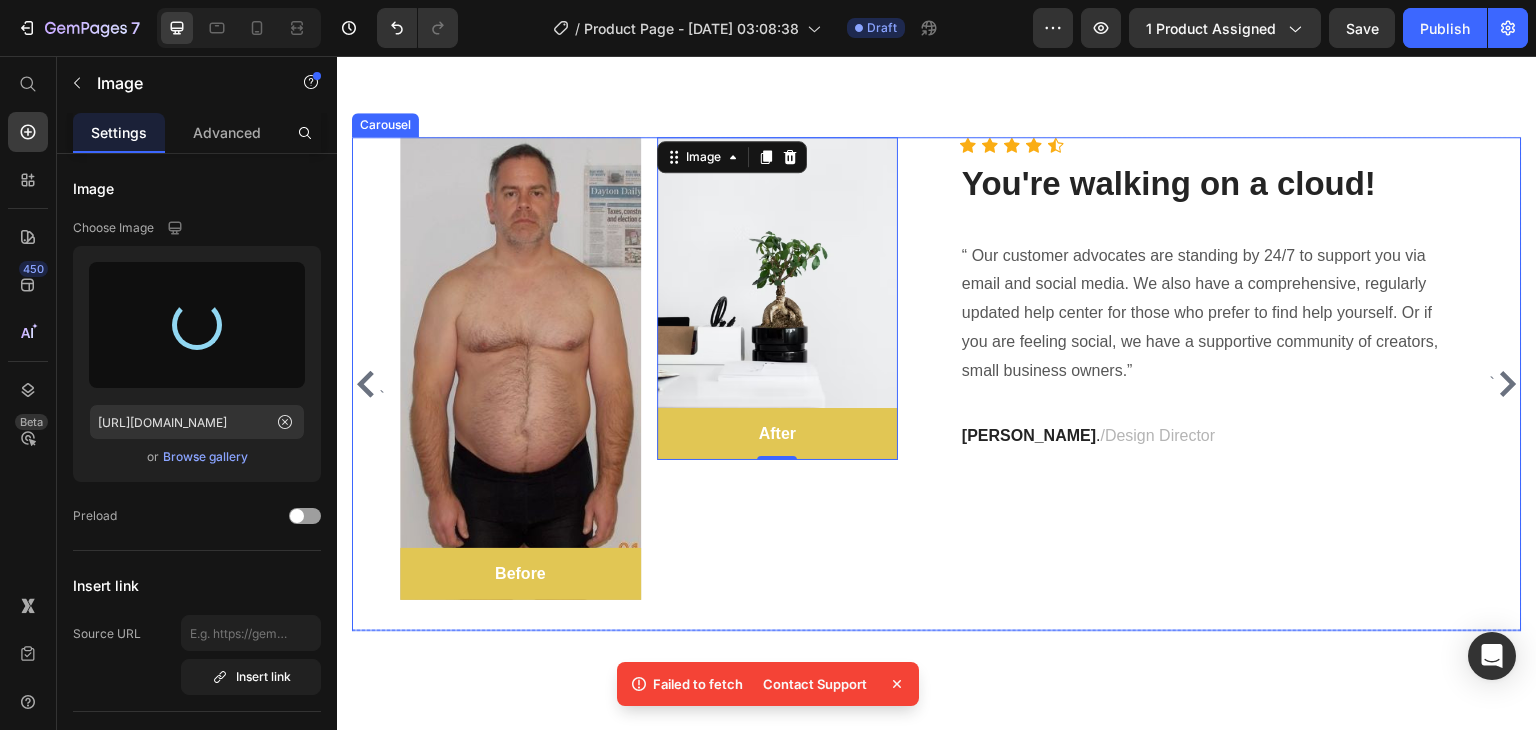 type on "[URL][DOMAIN_NAME]" 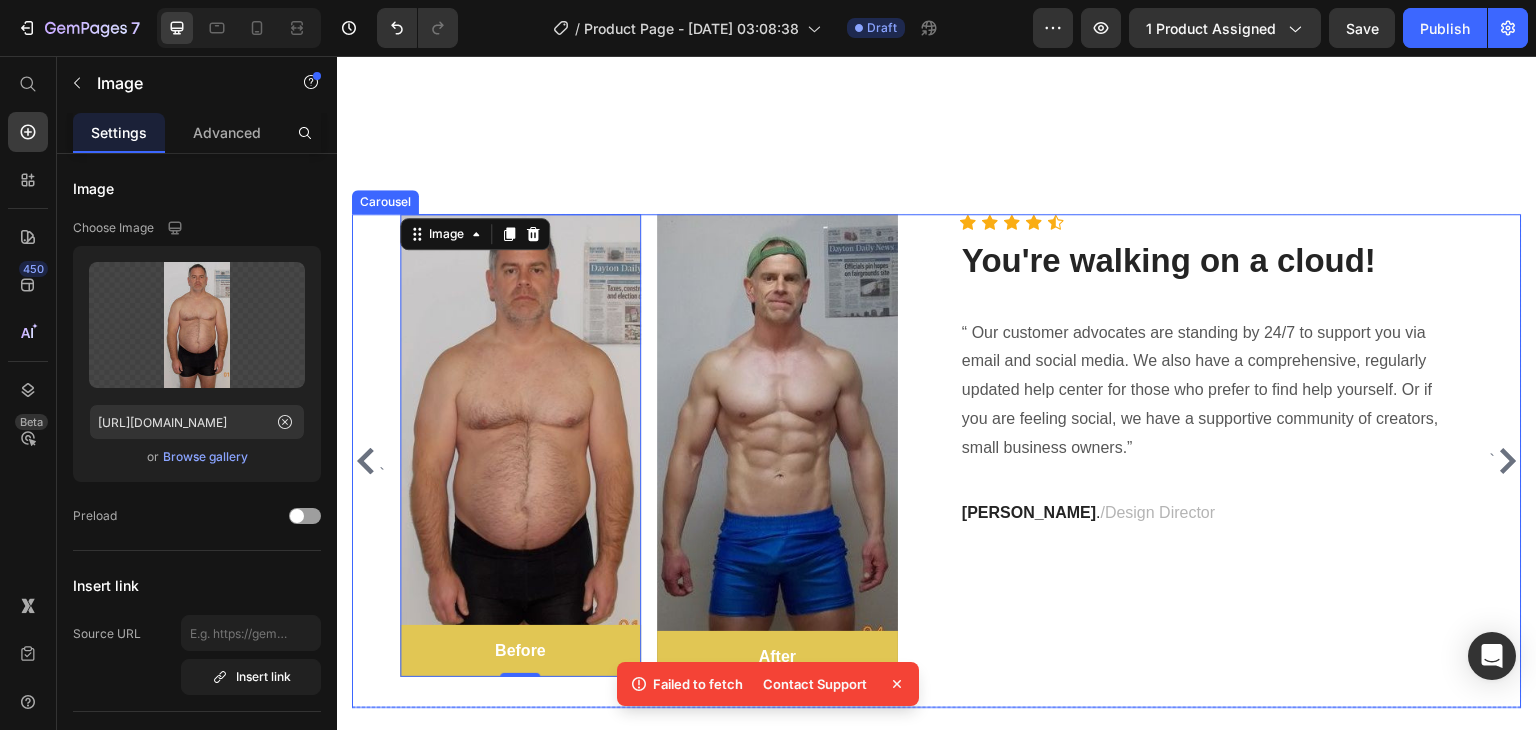 scroll, scrollTop: 5565, scrollLeft: 0, axis: vertical 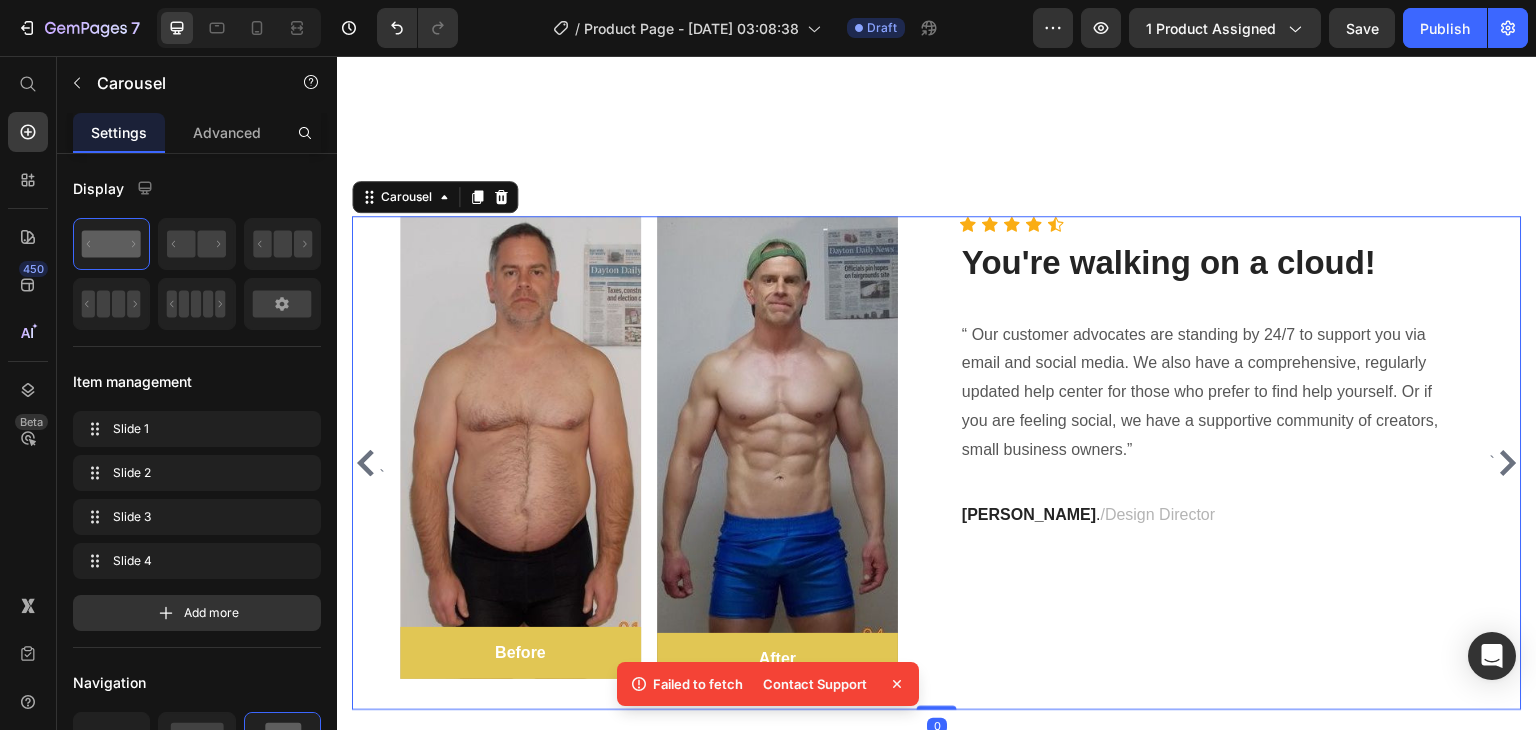 click 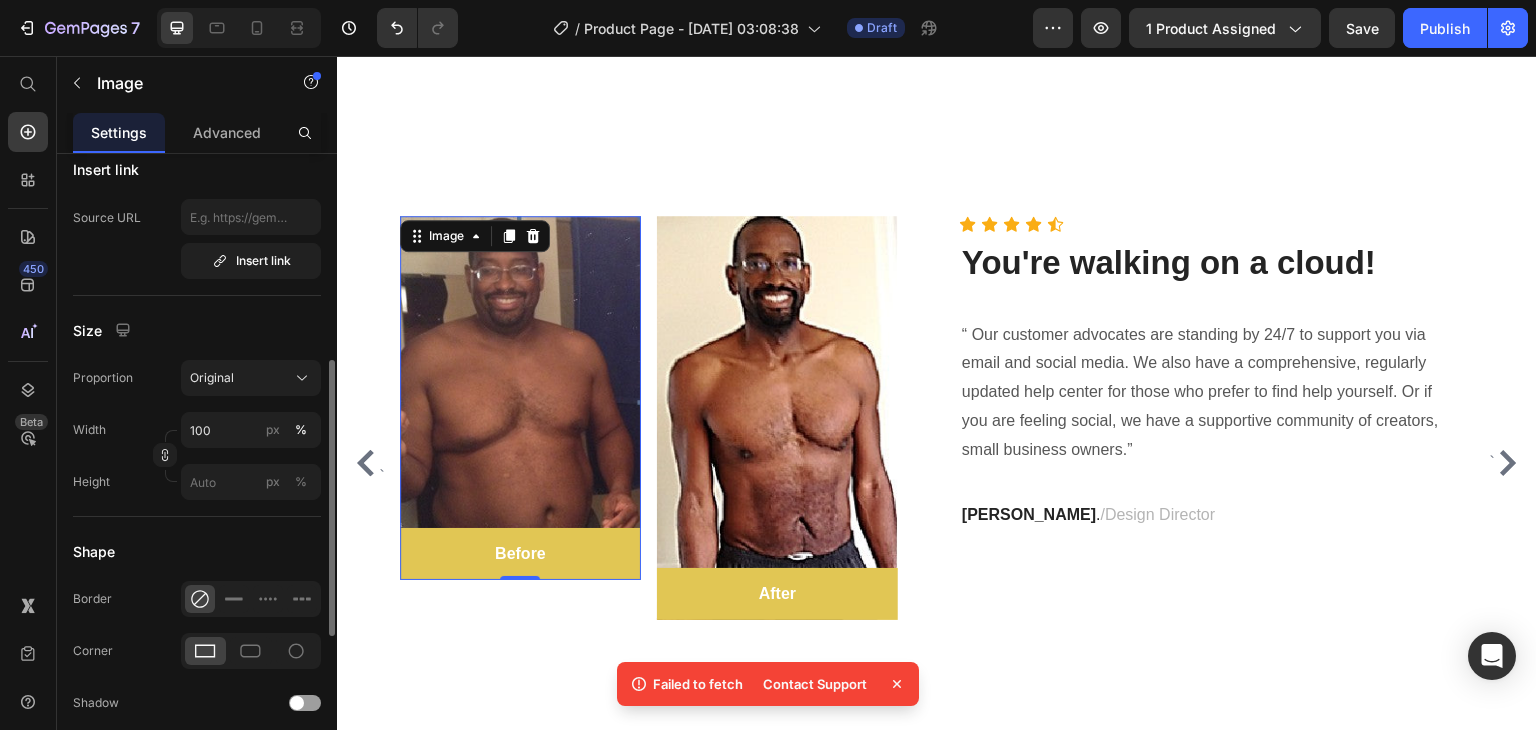 scroll, scrollTop: 440, scrollLeft: 0, axis: vertical 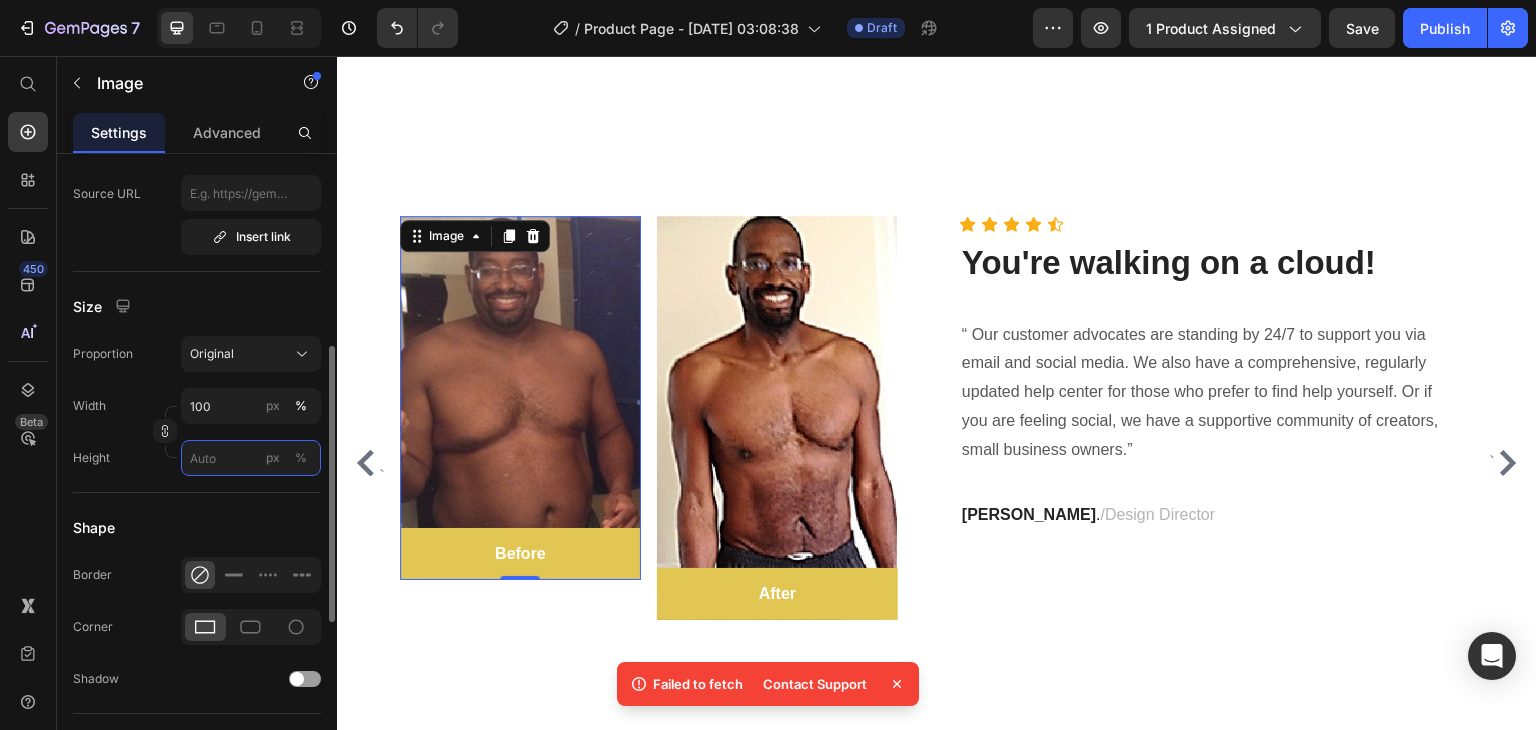 click on "px %" at bounding box center (251, 458) 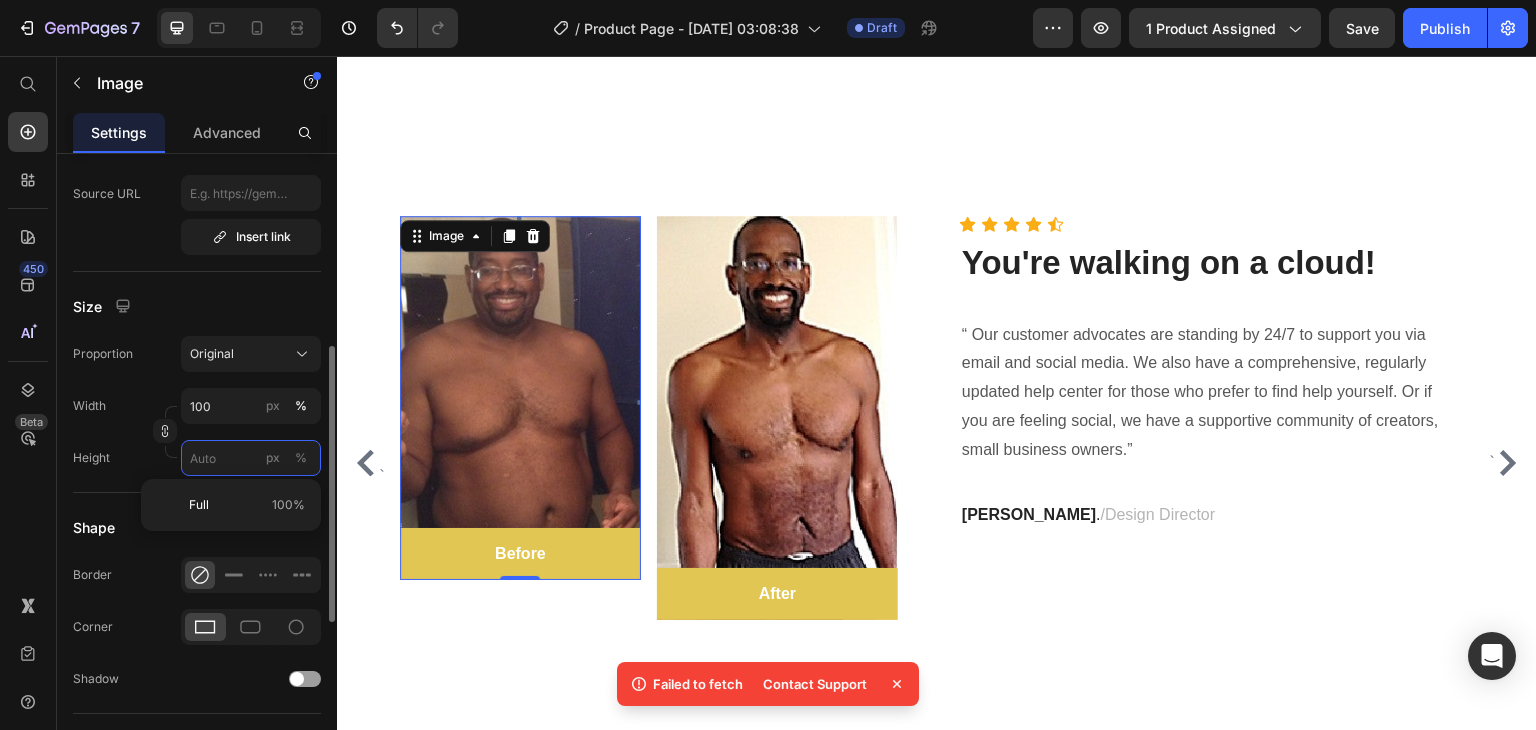 type 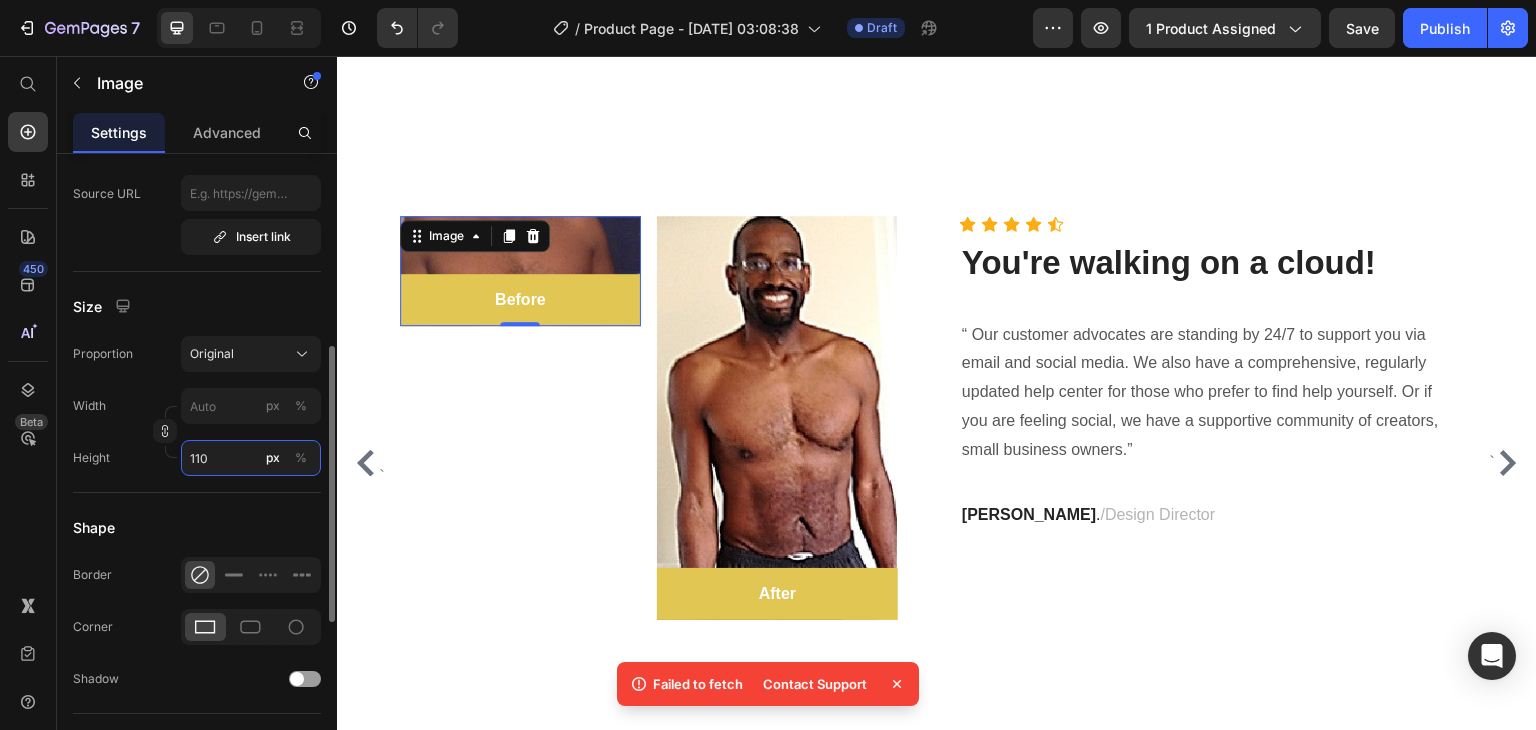 type on "110" 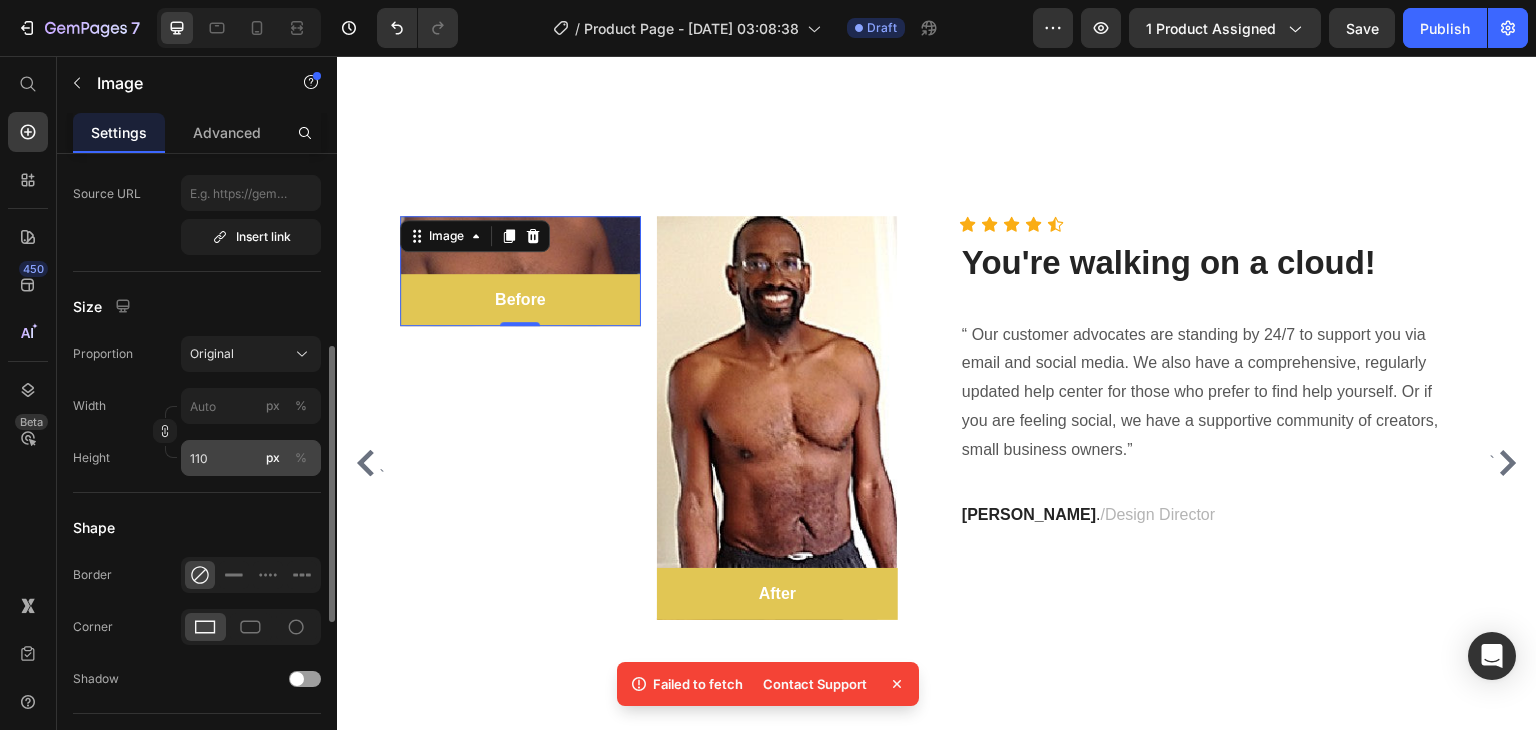 click on "%" at bounding box center (301, 458) 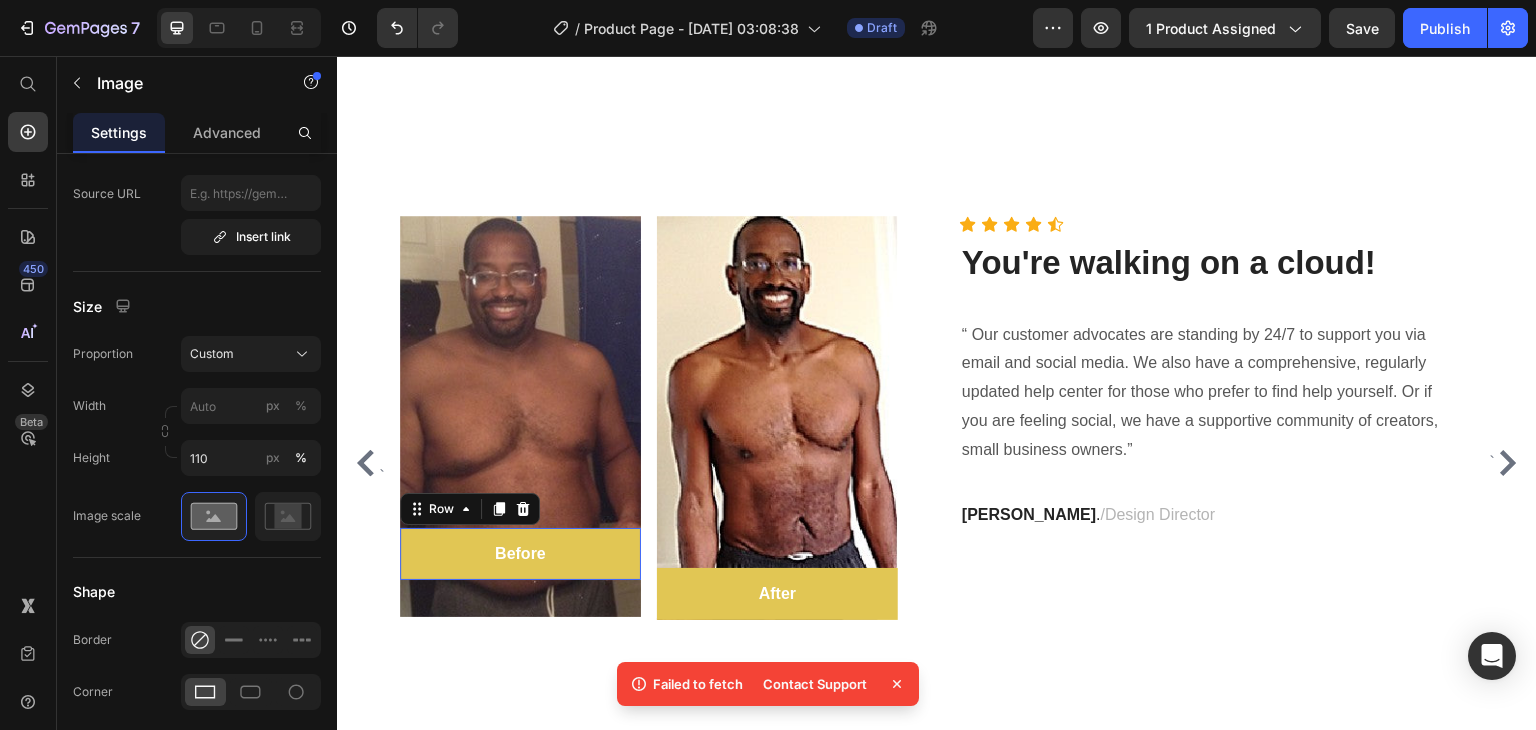 scroll, scrollTop: 0, scrollLeft: 0, axis: both 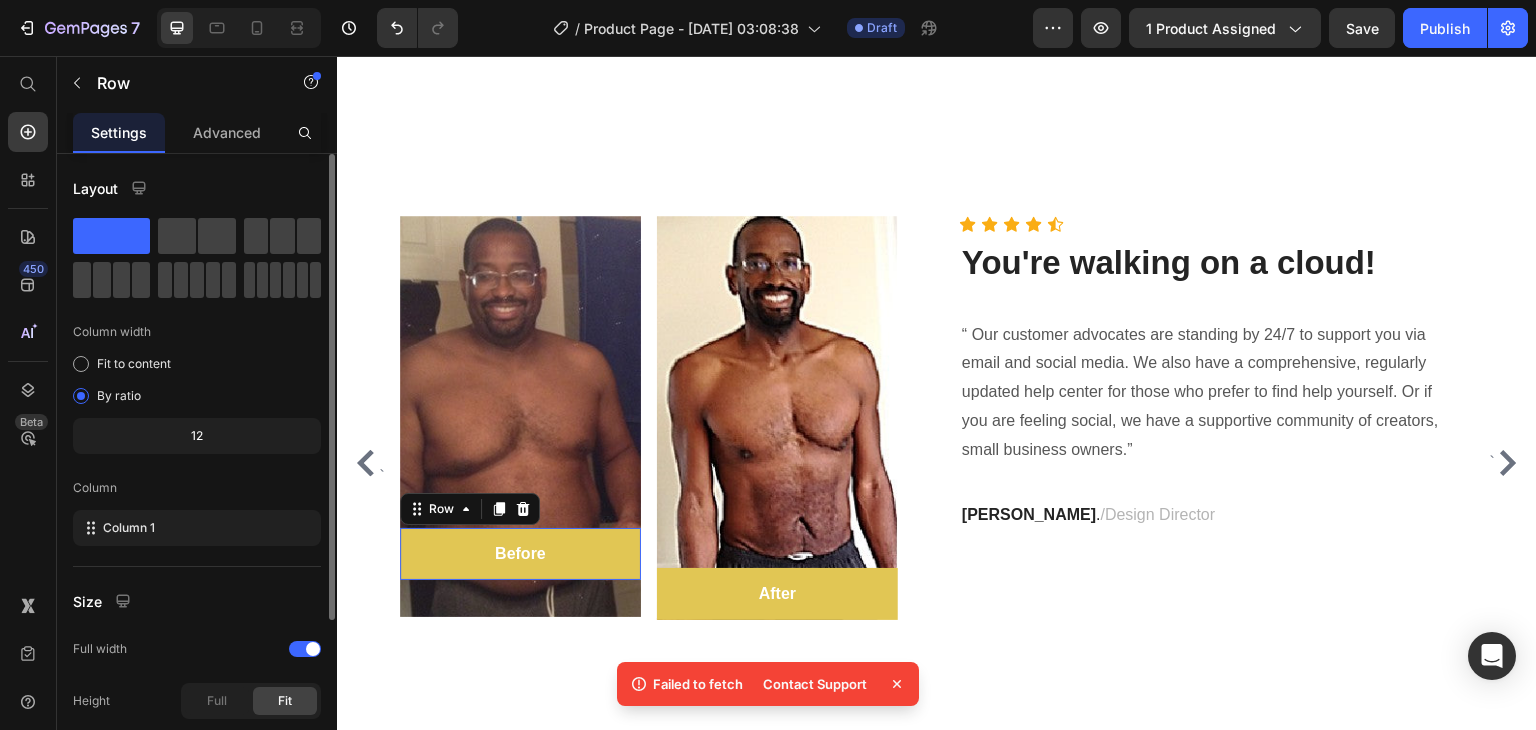 click on "Before Text block Row   0" at bounding box center (520, 554) 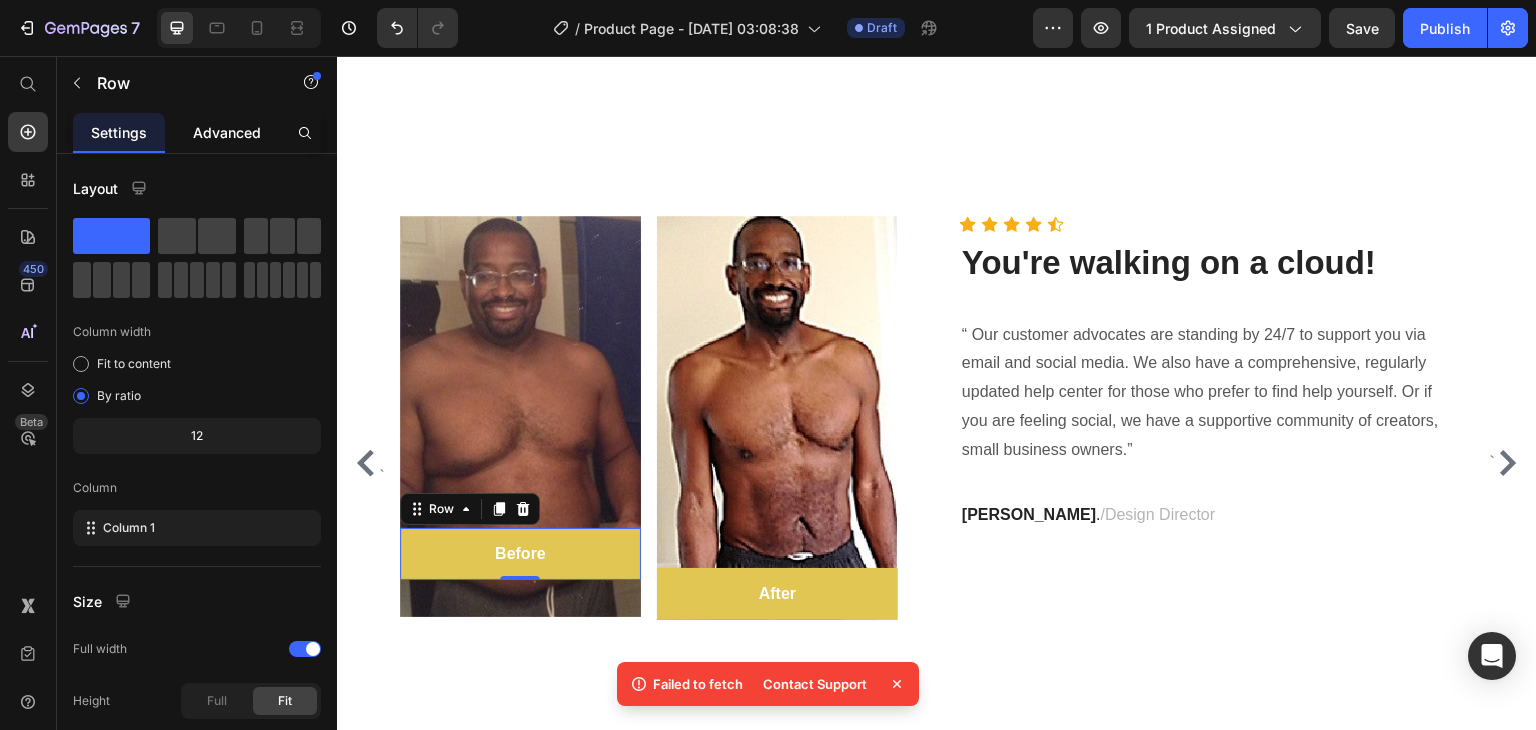 click on "Advanced" at bounding box center [227, 132] 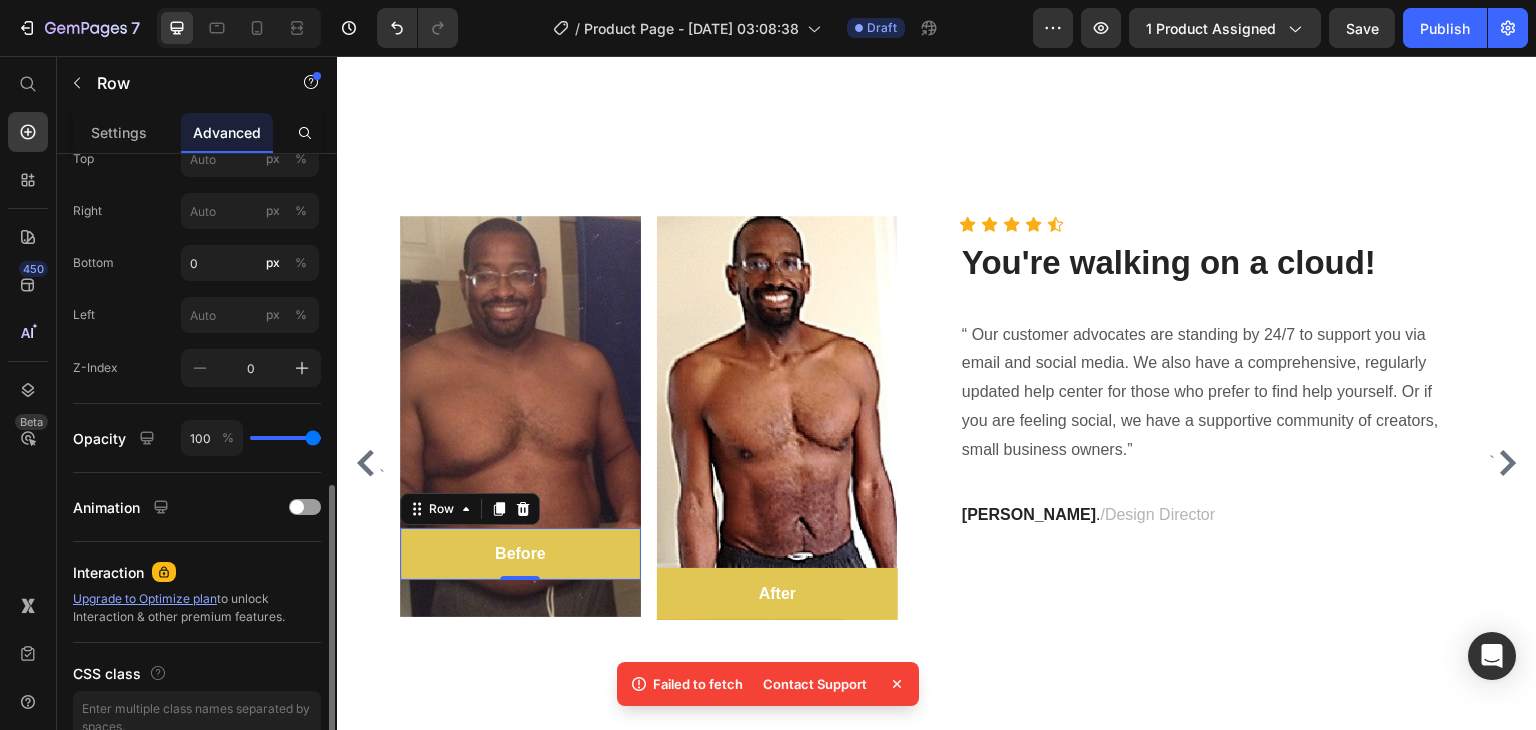 scroll, scrollTop: 798, scrollLeft: 0, axis: vertical 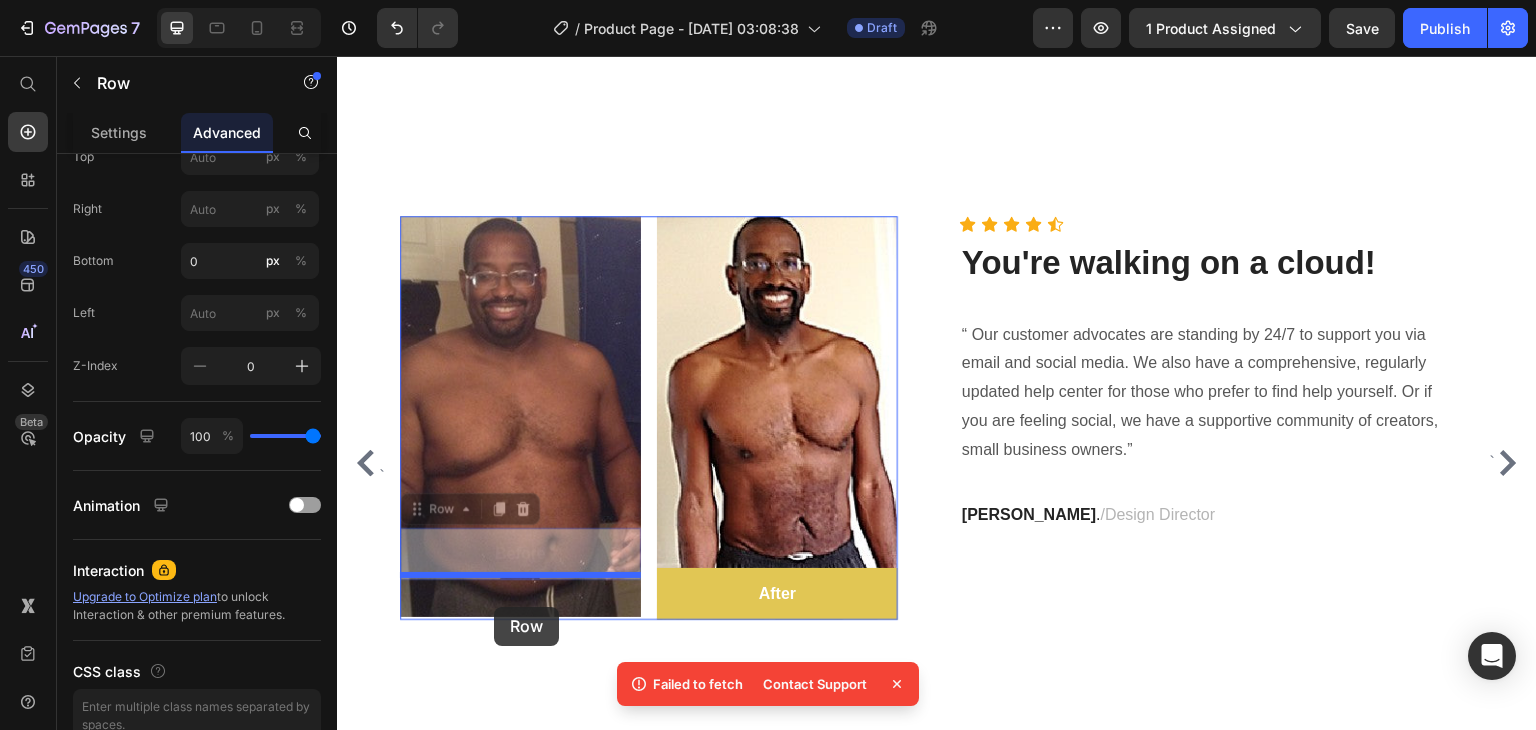 drag, startPoint x: 444, startPoint y: 506, endPoint x: 495, endPoint y: 607, distance: 113.14592 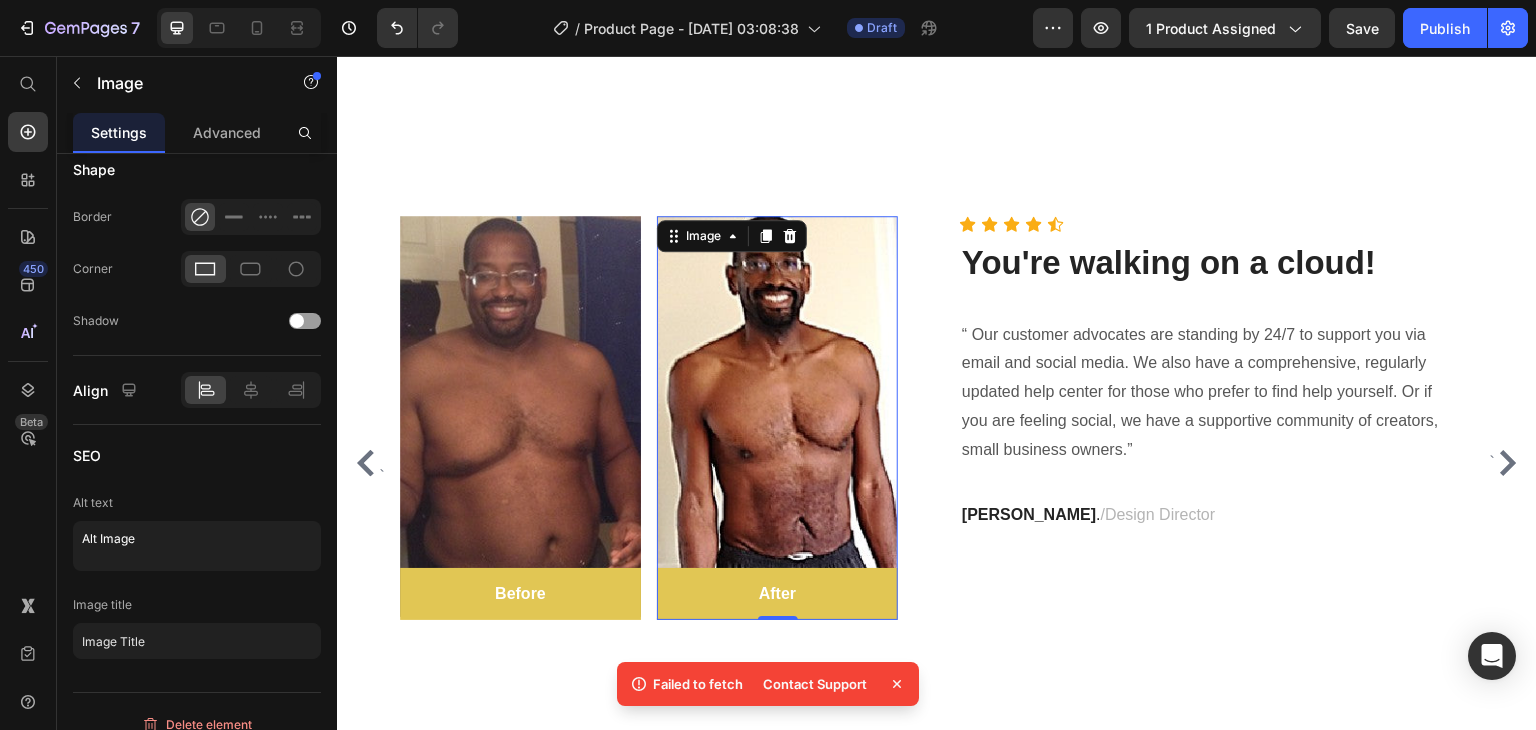 scroll, scrollTop: 0, scrollLeft: 0, axis: both 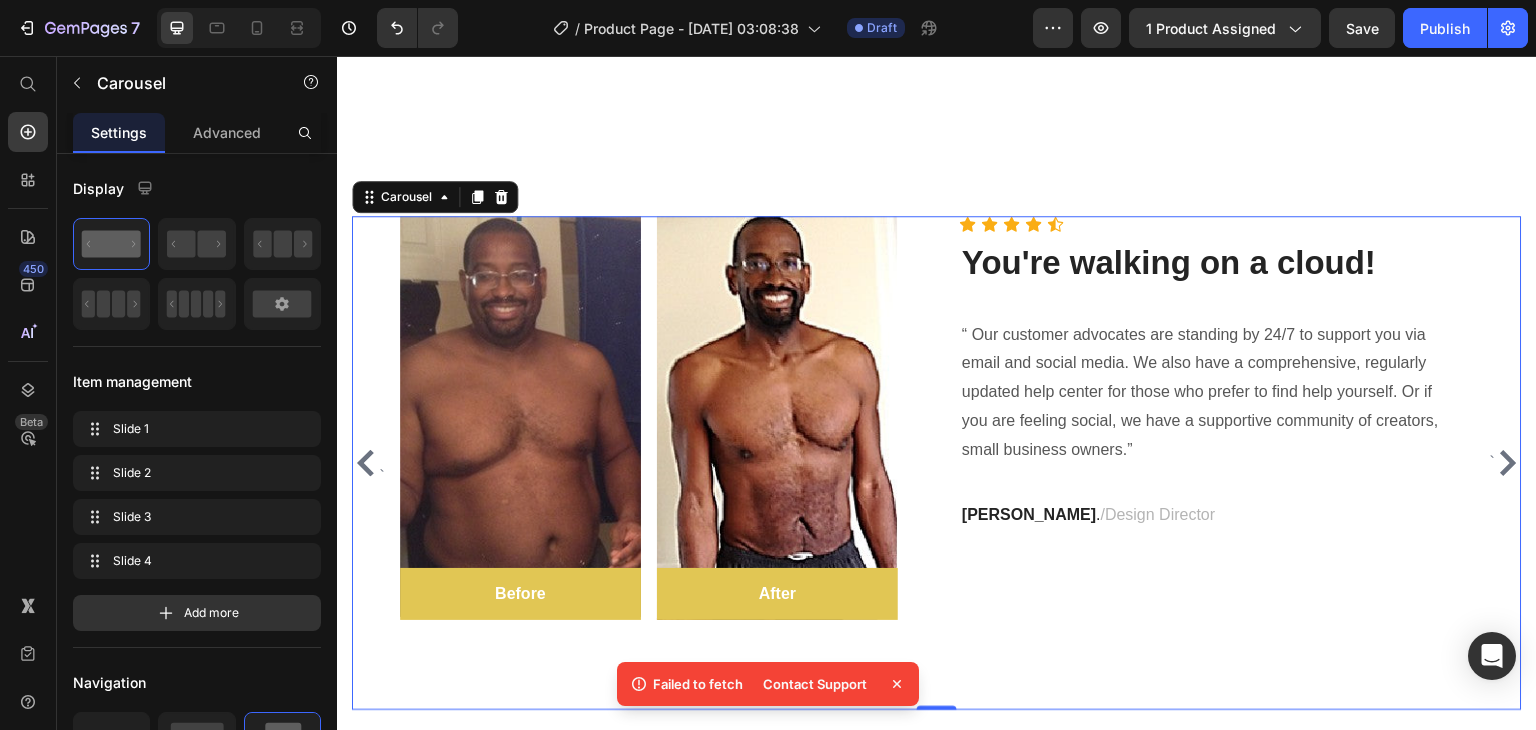 click 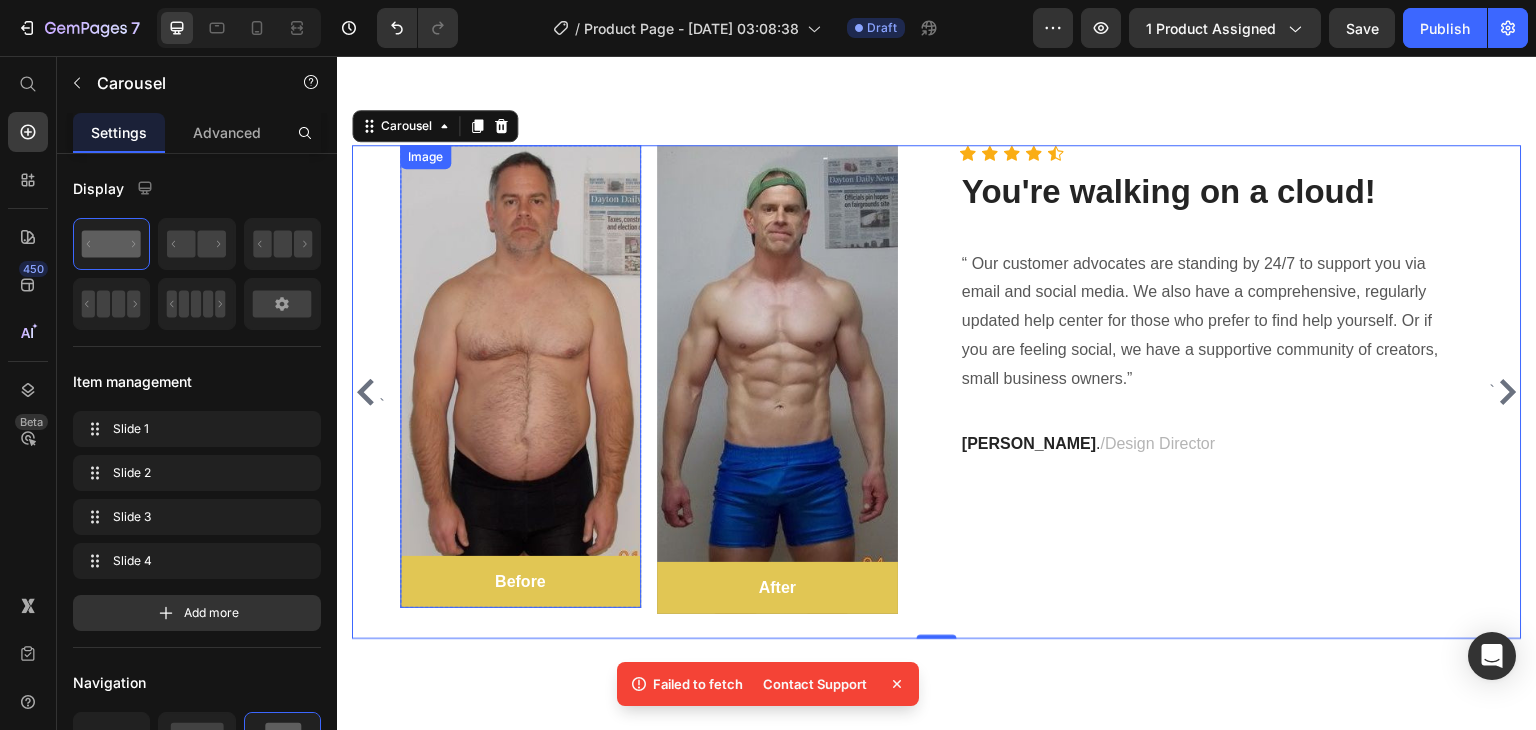 scroll, scrollTop: 5637, scrollLeft: 0, axis: vertical 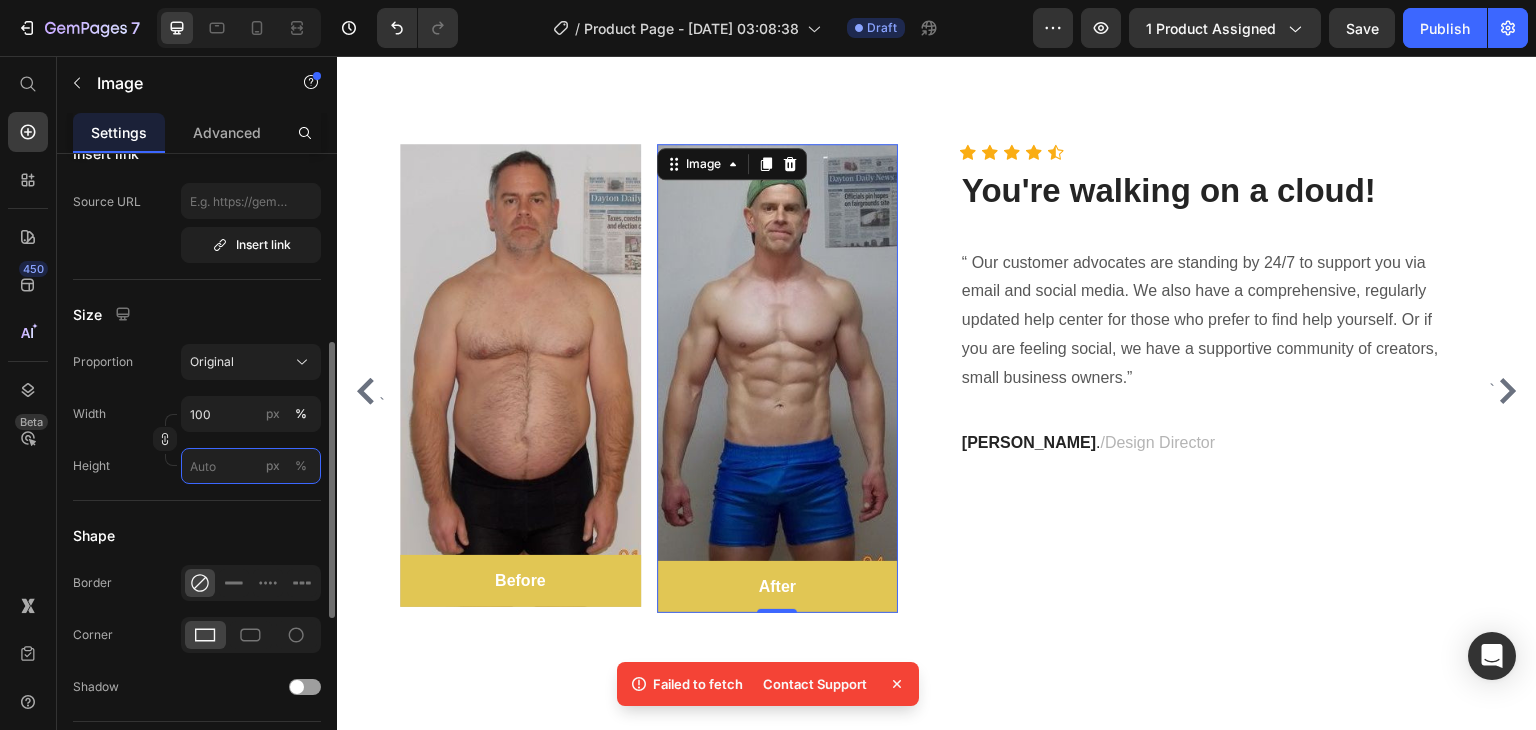 click on "px %" at bounding box center (251, 466) 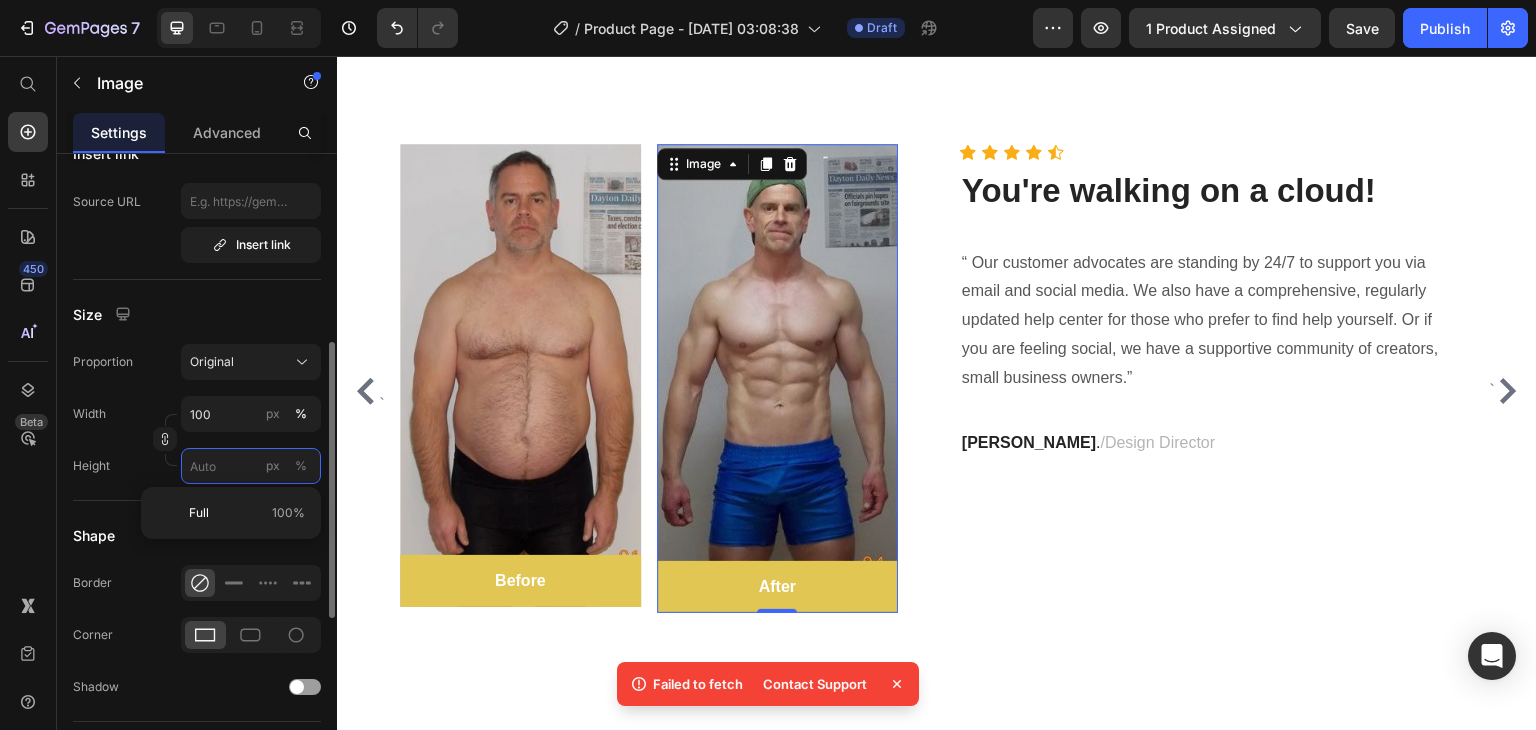 type 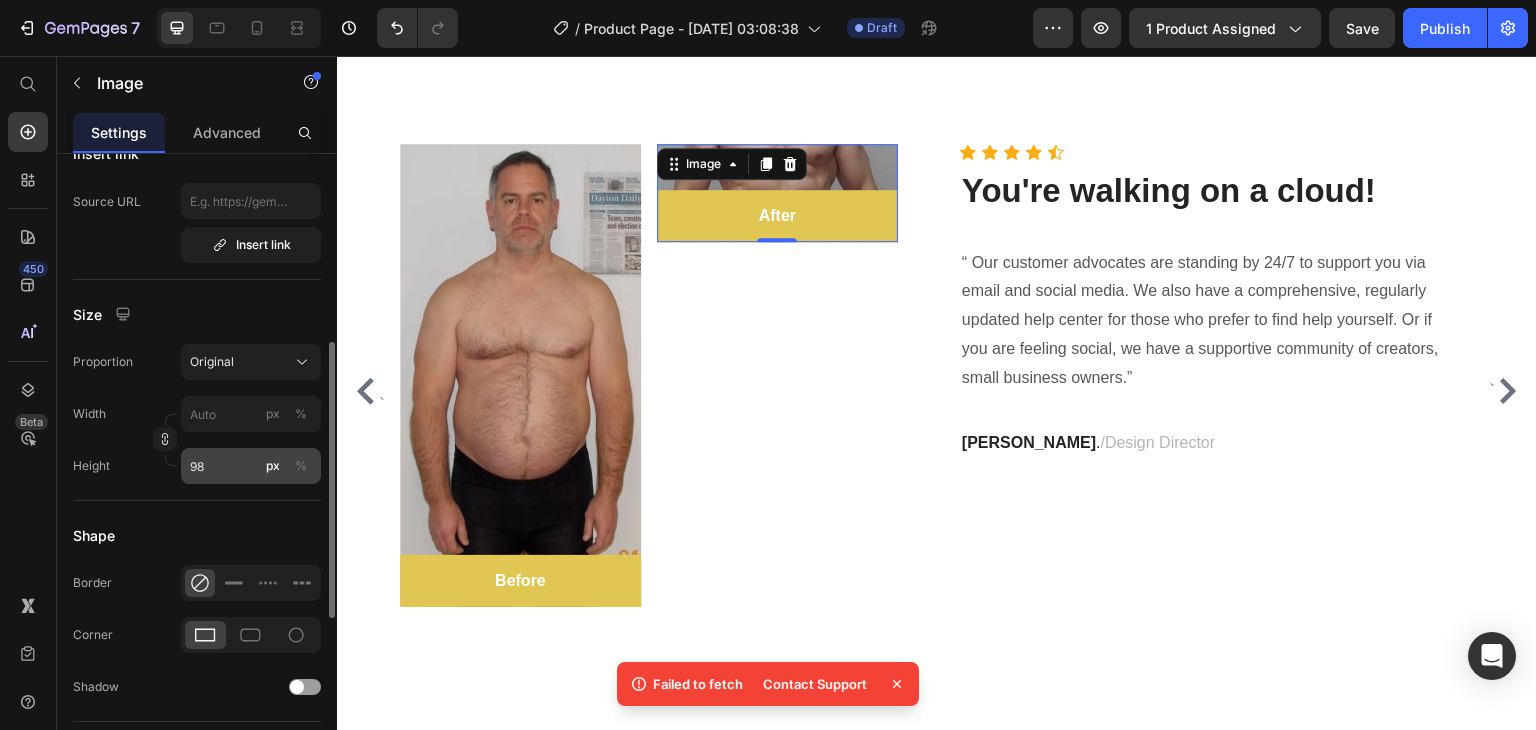 click on "%" at bounding box center (301, 466) 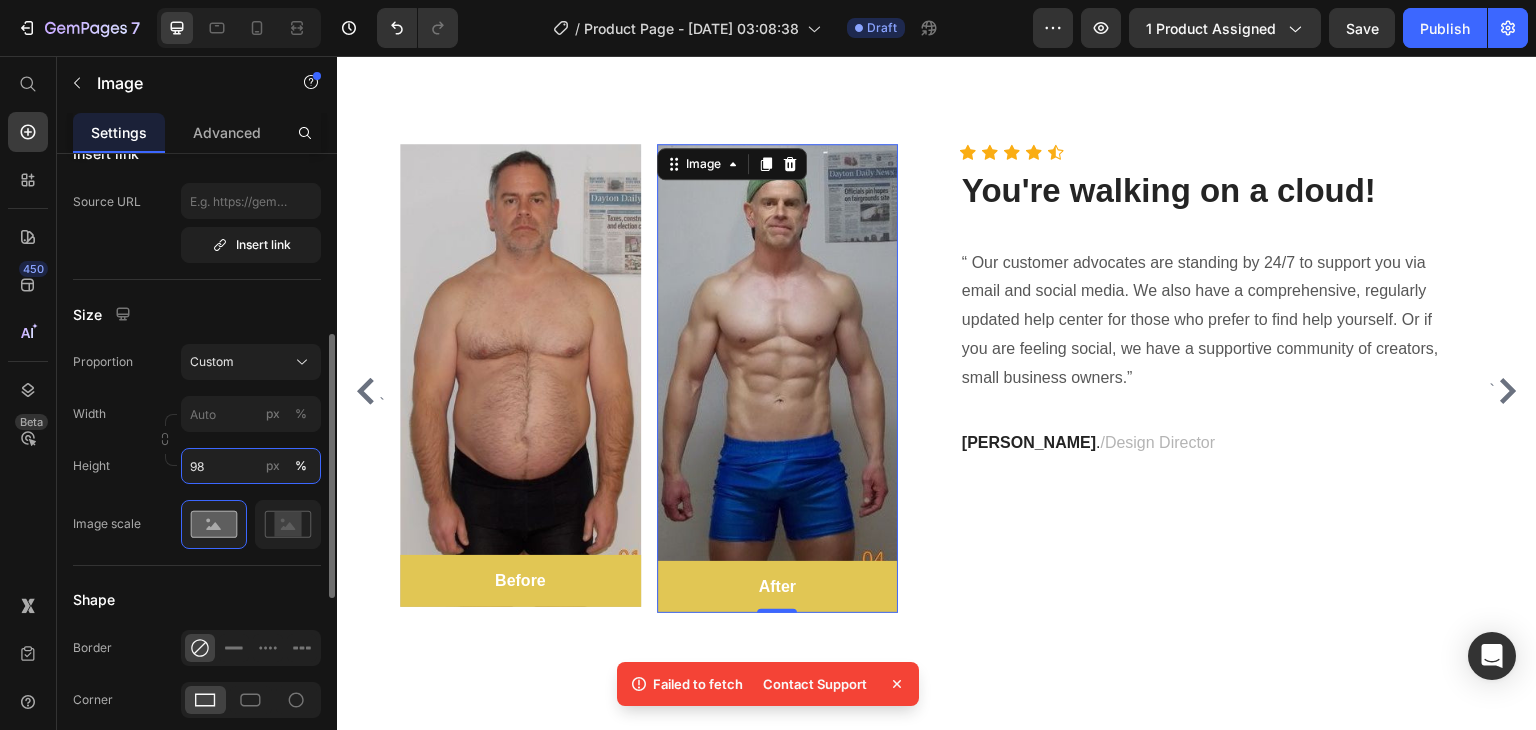 click on "98" at bounding box center [251, 466] 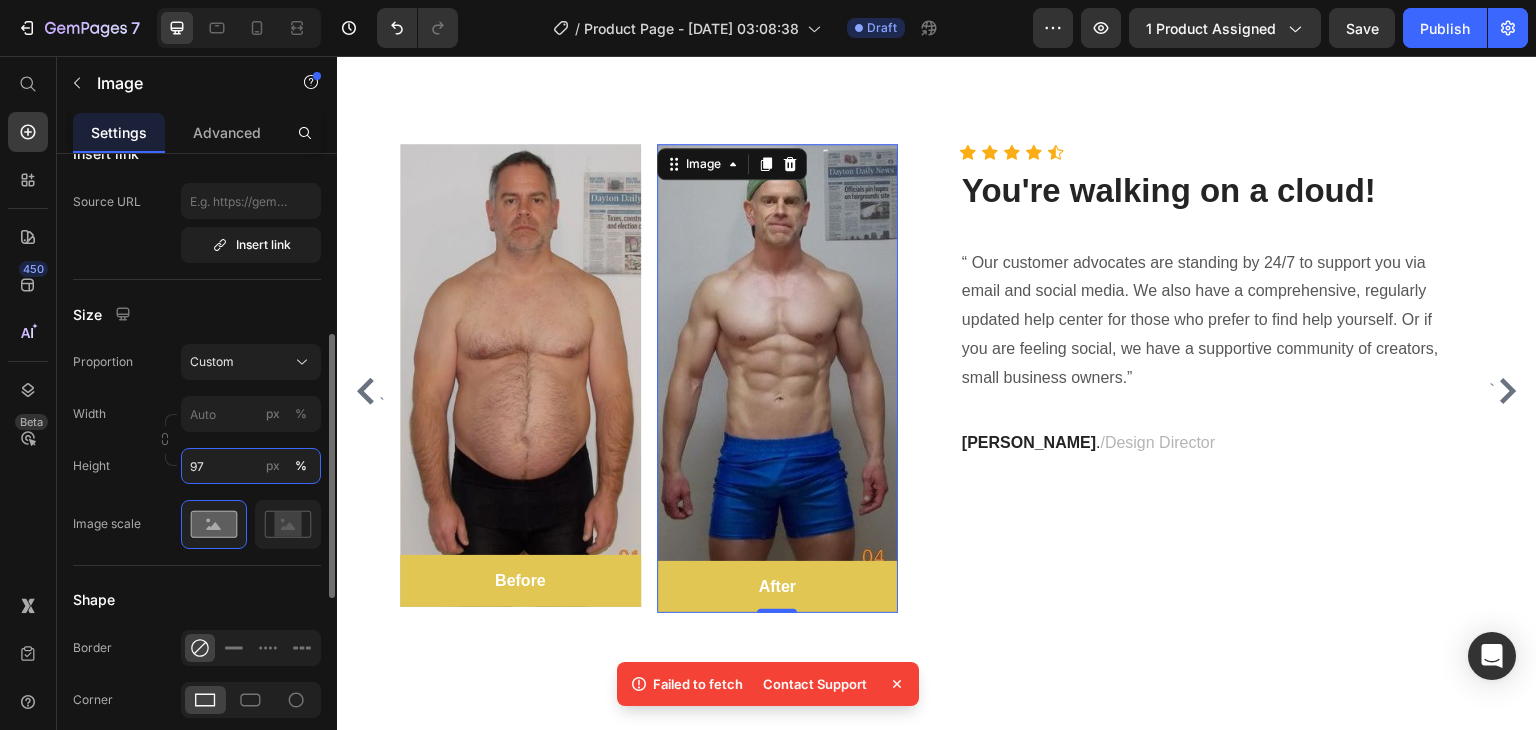 click on "97" at bounding box center (251, 466) 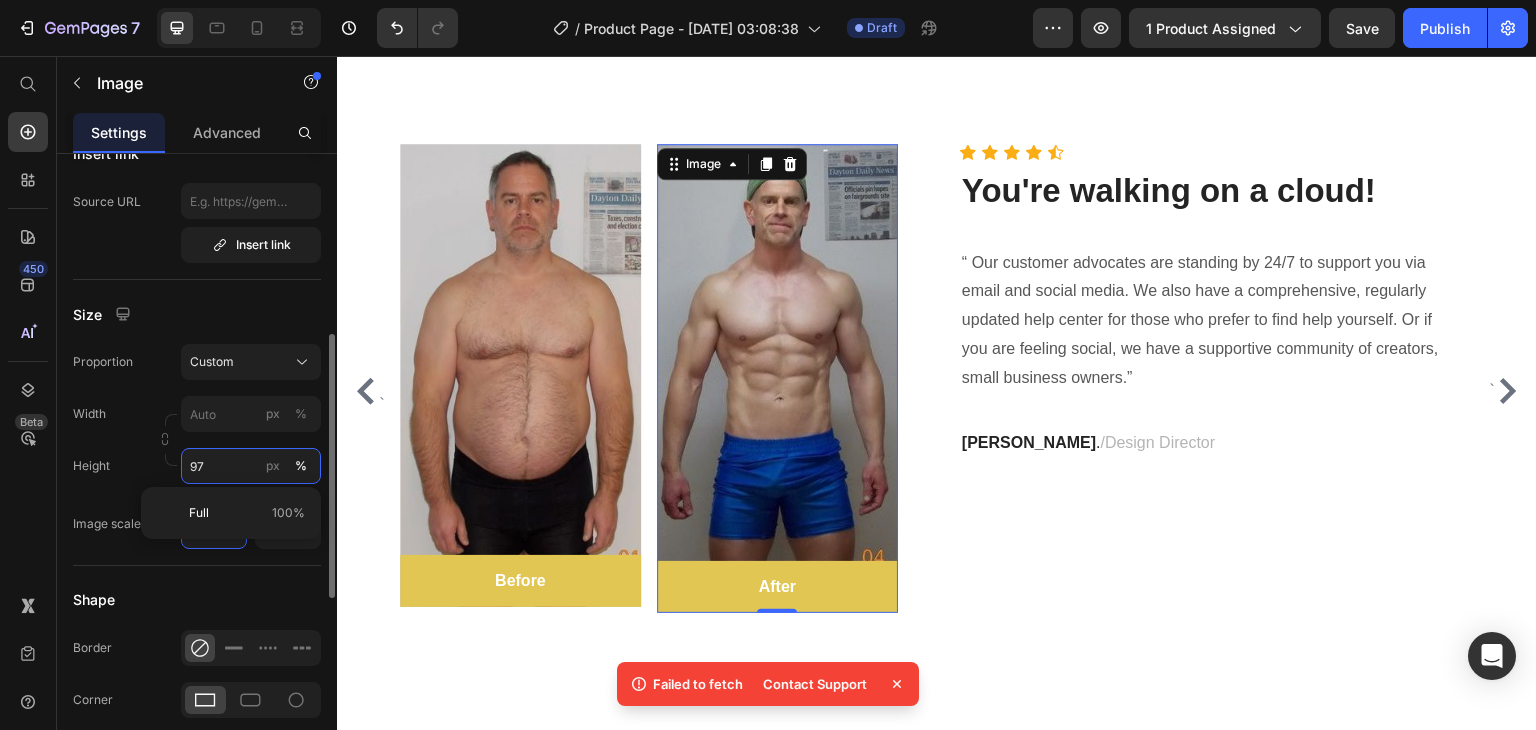 click on "97" at bounding box center [251, 466] 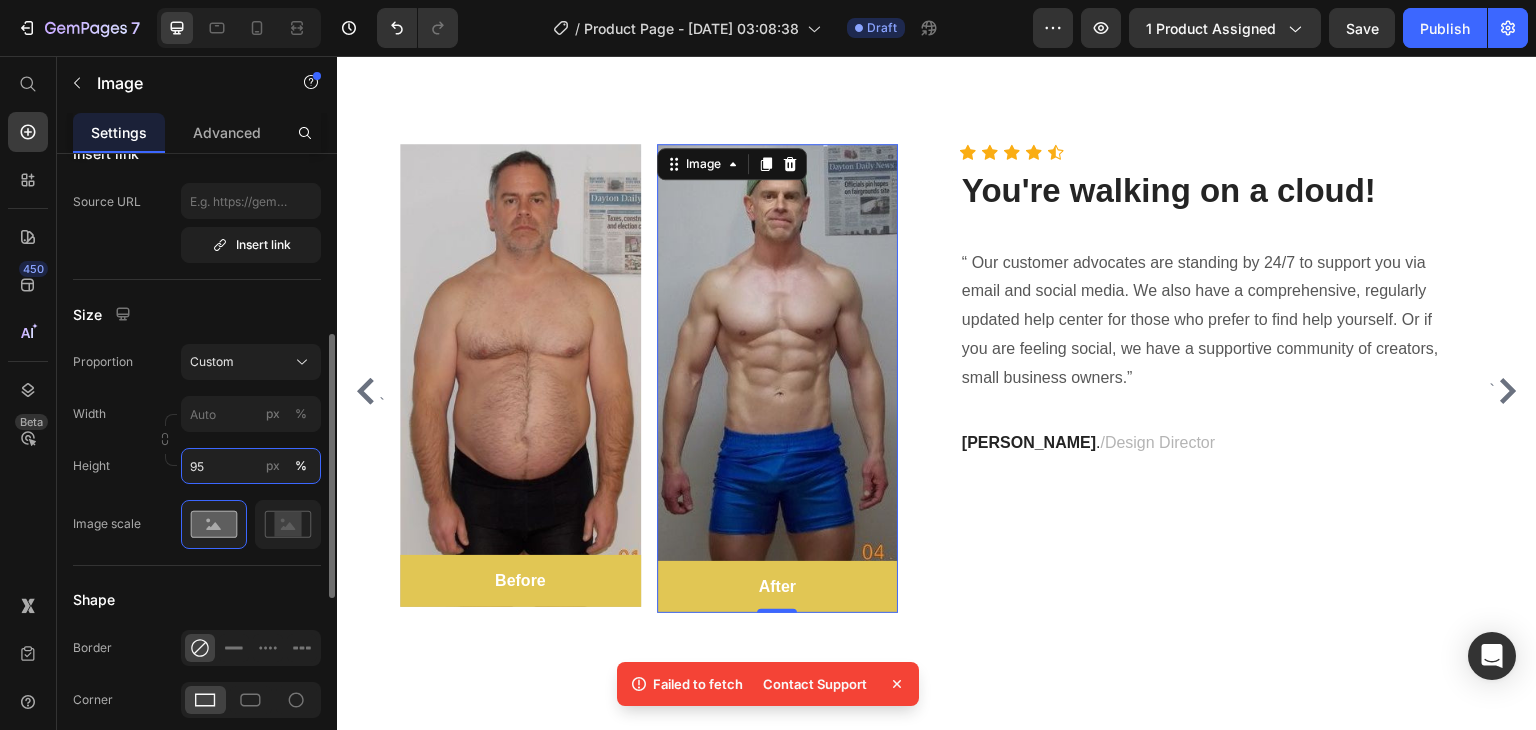 click on "95" at bounding box center [251, 466] 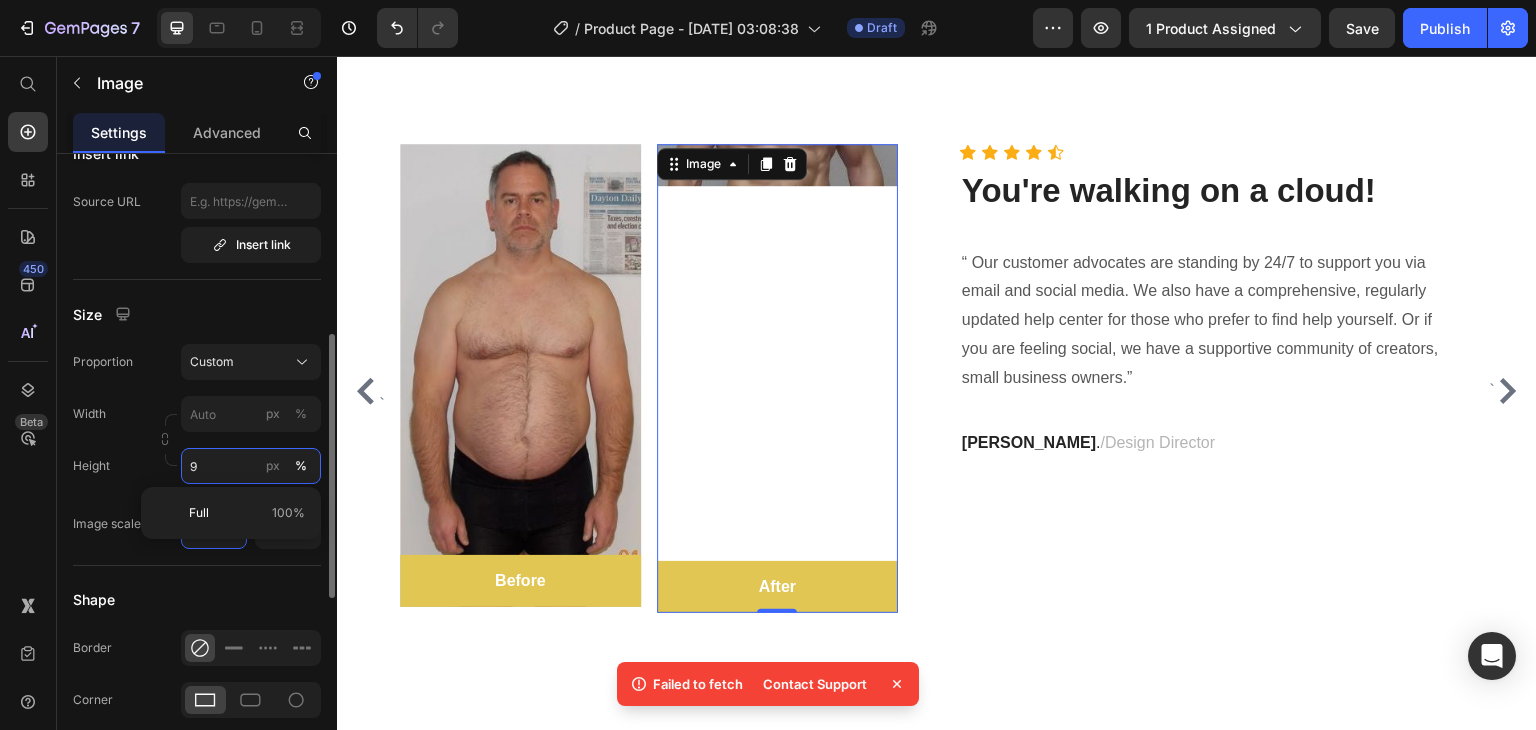 type on "90" 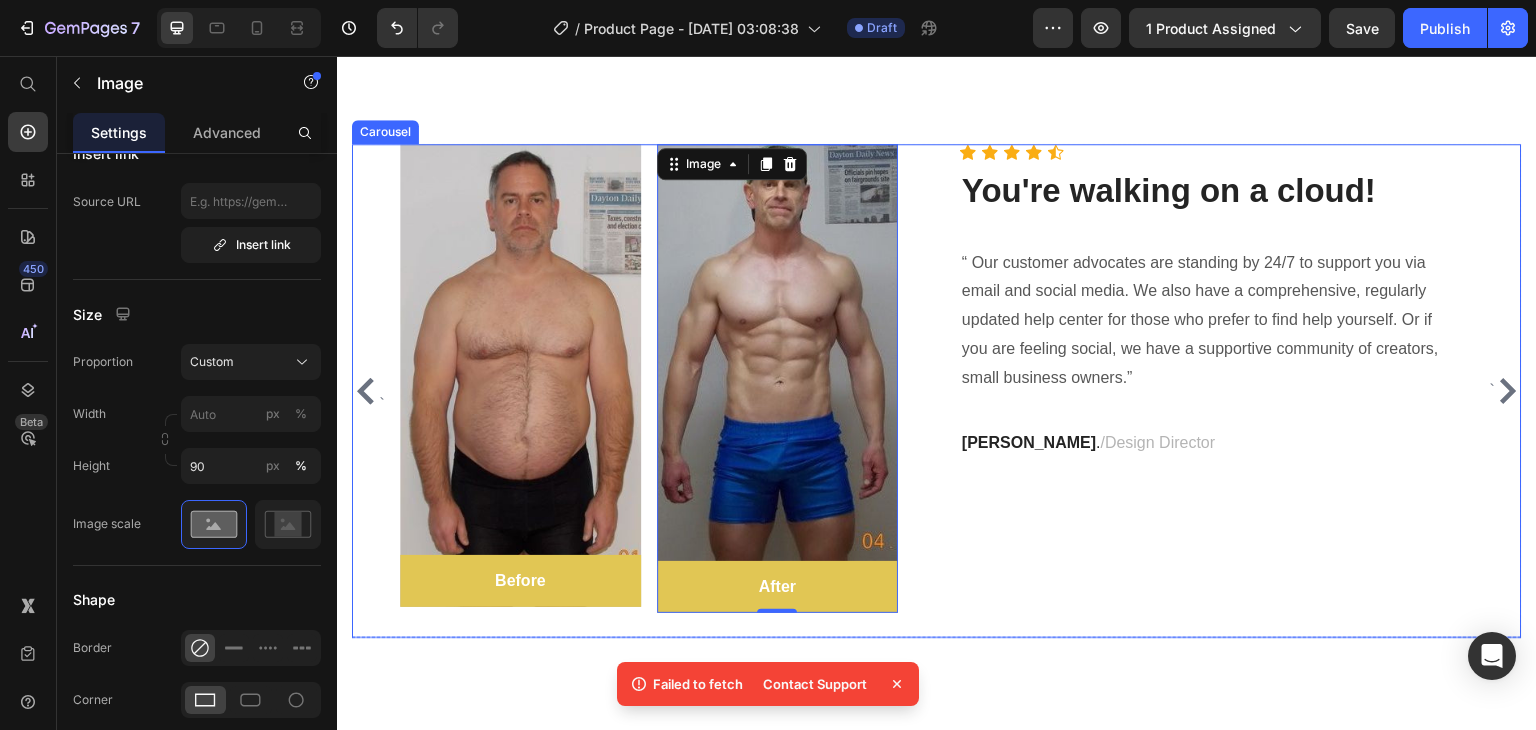 click on "Image Before Text block Row Row Image   0 After Text block Row Row Row                Icon                Icon                Icon                Icon
Icon Icon List Hoz You're walking on a cloud! Heading “ Our customer advocates are standing by 24/7 to support you via email and social media. We also have a comprehensive, regularly updated help center for those who prefer to find help yourself. Or if you are feeling social, we have a supportive community of creators, small business owners.” Text block [PERSON_NAME]  /  Design Director Text block Row" at bounding box center [929, 391] 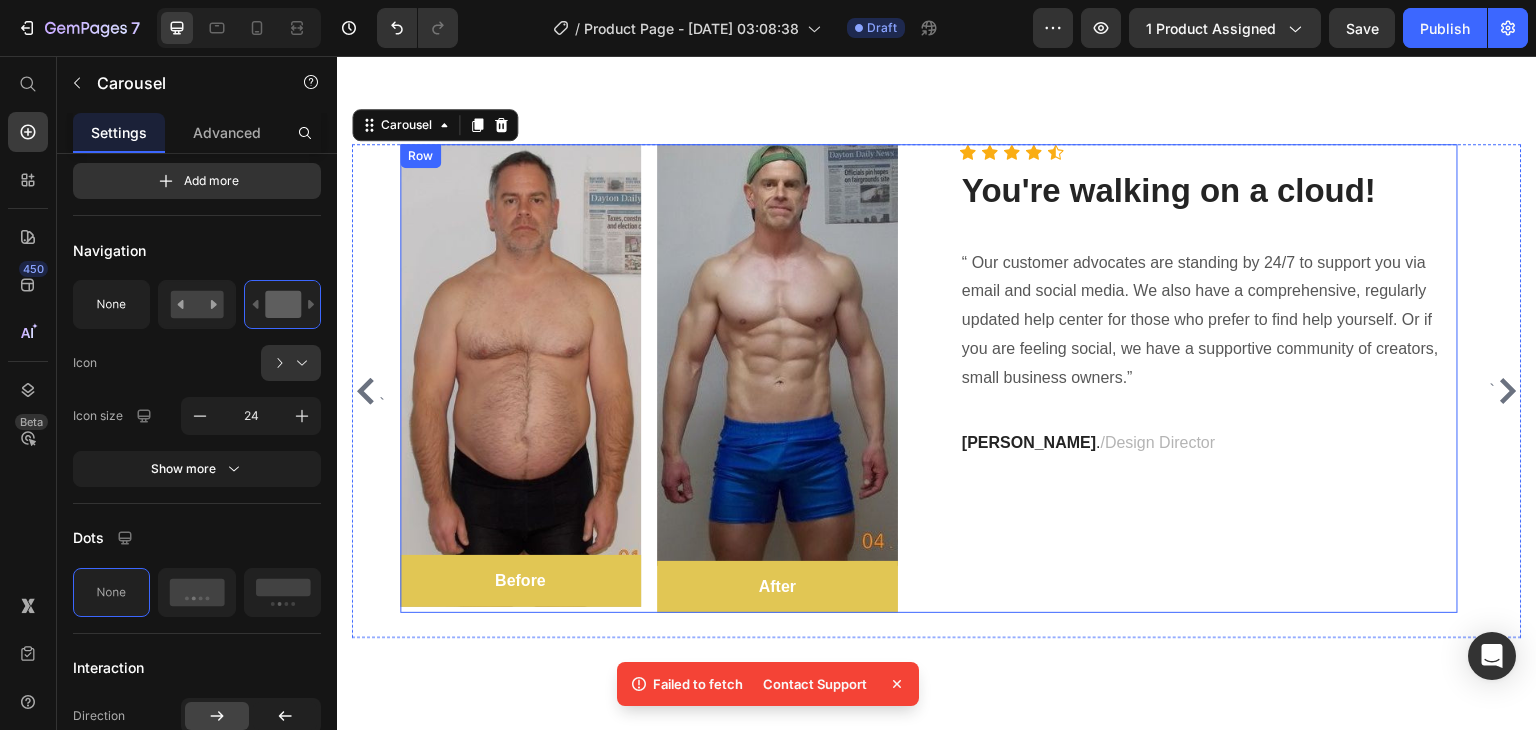 scroll, scrollTop: 0, scrollLeft: 0, axis: both 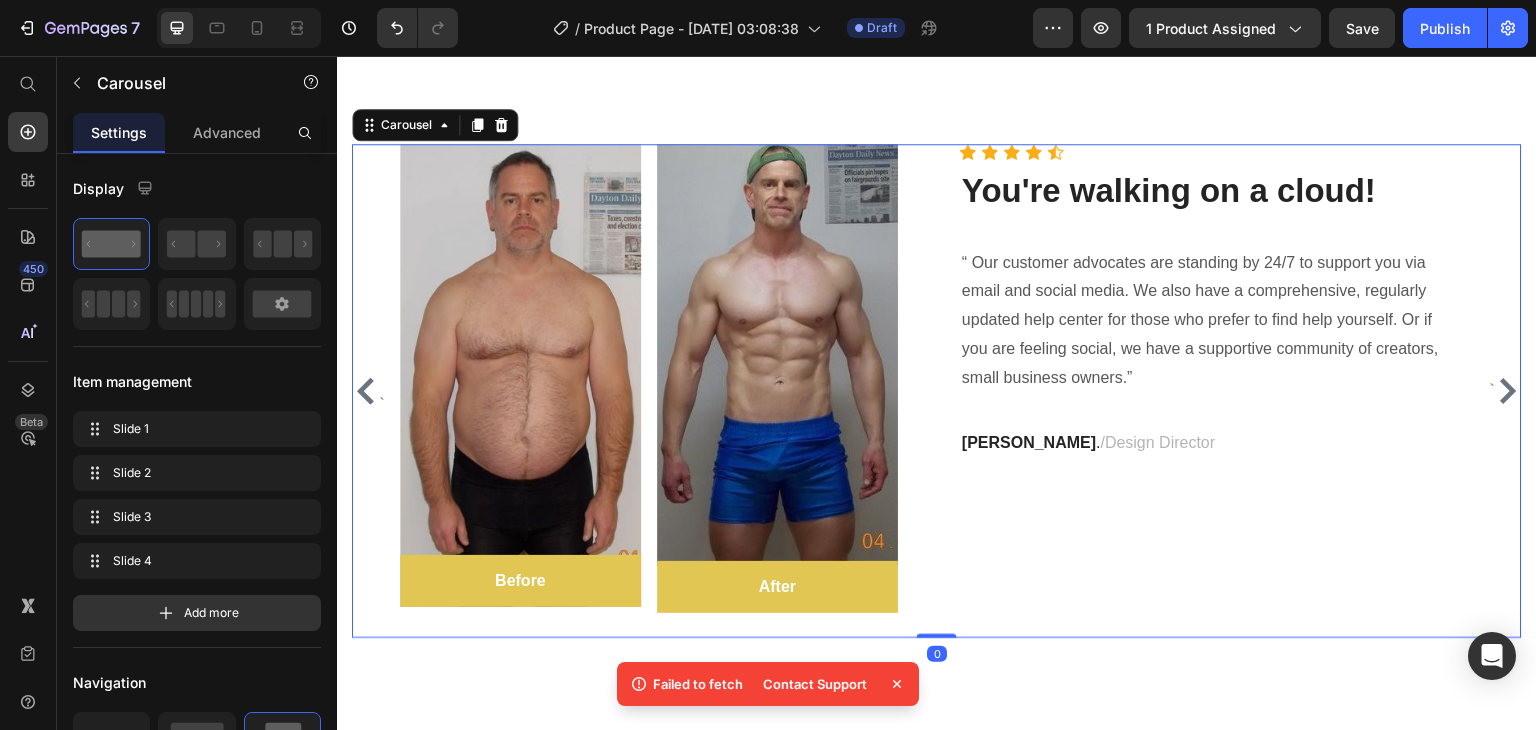 click 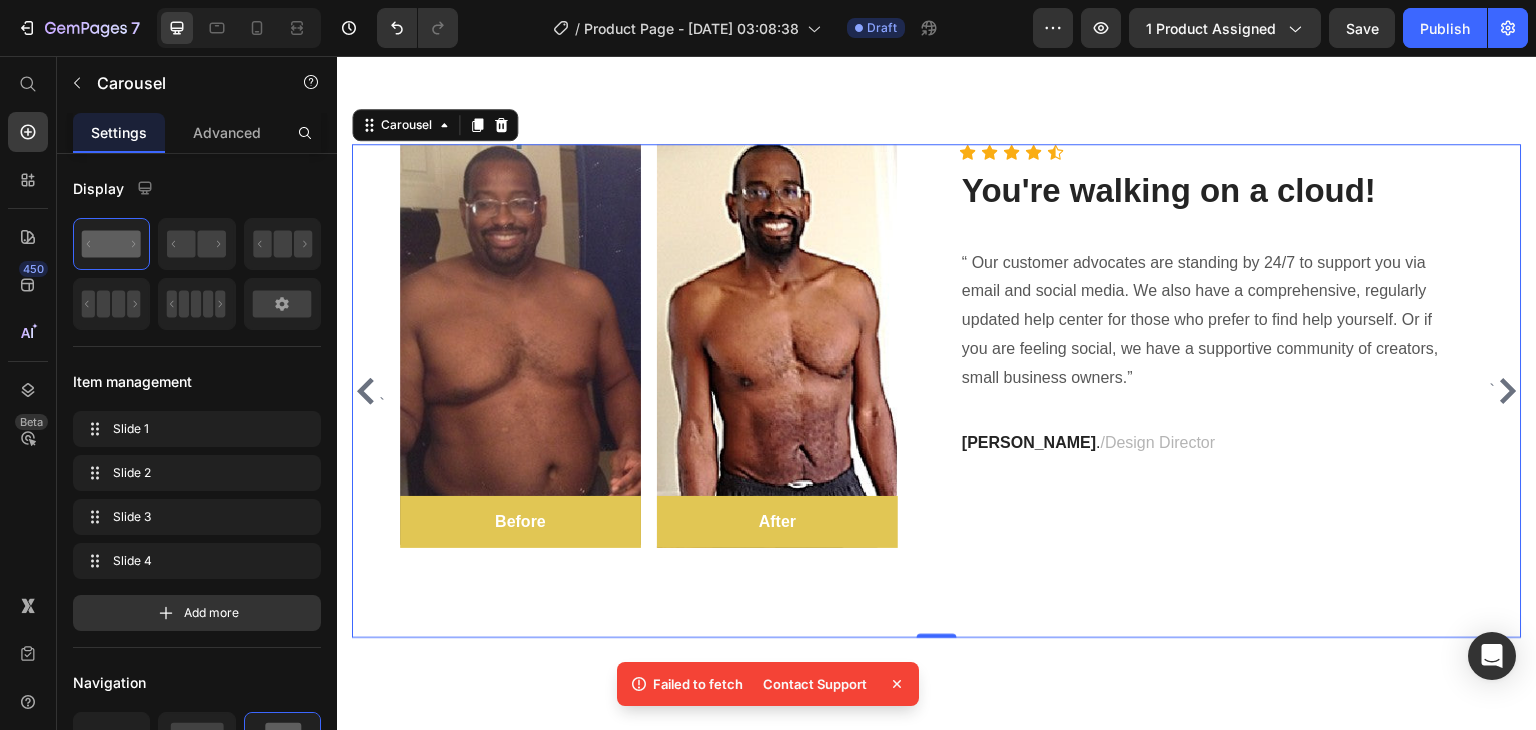click 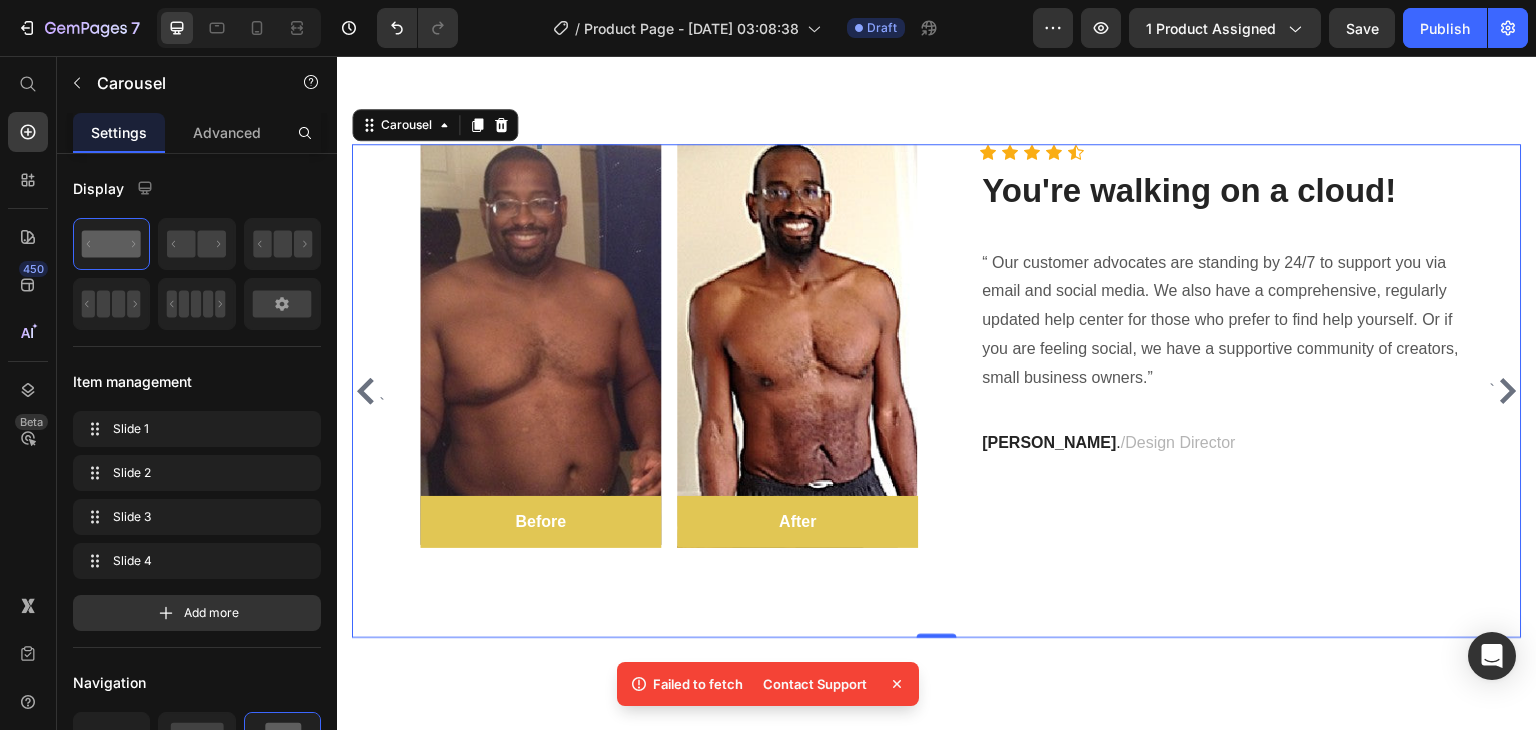 click 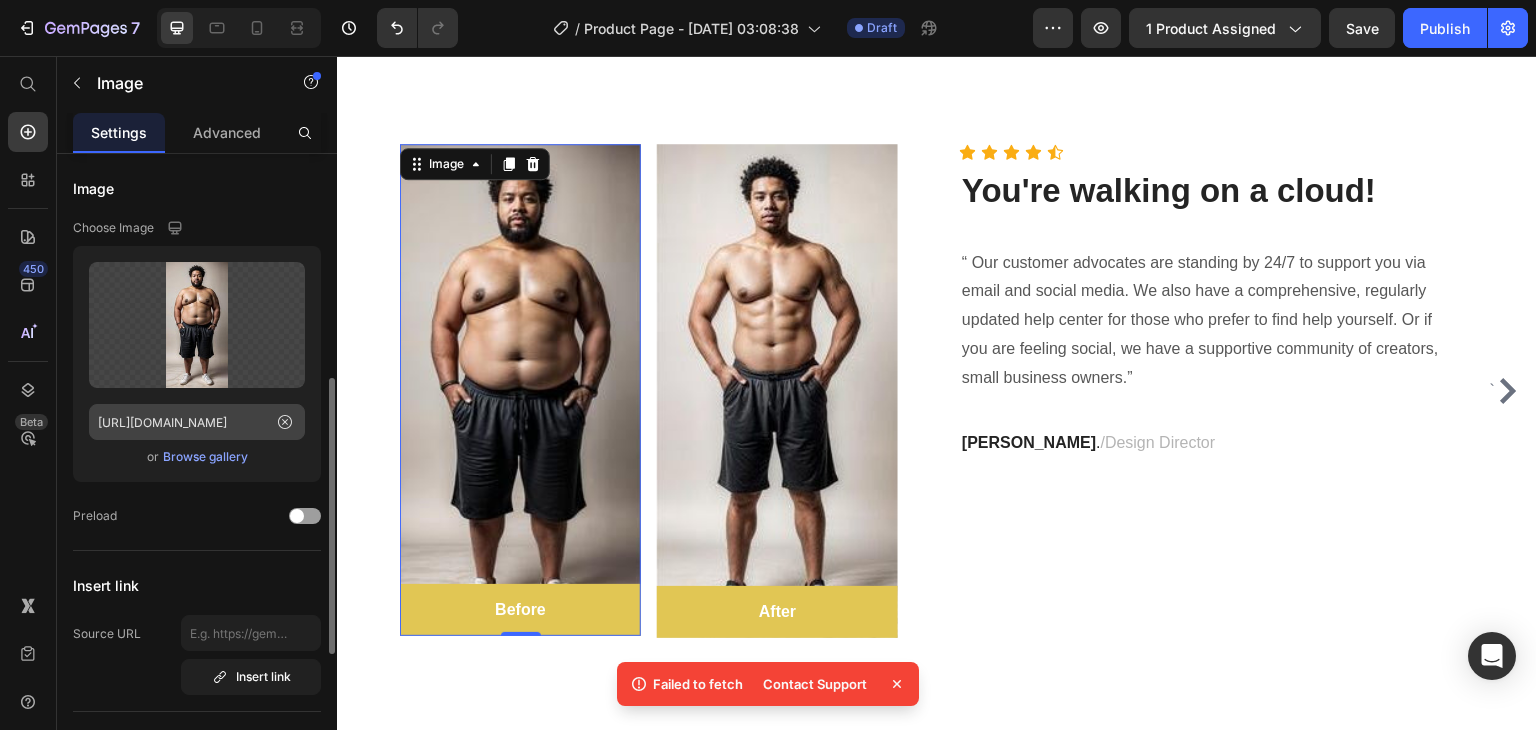 scroll, scrollTop: 231, scrollLeft: 0, axis: vertical 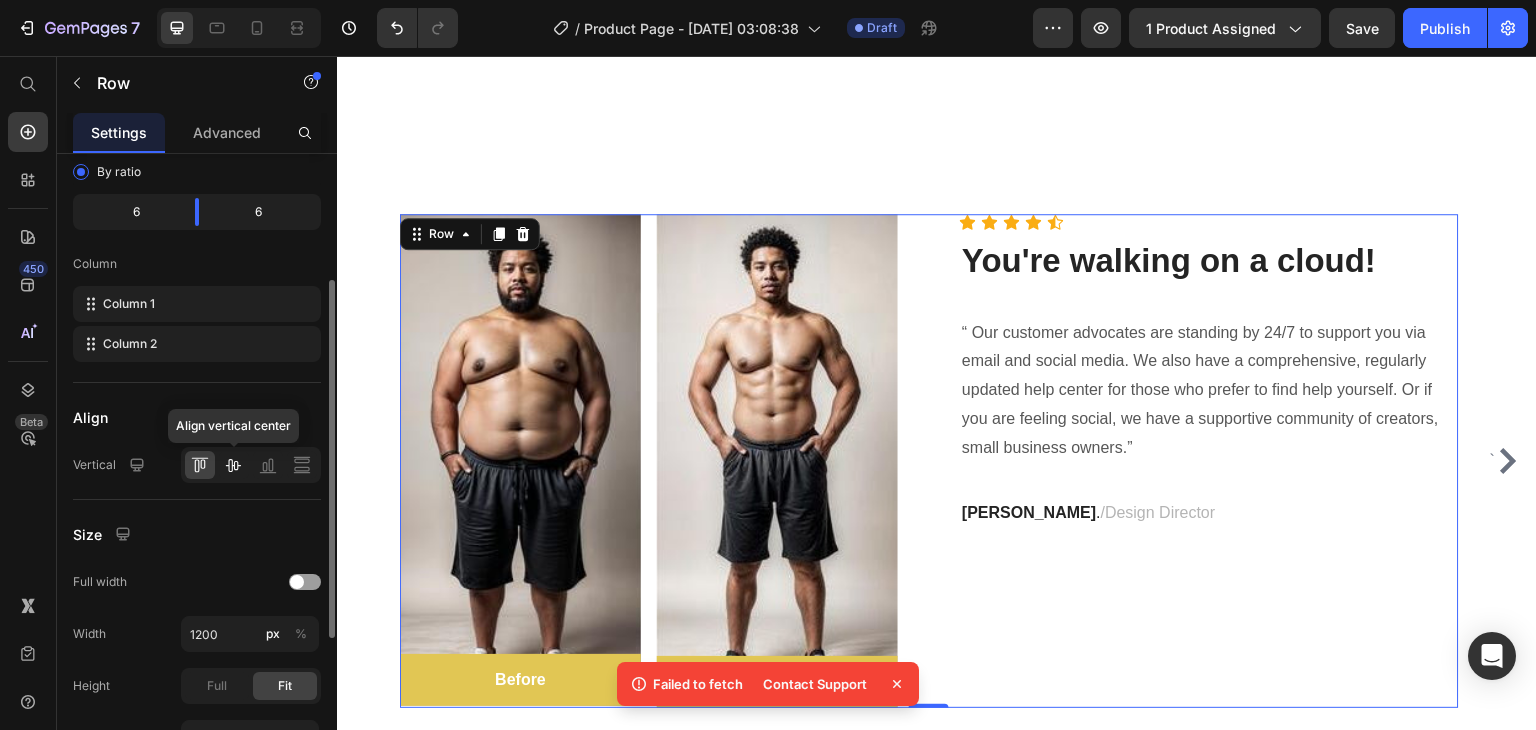 click 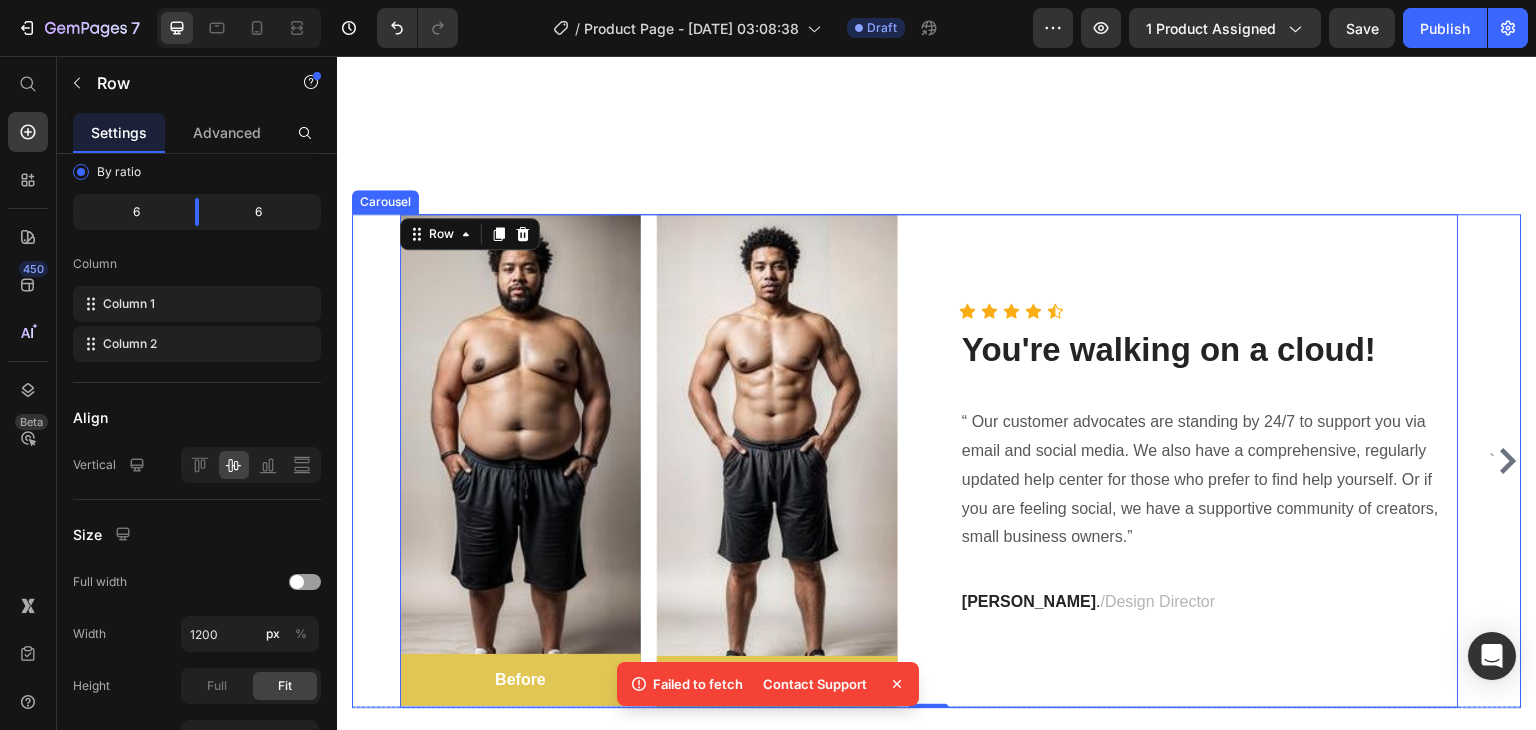 click 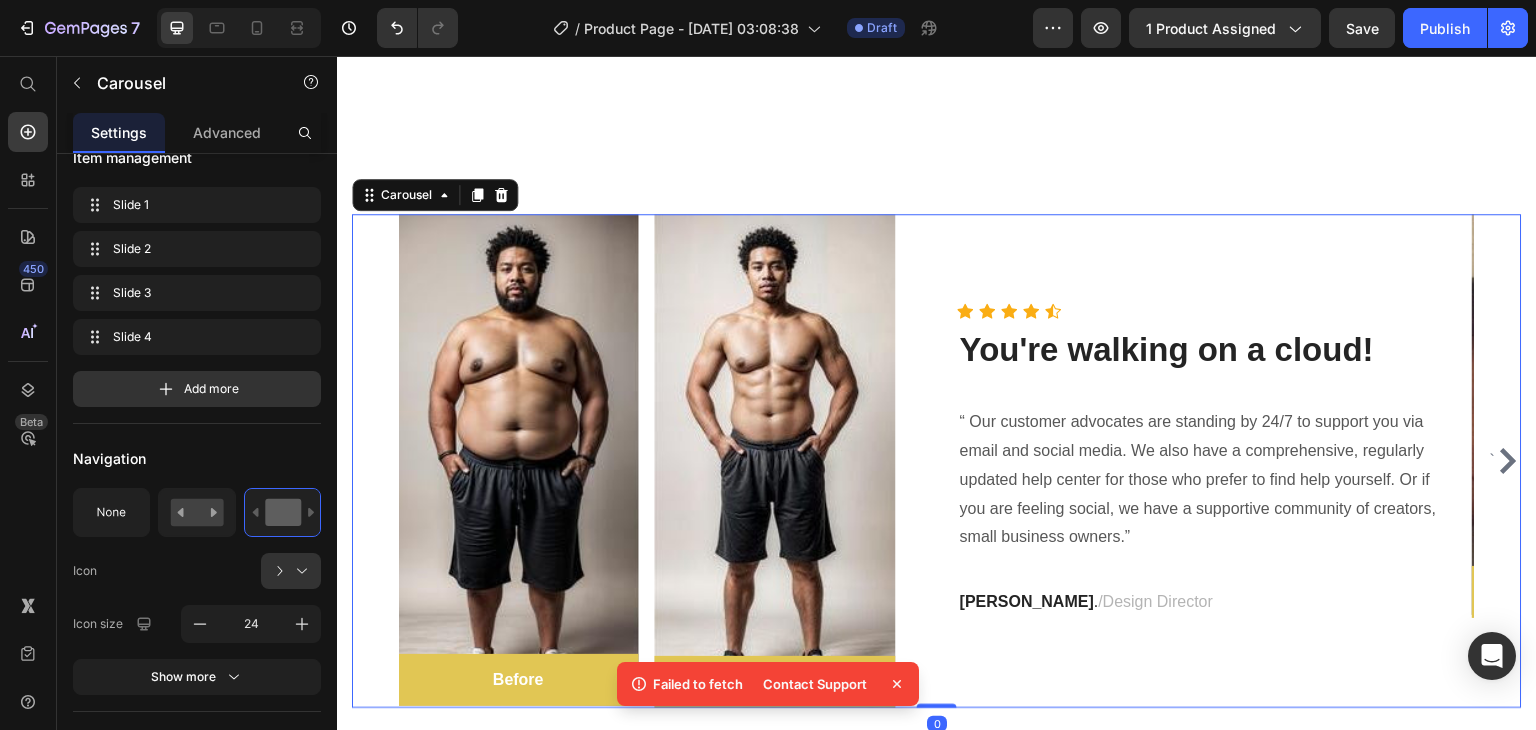 scroll, scrollTop: 0, scrollLeft: 0, axis: both 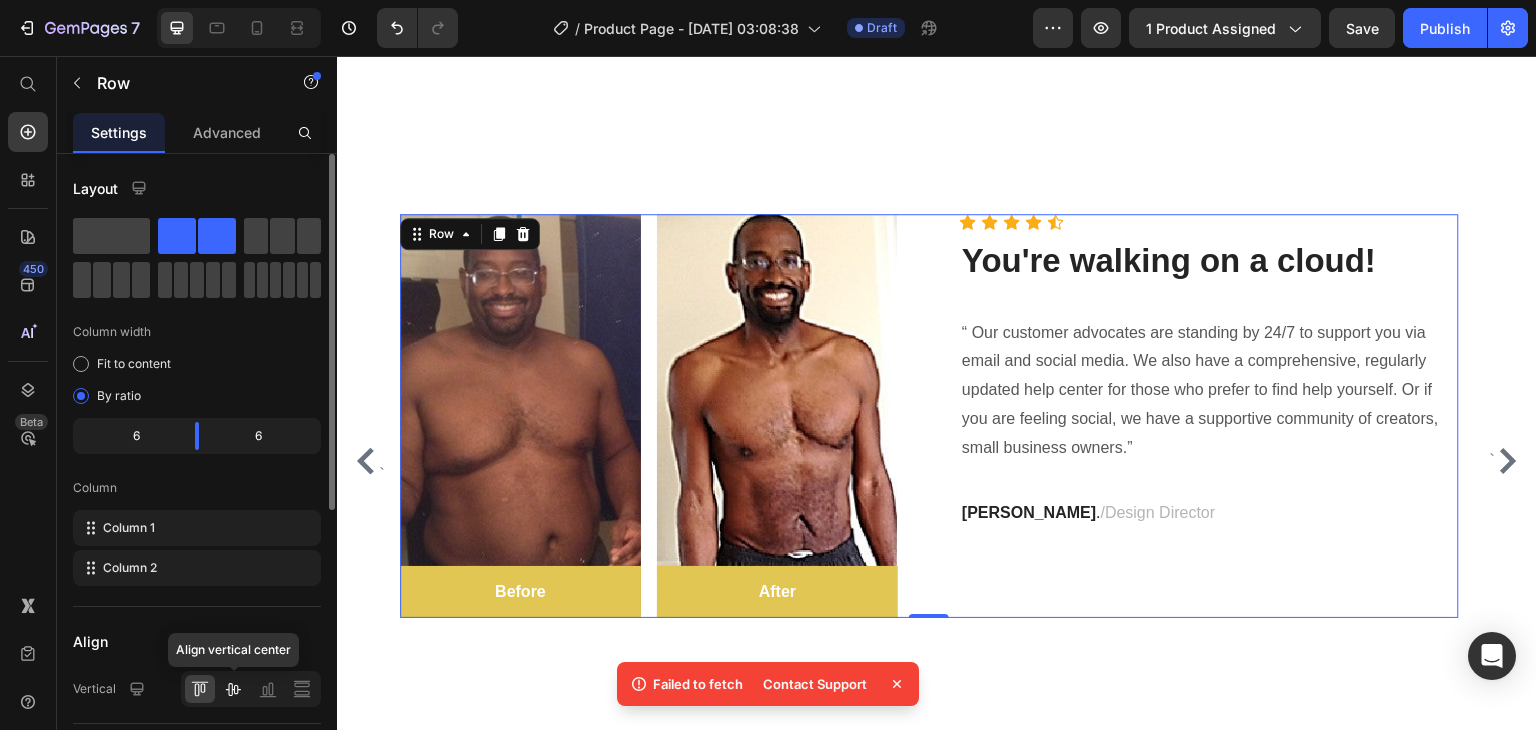 click 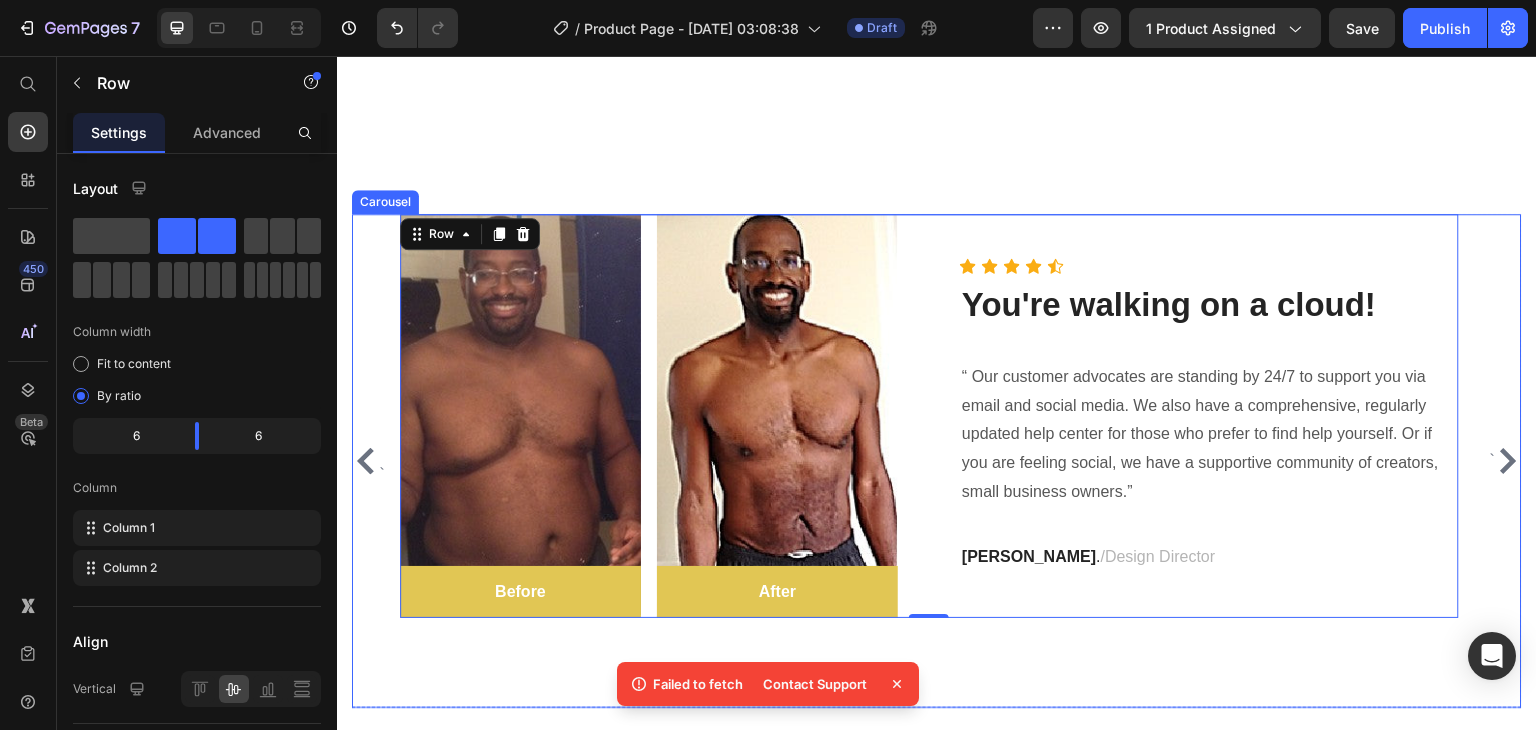 click 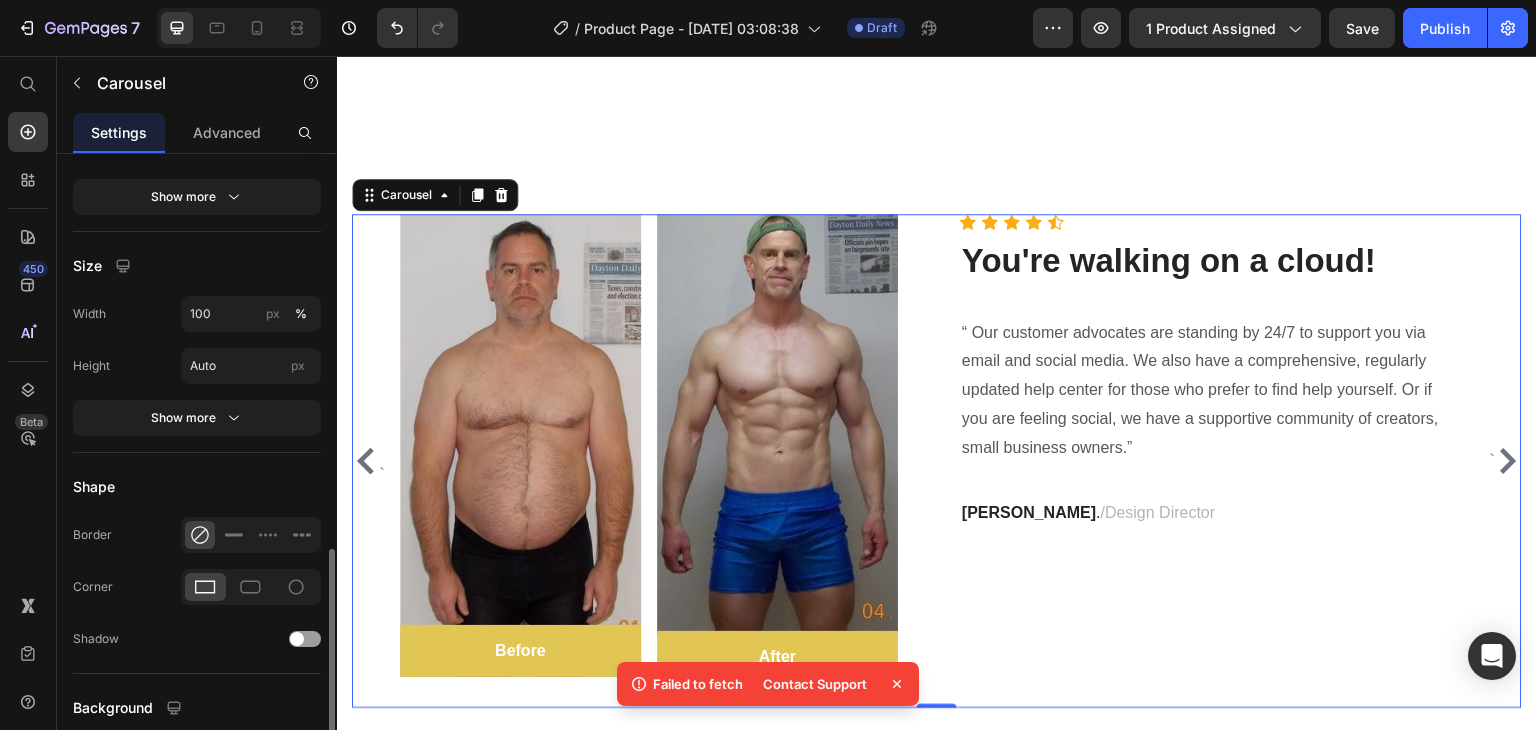 scroll, scrollTop: 1340, scrollLeft: 0, axis: vertical 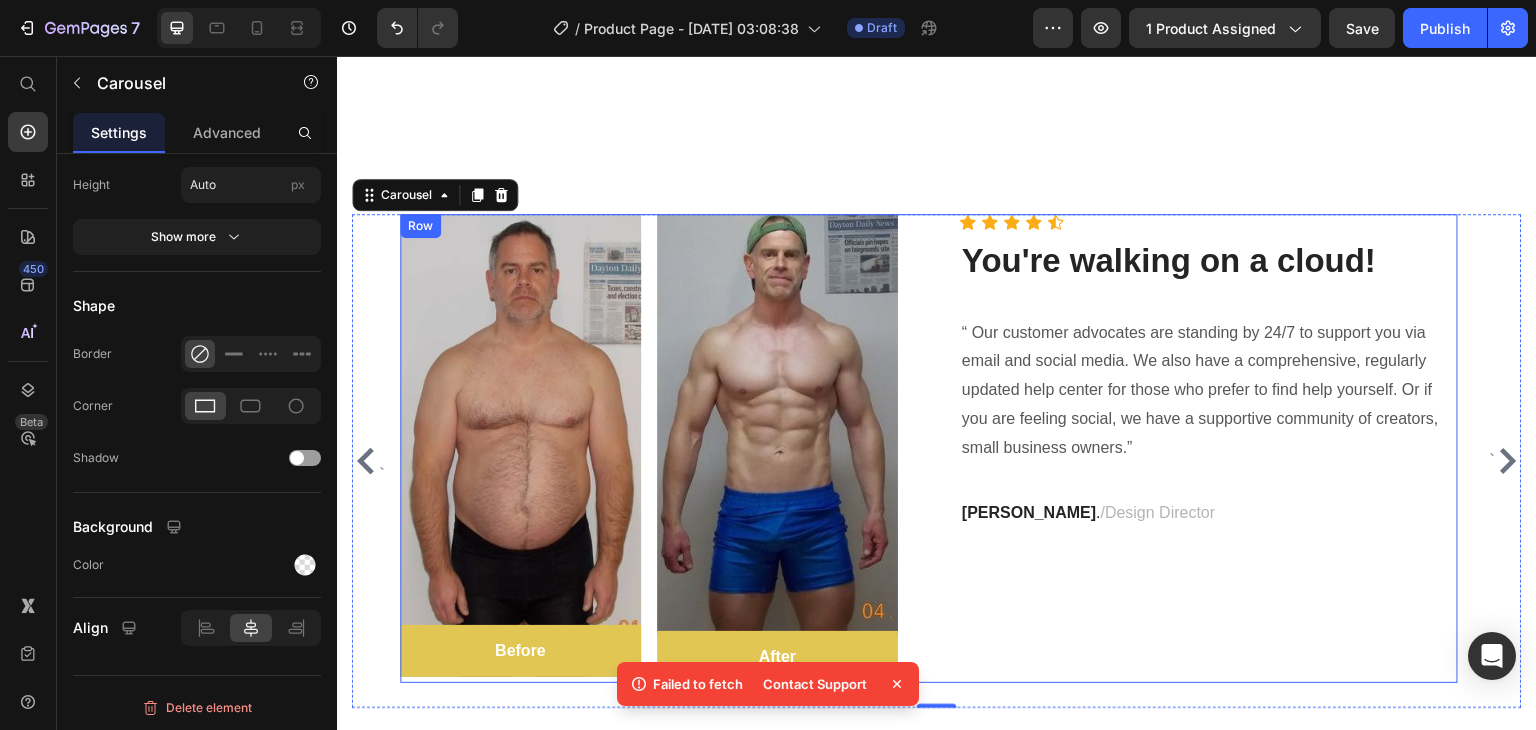 click on "Image Before Text block Row Row Image After Text block Row Row Row                Icon                Icon                Icon                Icon
Icon Icon List Hoz You're walking on a cloud! Heading “ Our customer advocates are standing by 24/7 to support you via email and social media. We also have a comprehensive, regularly updated help center for those who prefer to find help yourself. Or if you are feeling social, we have a supportive community of creators, small business owners.” Text block [PERSON_NAME]  /  Design Director Text block Row" at bounding box center (929, 448) 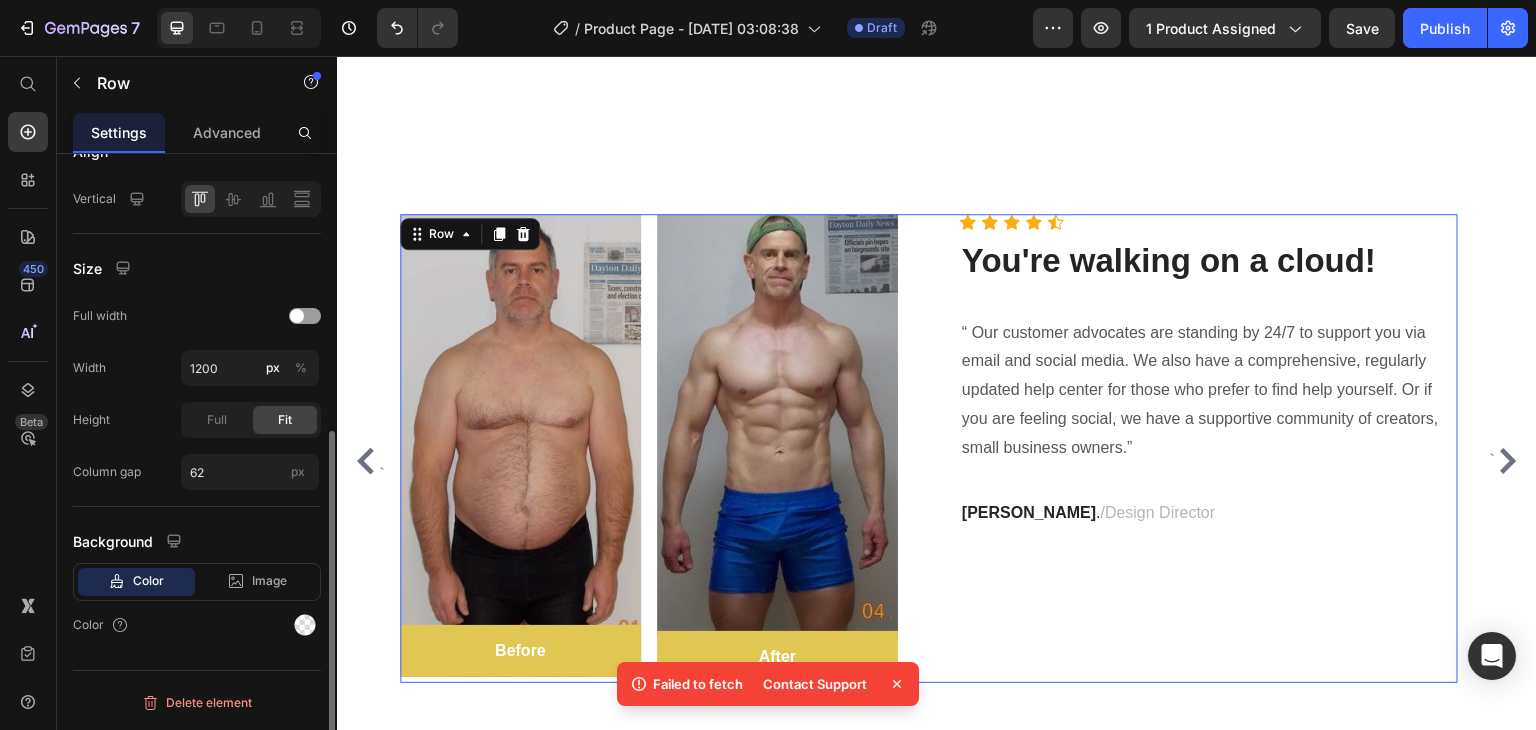 scroll, scrollTop: 0, scrollLeft: 0, axis: both 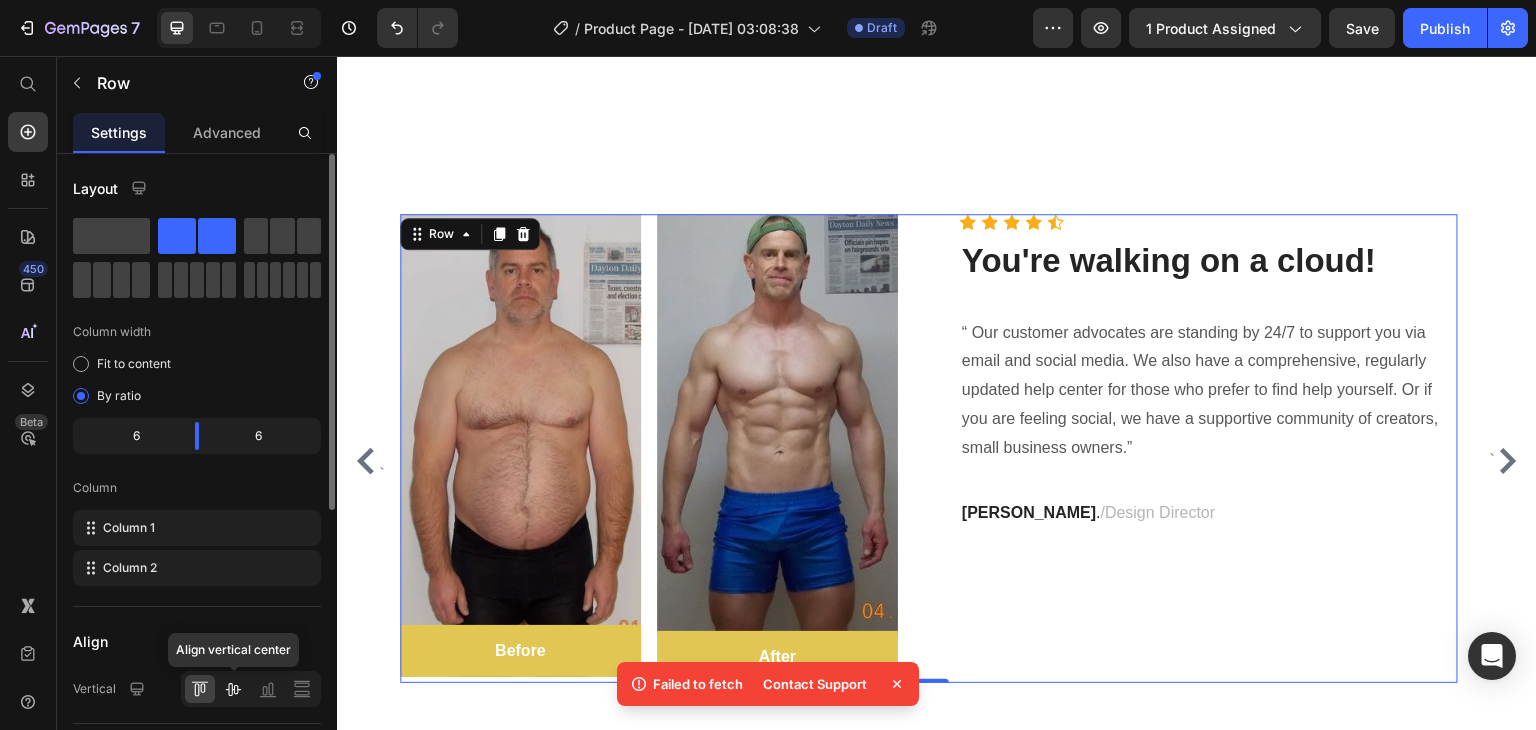 drag, startPoint x: 239, startPoint y: 679, endPoint x: 63, endPoint y: 19, distance: 683.06366 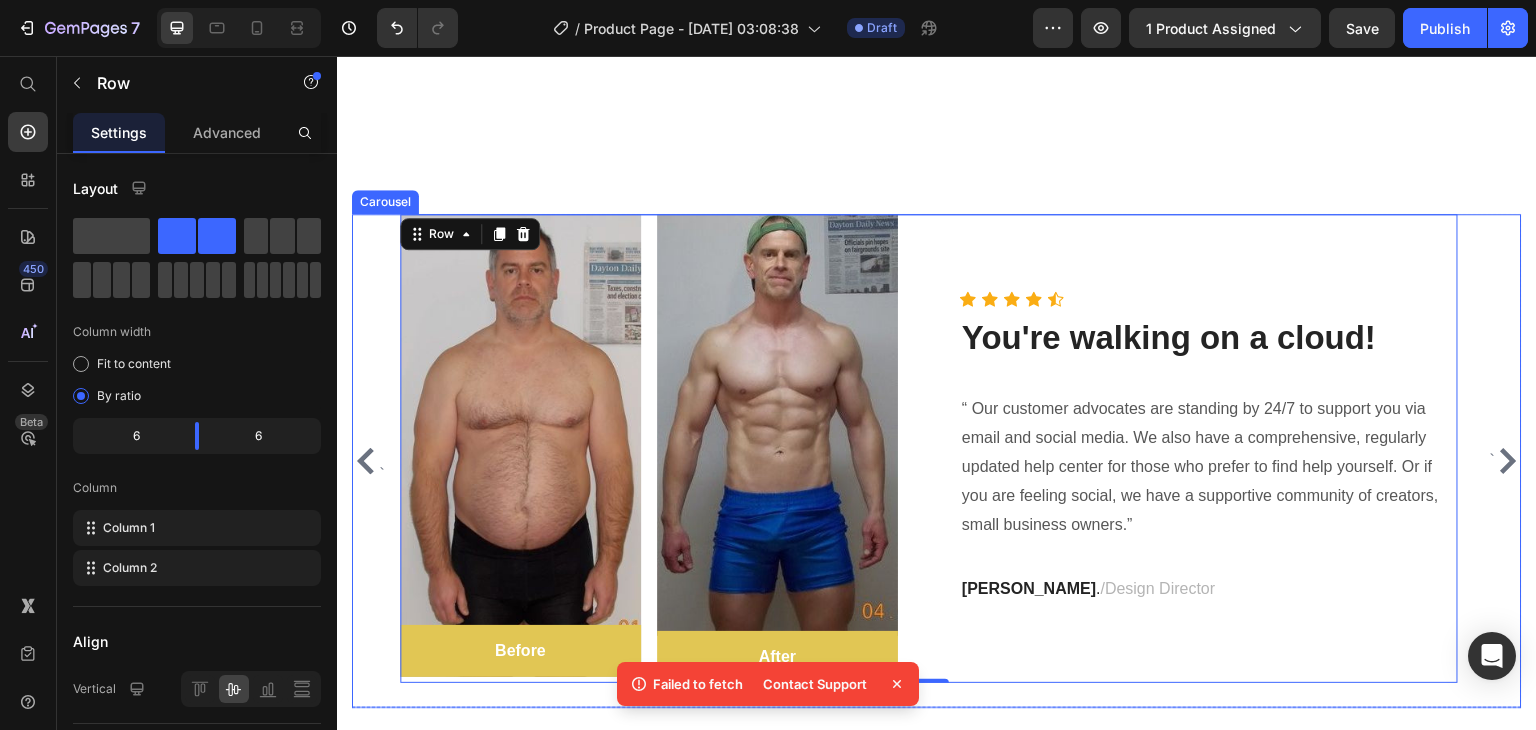 click 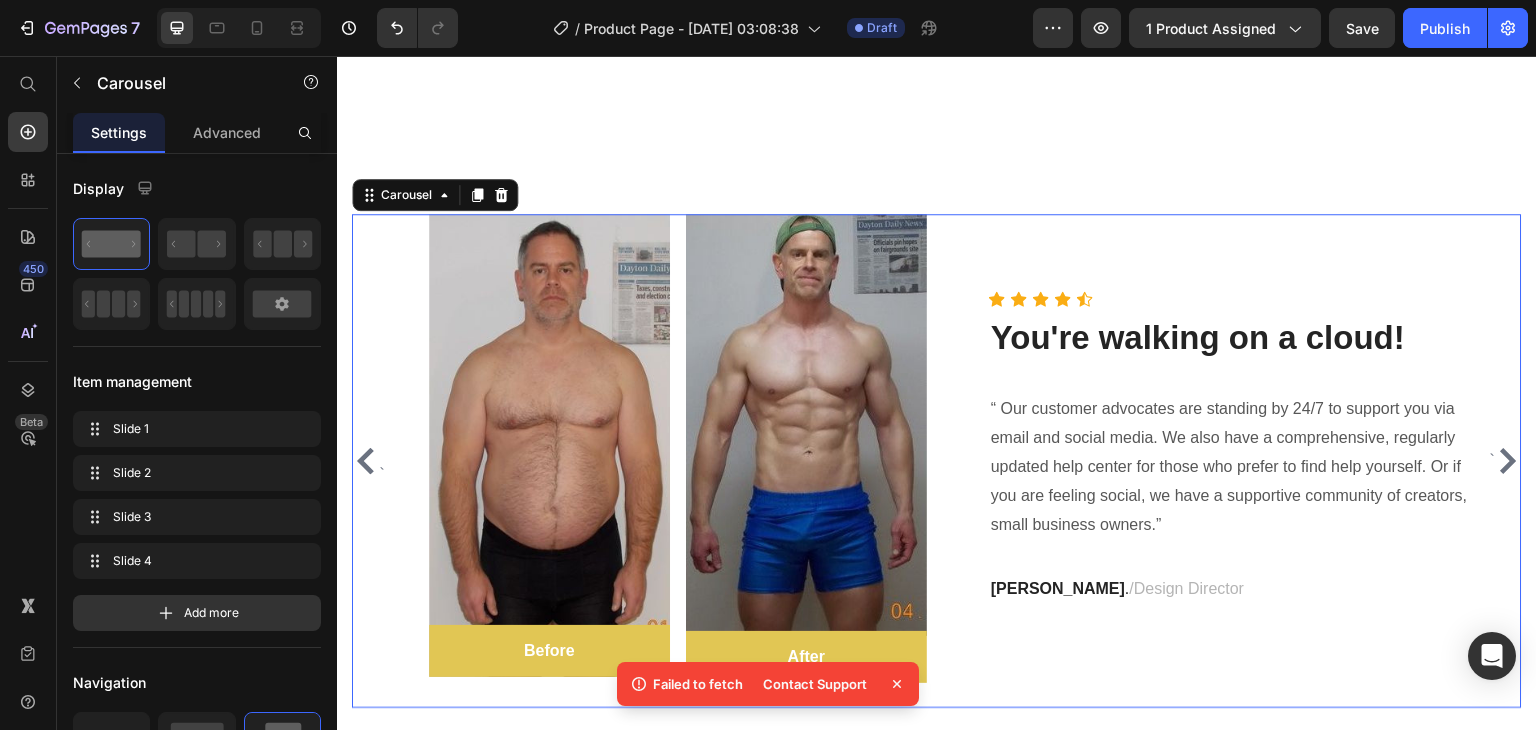 click 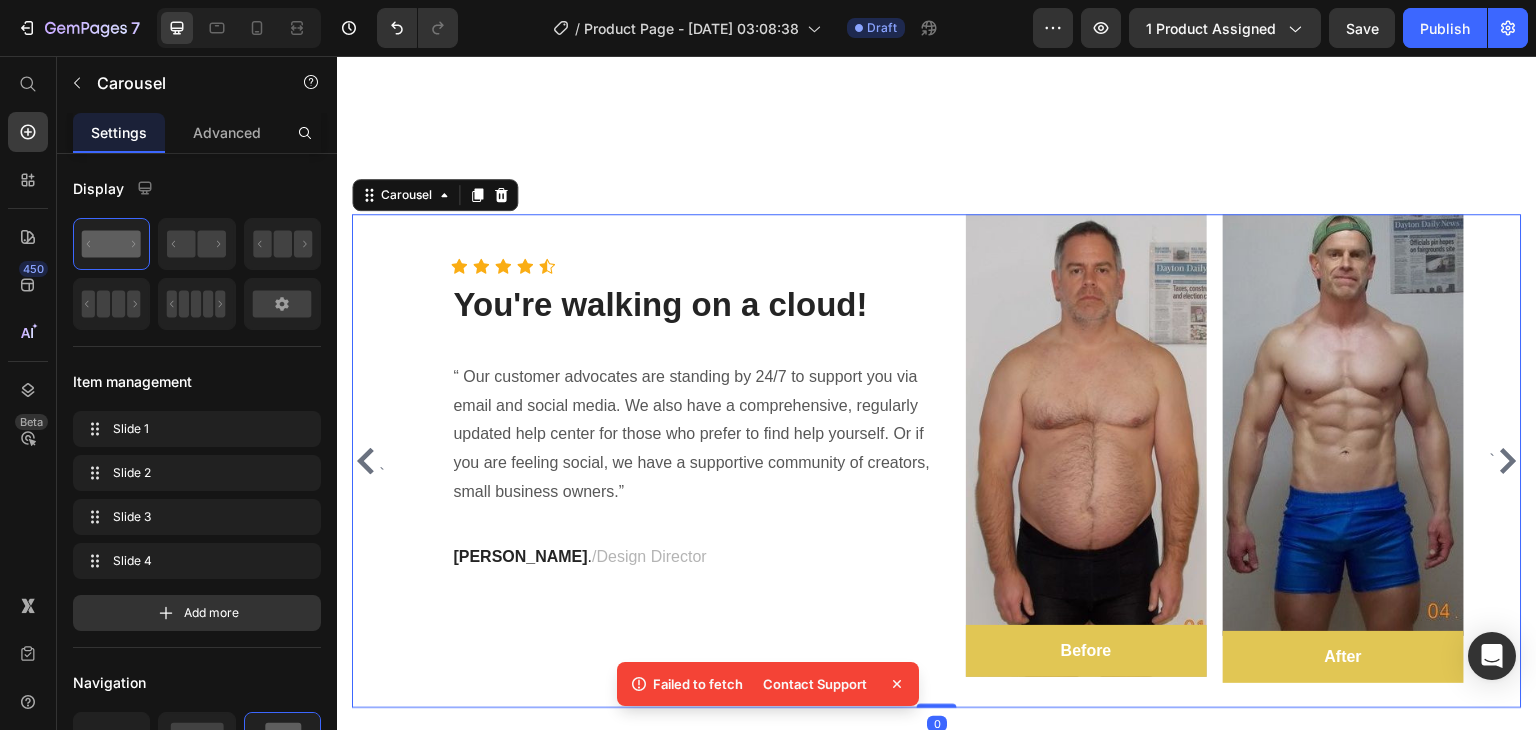 click 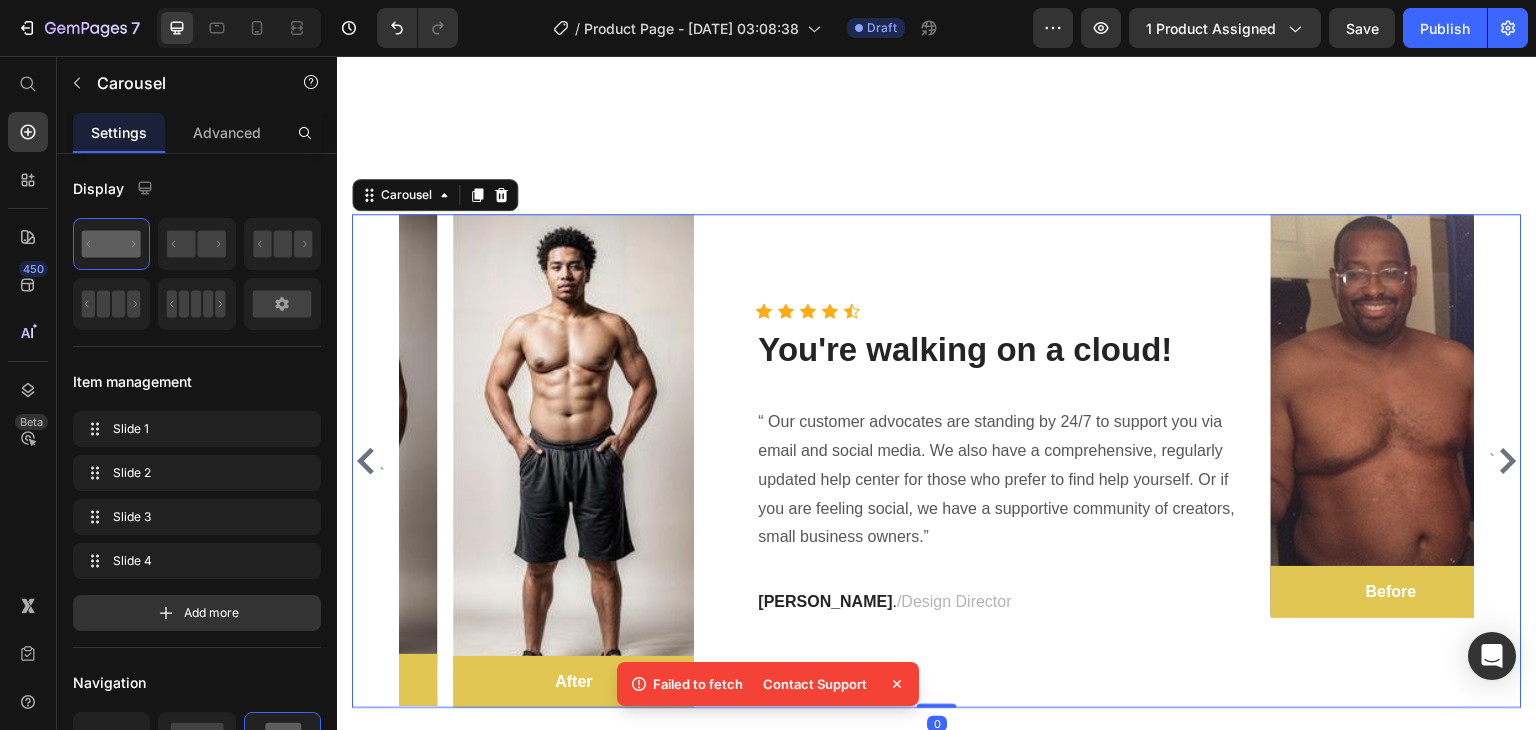 click on "` Image Before Text block Row Row Image After Text block Row Row Row                Icon                Icon                Icon                Icon
Icon Icon List Hoz You're walking on a cloud! Heading “ Our customer advocates are standing by 24/7 to support you via email and social media. We also have a comprehensive, regularly updated help center for those who prefer to find help yourself. Or if you are feeling social, we have a supportive community of creators, small business owners.” Text block [PERSON_NAME]  /  Design Director Text block Row Image Row Before Text block Row Image After Text block Row Row Row                Icon                Icon                Icon                Icon
Icon Icon List Hoz You're walking on a cloud! Heading Text block [PERSON_NAME]  /  Design Director Text block Row Image Before Text block Row Row Image After Text block Row Row Row                Icon                Icon                Icon                Icon
Icon Icon List Hoz ." at bounding box center (937, 461) 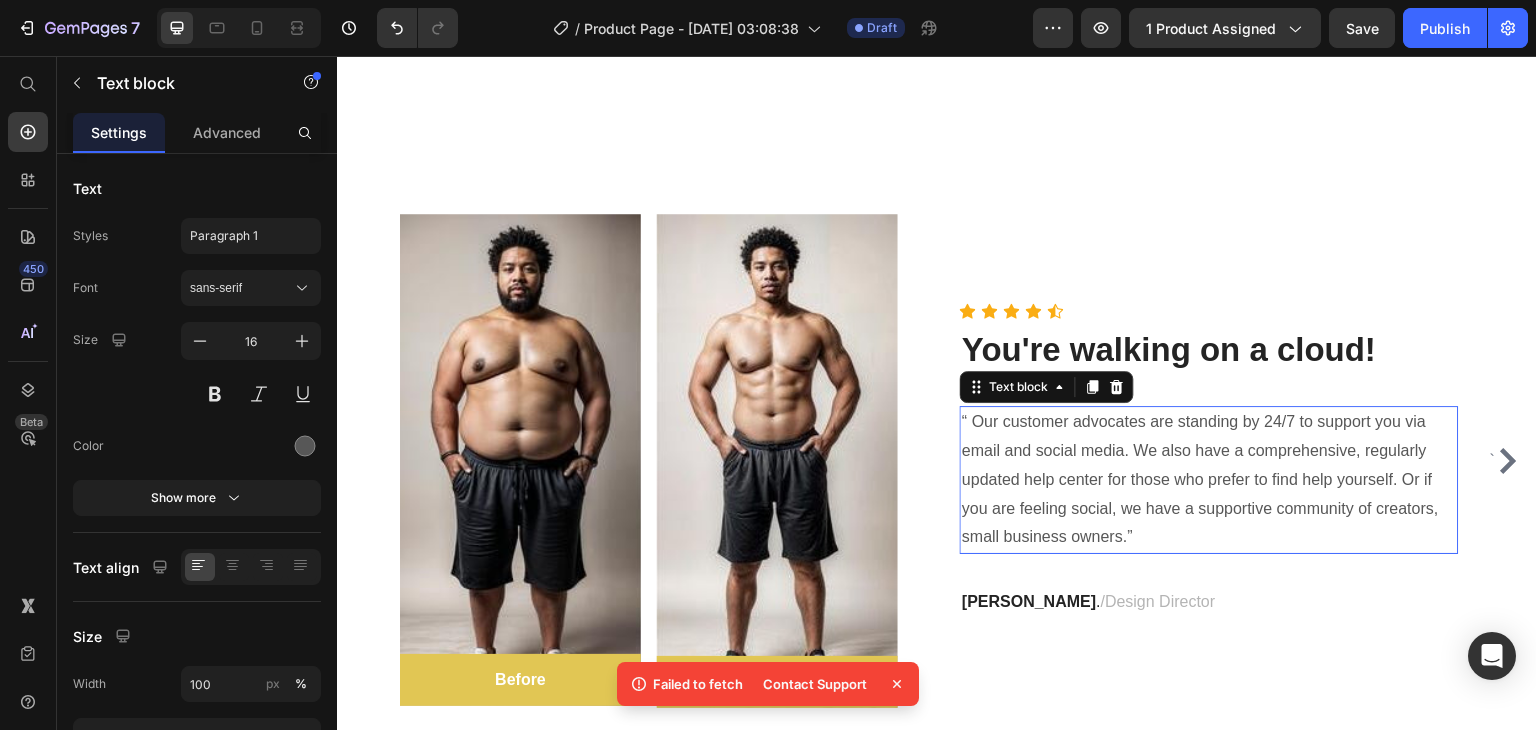 click on "“ Our customer advocates are standing by 24/7 to support you via email and social media. We also have a comprehensive, regularly updated help center for those who prefer to find help yourself. Or if you are feeling social, we have a supportive community of creators, small business owners.”" at bounding box center (1209, 480) 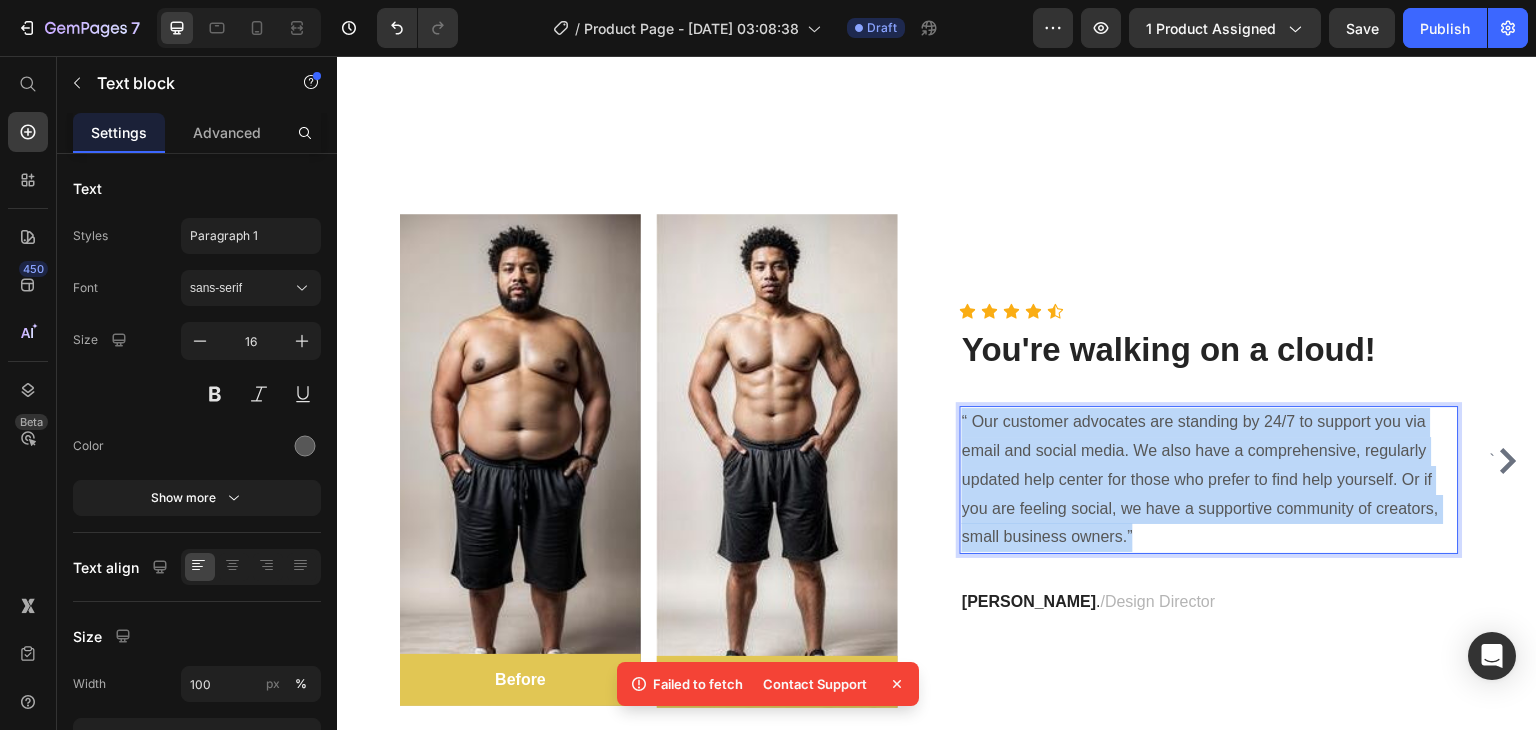 click on "“ Our customer advocates are standing by 24/7 to support you via email and social media. We also have a comprehensive, regularly updated help center for those who prefer to find help yourself. Or if you are feeling social, we have a supportive community of creators, small business owners.”" at bounding box center (1209, 480) 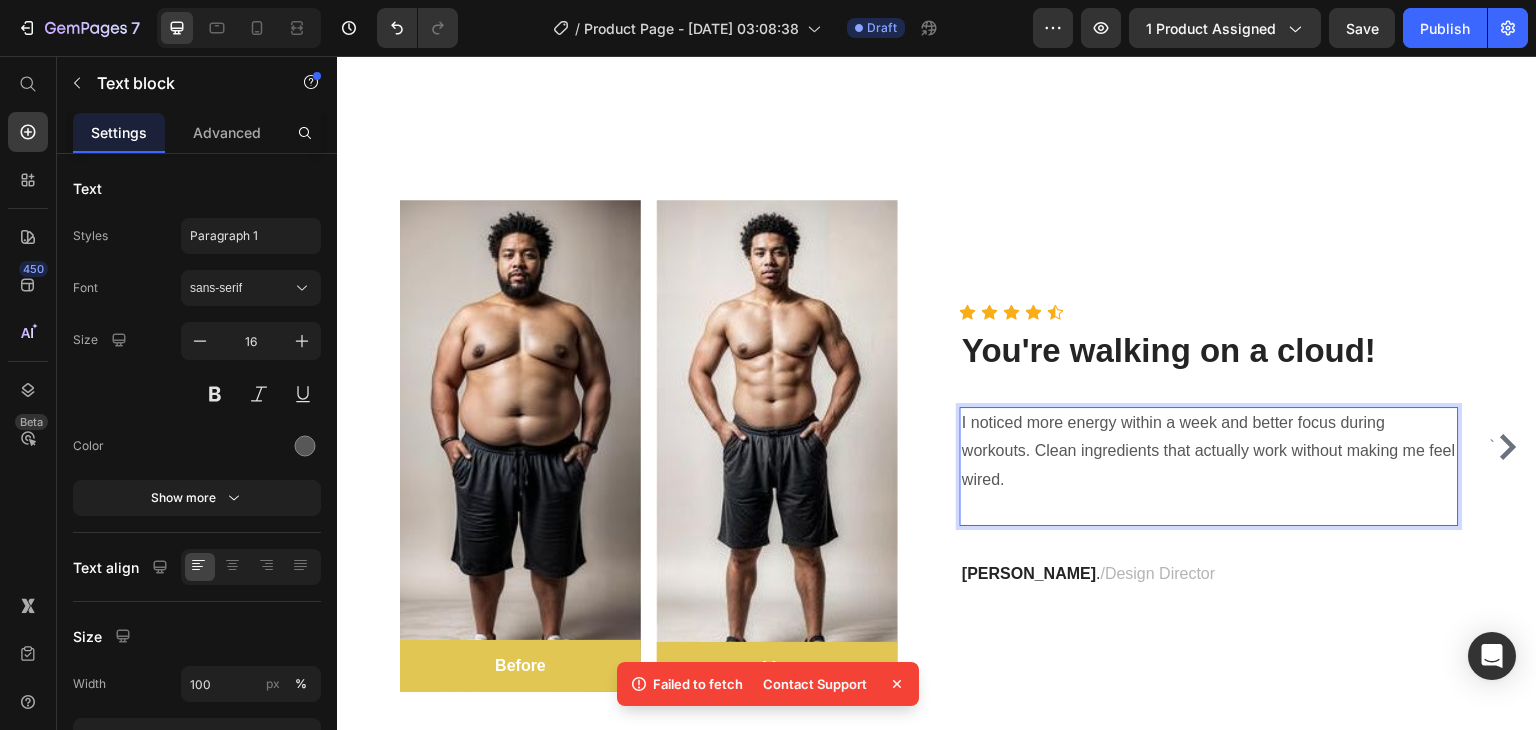 scroll, scrollTop: 5596, scrollLeft: 0, axis: vertical 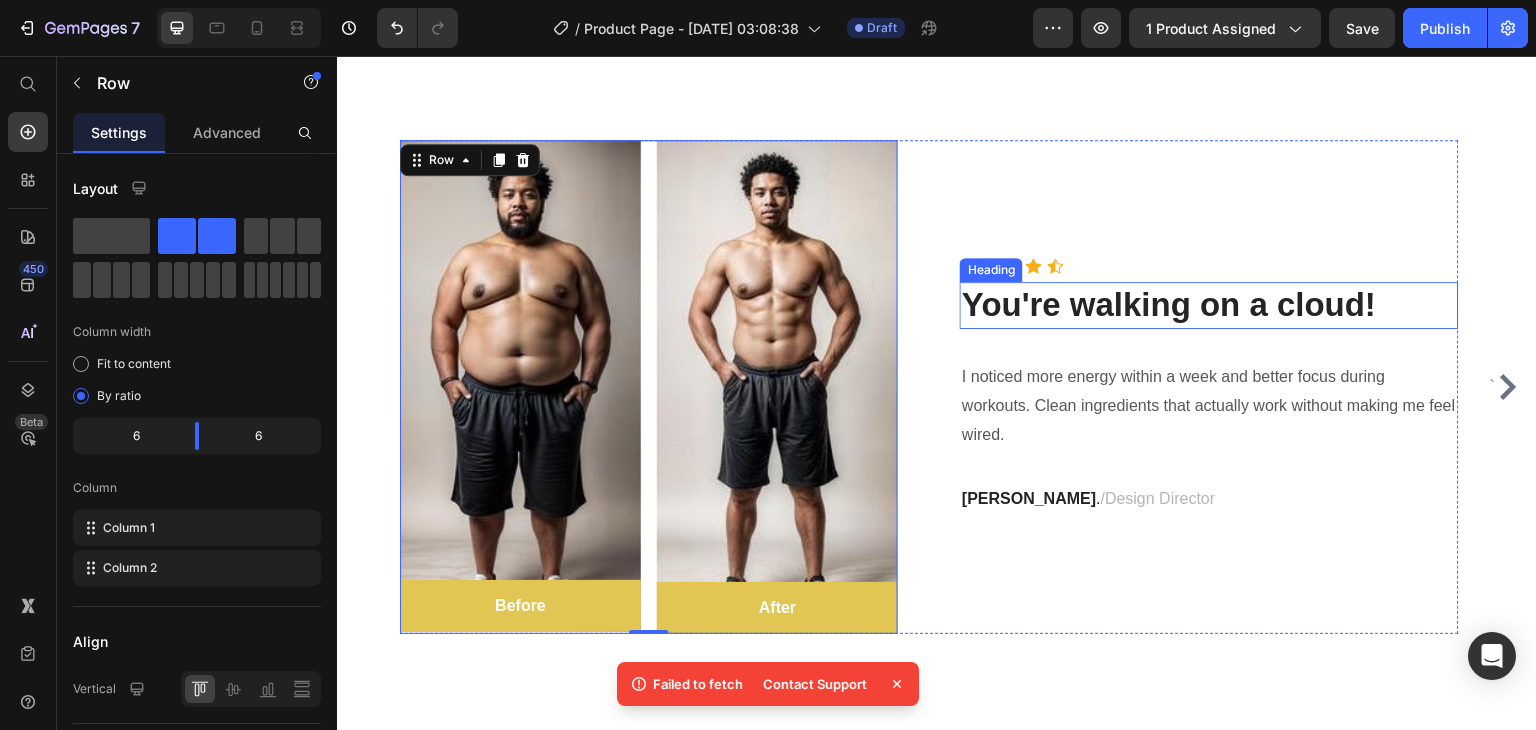 click on "You're walking on a cloud!" at bounding box center (1209, 305) 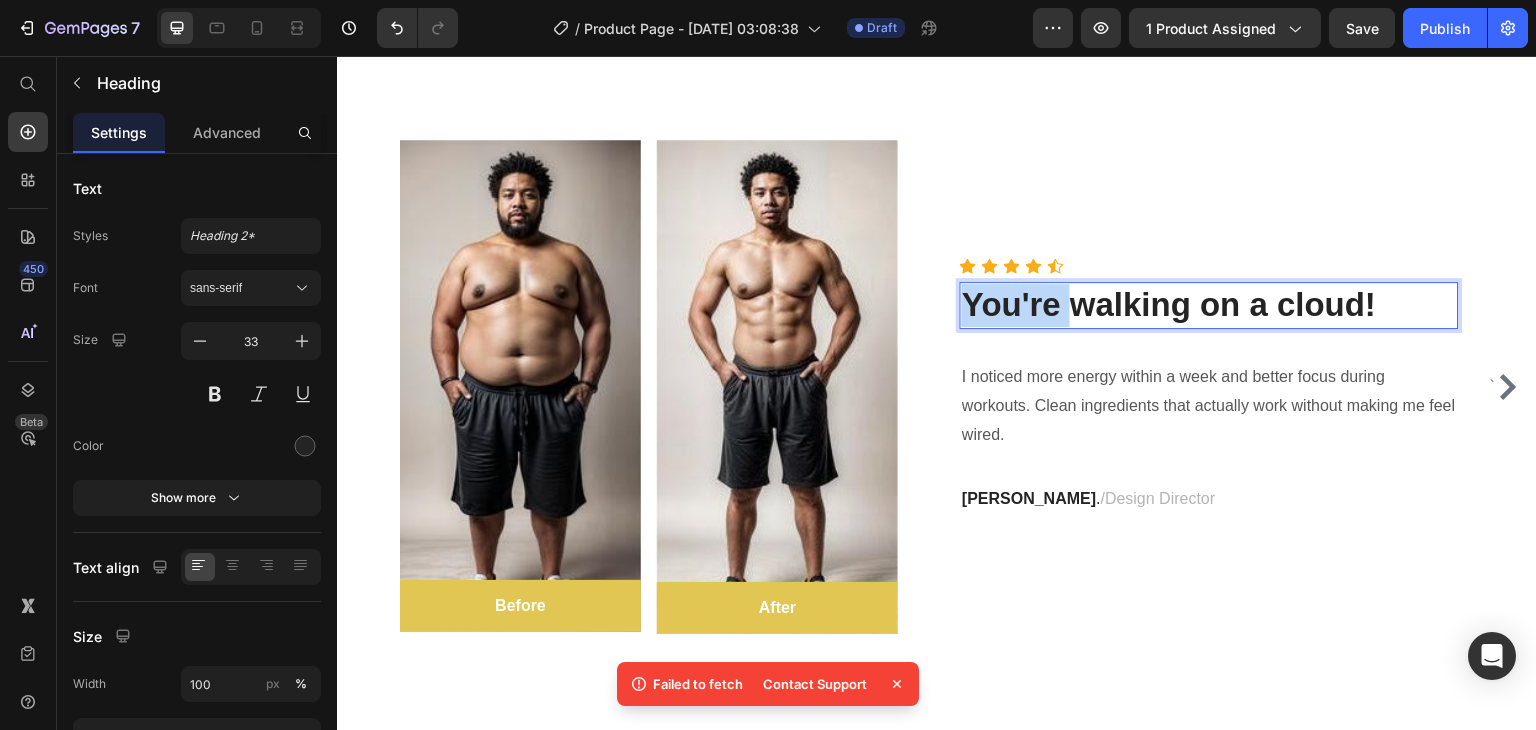 click on "You're walking on a cloud!" at bounding box center (1209, 305) 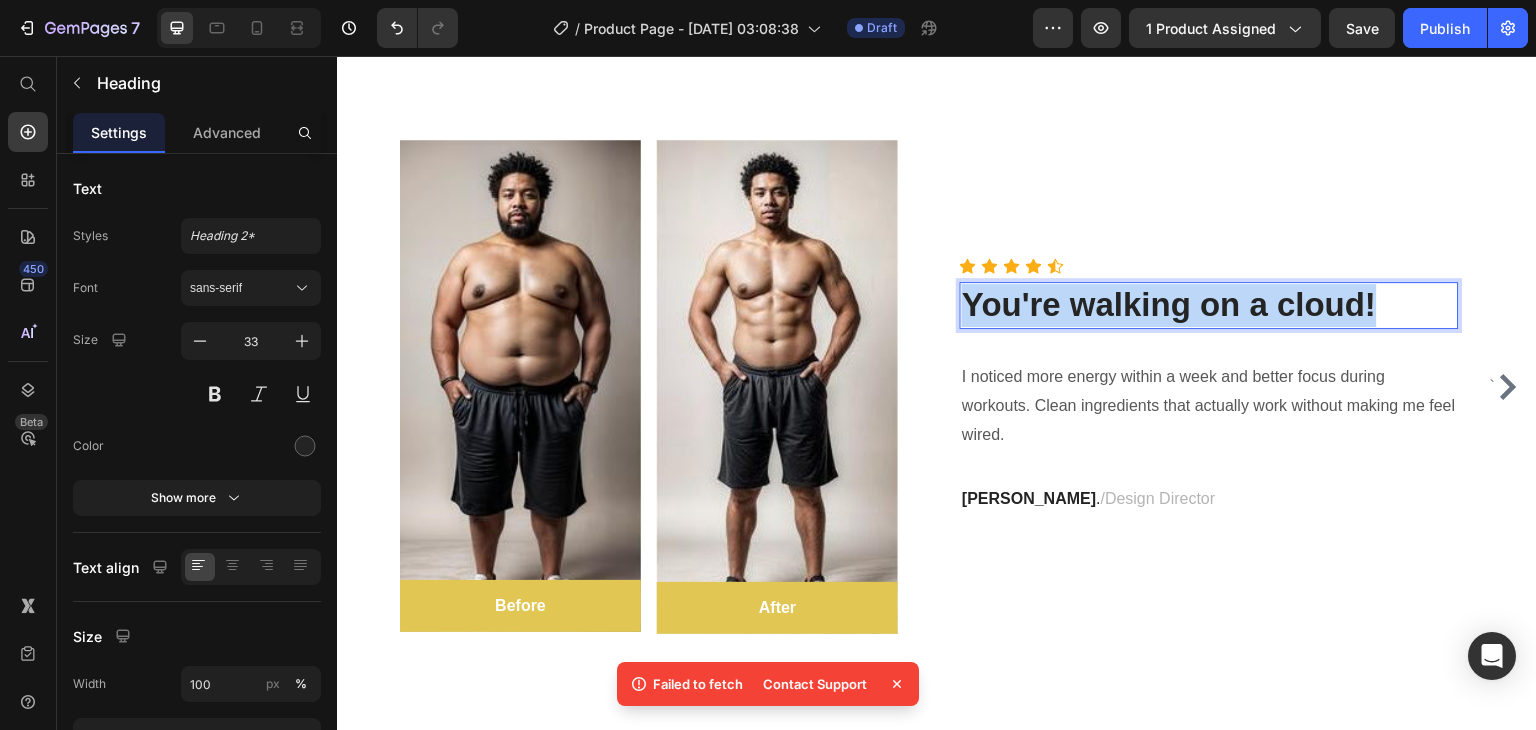 click on "You're walking on a cloud!" at bounding box center (1209, 305) 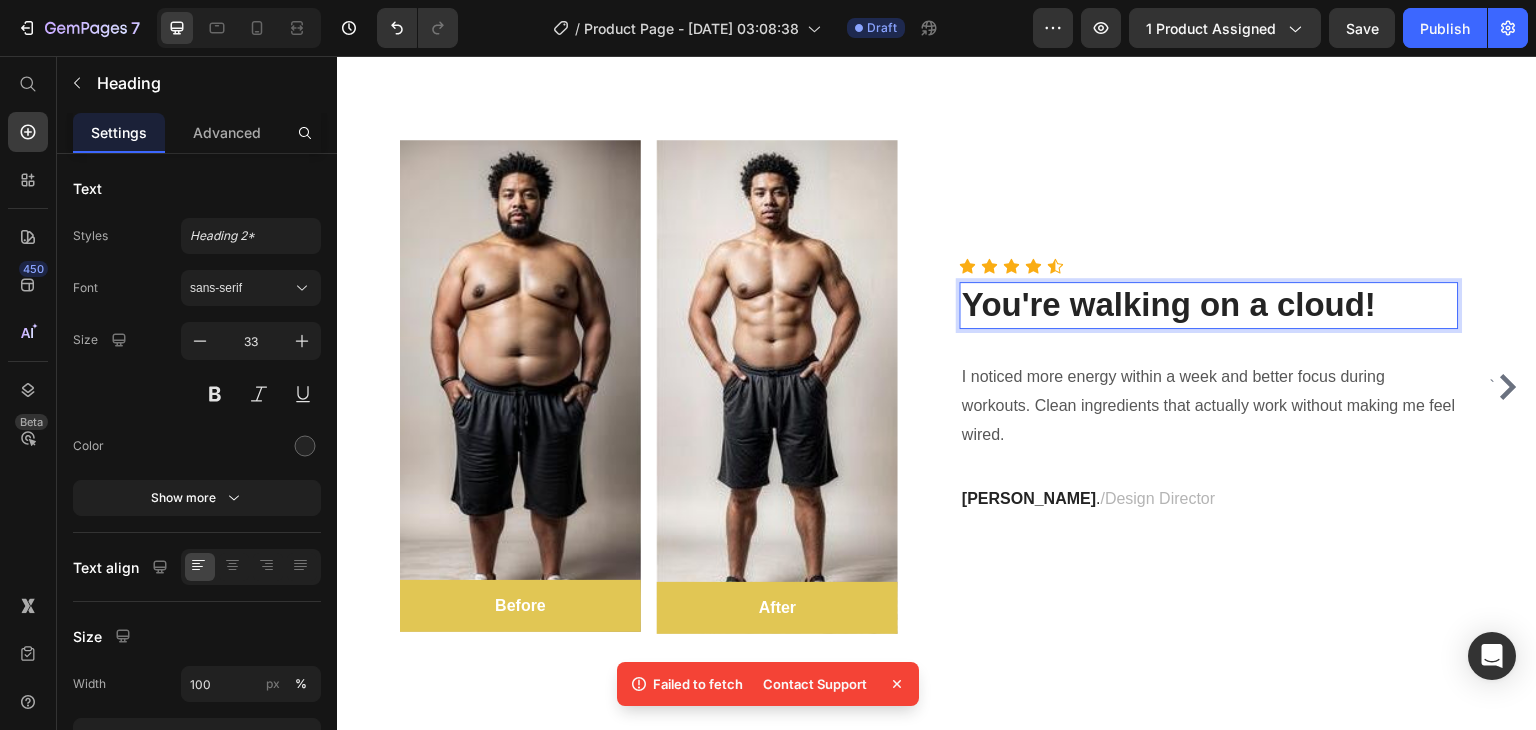 scroll, scrollTop: 5620, scrollLeft: 0, axis: vertical 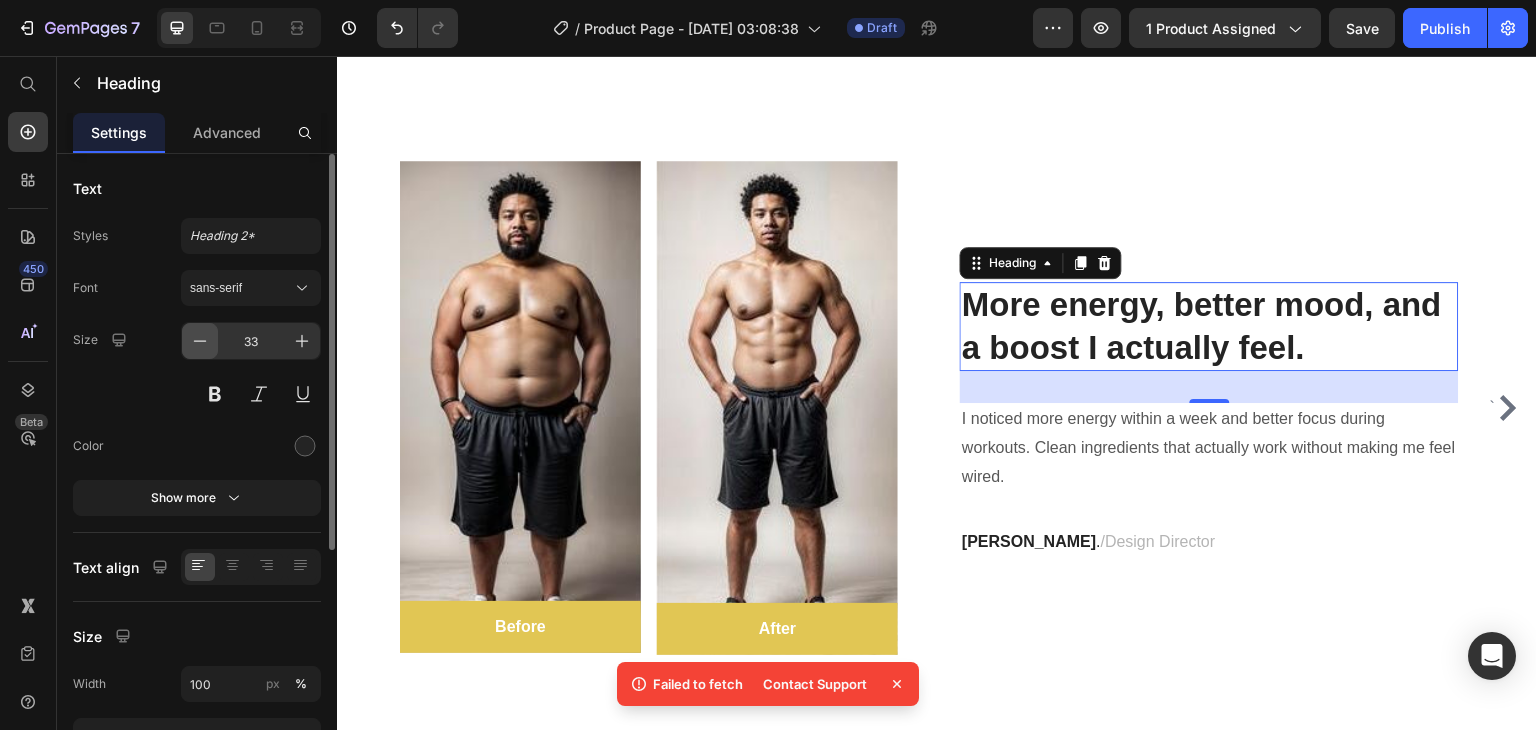 click 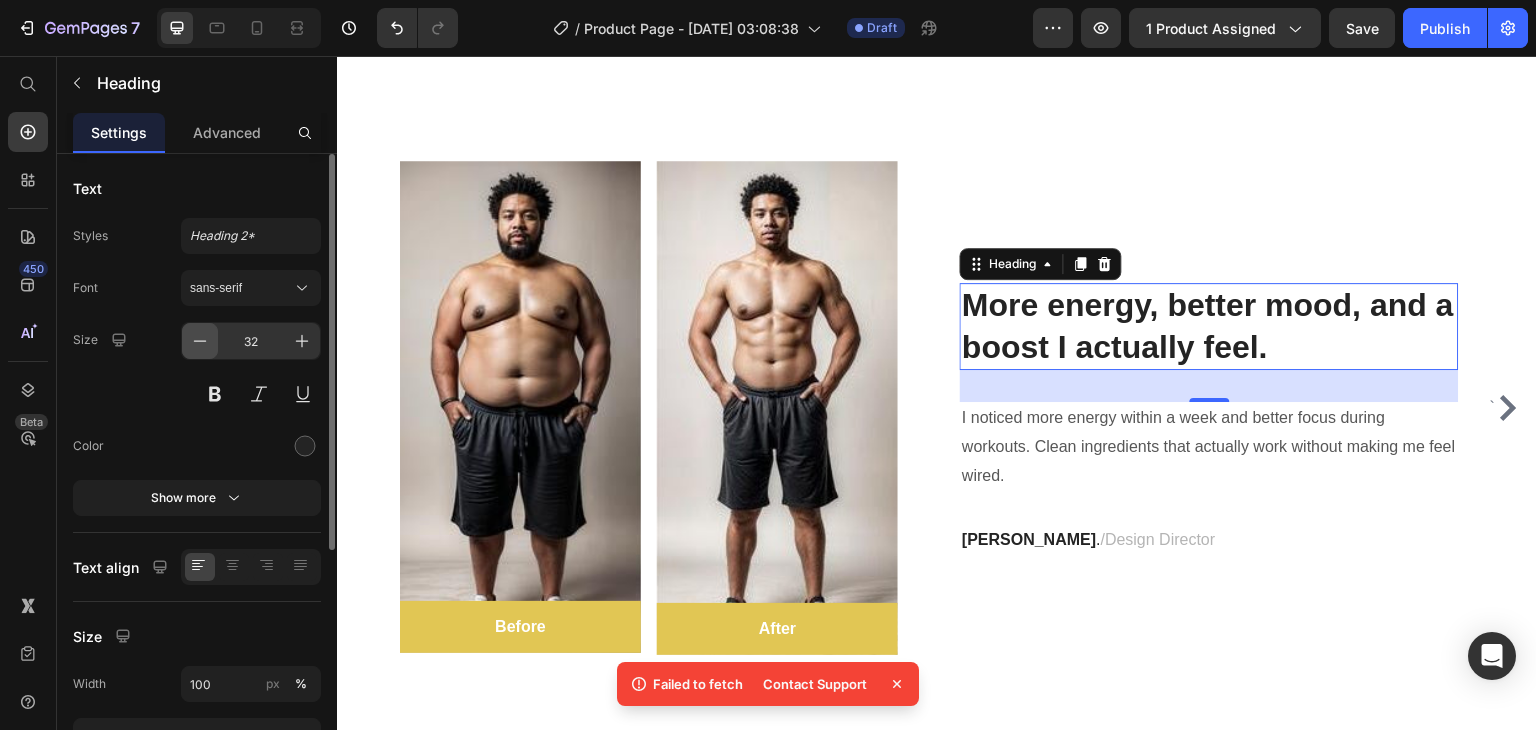 click 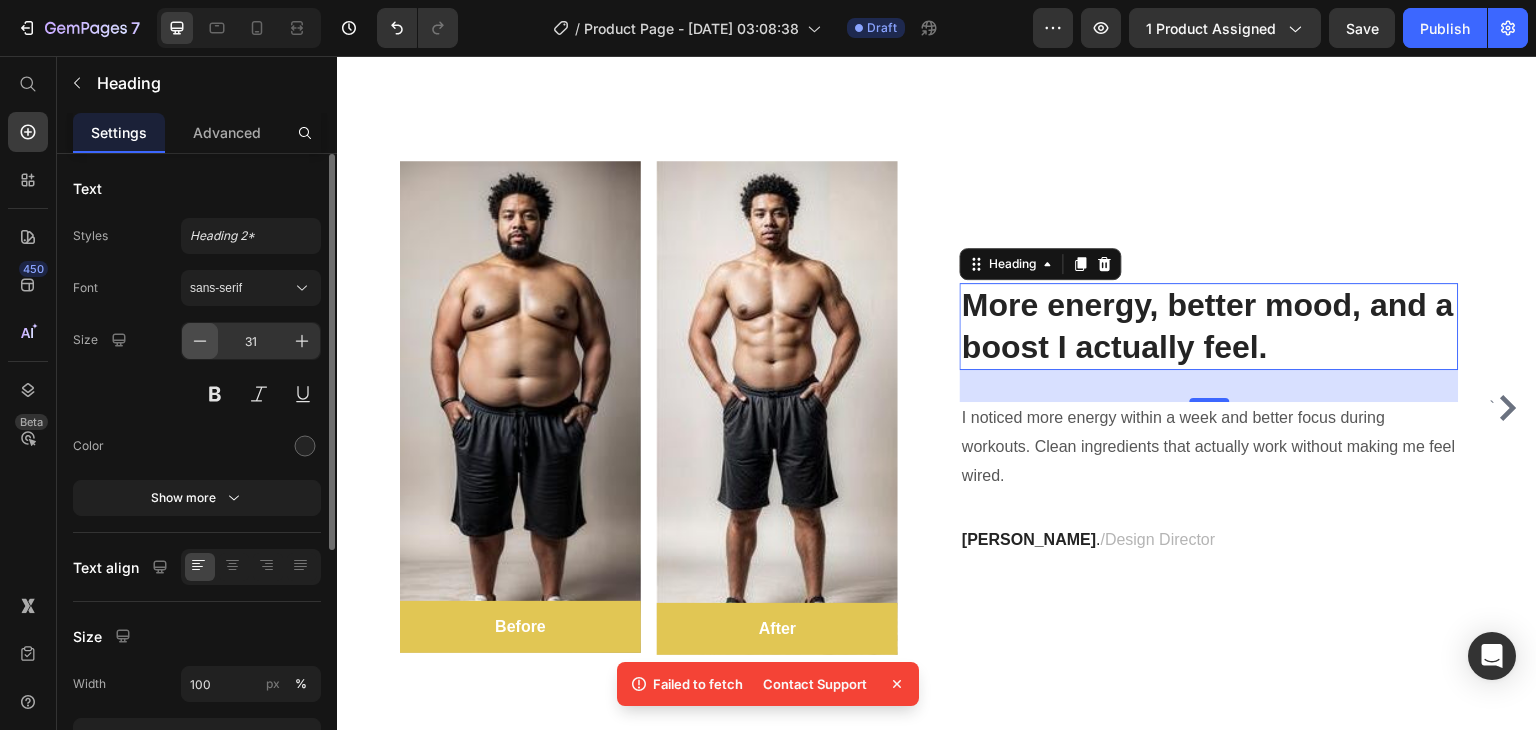 click 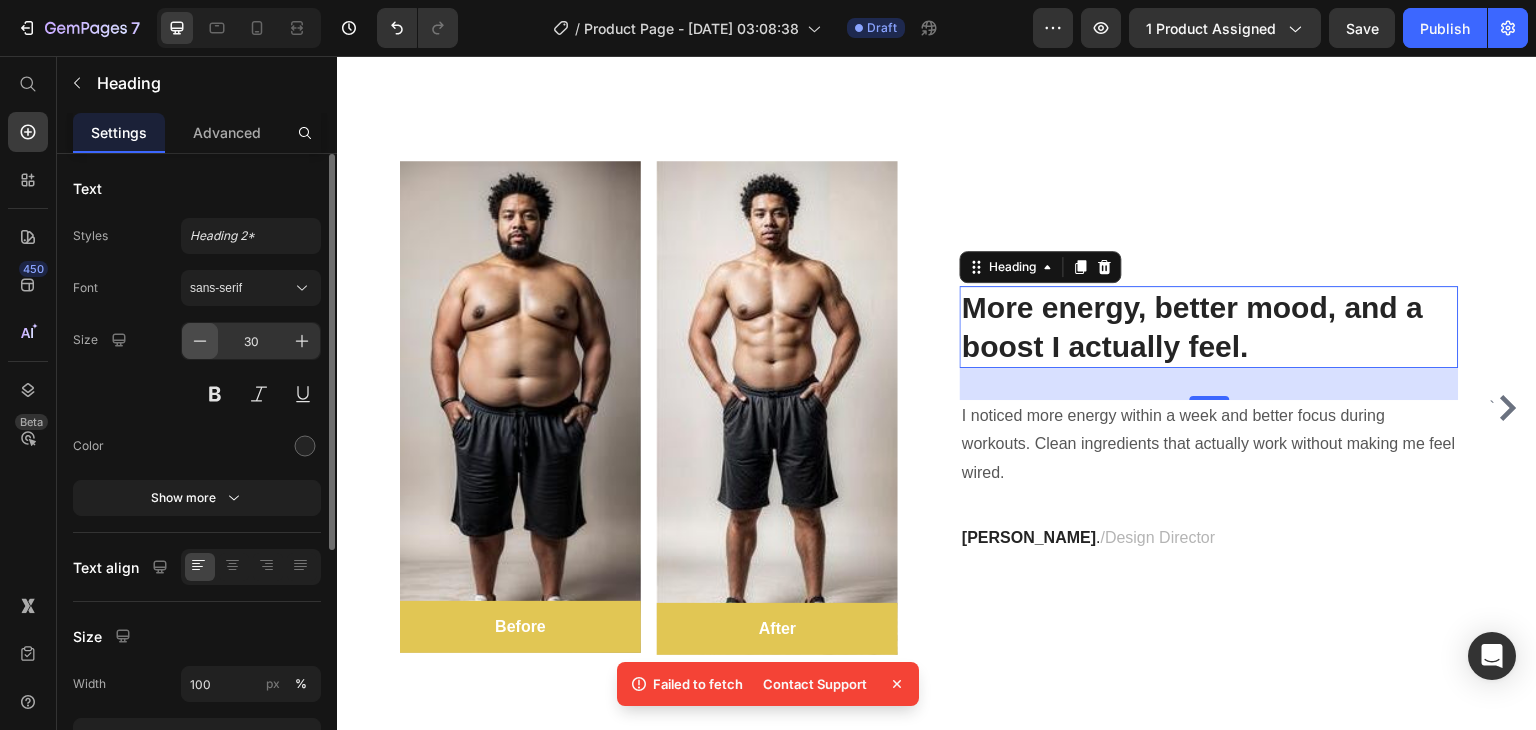 click 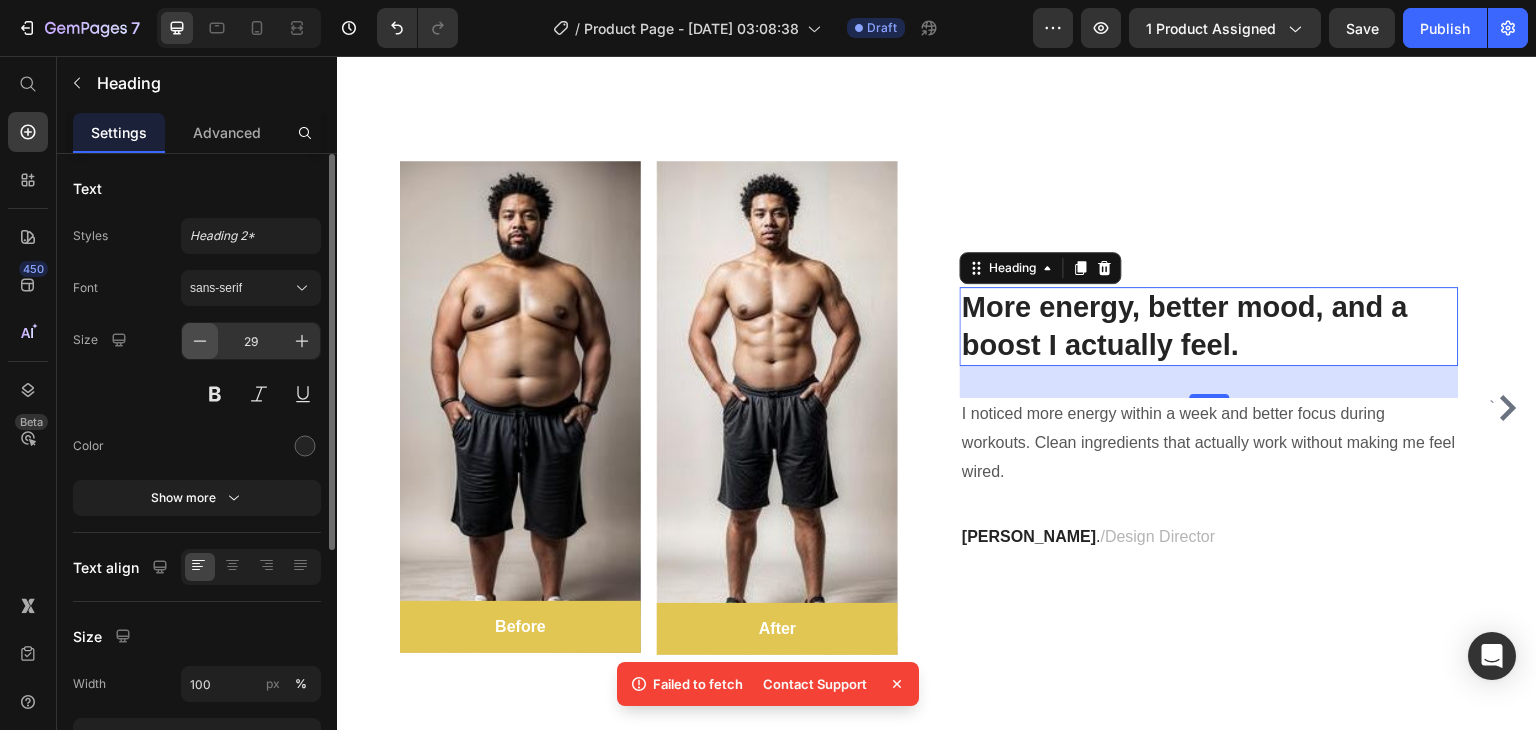 click 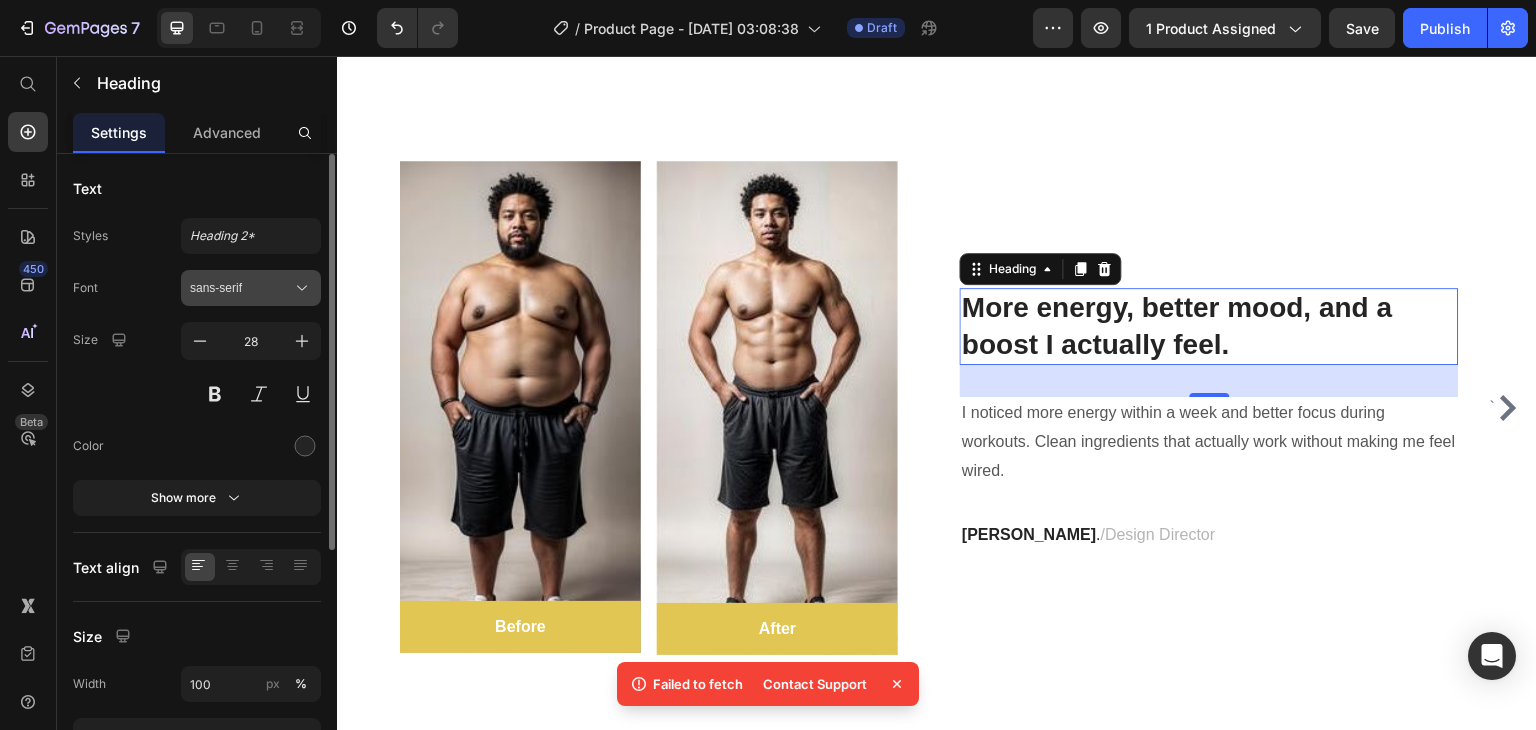 click on "sans-serif" at bounding box center (241, 288) 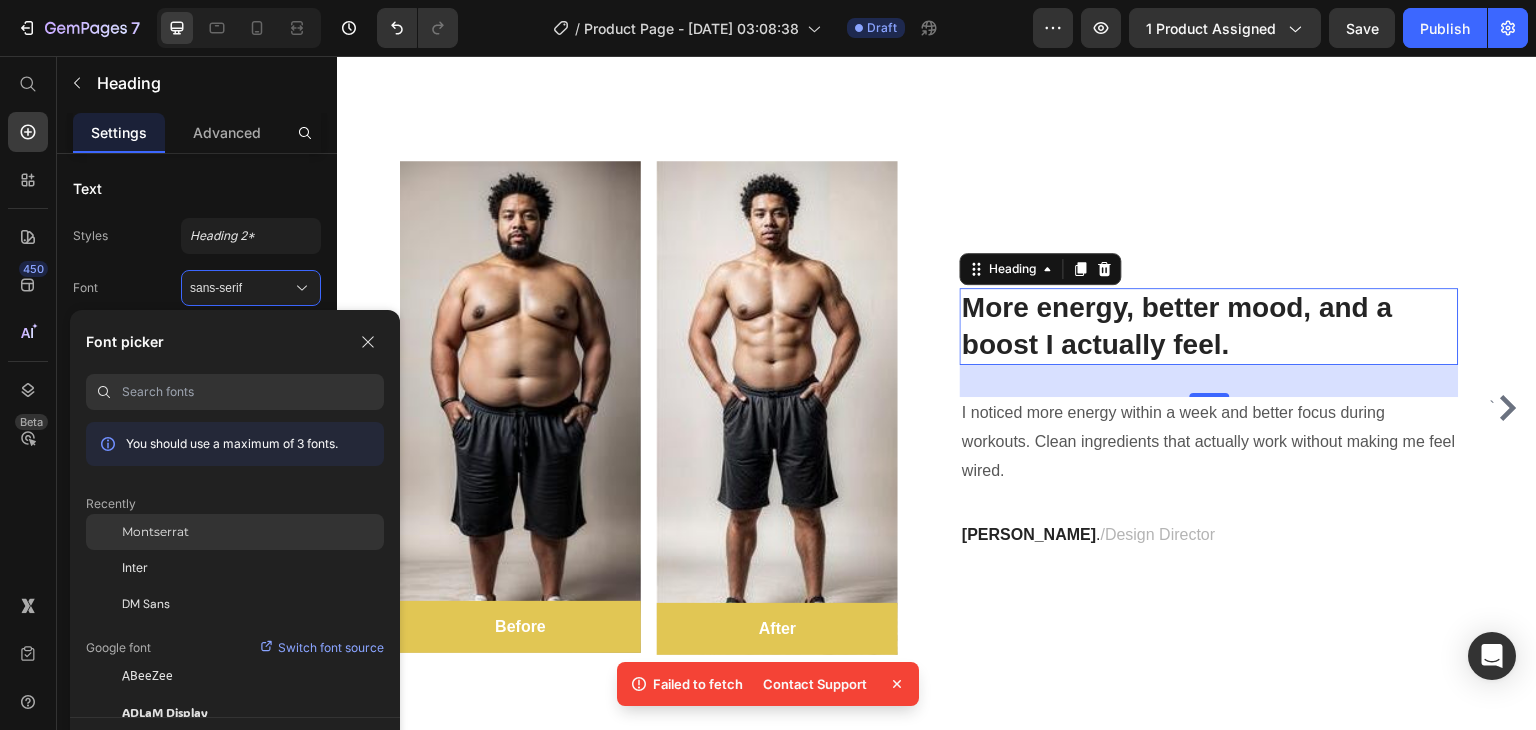 click on "Montserrat" 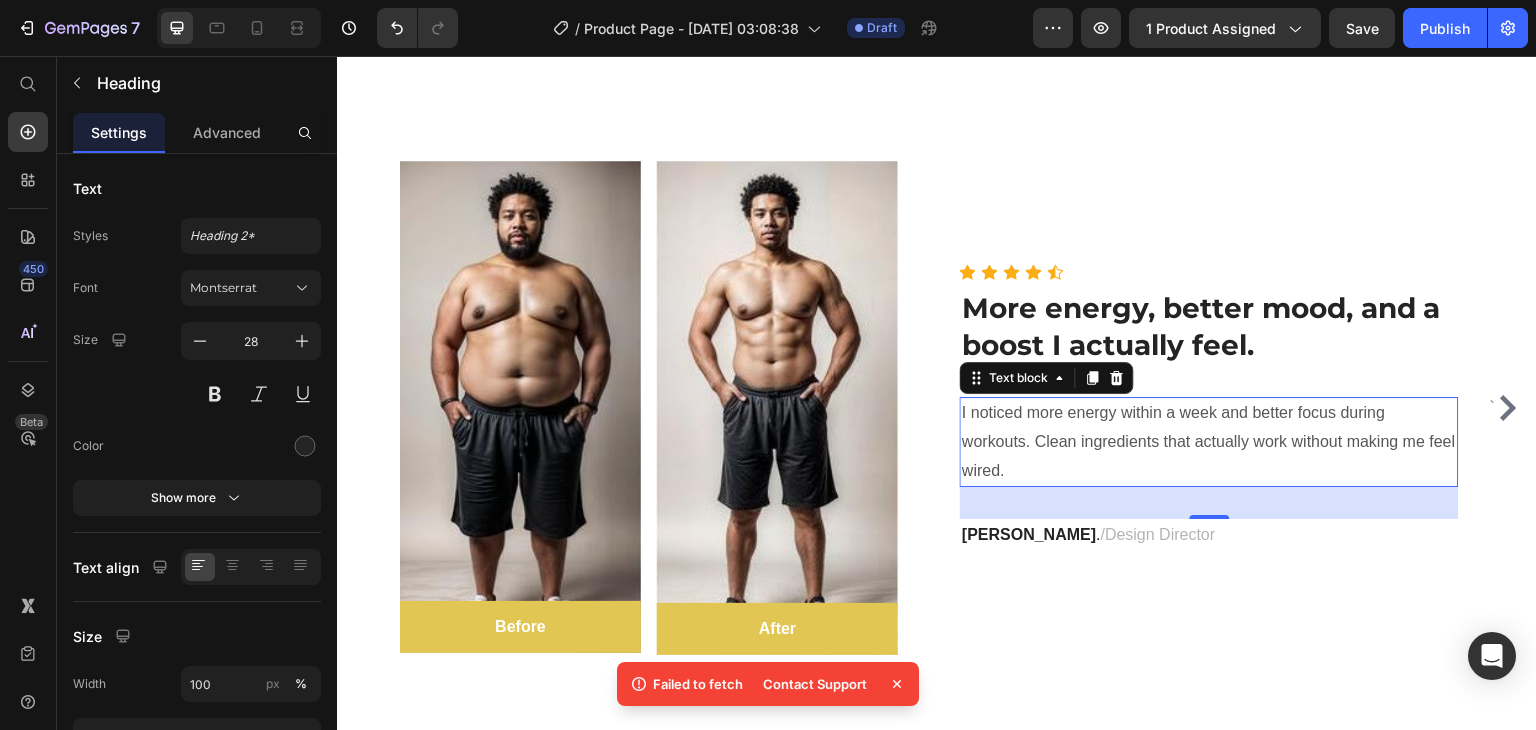 click on "I noticed more energy within a week and better focus during workouts. Clean ingredients that actually work without making me feel wired." at bounding box center (1209, 442) 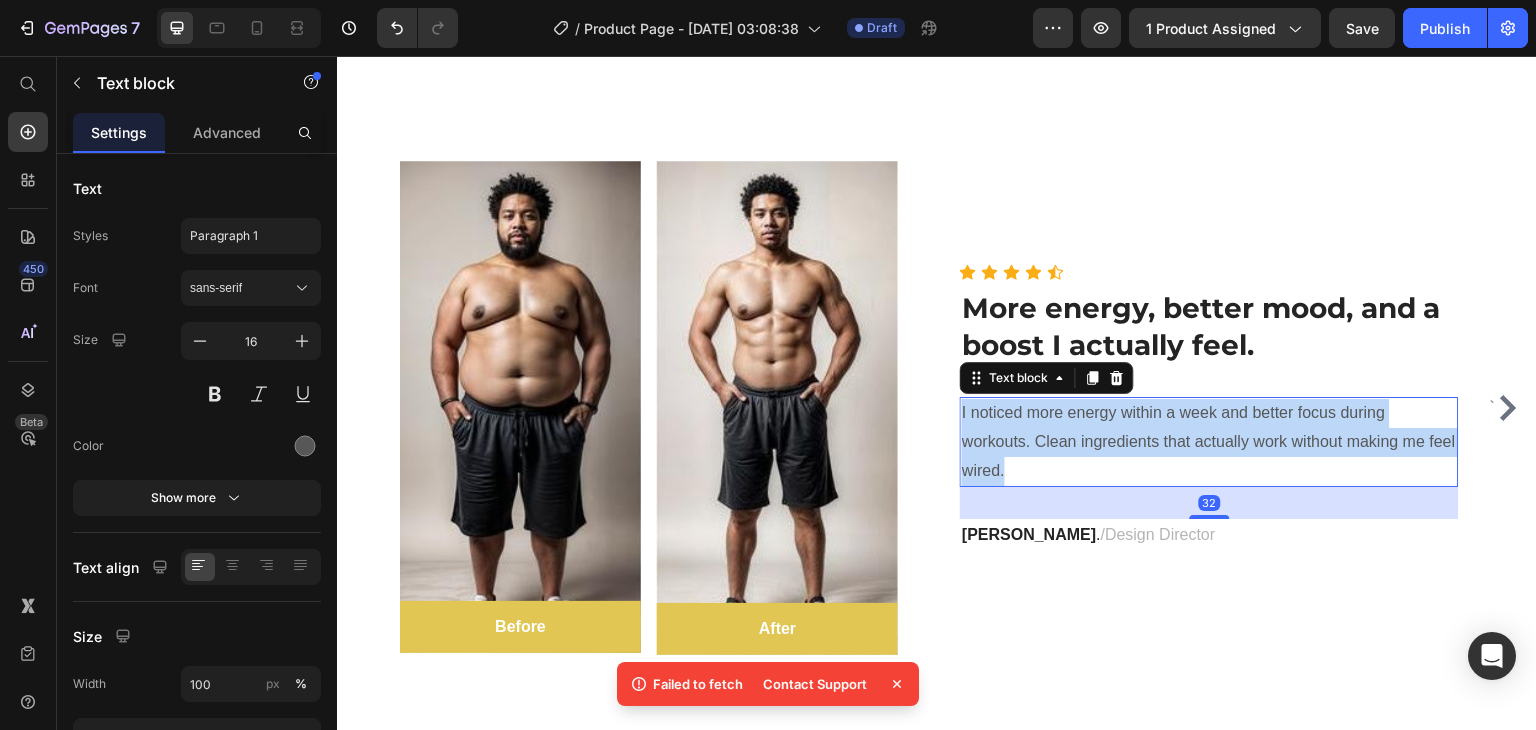 click on "I noticed more energy within a week and better focus during workouts. Clean ingredients that actually work without making me feel wired." at bounding box center [1209, 442] 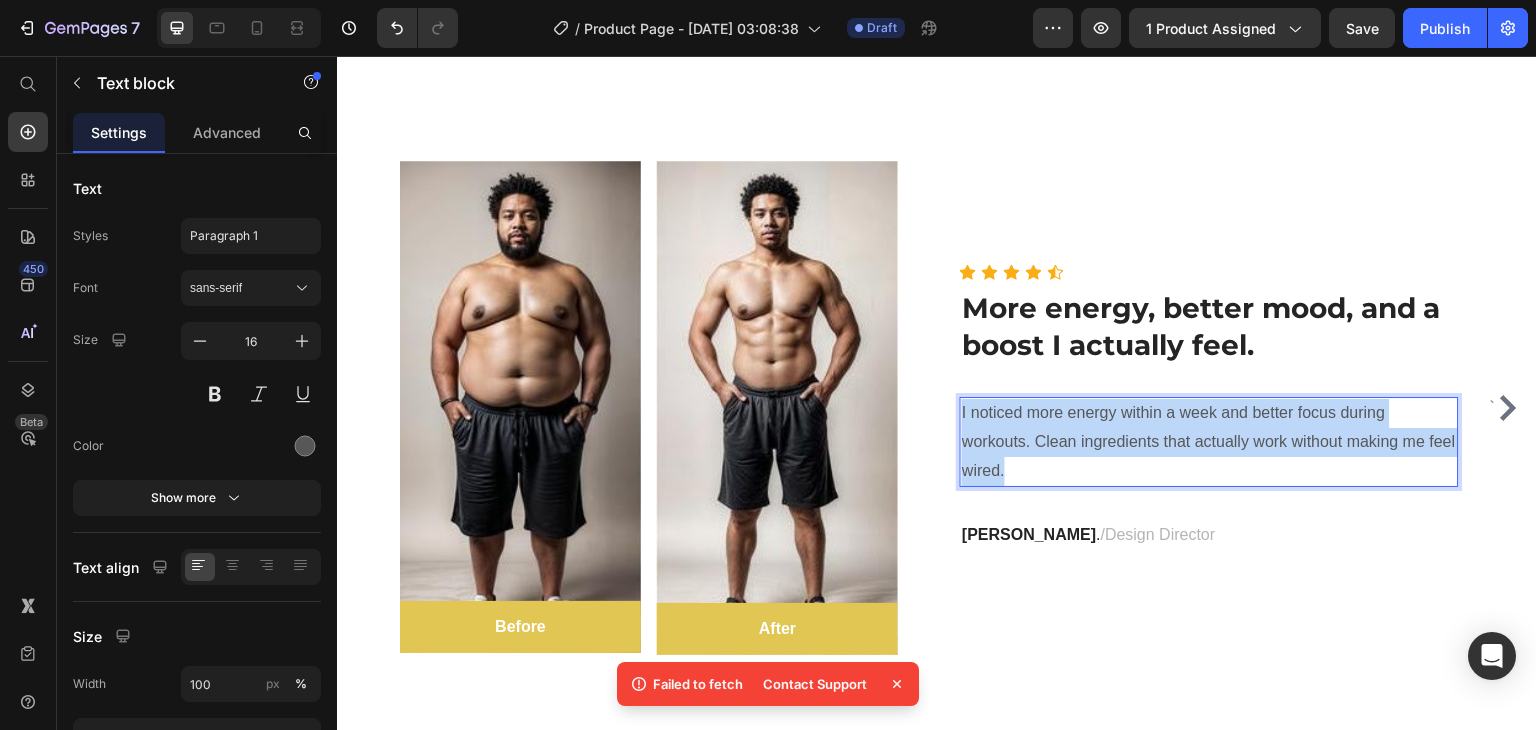 click on "I noticed more energy within a week and better focus during workouts. Clean ingredients that actually work without making me feel wired." at bounding box center (1209, 442) 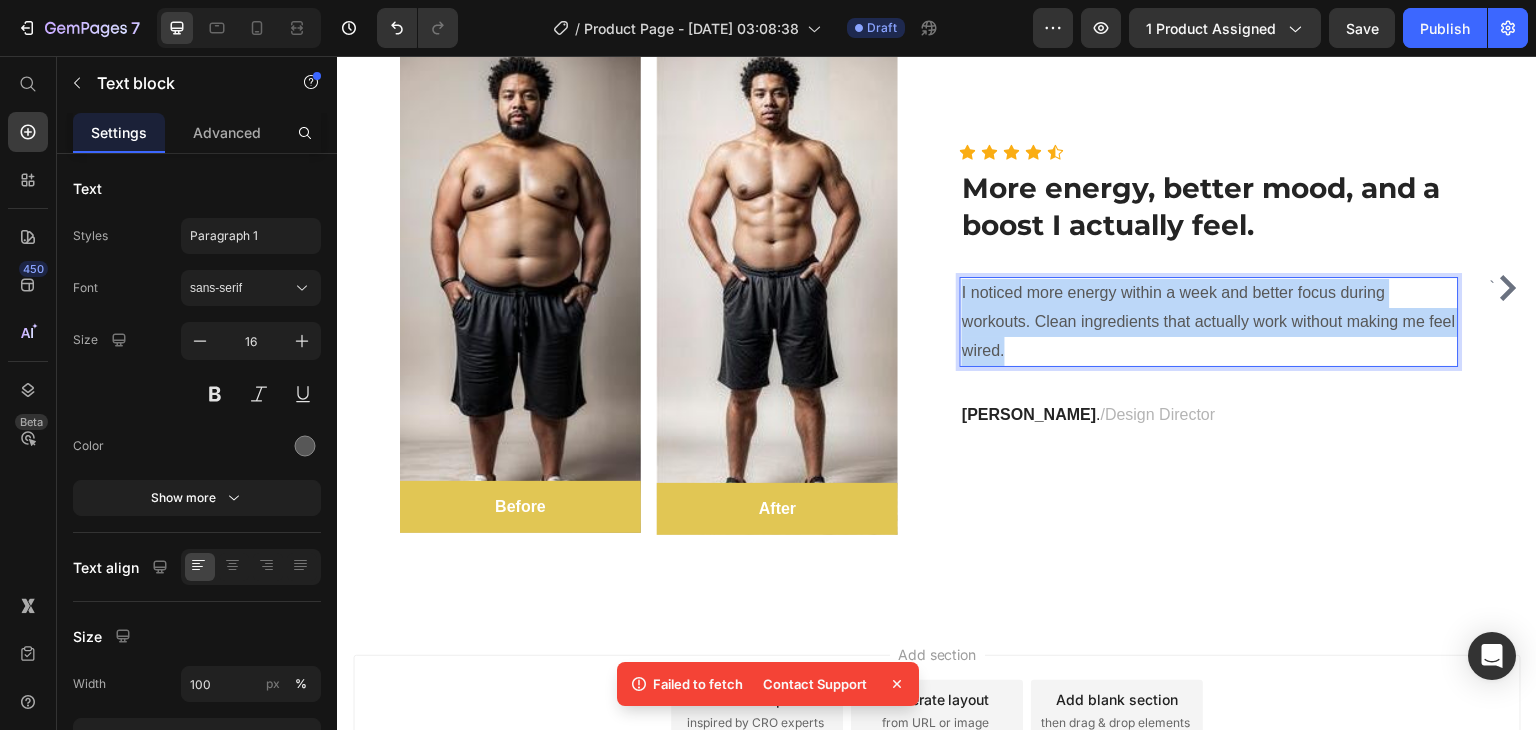 scroll, scrollTop: 5812, scrollLeft: 0, axis: vertical 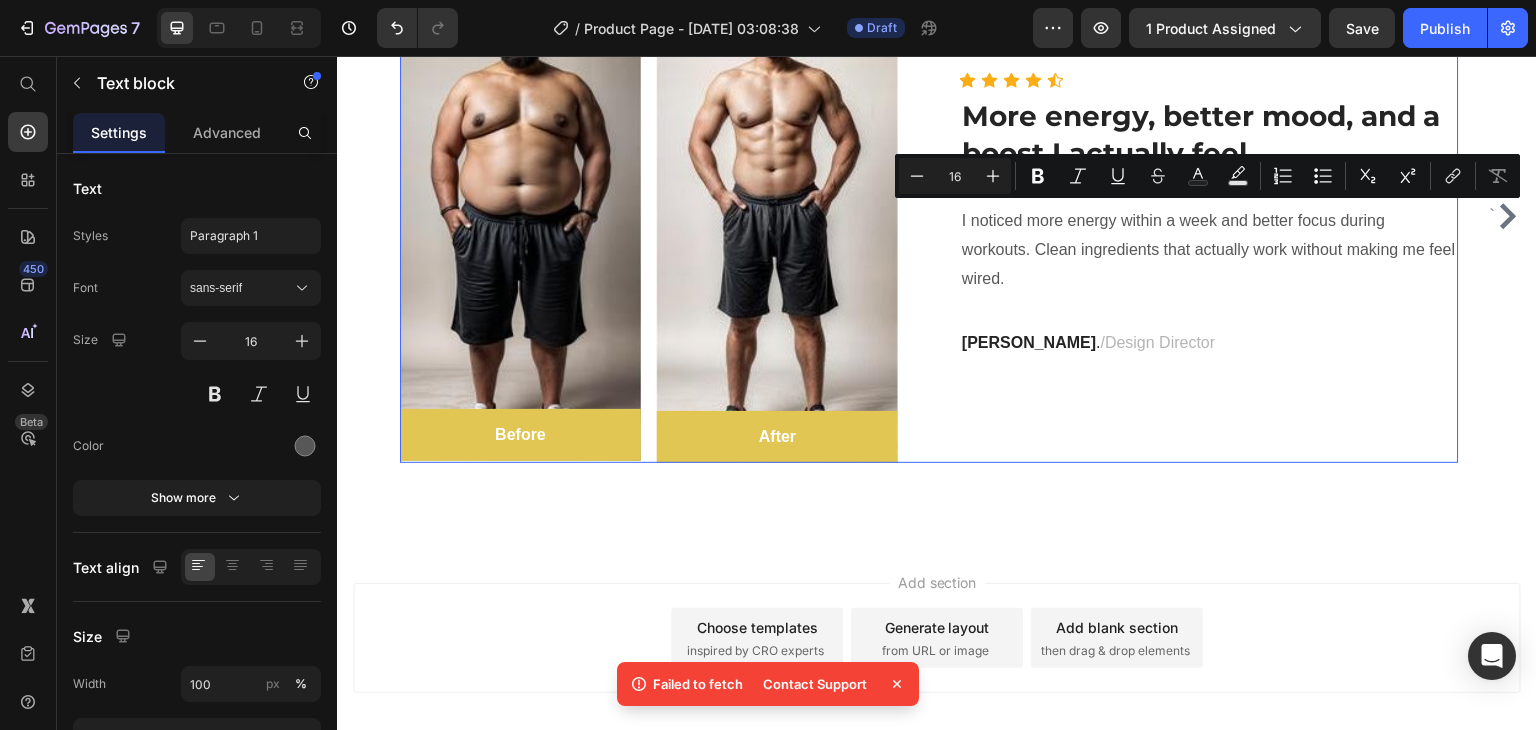 click on "Icon                Icon                Icon                Icon
Icon Icon List Hoz More energy, better mood, and a boost I actually feel. Heading I noticed more energy within a week and better focus during workouts. Clean ingredients that actually work without making me feel wired. Text block [PERSON_NAME]  /  Design Director Text block" at bounding box center (1209, 216) 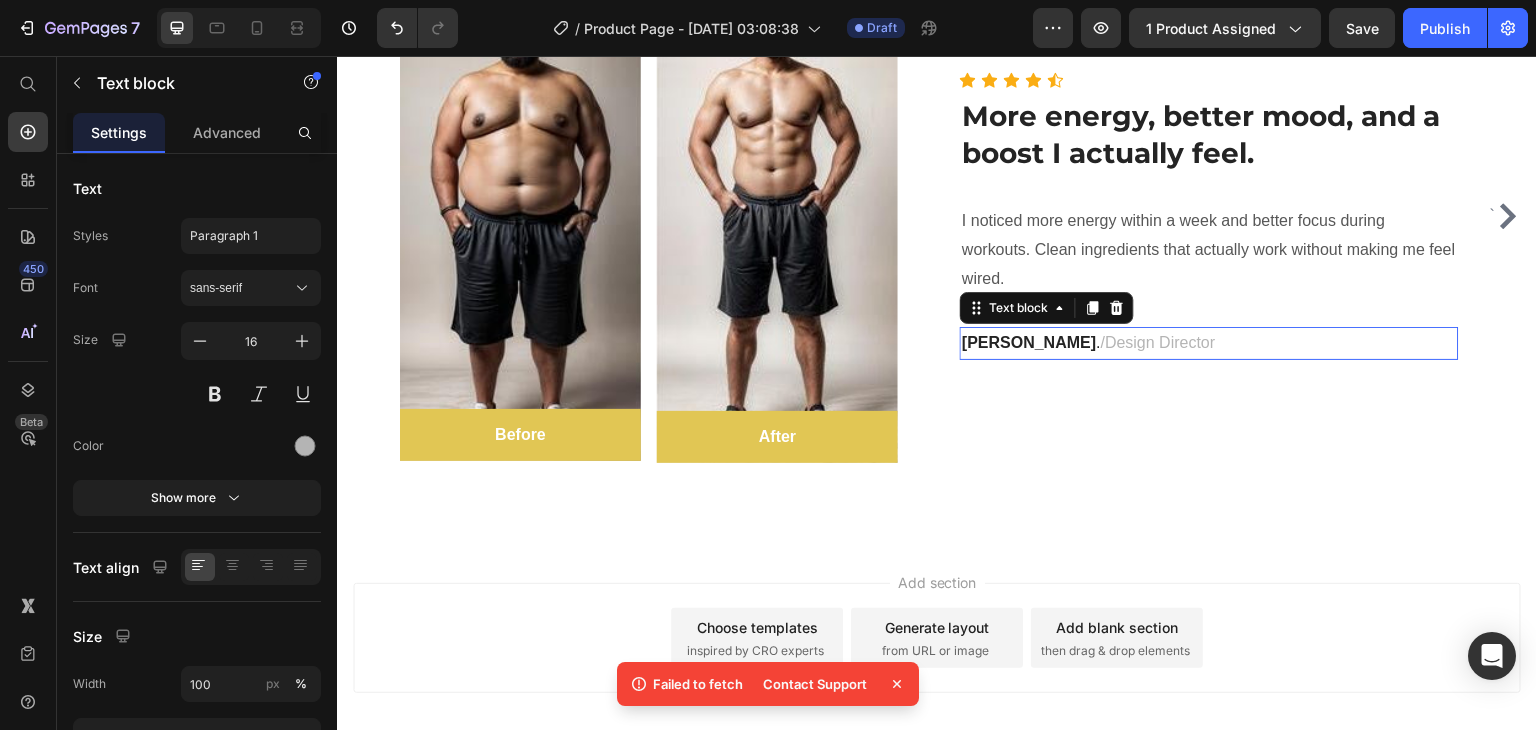 click on "[PERSON_NAME]  /  Design Director" at bounding box center [1209, 343] 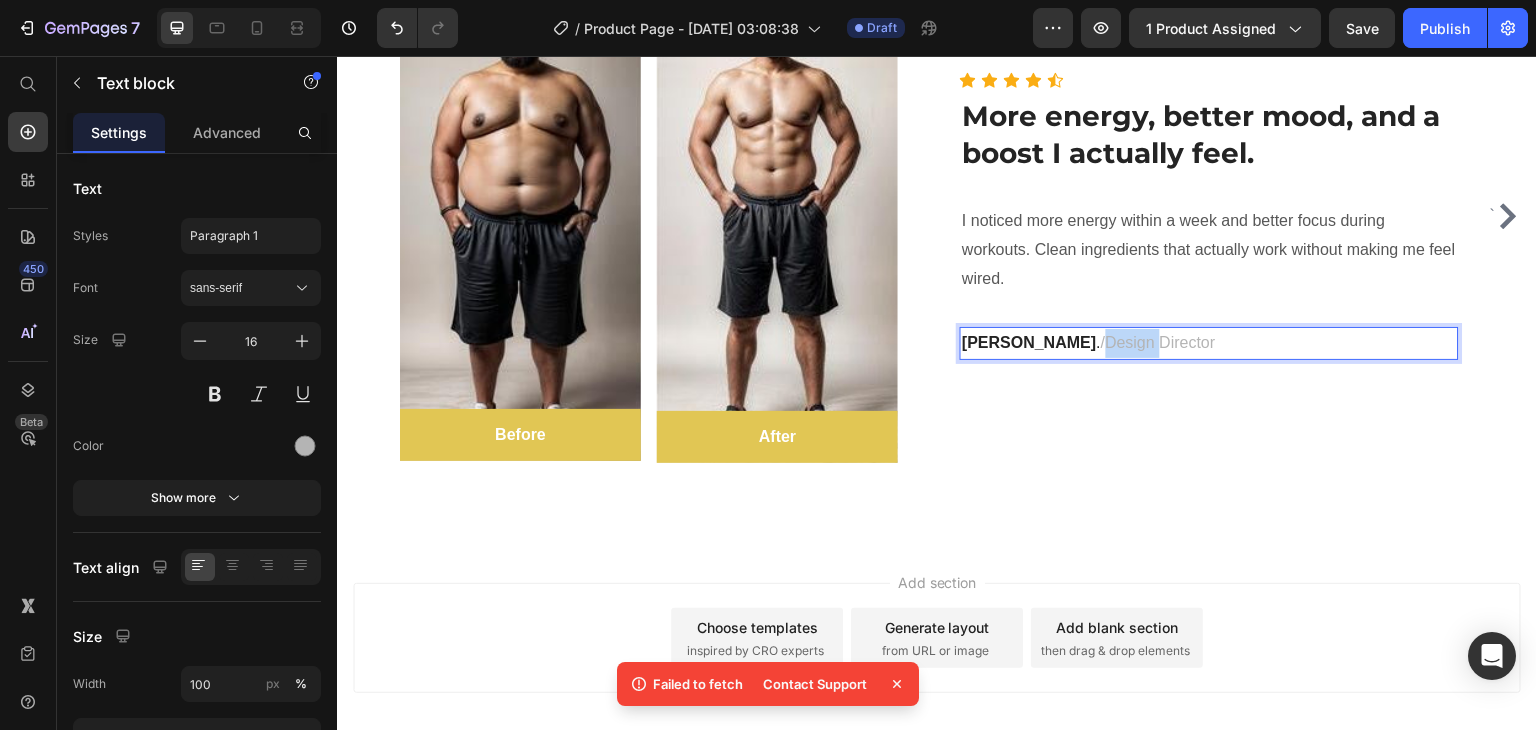 click on "[PERSON_NAME]  /  Design Director" at bounding box center (1209, 343) 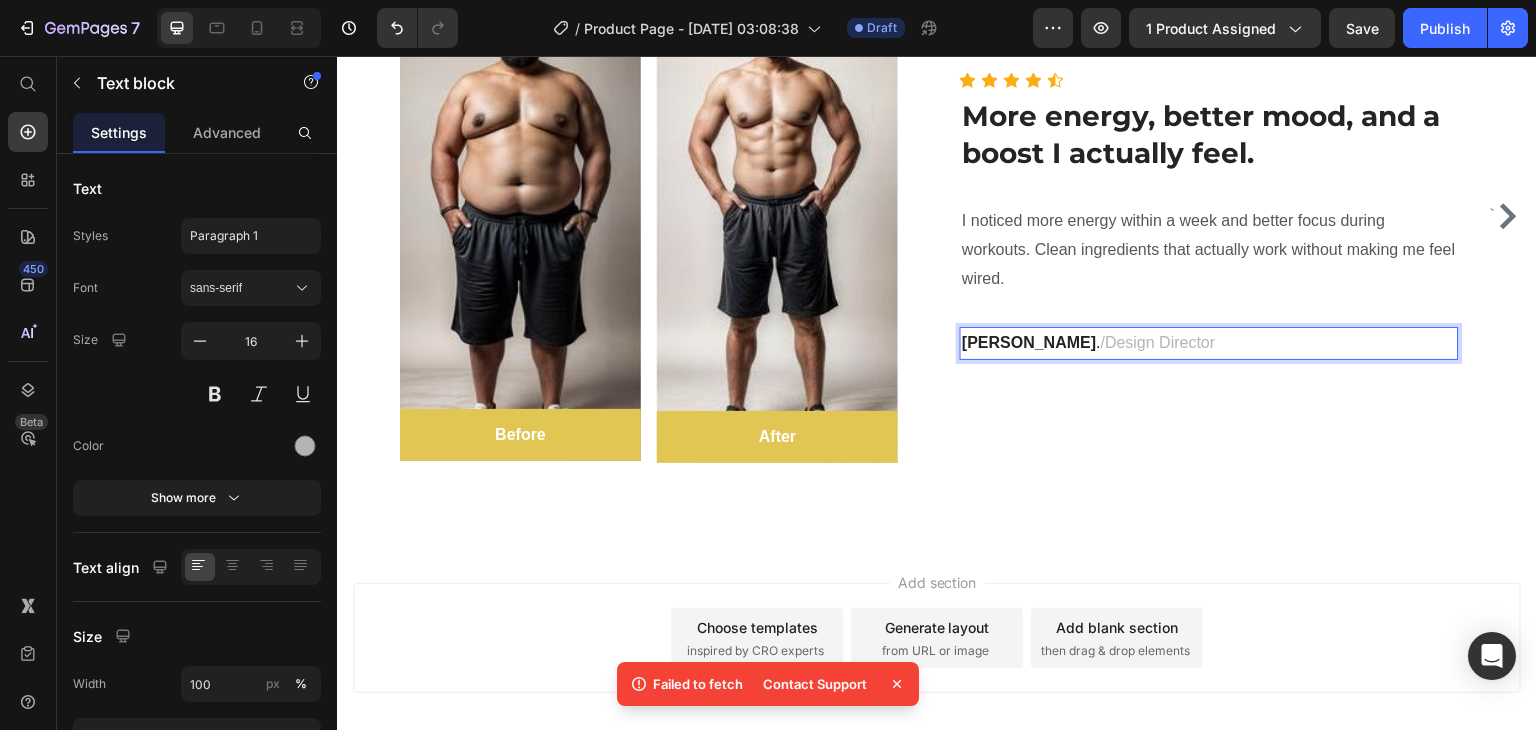 click on "[PERSON_NAME]  /  Design Director" at bounding box center (1209, 343) 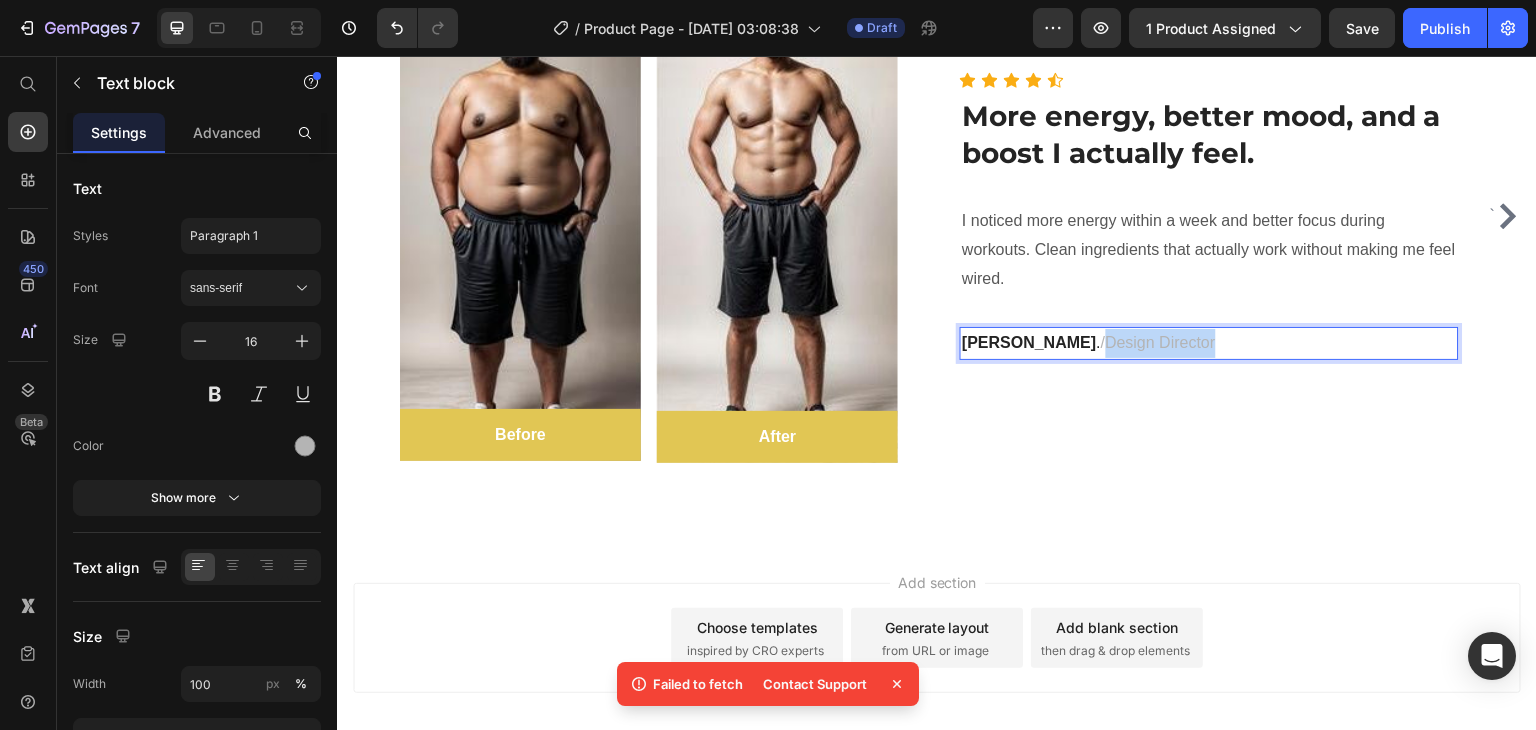 drag, startPoint x: 1147, startPoint y: 336, endPoint x: 1026, endPoint y: 338, distance: 121.016525 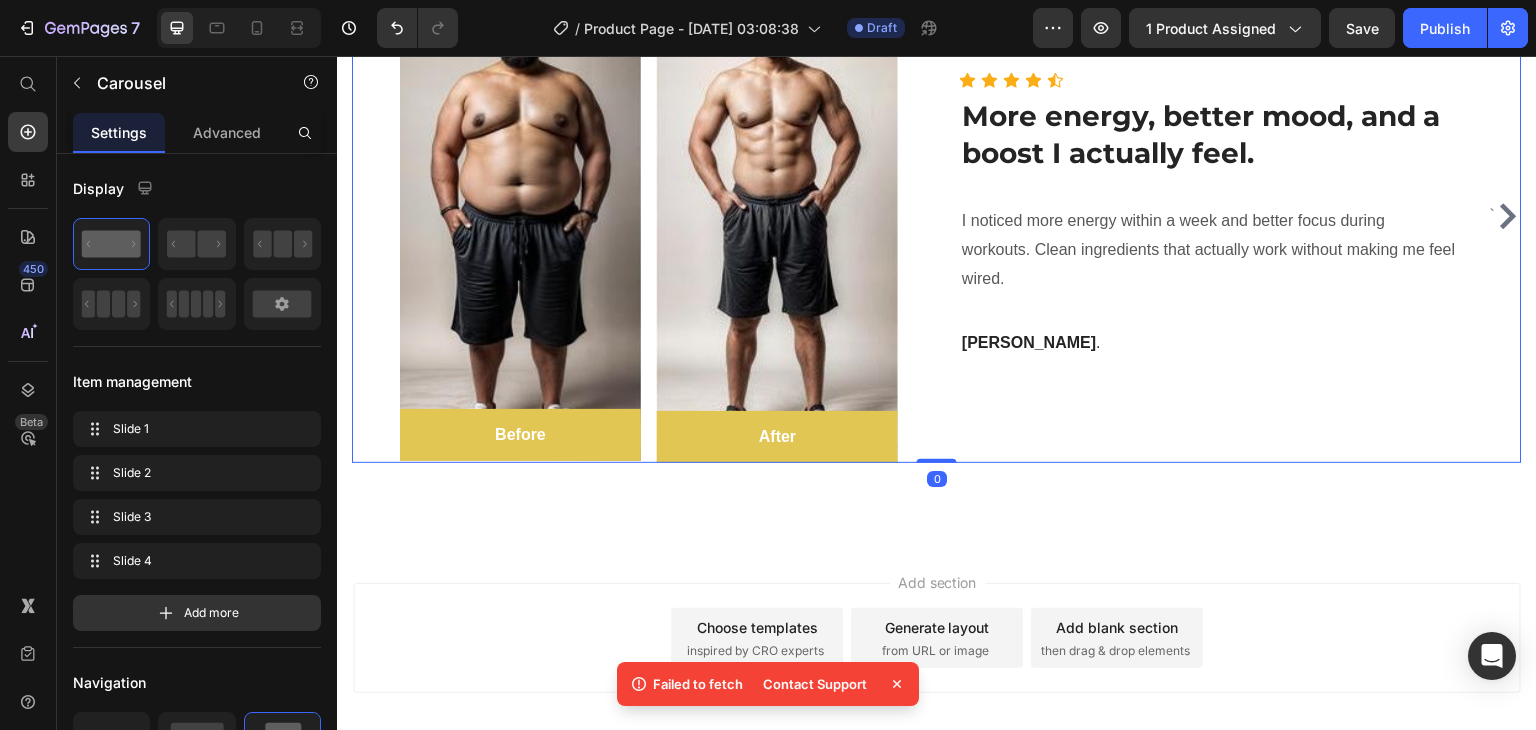 click 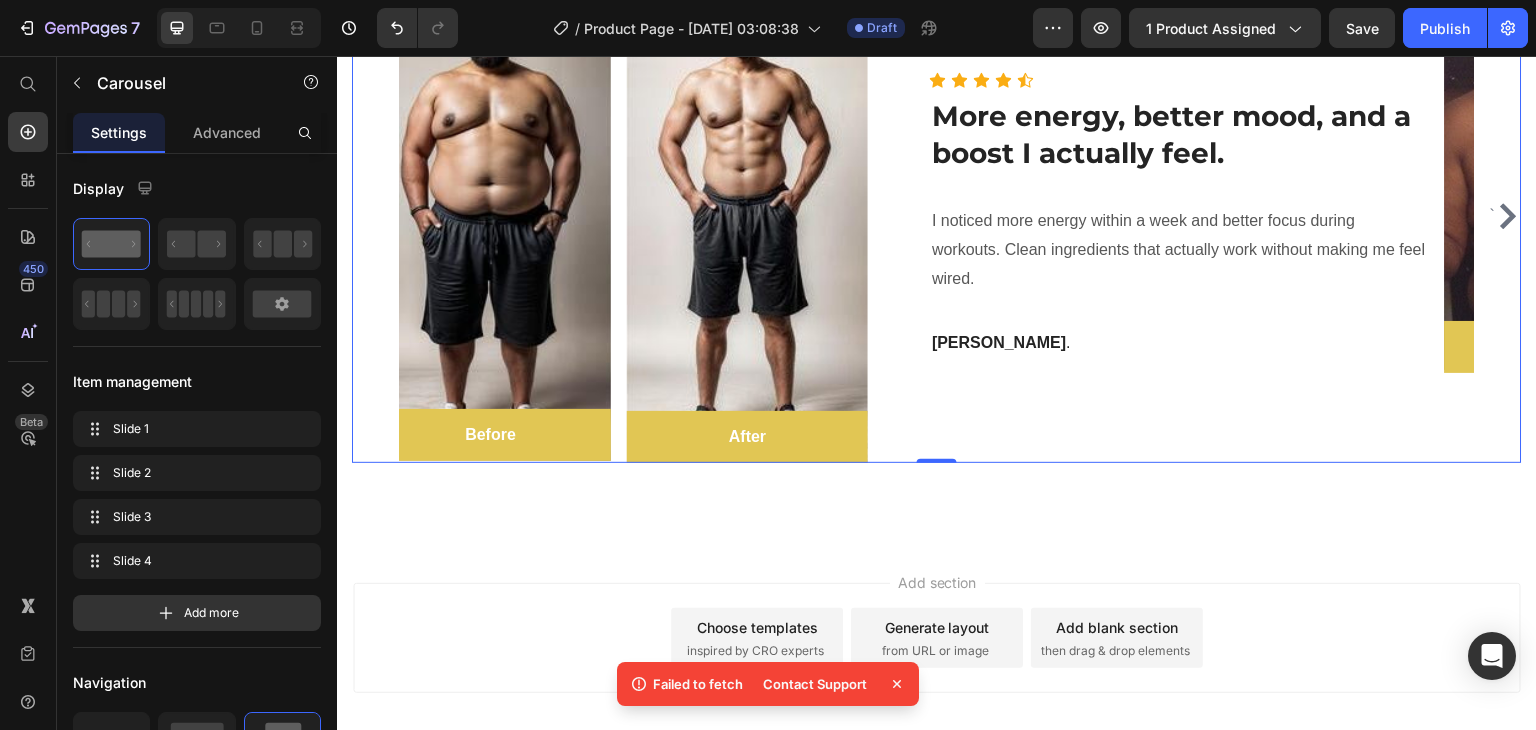 click 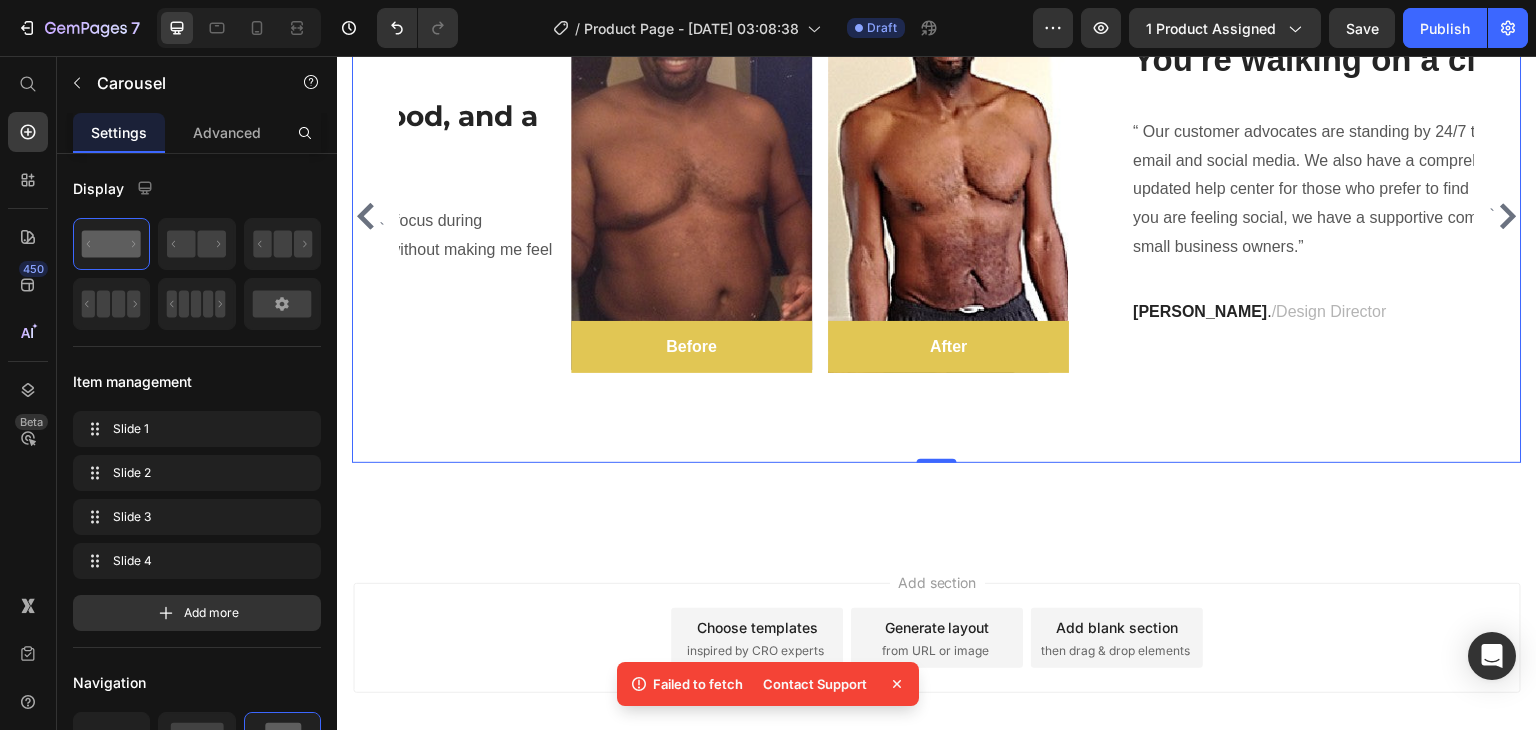 click 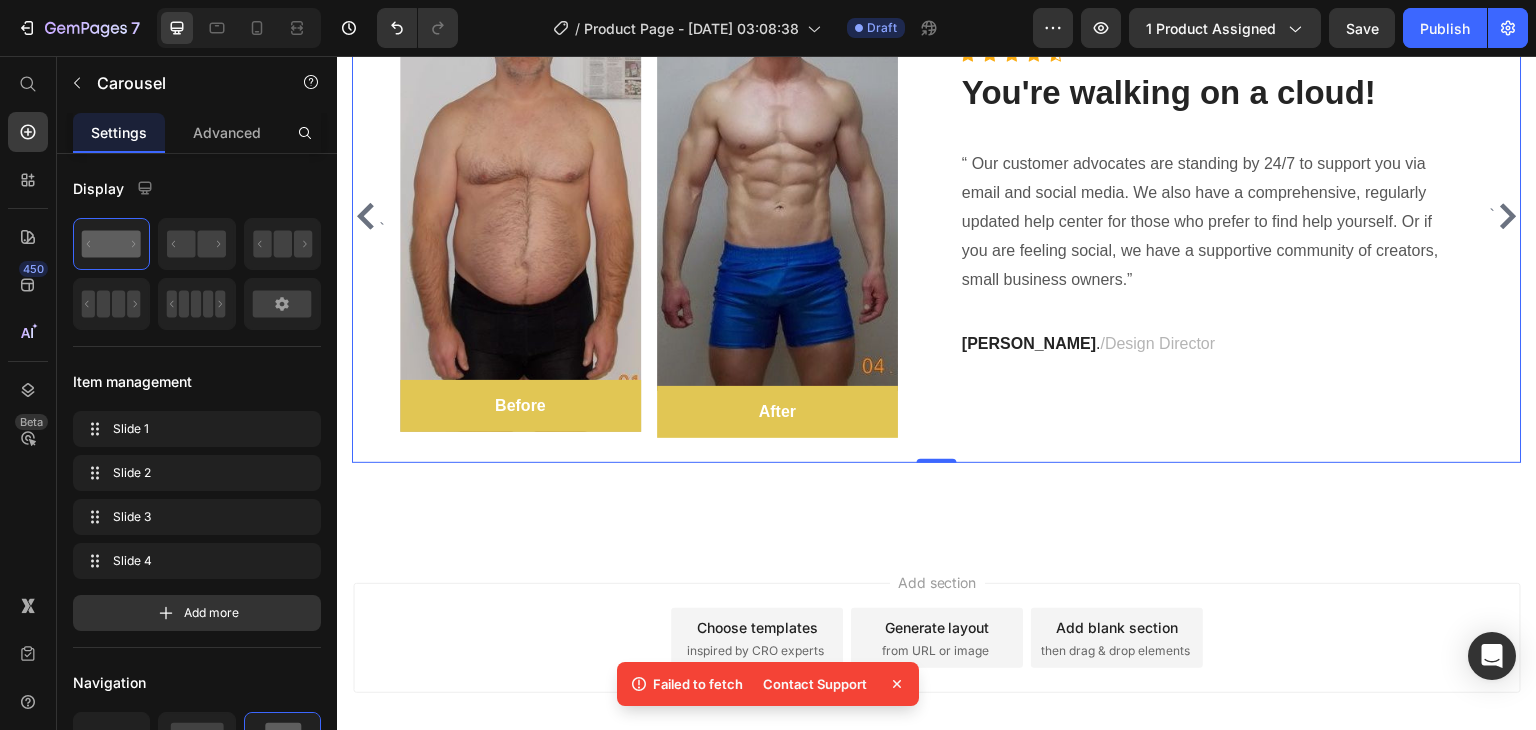 click 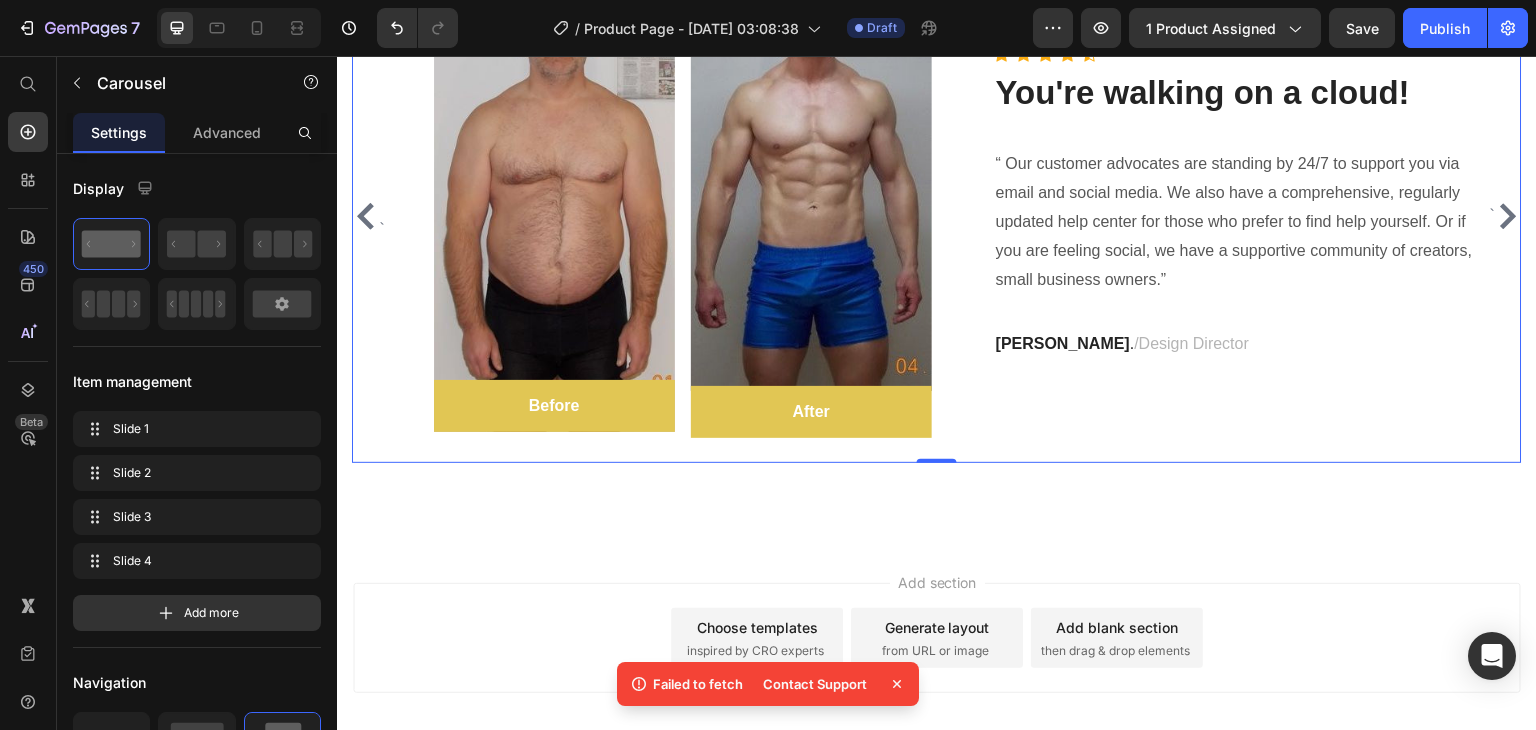 click 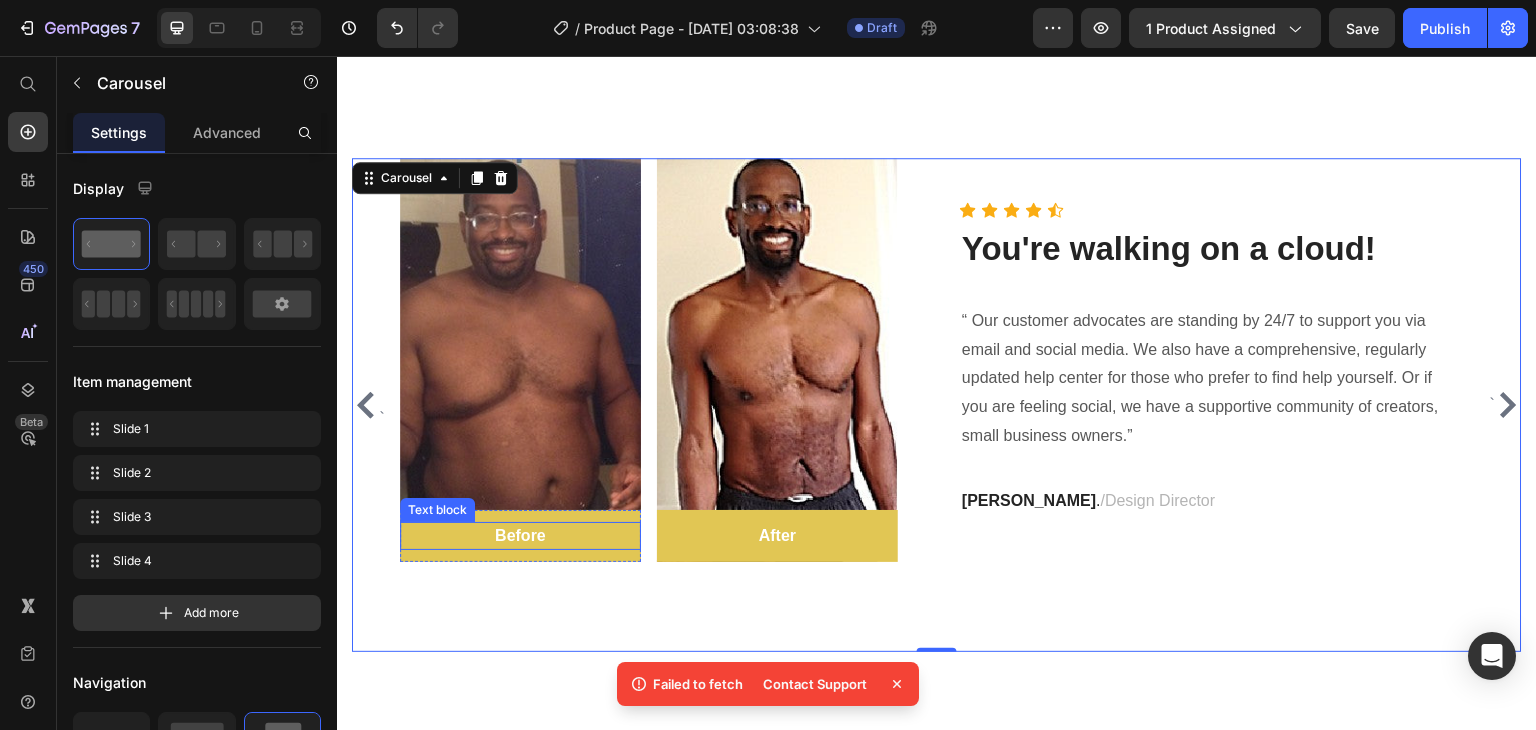 scroll, scrollTop: 5614, scrollLeft: 0, axis: vertical 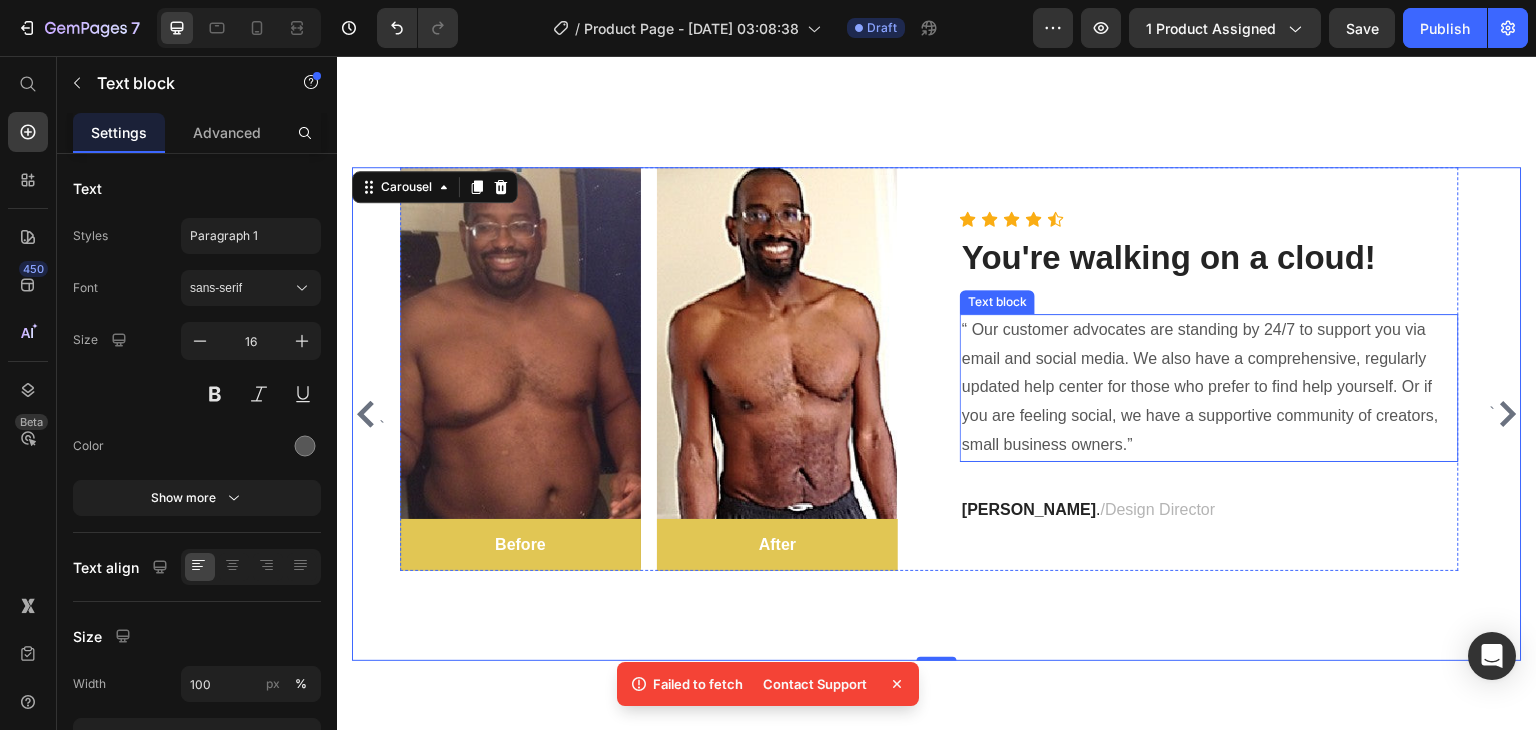 click on "“ Our customer advocates are standing by 24/7 to support you via email and social media. We also have a comprehensive, regularly updated help center for those who prefer to find help yourself. Or if you are feeling social, we have a supportive community of creators, small business owners.”" at bounding box center (1209, 388) 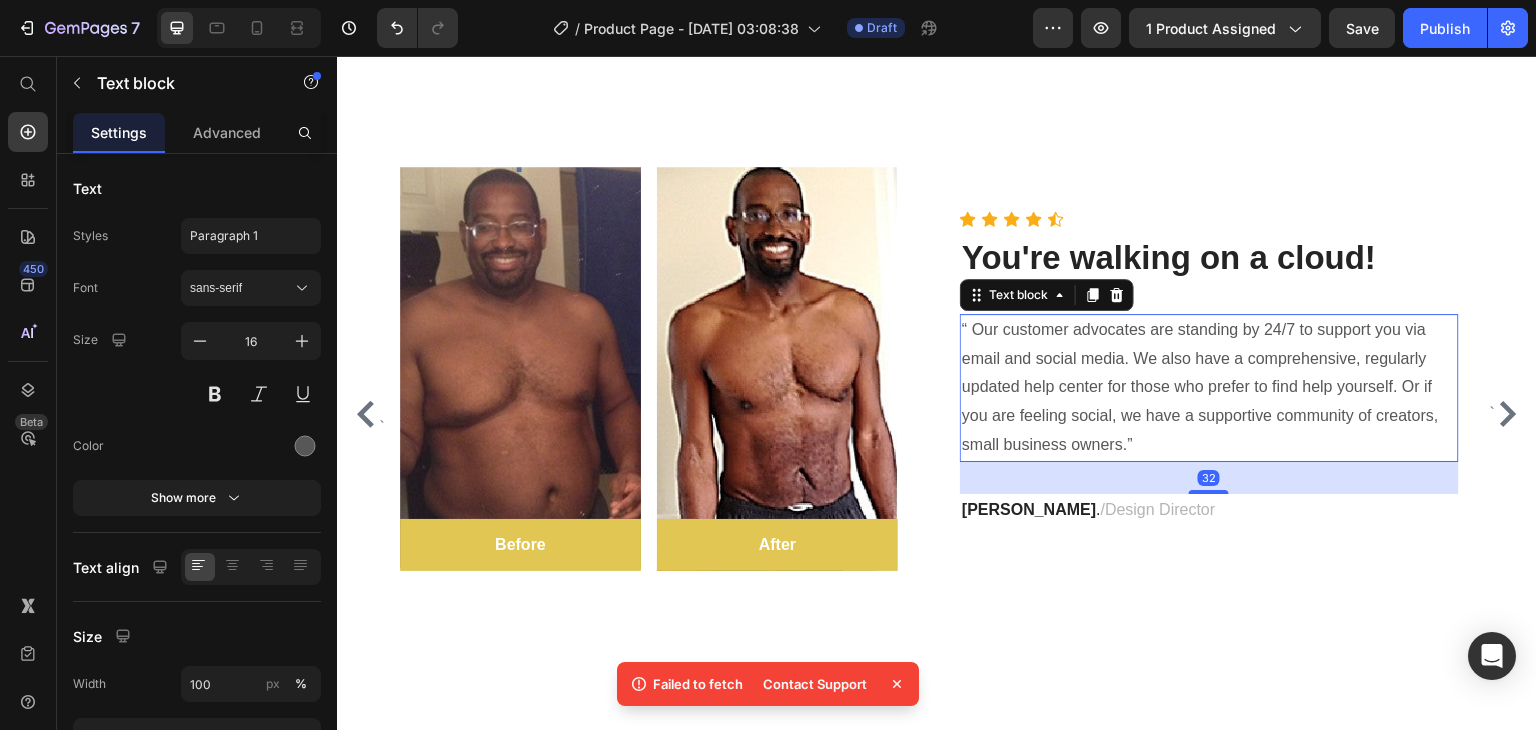 click on "“ Our customer advocates are standing by 24/7 to support you via email and social media. We also have a comprehensive, regularly updated help center for those who prefer to find help yourself. Or if you are feeling social, we have a supportive community of creators, small business owners.”" at bounding box center [1209, 388] 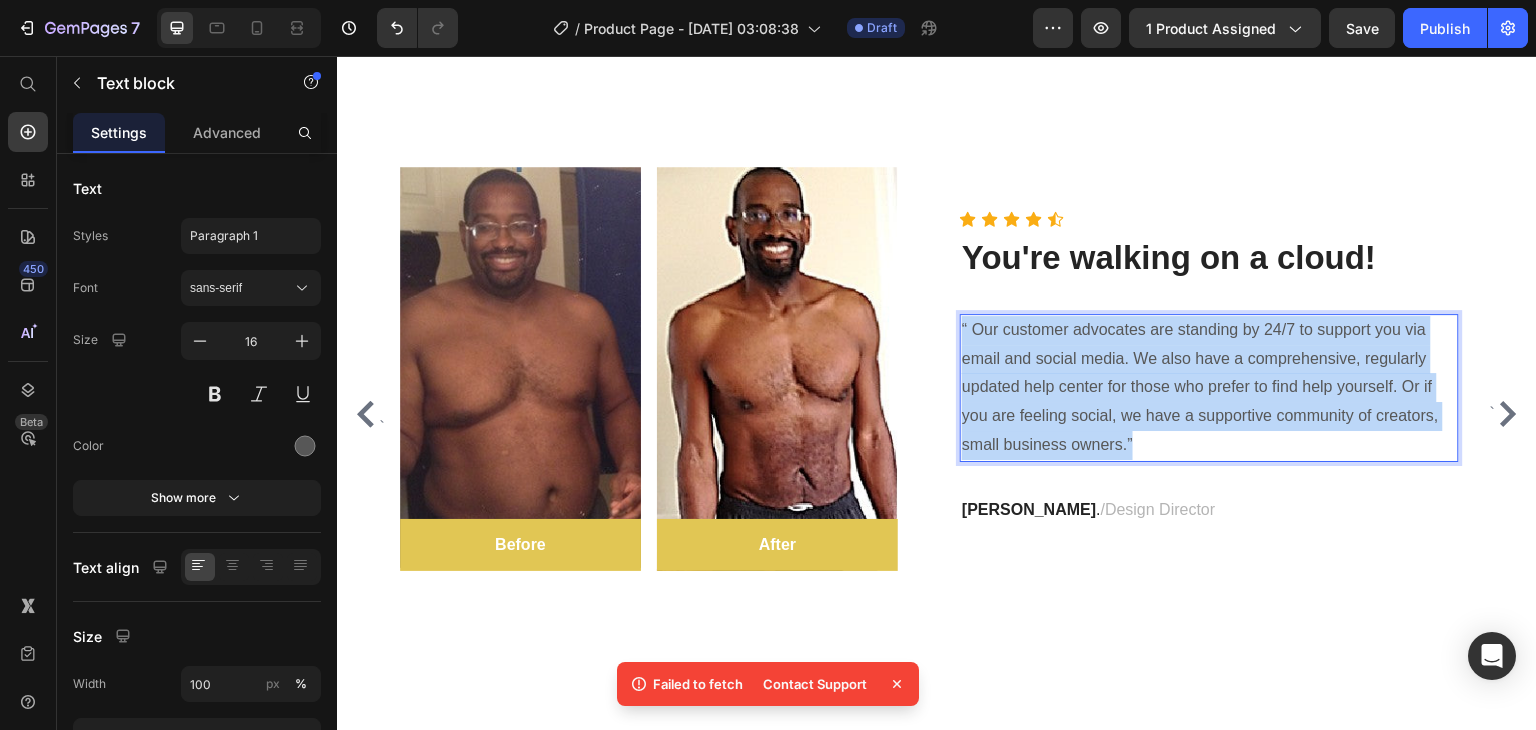 click on "“ Our customer advocates are standing by 24/7 to support you via email and social media. We also have a comprehensive, regularly updated help center for those who prefer to find help yourself. Or if you are feeling social, we have a supportive community of creators, small business owners.”" at bounding box center (1209, 388) 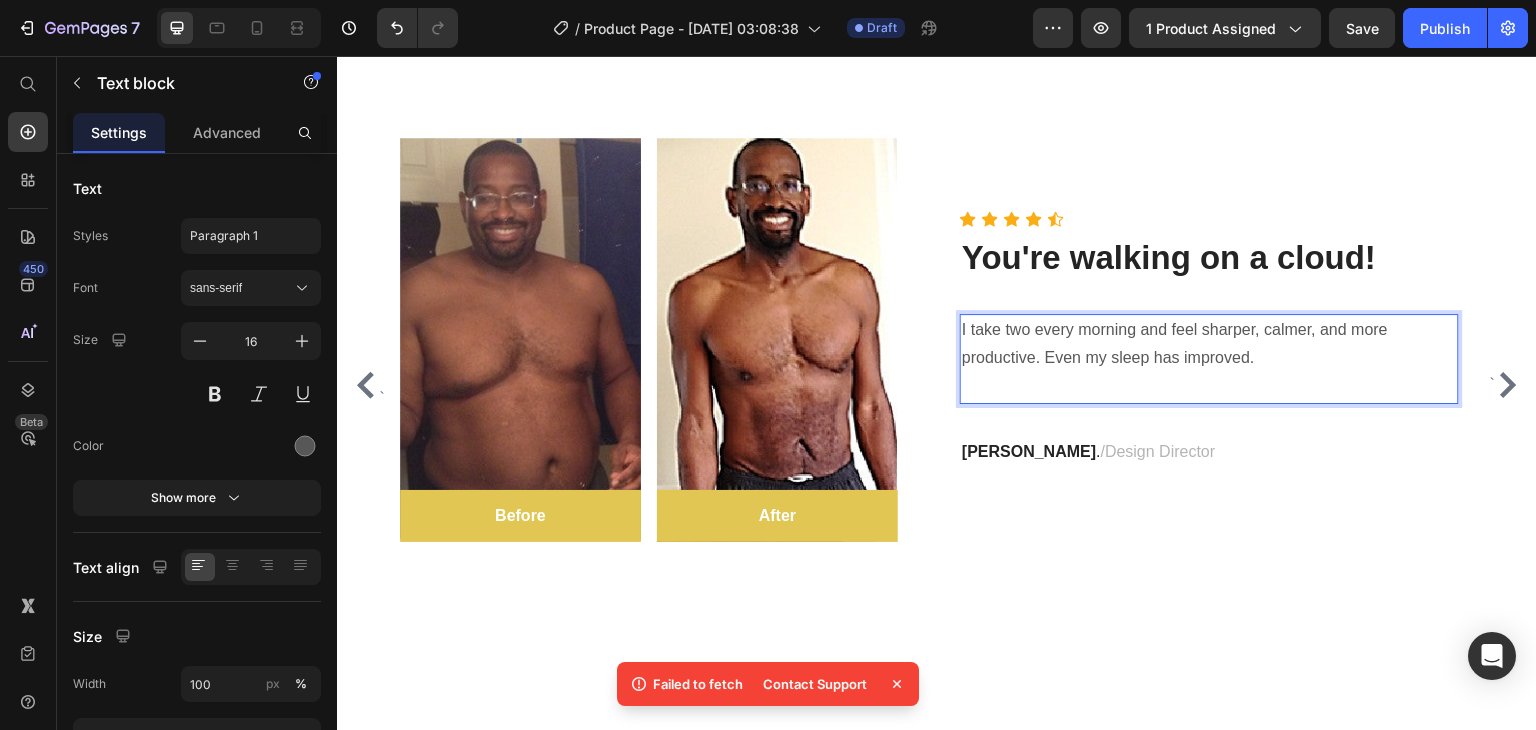 scroll, scrollTop: 5657, scrollLeft: 0, axis: vertical 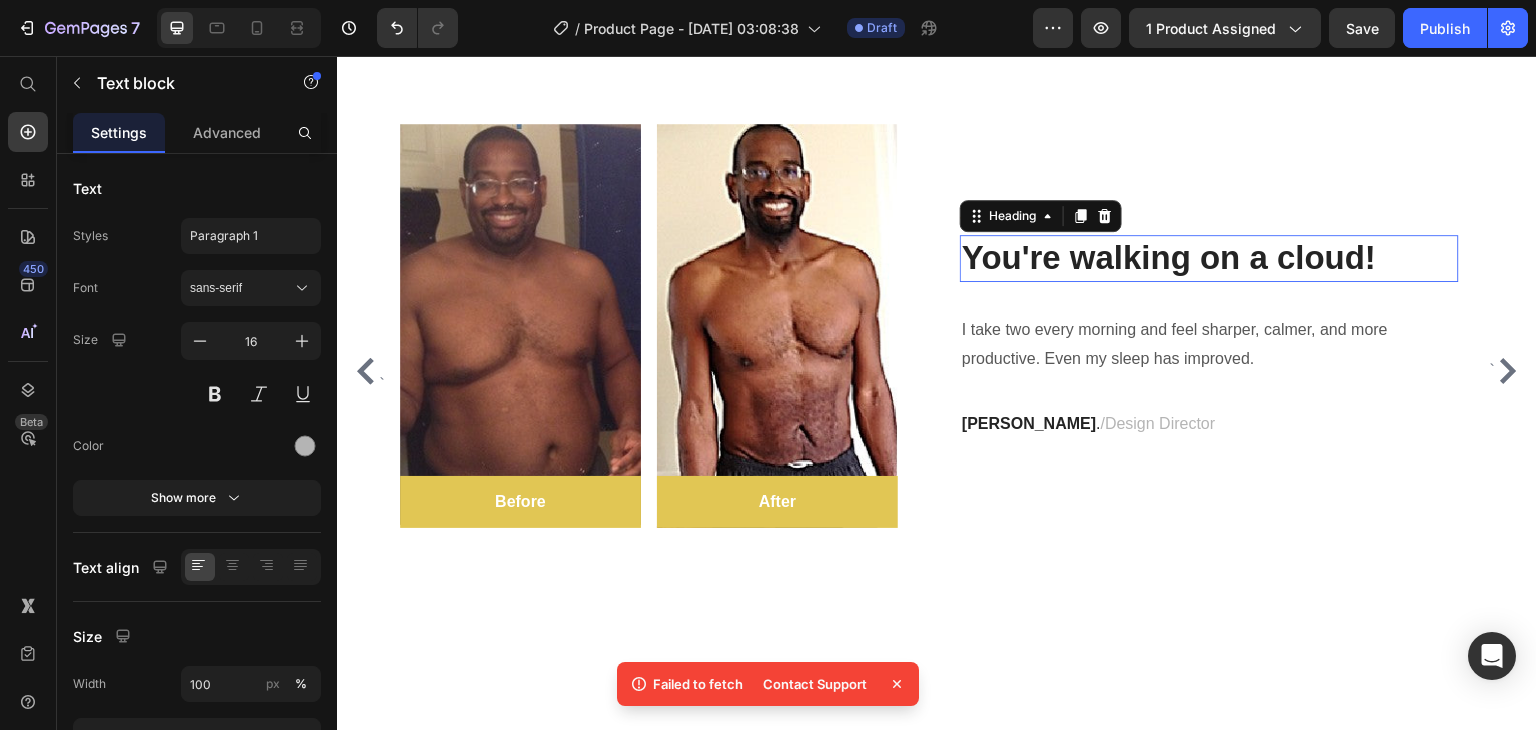 click on "You're walking on a cloud!" at bounding box center (1209, 258) 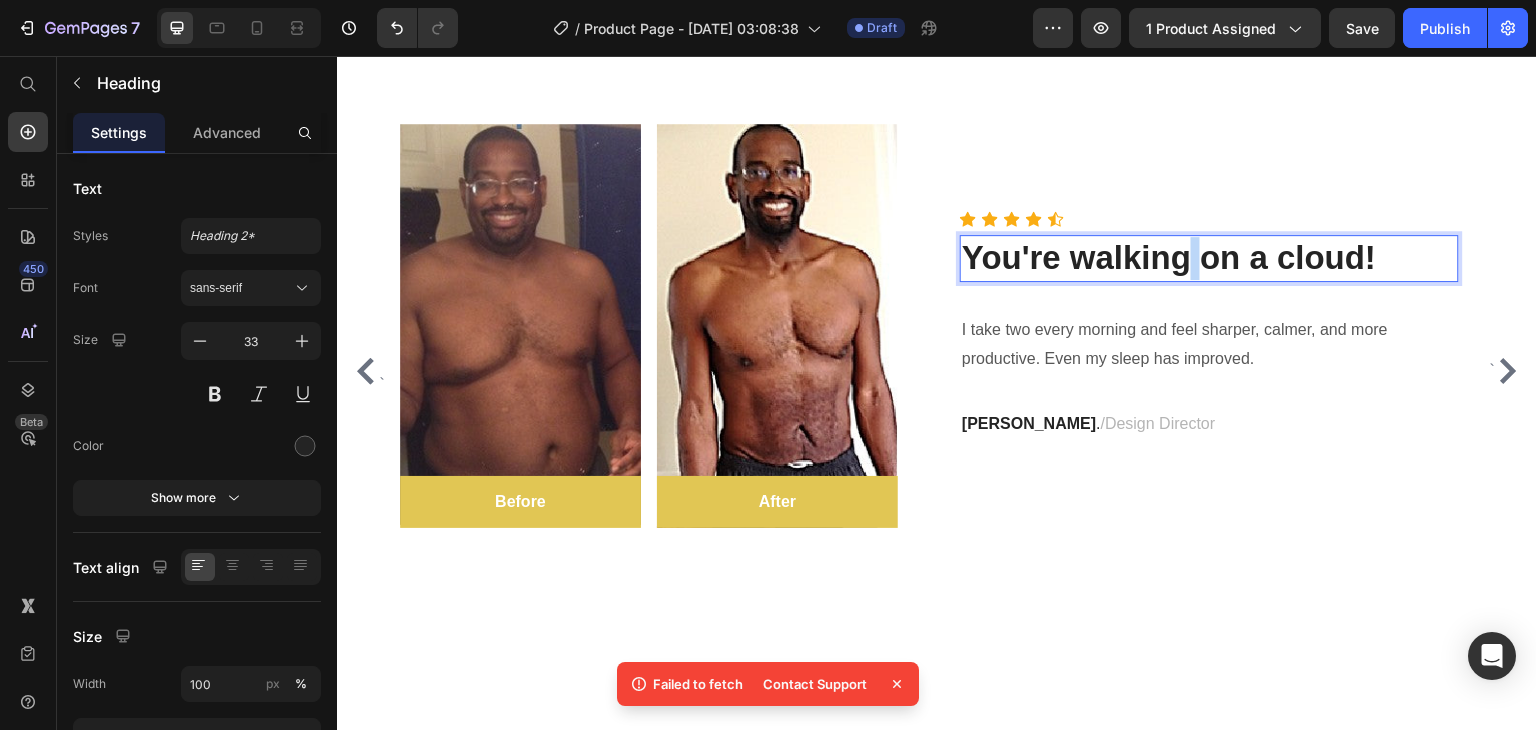click on "You're walking on a cloud!" at bounding box center (1209, 258) 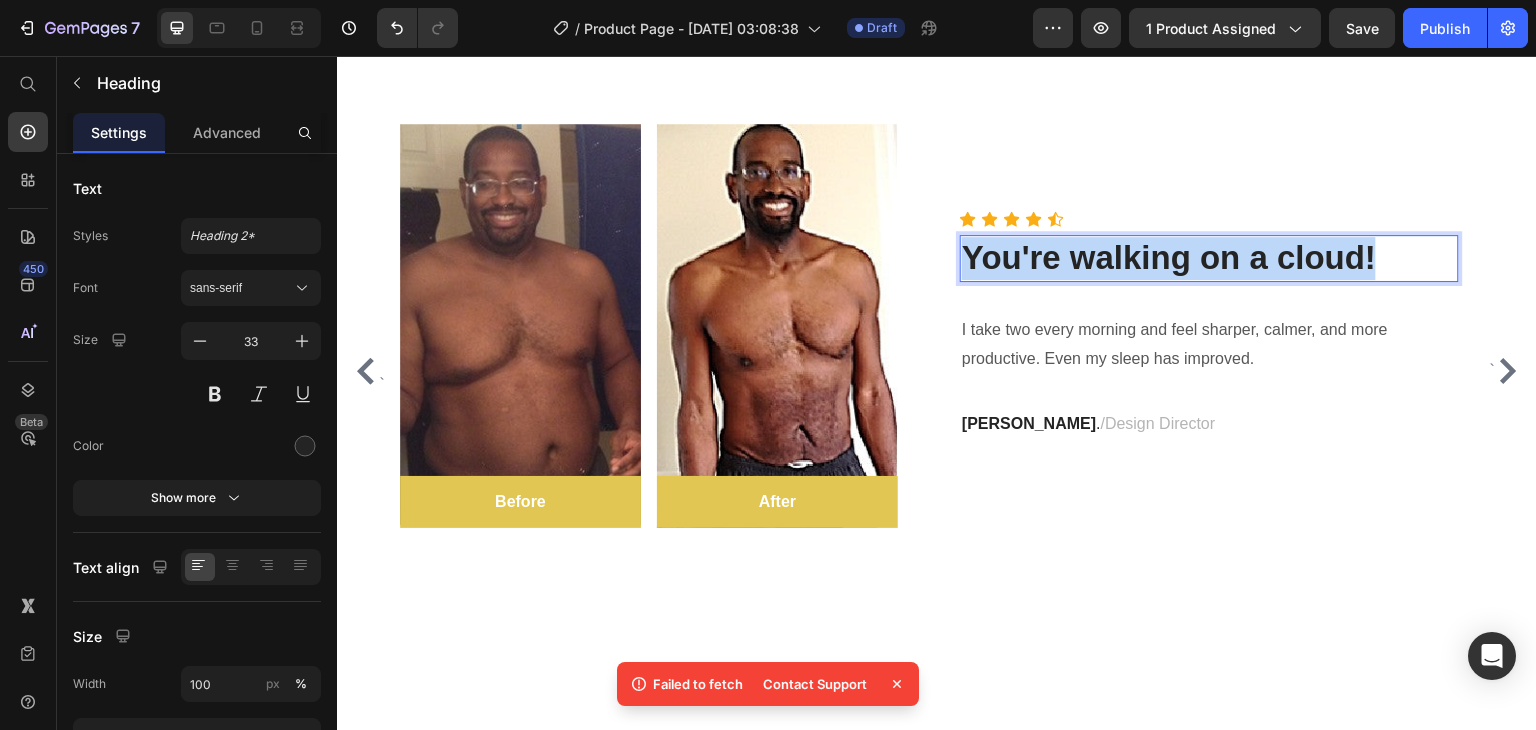 click on "You're walking on a cloud!" at bounding box center (1209, 258) 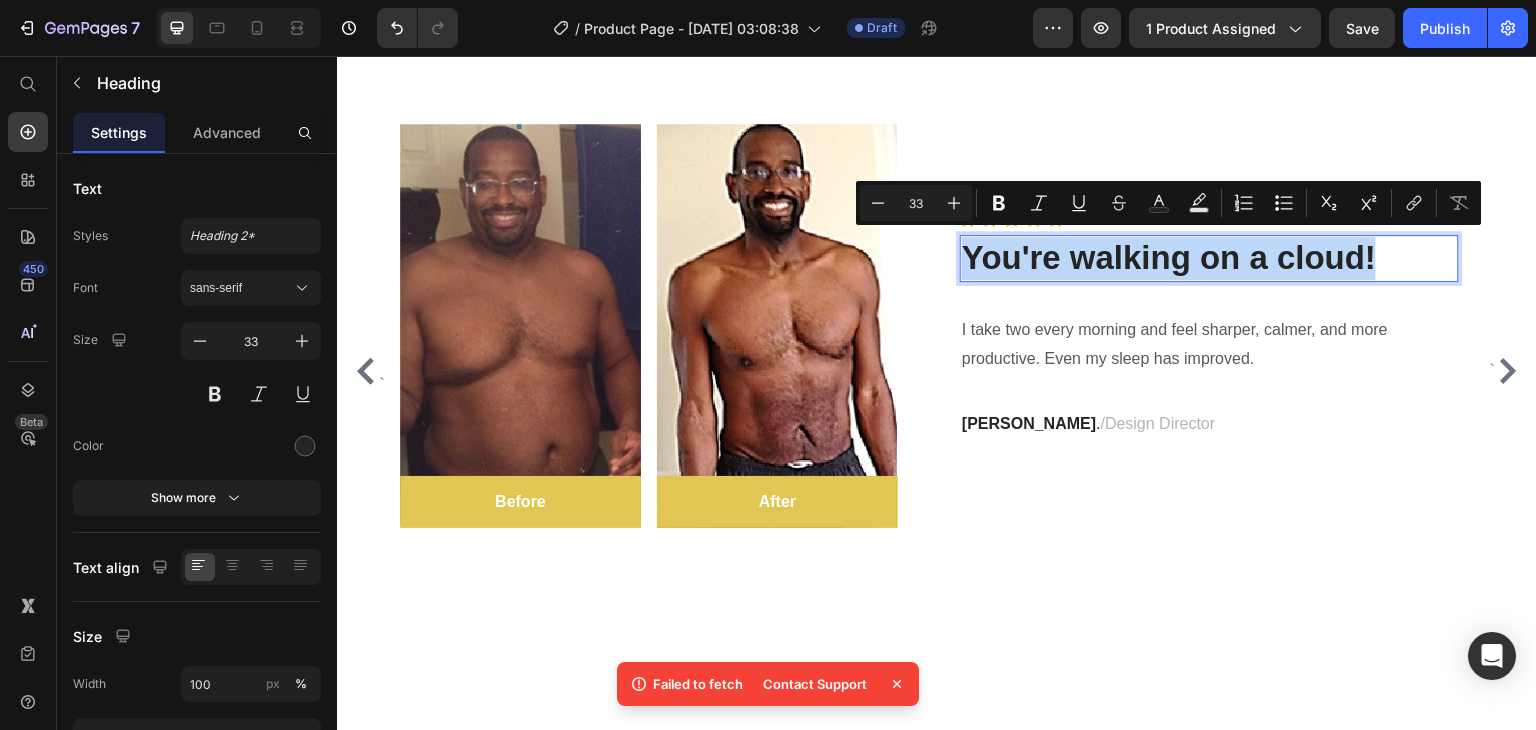 click on "You're walking on a cloud!" at bounding box center (1209, 258) 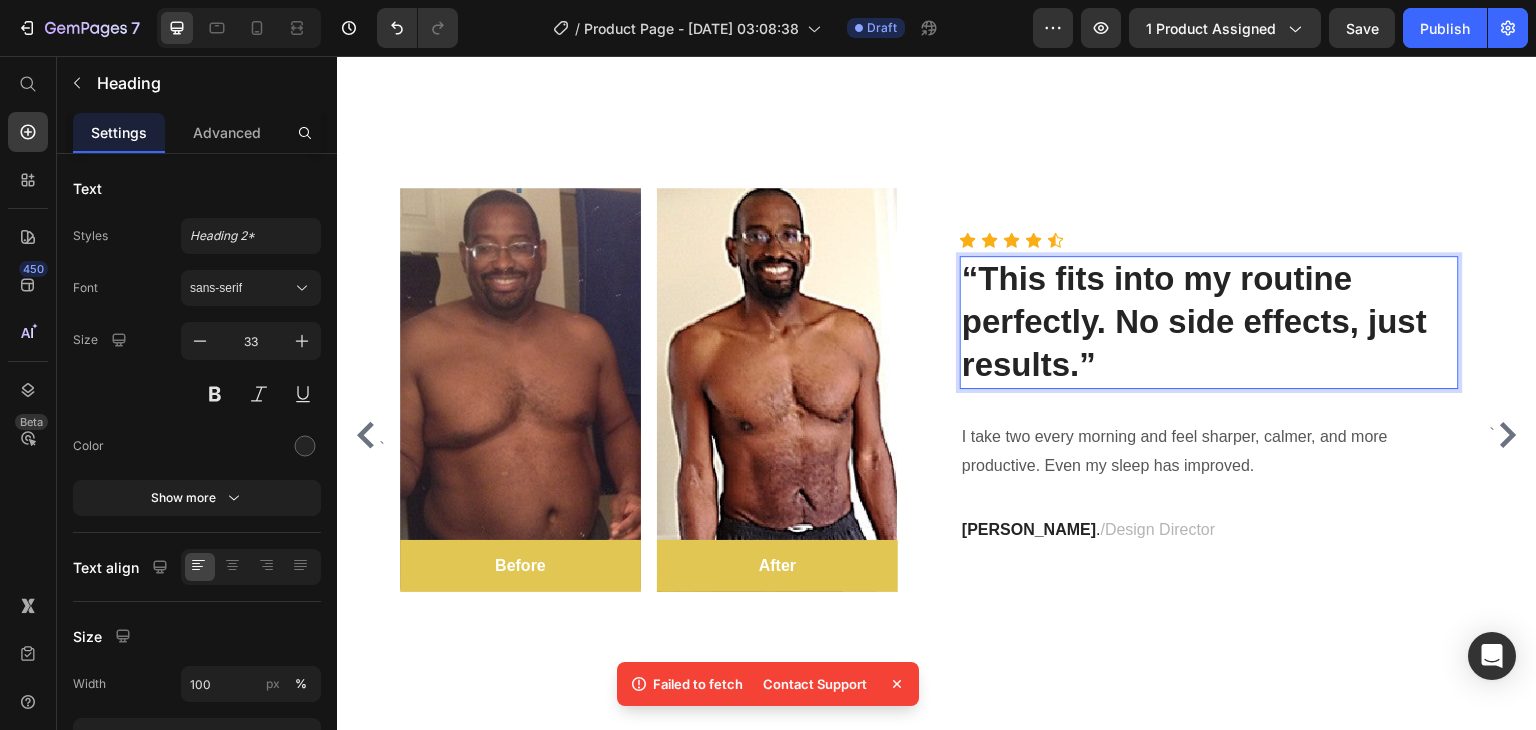 scroll, scrollTop: 5615, scrollLeft: 0, axis: vertical 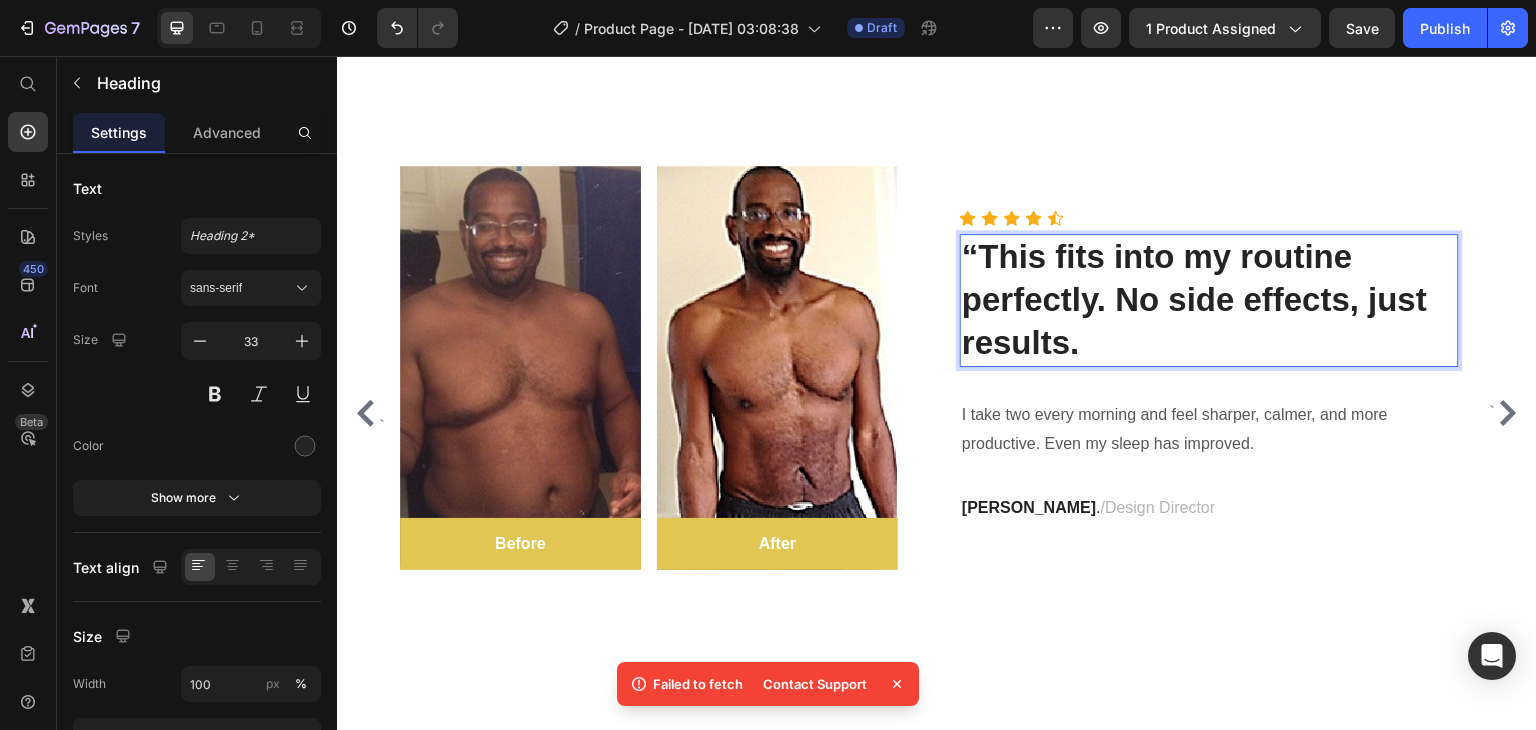 click on "“This fits into my routine perfectly. No side effects, just results." at bounding box center (1194, 299) 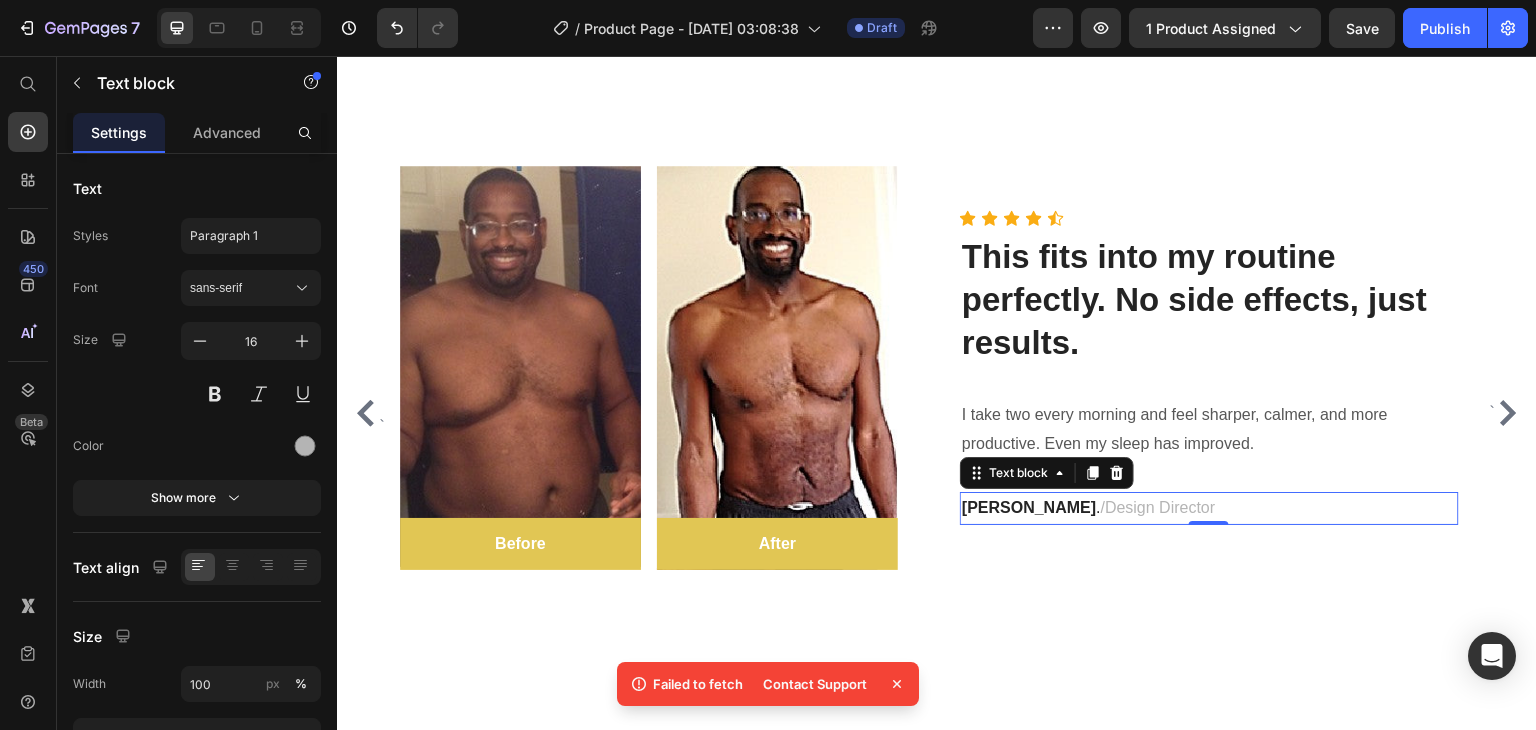 click on "[PERSON_NAME]  /  Design Director" at bounding box center [1209, 508] 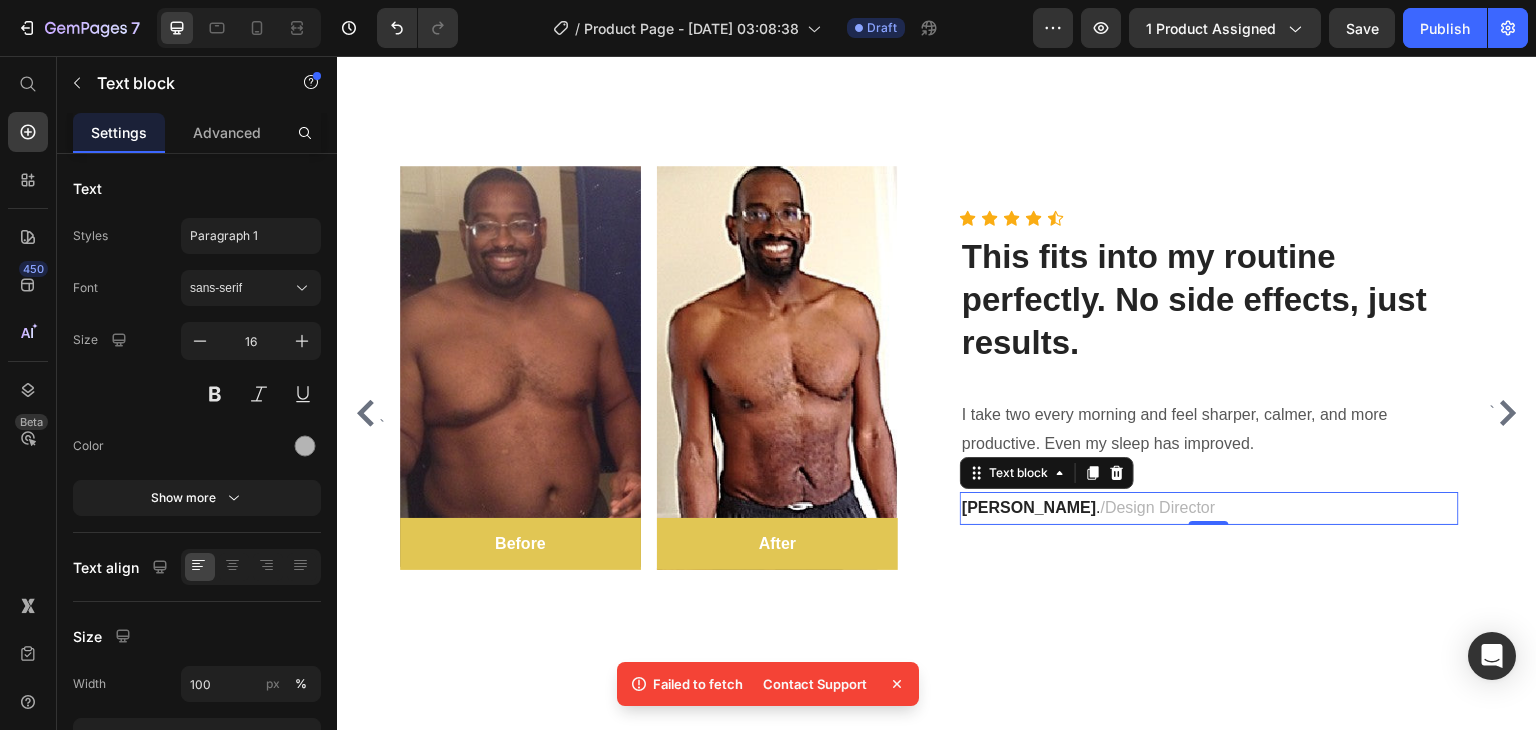 click on "[PERSON_NAME]  /  Design Director" at bounding box center (1209, 508) 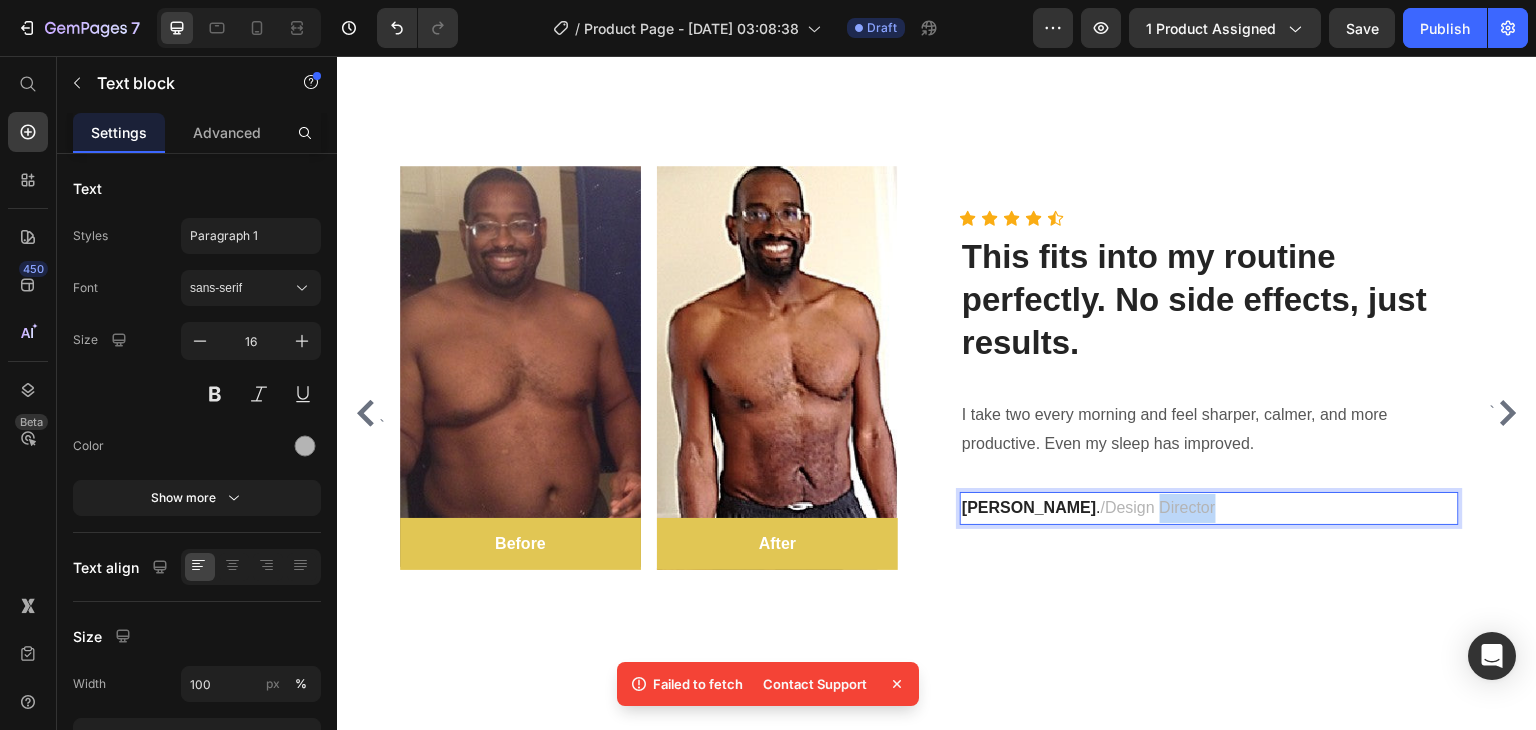click on "[PERSON_NAME]  /  Design Director" at bounding box center [1209, 508] 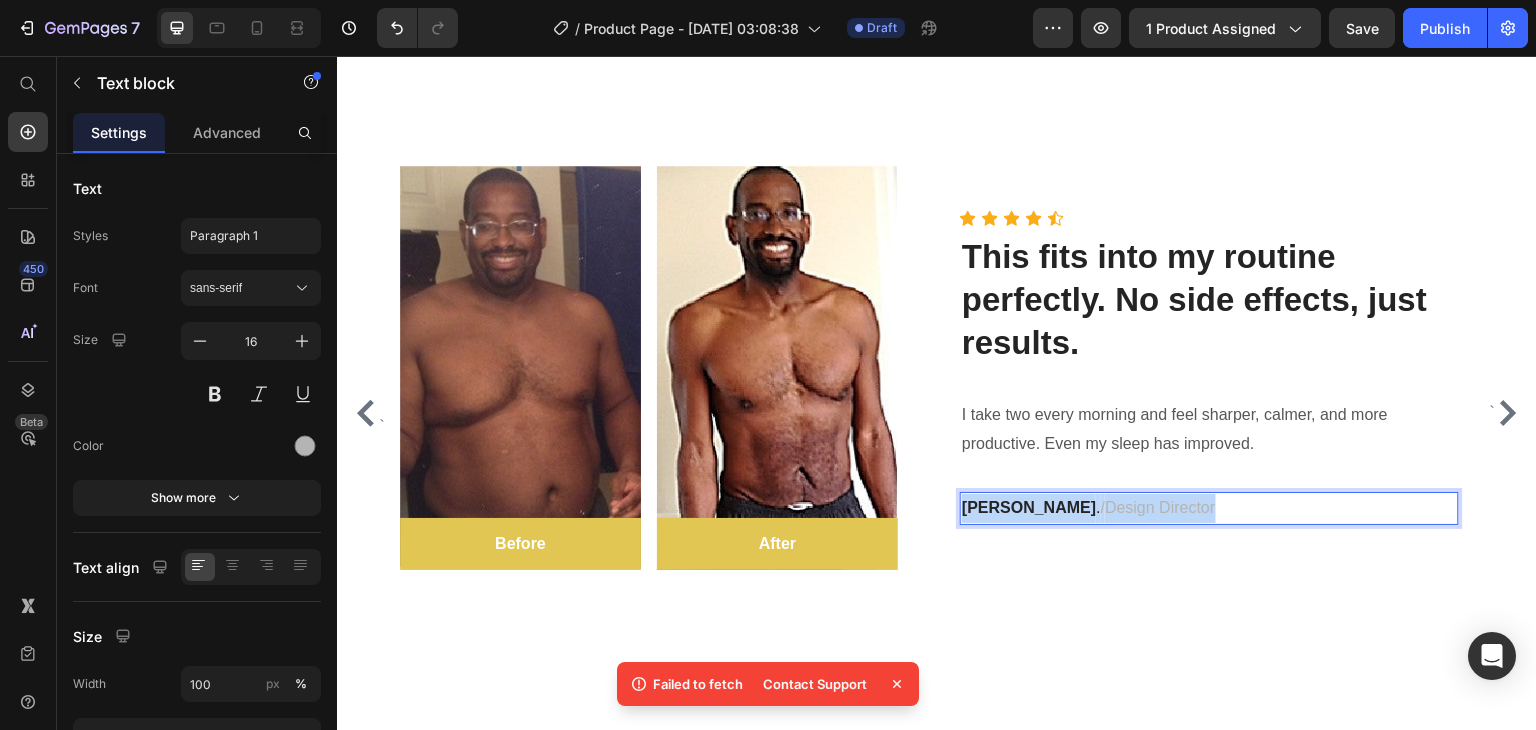 click on "[PERSON_NAME]  /  Design Director" at bounding box center [1209, 508] 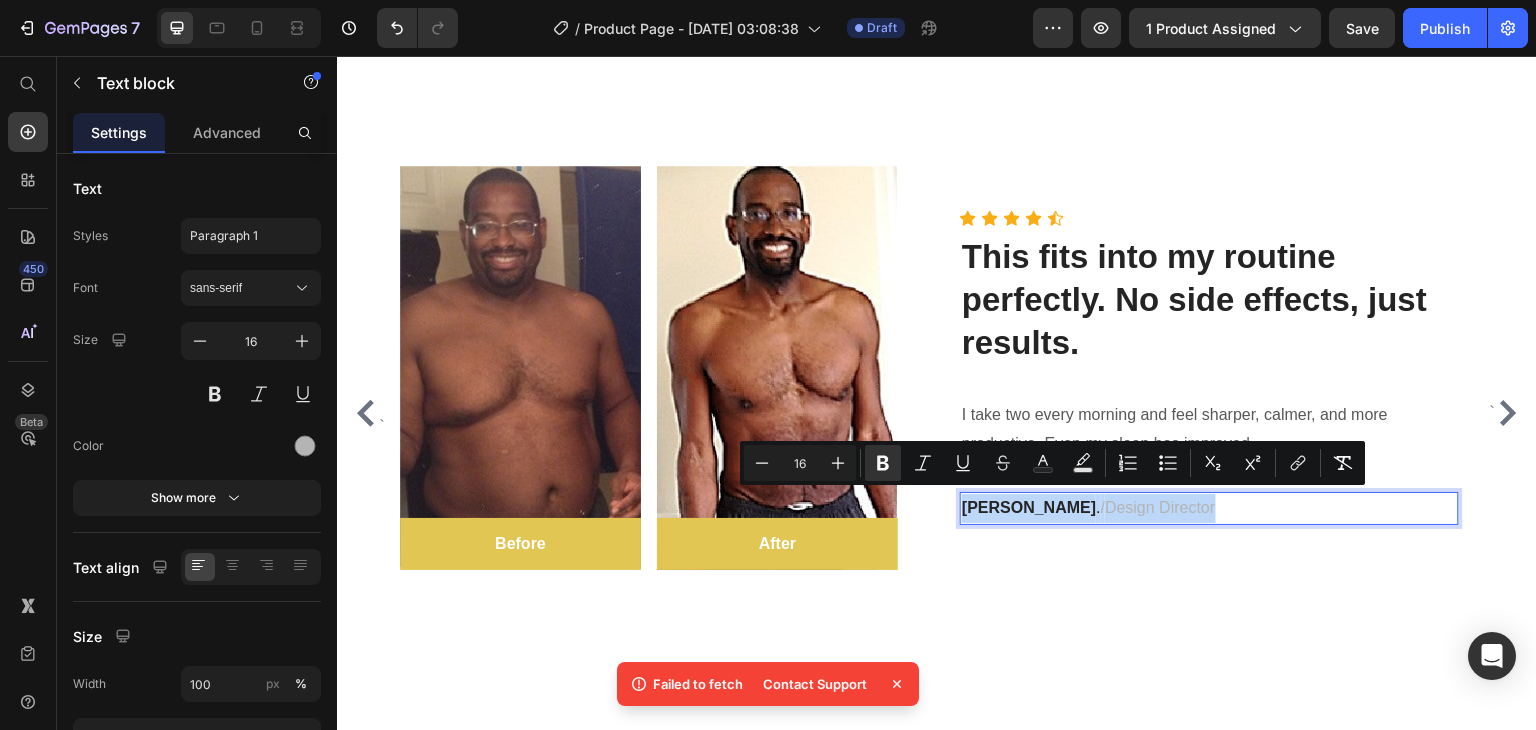 click on "[PERSON_NAME]  /  Design Director" at bounding box center [1209, 508] 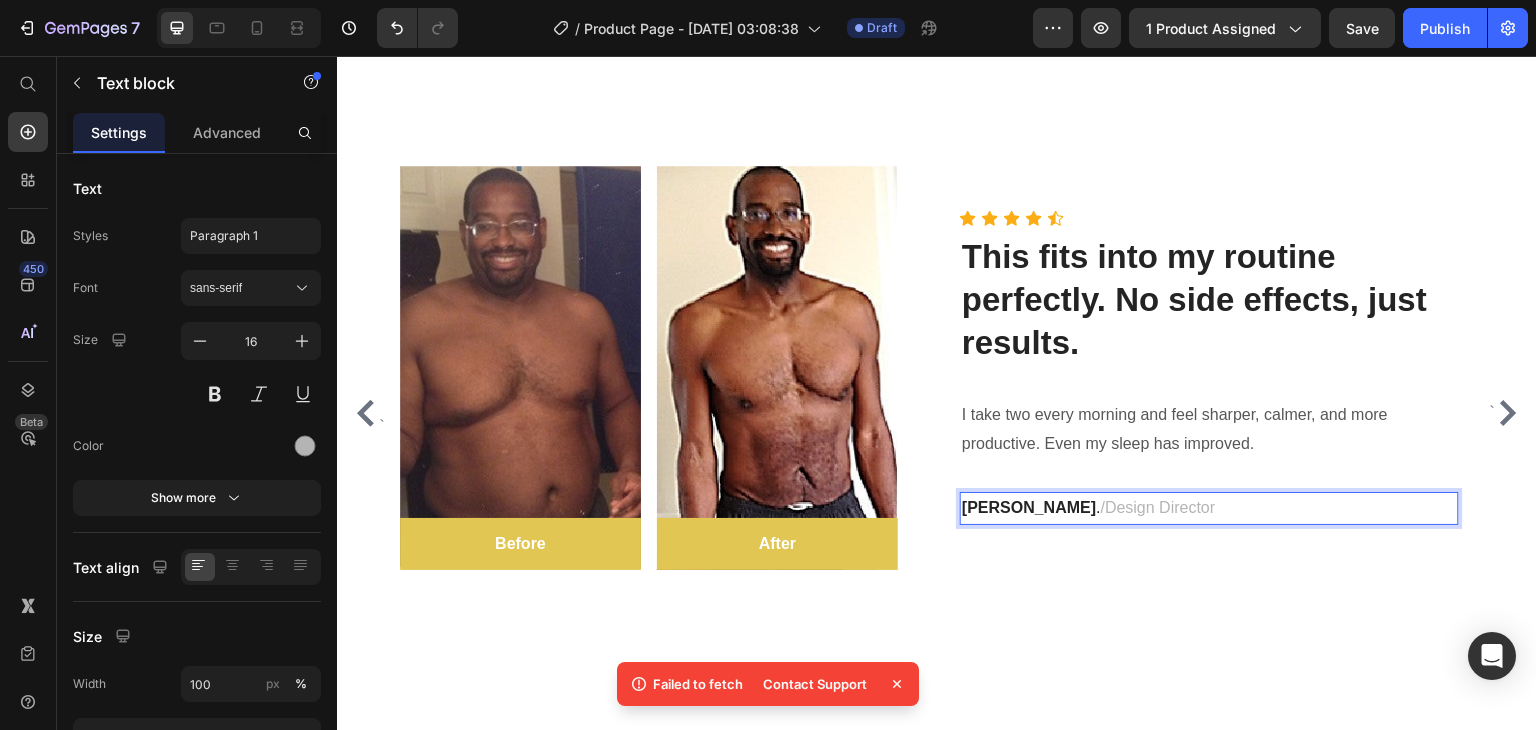 click on "[PERSON_NAME]  /  Design Director" at bounding box center (1209, 508) 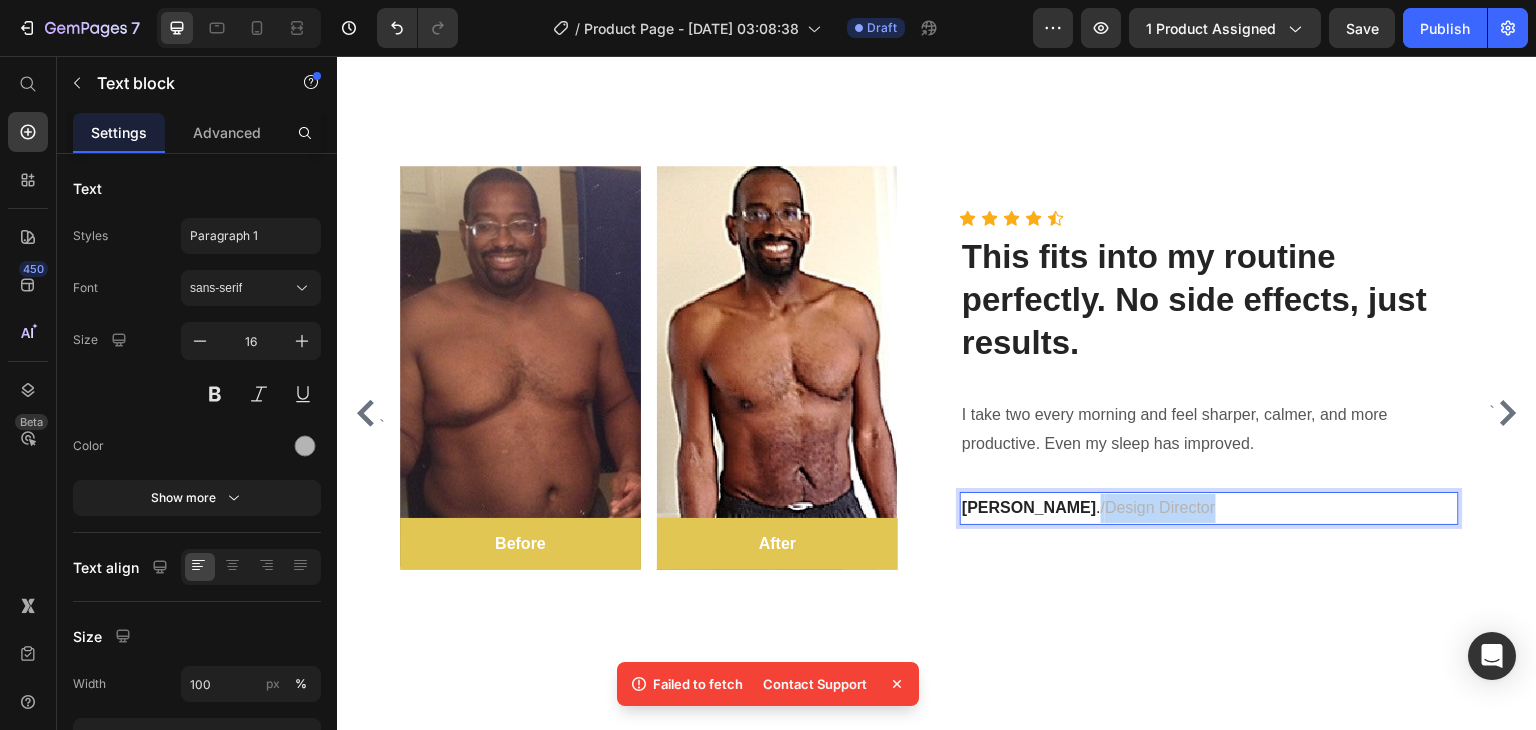 drag, startPoint x: 1152, startPoint y: 502, endPoint x: 1018, endPoint y: 502, distance: 134 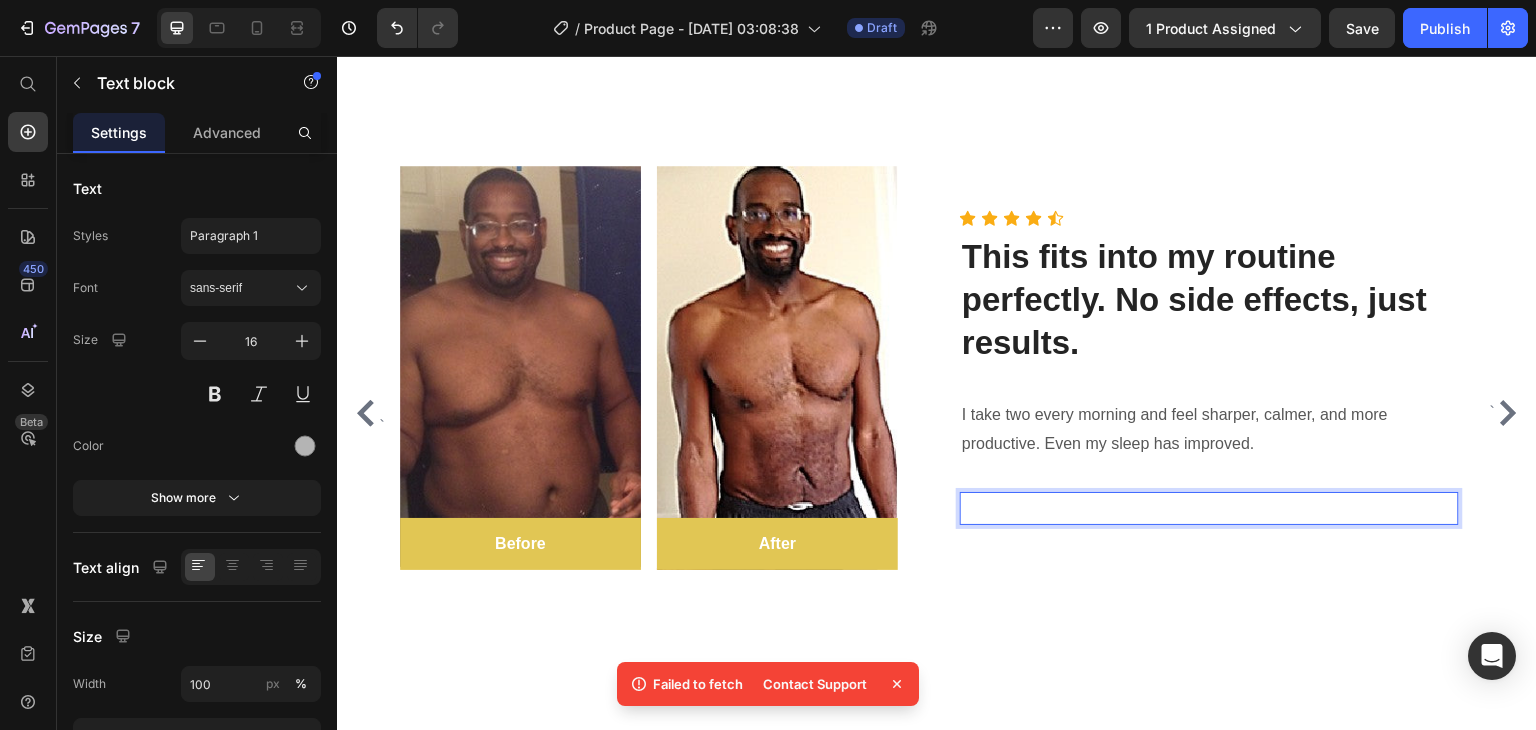 scroll, scrollTop: 5600, scrollLeft: 0, axis: vertical 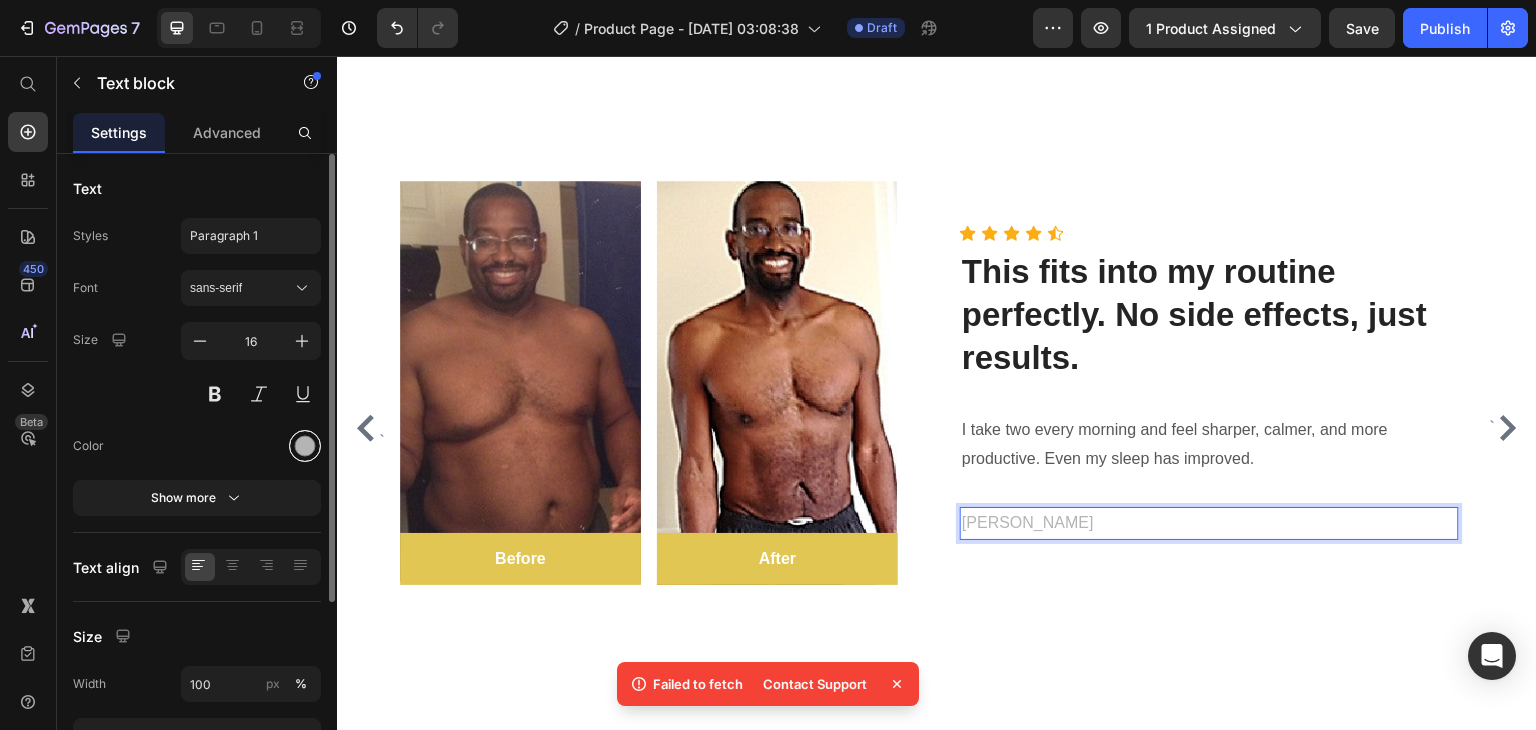 click at bounding box center [305, 446] 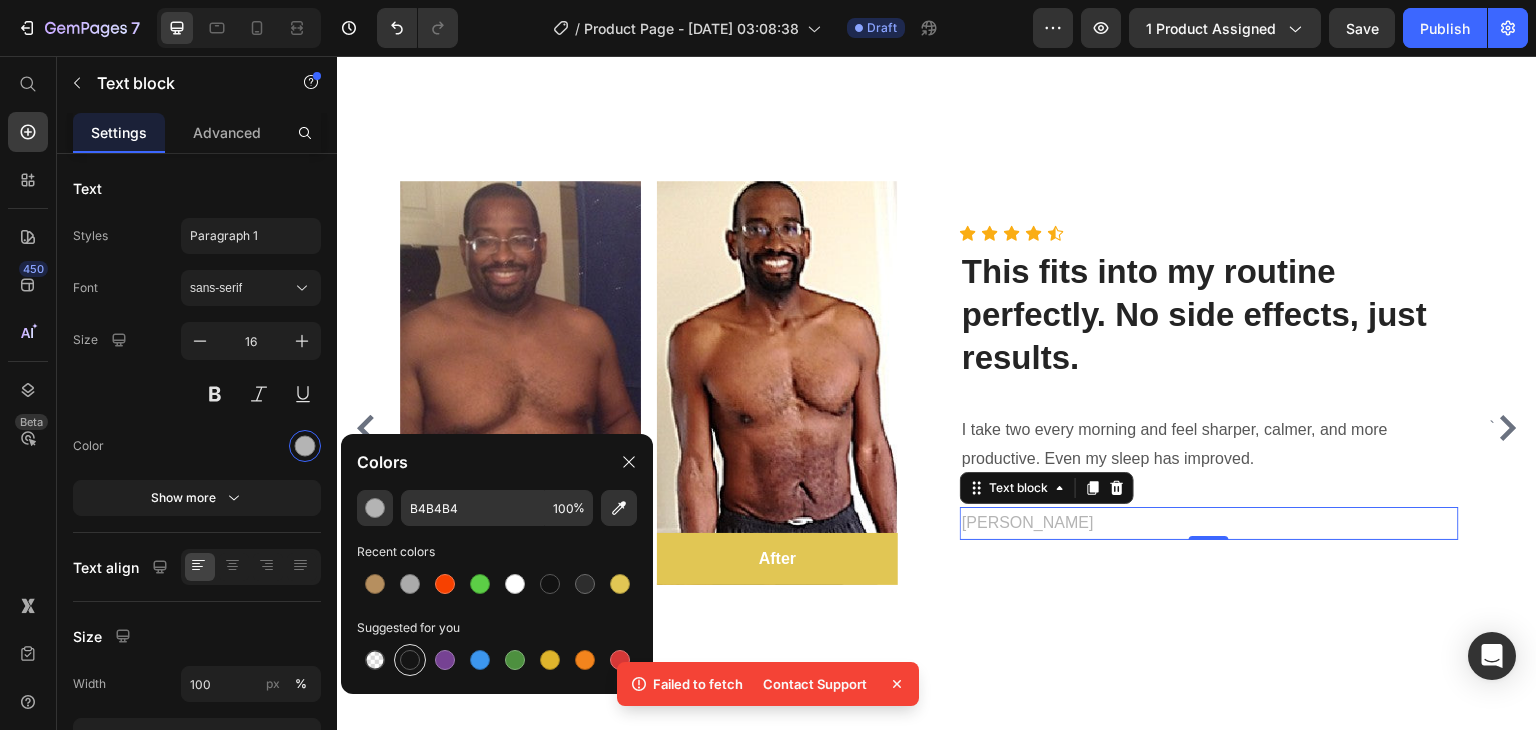 click at bounding box center [410, 660] 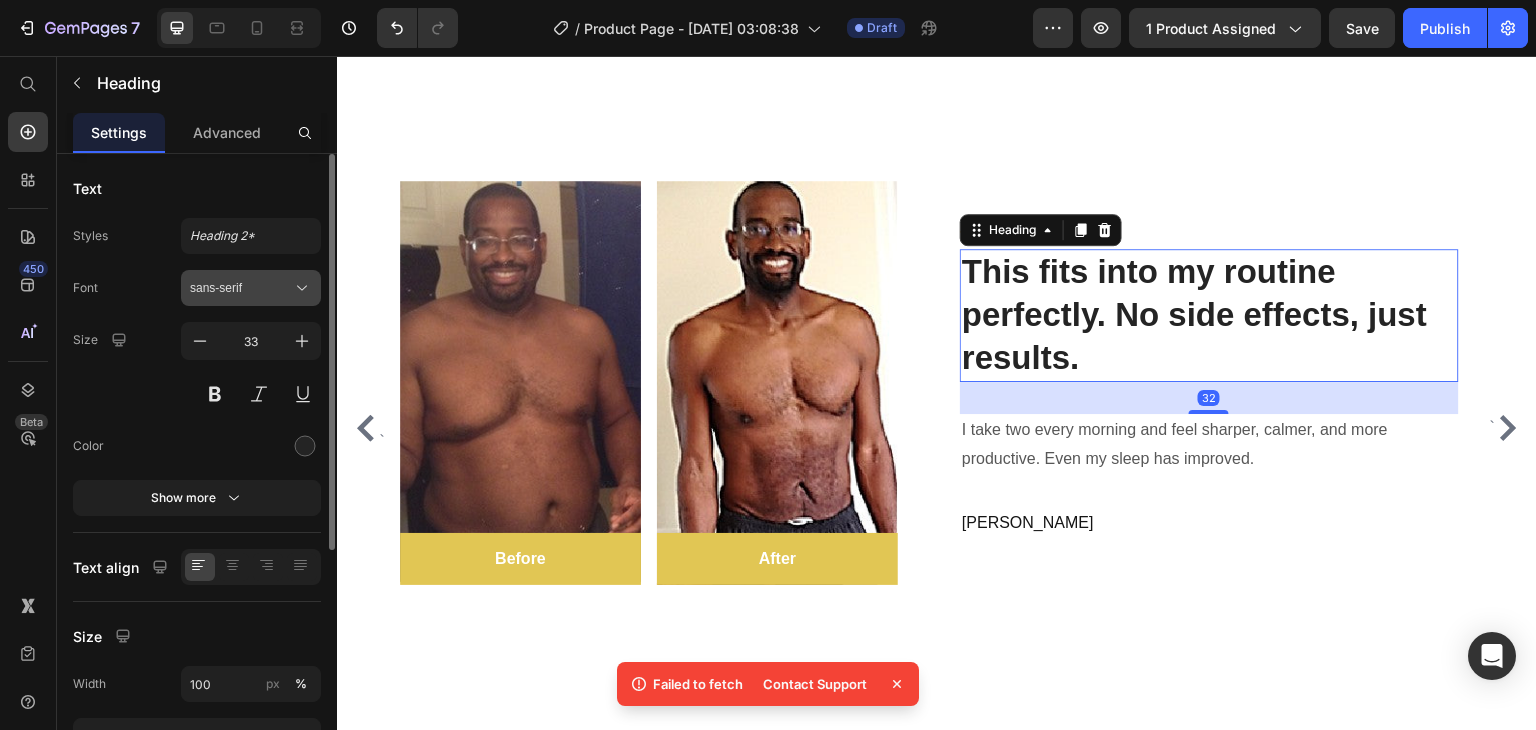 click on "sans-serif" at bounding box center (241, 288) 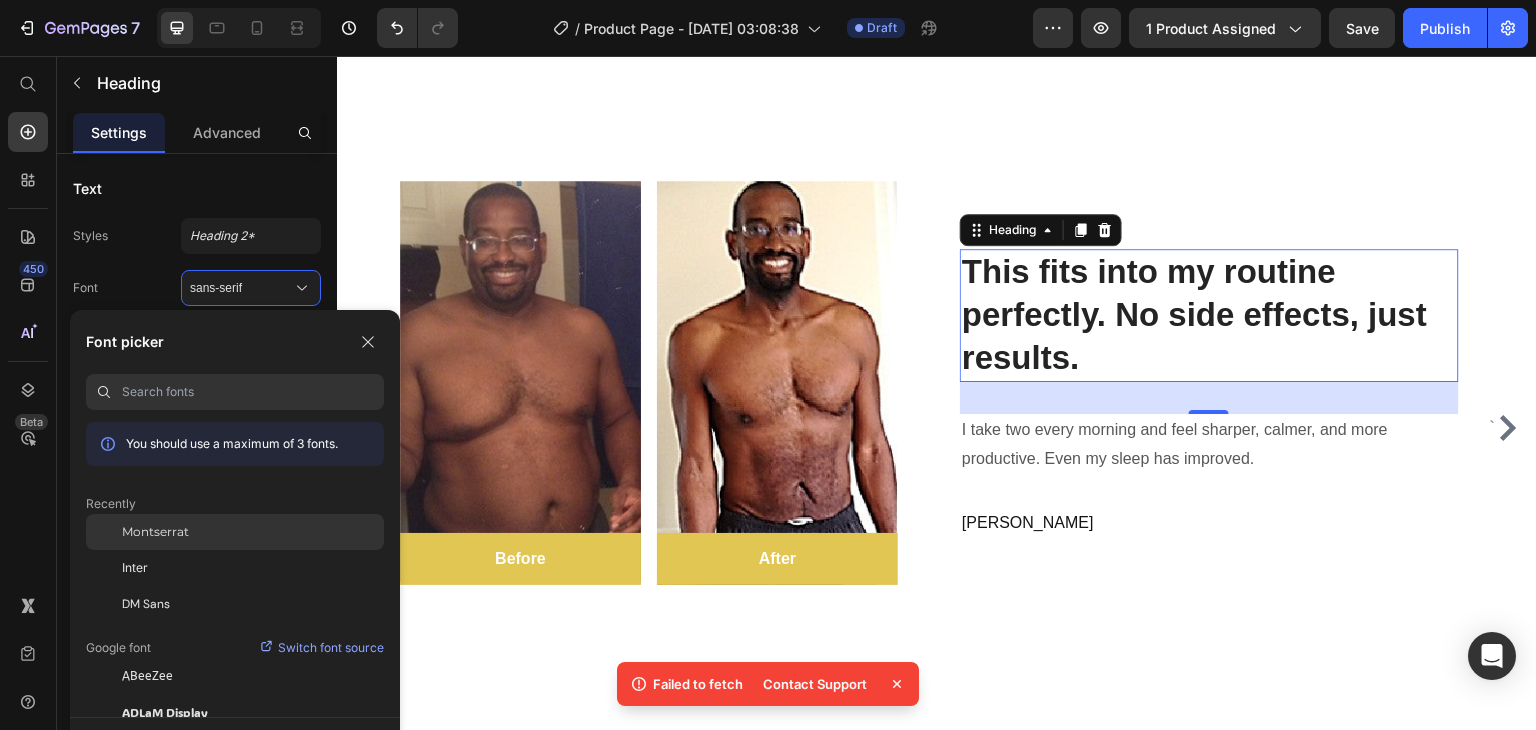 click on "Montserrat" 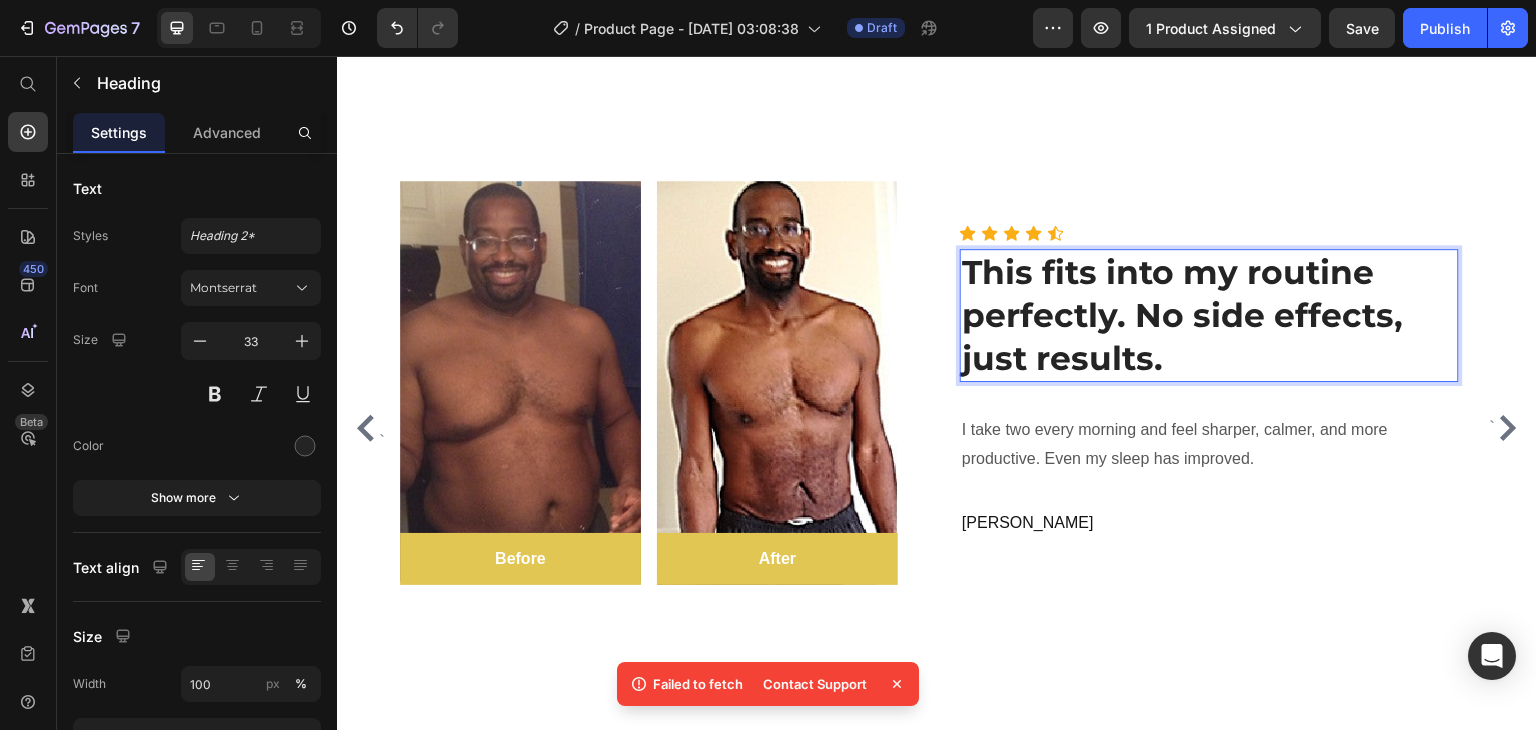 click on "This fits into my routine perfectly. No side effects, just results." at bounding box center (1182, 315) 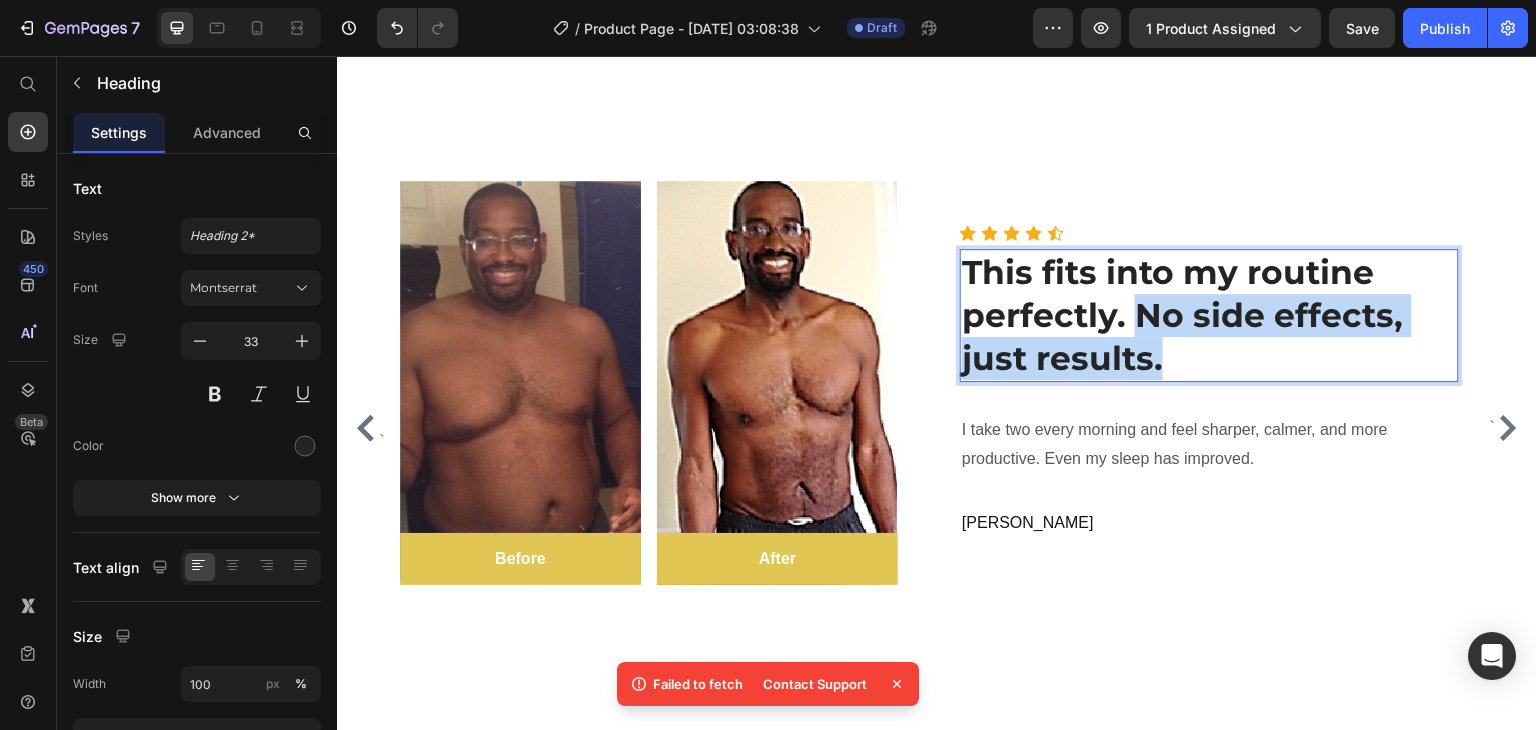 drag, startPoint x: 1136, startPoint y: 318, endPoint x: 1172, endPoint y: 384, distance: 75.17979 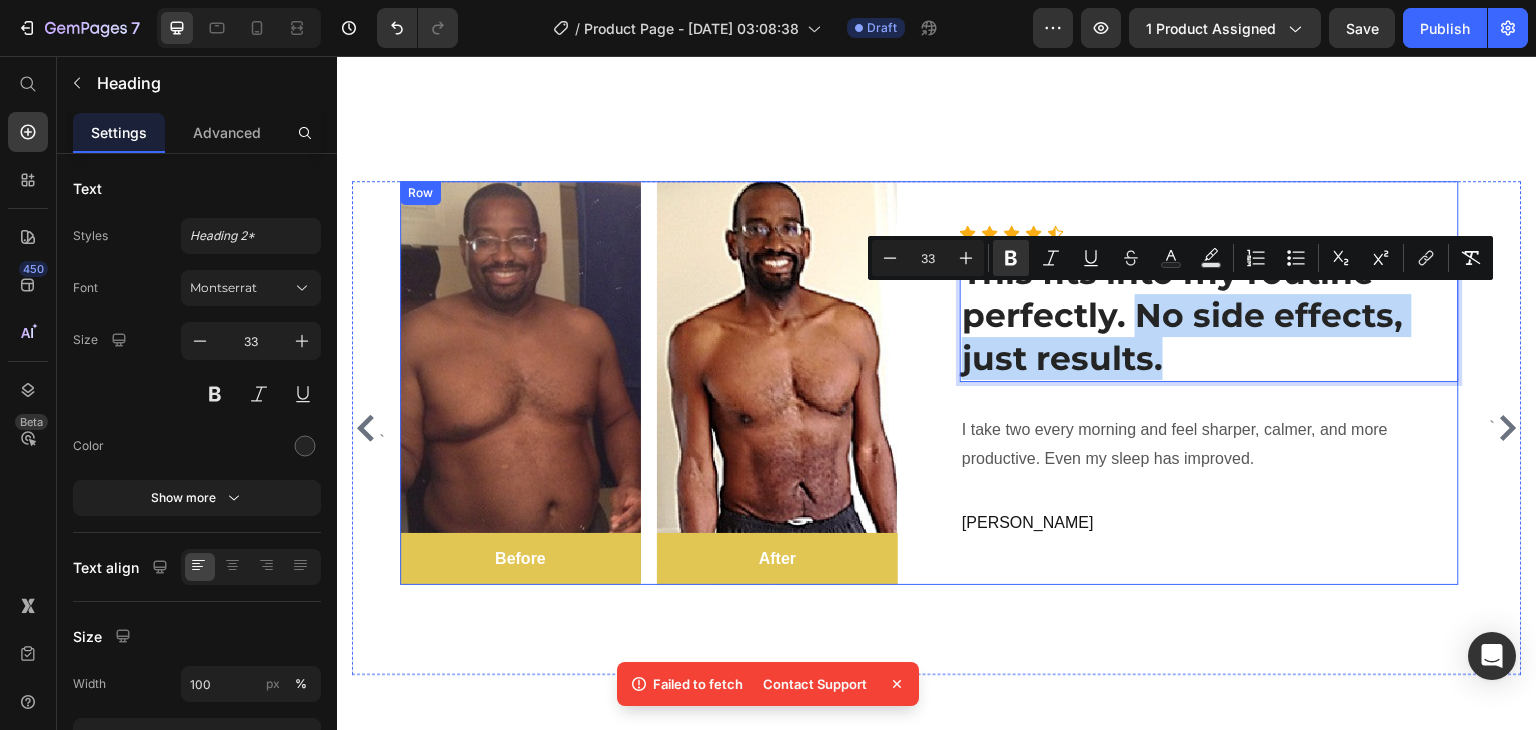 scroll, scrollTop: 5621, scrollLeft: 0, axis: vertical 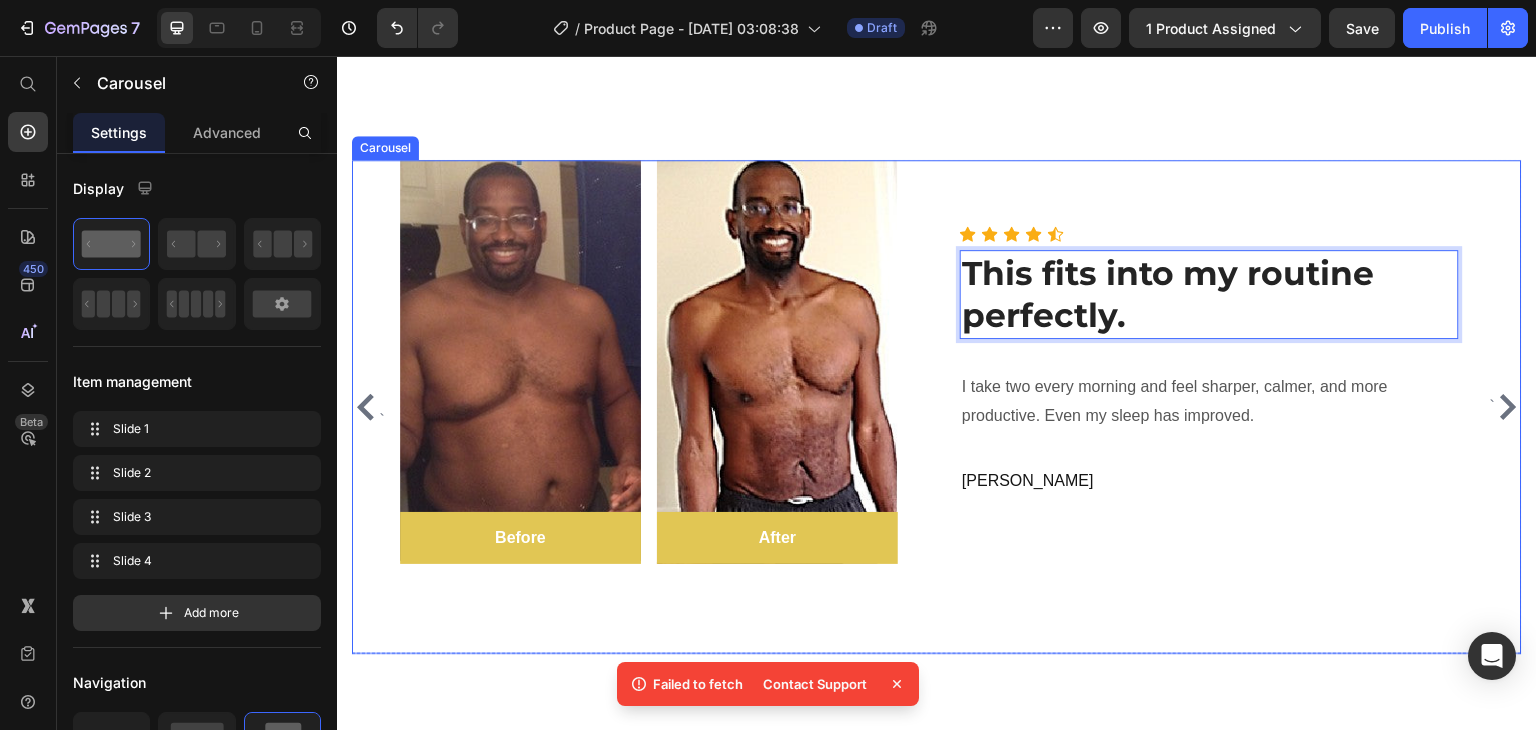 click 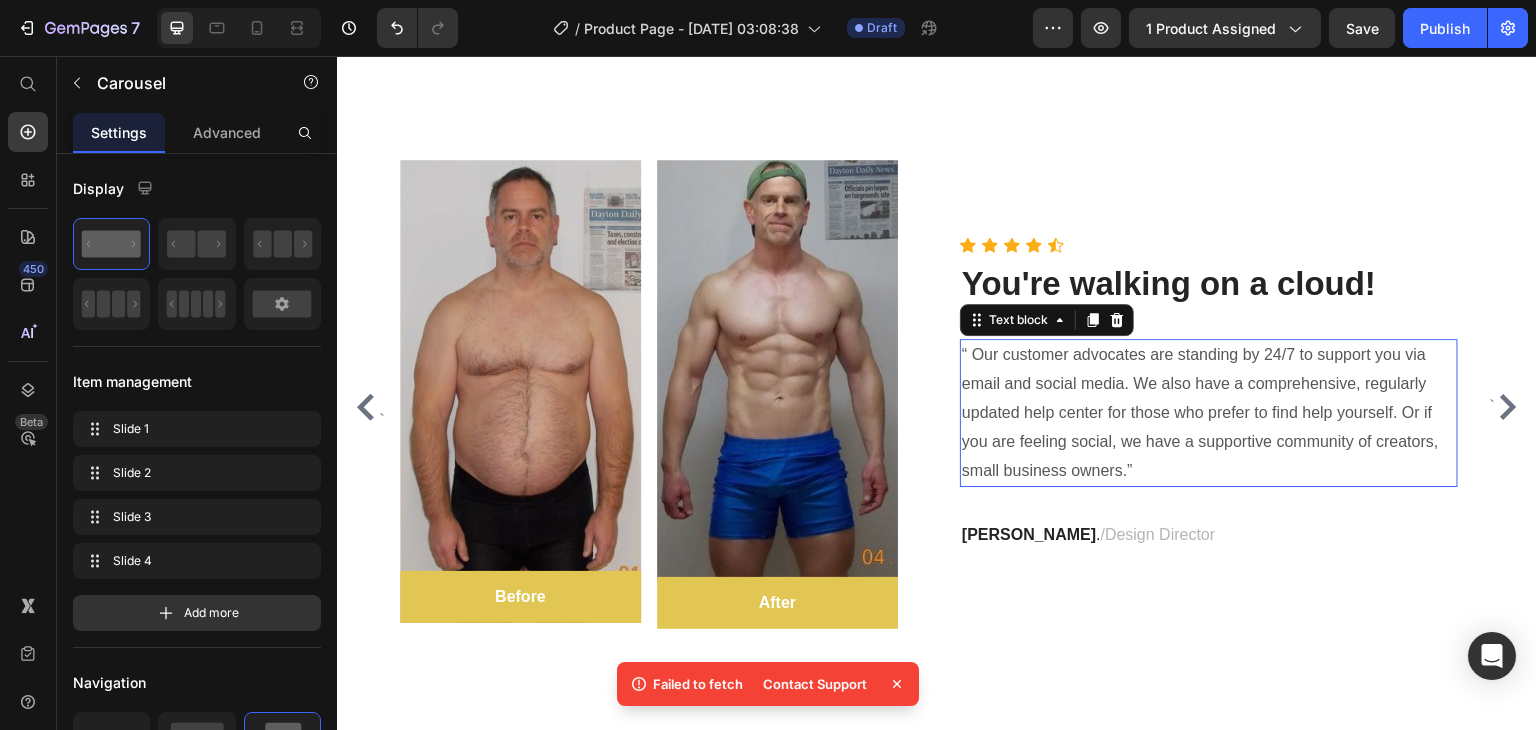 click on "“ Our customer advocates are standing by 24/7 to support you via email and social media. We also have a comprehensive, regularly updated help center for those who prefer to find help yourself. Or if you are feeling social, we have a supportive community of creators, small business owners.”" at bounding box center [1209, 413] 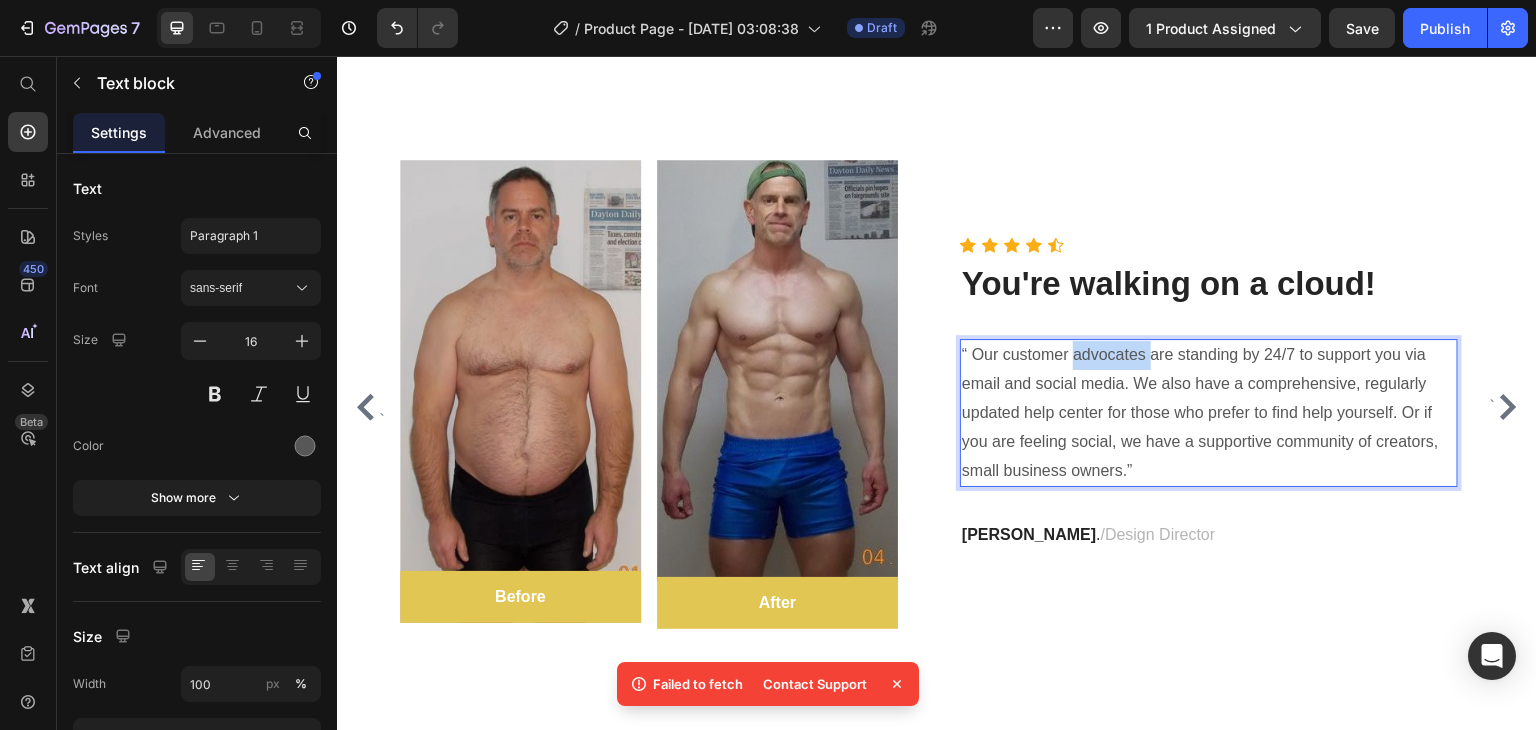 click on "“ Our customer advocates are standing by 24/7 to support you via email and social media. We also have a comprehensive, regularly updated help center for those who prefer to find help yourself. Or if you are feeling social, we have a supportive community of creators, small business owners.”" at bounding box center (1209, 413) 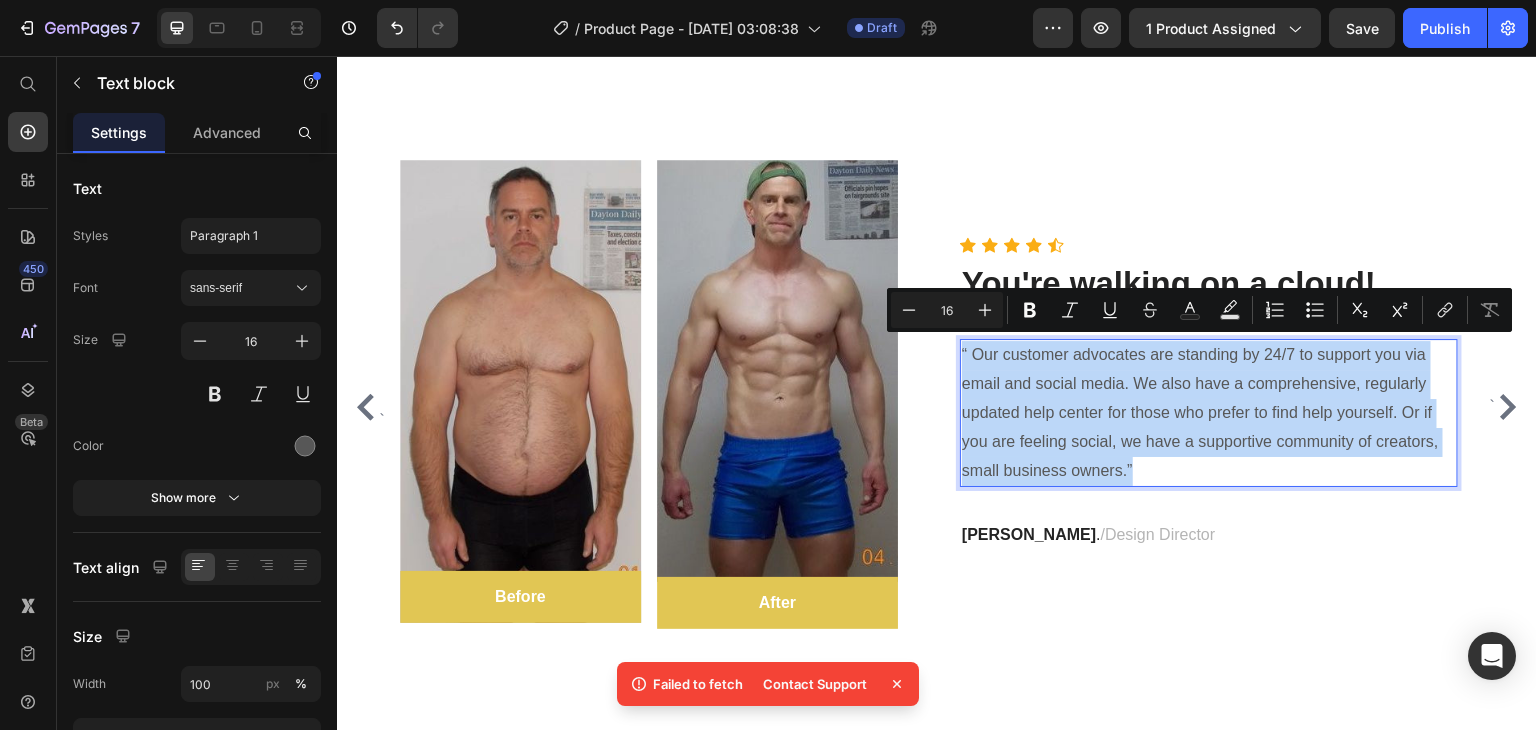 click on "“ Our customer advocates are standing by 24/7 to support you via email and social media. We also have a comprehensive, regularly updated help center for those who prefer to find help yourself. Or if you are feeling social, we have a supportive community of creators, small business owners.”" at bounding box center [1209, 413] 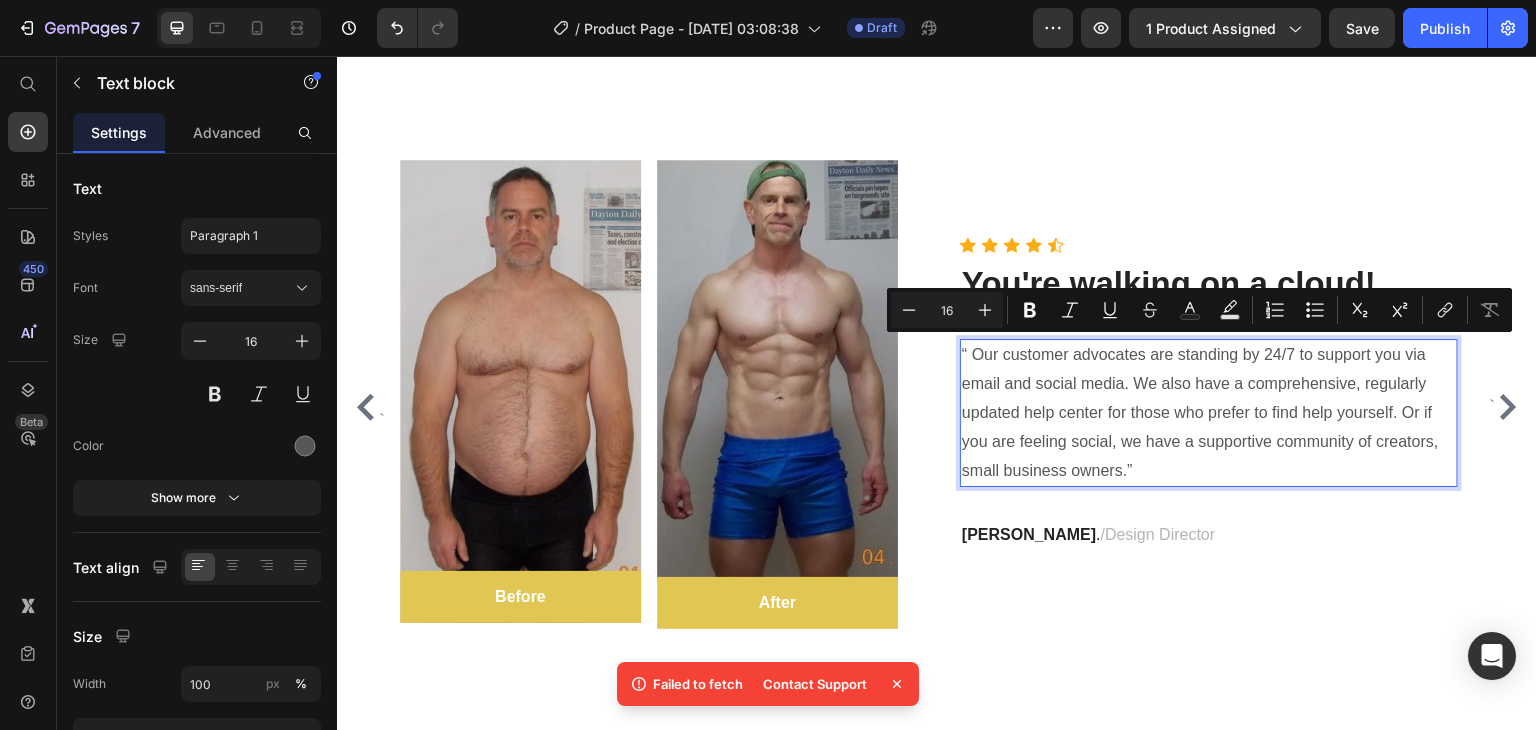 scroll, scrollTop: 5650, scrollLeft: 0, axis: vertical 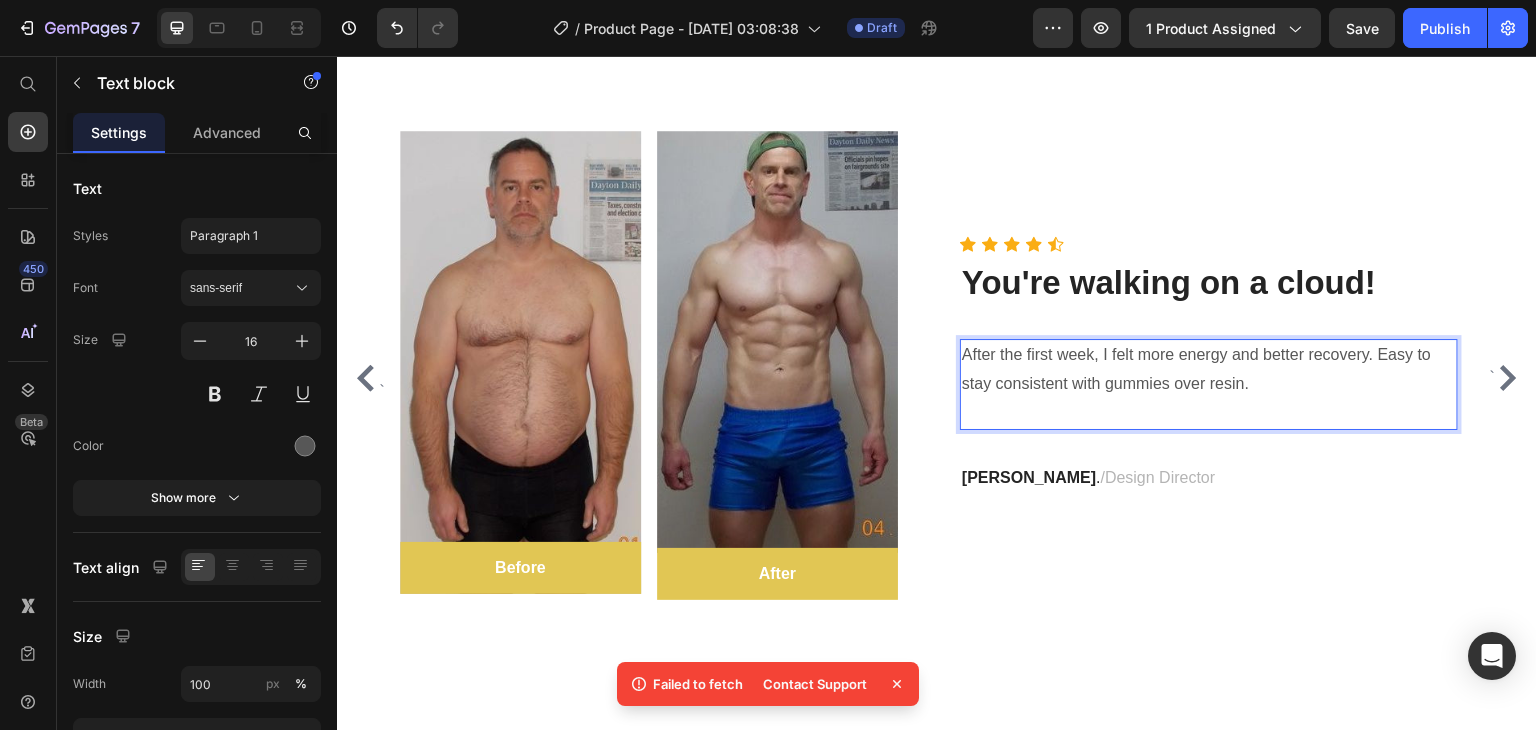 click on "After the first week, I felt more energy and better recovery. Easy to stay consistent with gummies over resin." at bounding box center (1209, 384) 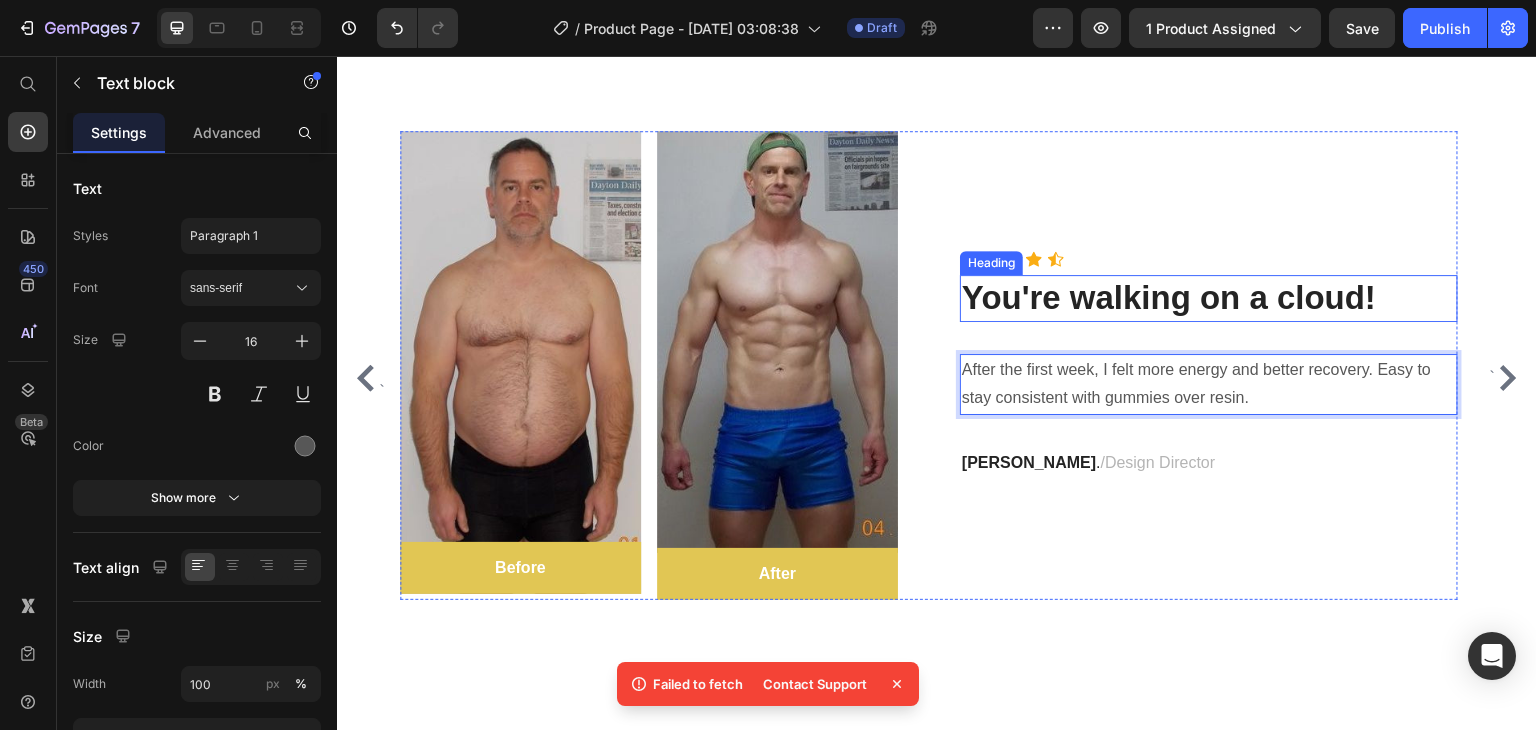 click on "You're walking on a cloud!" at bounding box center (1209, 298) 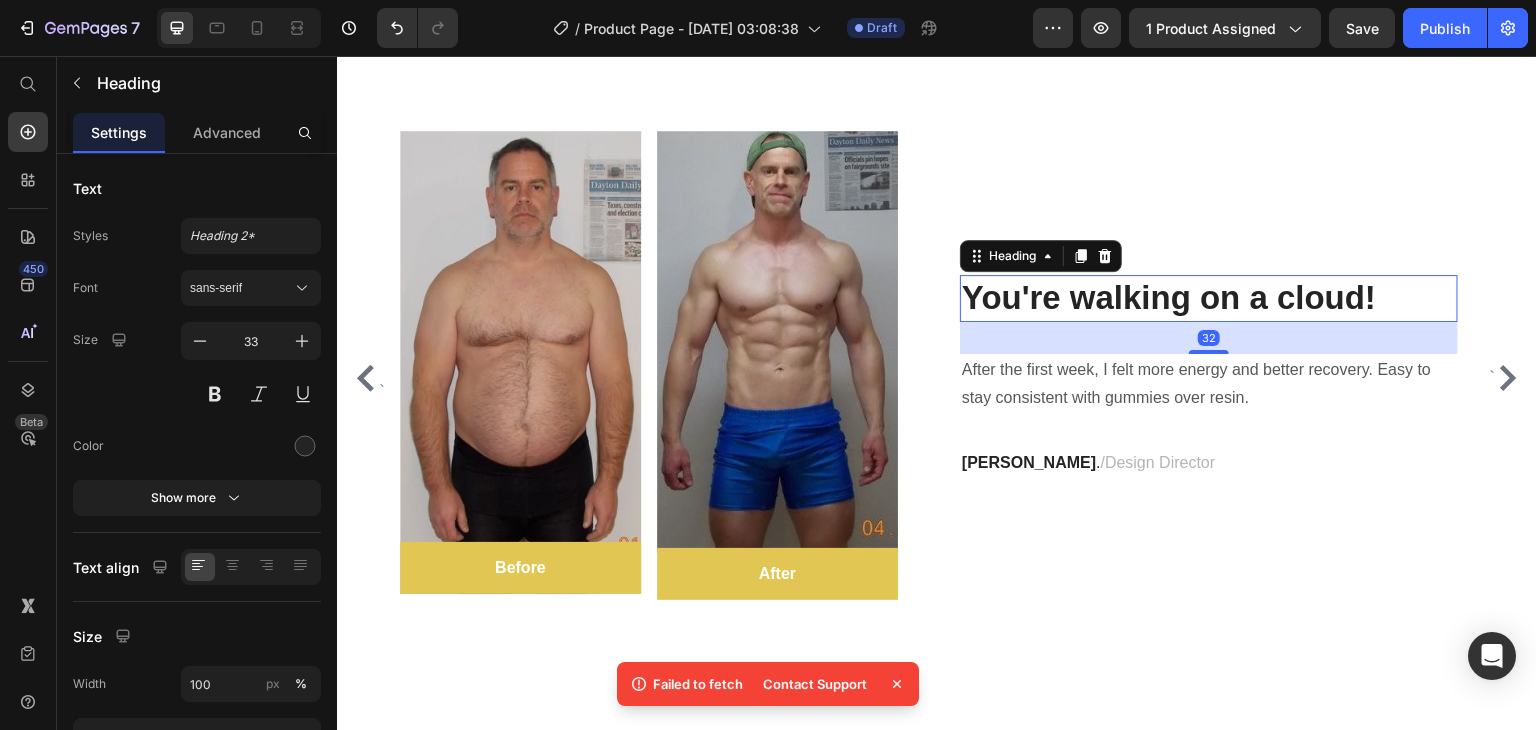 click on "You're walking on a cloud!" at bounding box center [1209, 298] 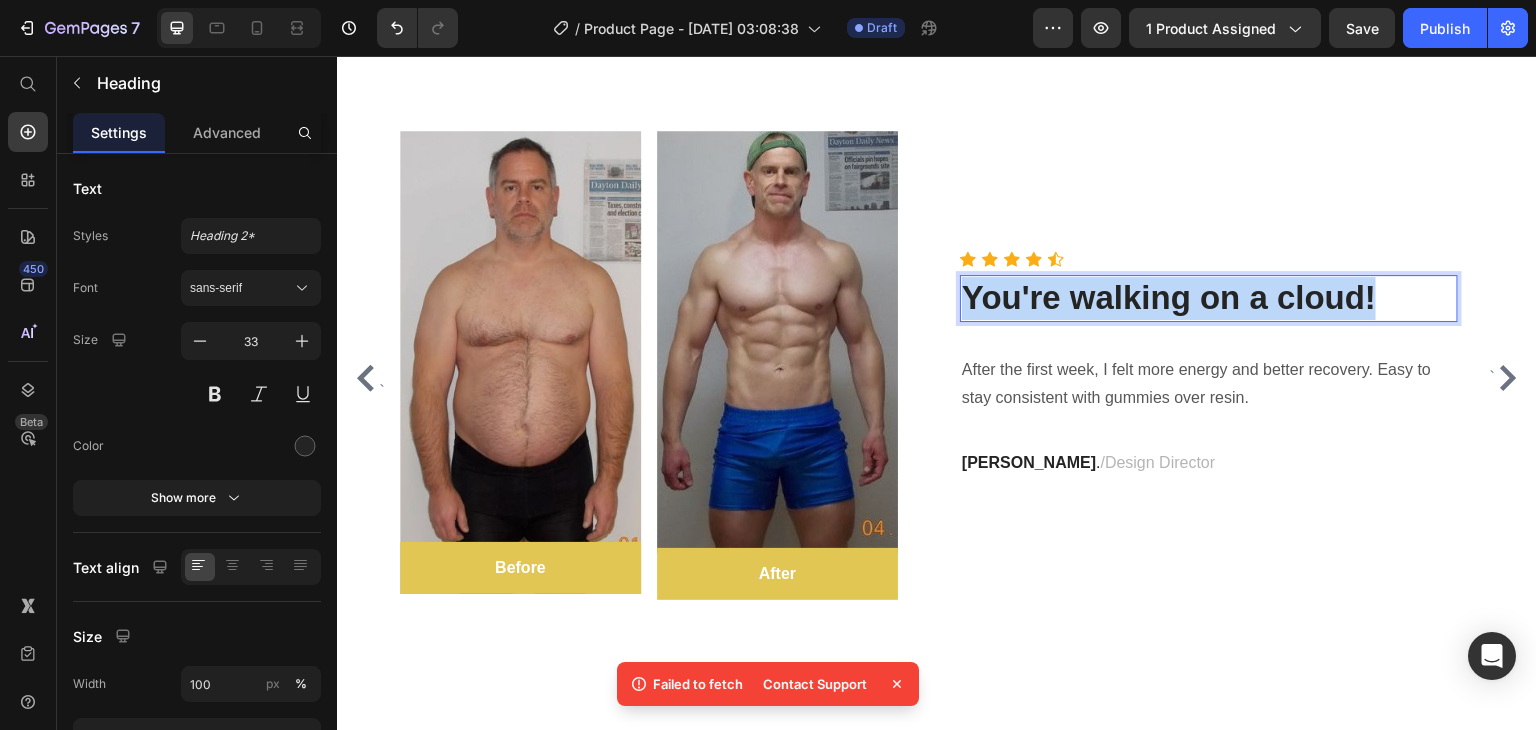 click on "You're walking on a cloud!" at bounding box center [1209, 298] 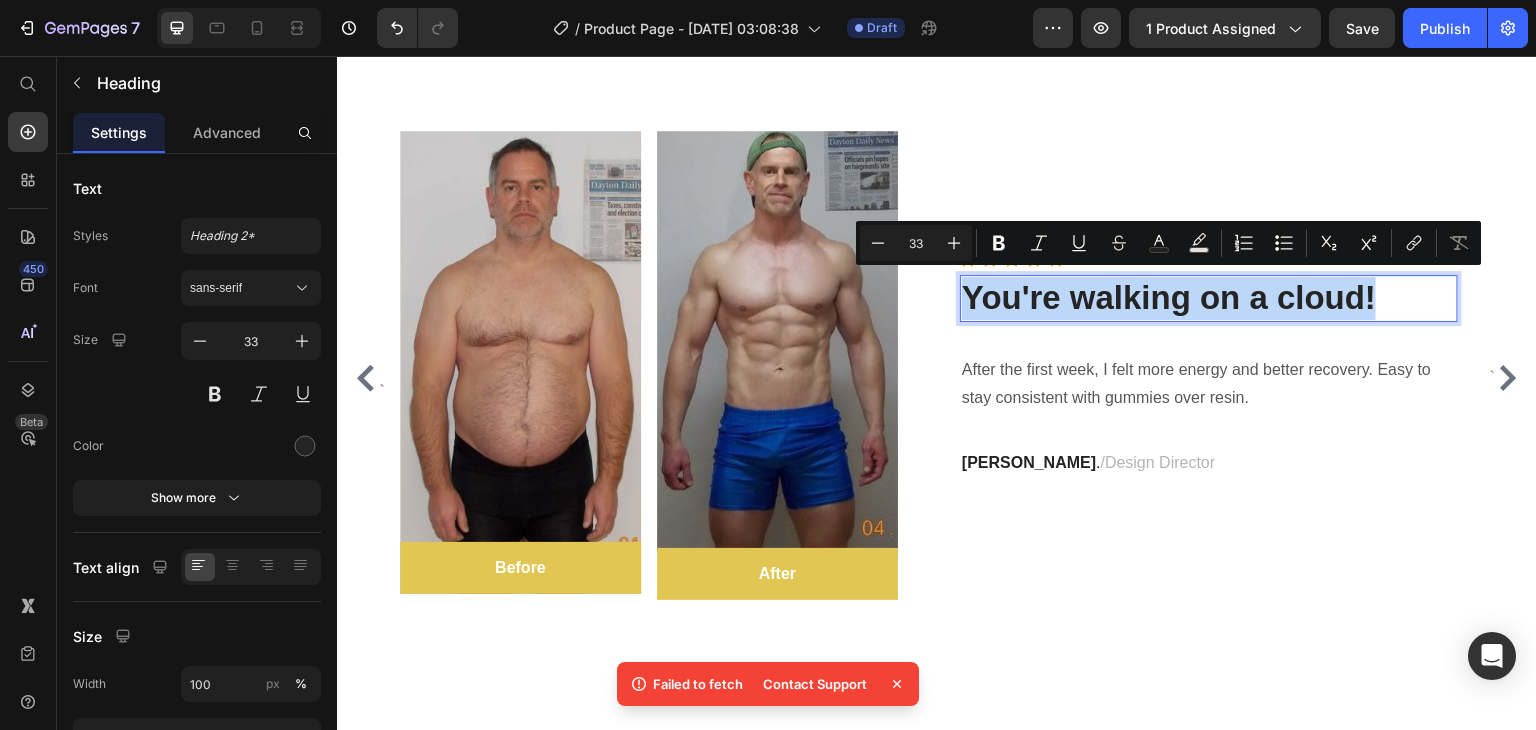 click on "You're walking on a cloud!" at bounding box center [1209, 298] 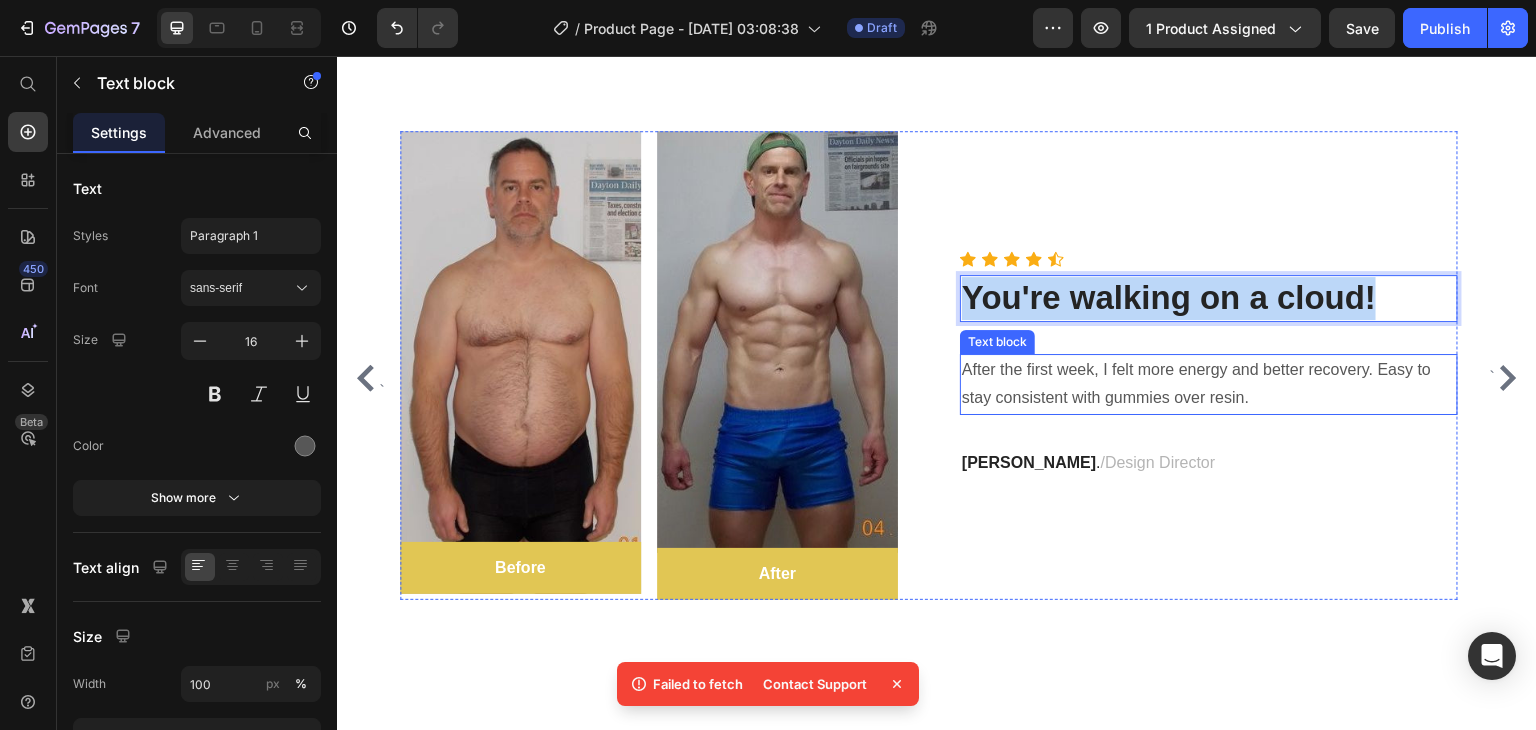 click on "After the first week, I felt more energy and better recovery. Easy to stay consistent with gummies over resin." at bounding box center [1209, 385] 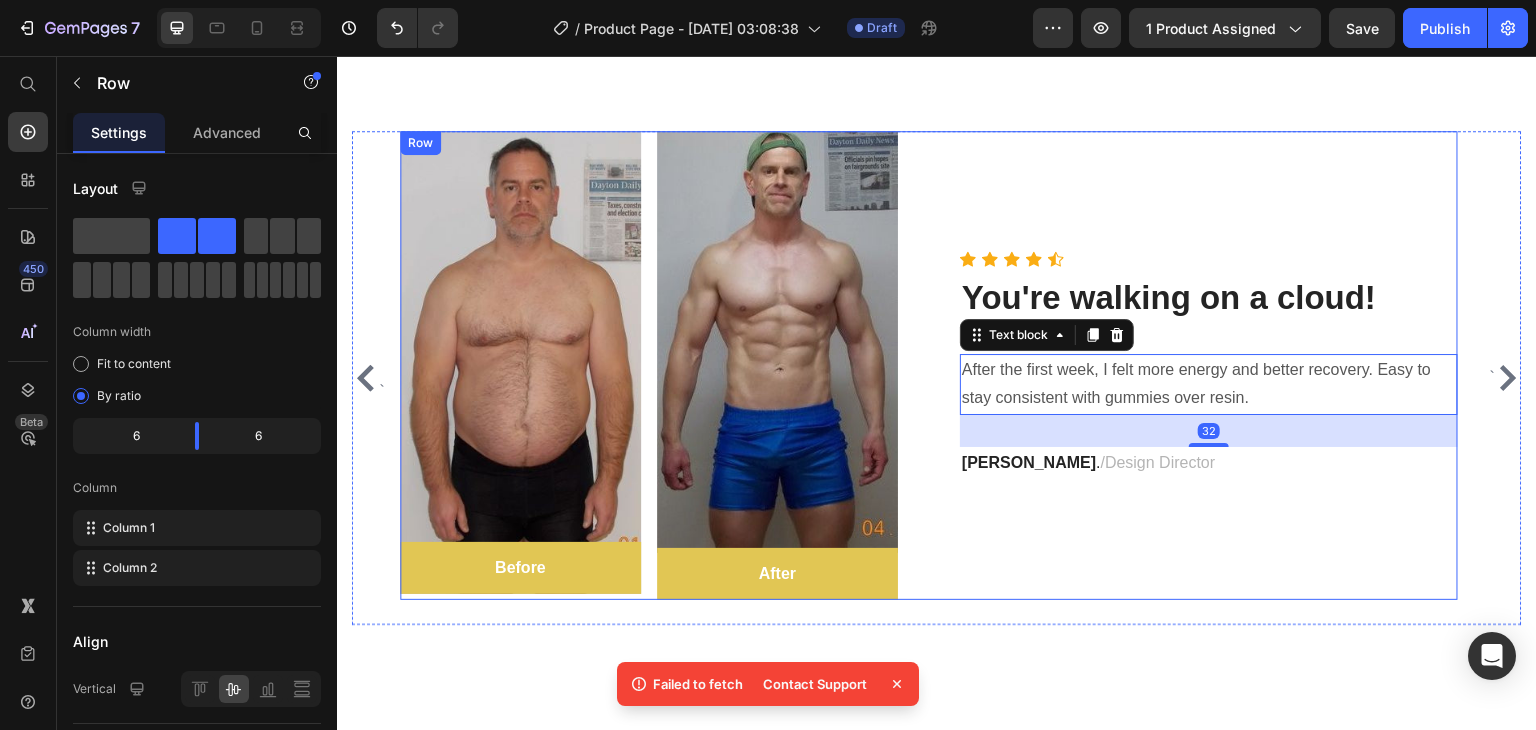 click on "Icon                Icon                Icon                Icon
Icon Icon List Hoz You're walking on a cloud! Heading After the first week, I felt more energy and better recovery. Easy to stay consistent with gummies over resin. Text block   32 [PERSON_NAME]  /  Design Director Text block" at bounding box center (1209, 365) 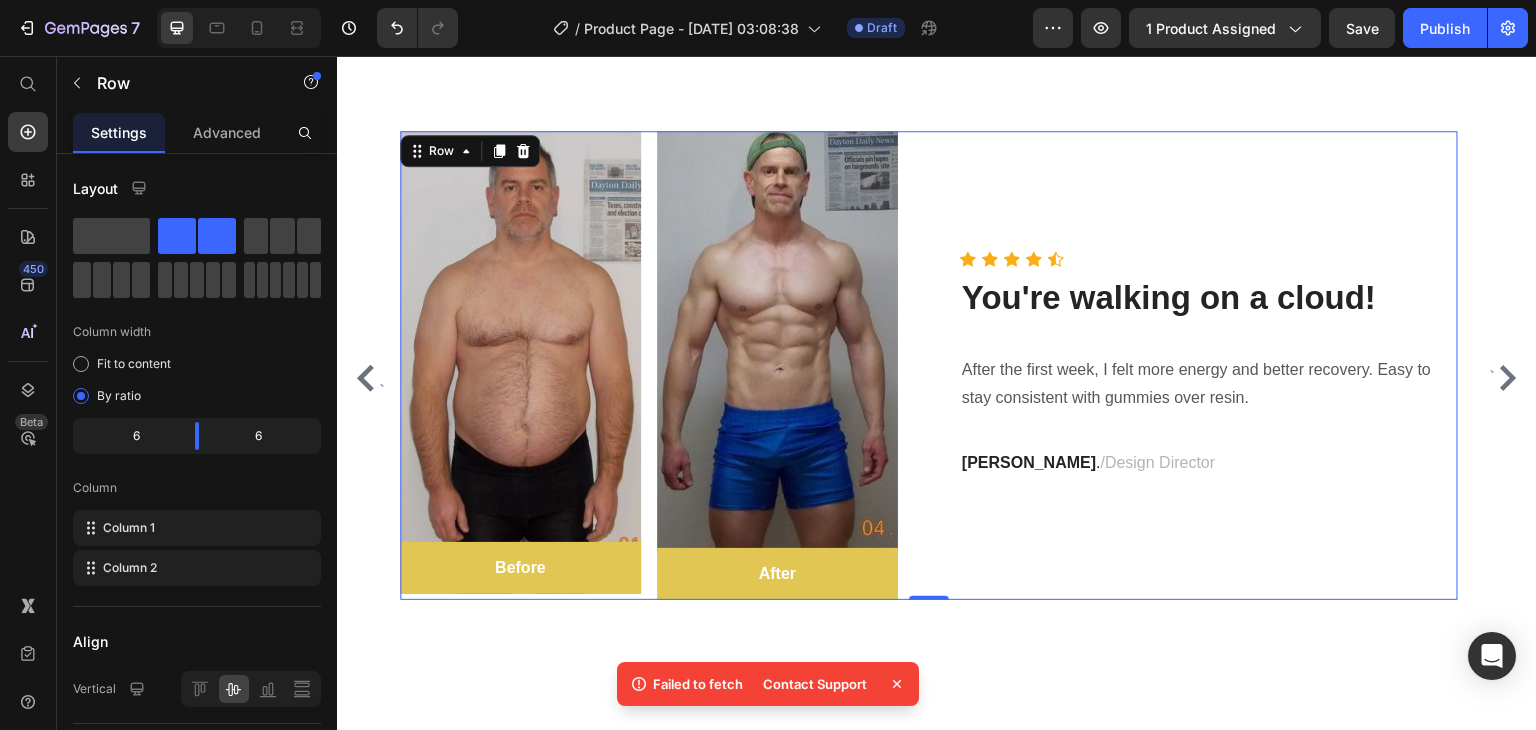 click on "Icon                Icon                Icon                Icon
Icon Icon List Hoz You're walking on a cloud! Heading After the first week, I felt more energy and better recovery. Easy to stay consistent with gummies over resin. Text block [PERSON_NAME]  /  Design Director Text block" at bounding box center [1209, 365] 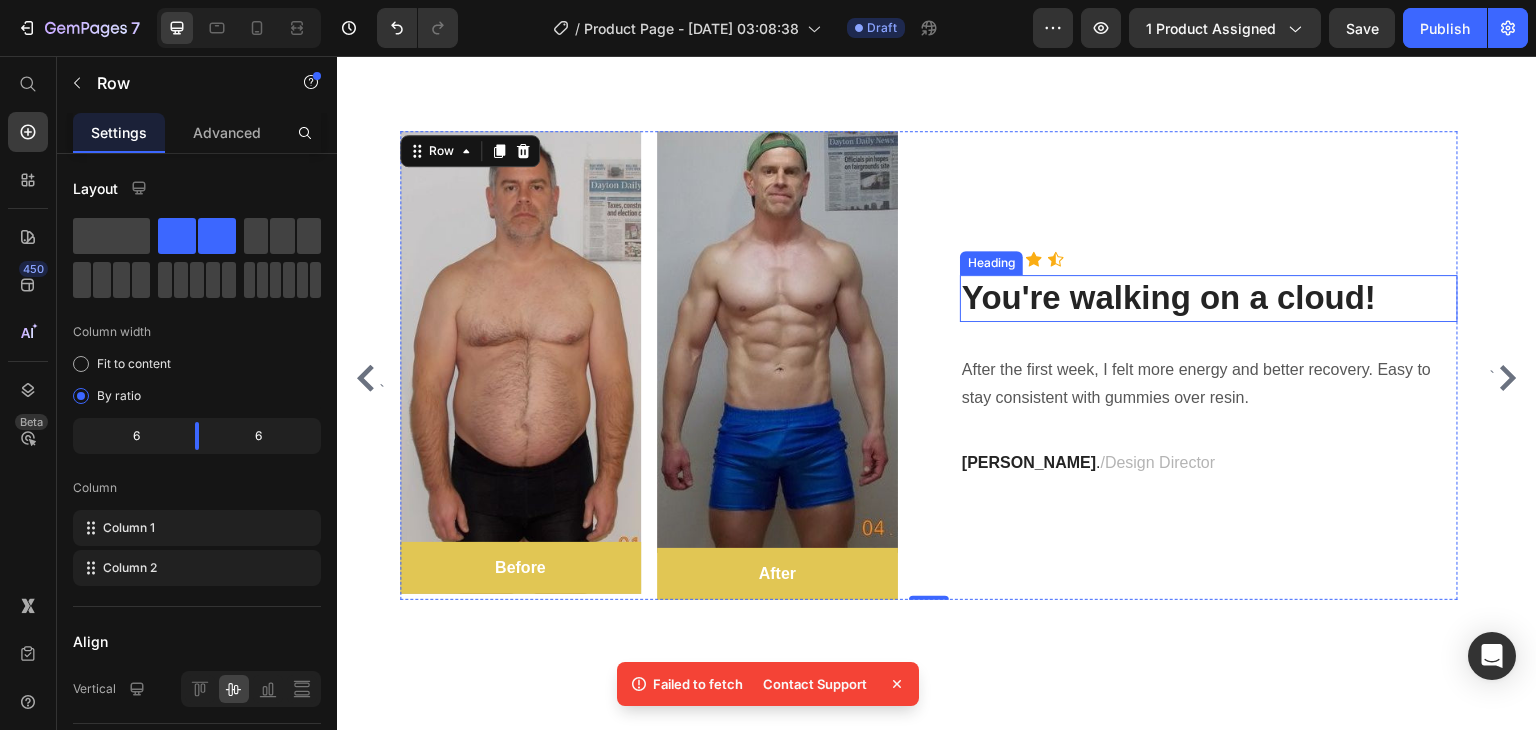 click on "You're walking on a cloud!" at bounding box center [1209, 298] 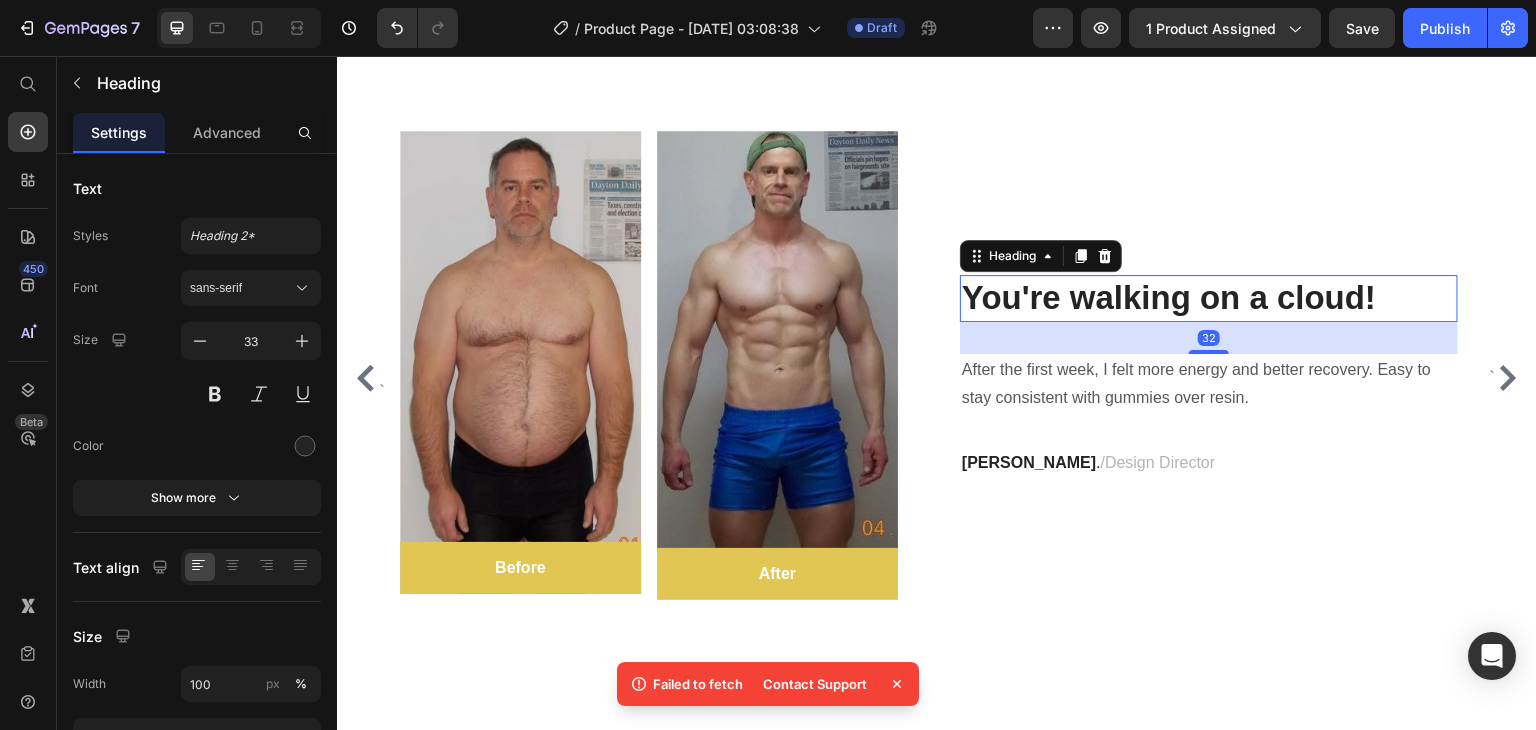click on "You're walking on a cloud!" at bounding box center [1209, 298] 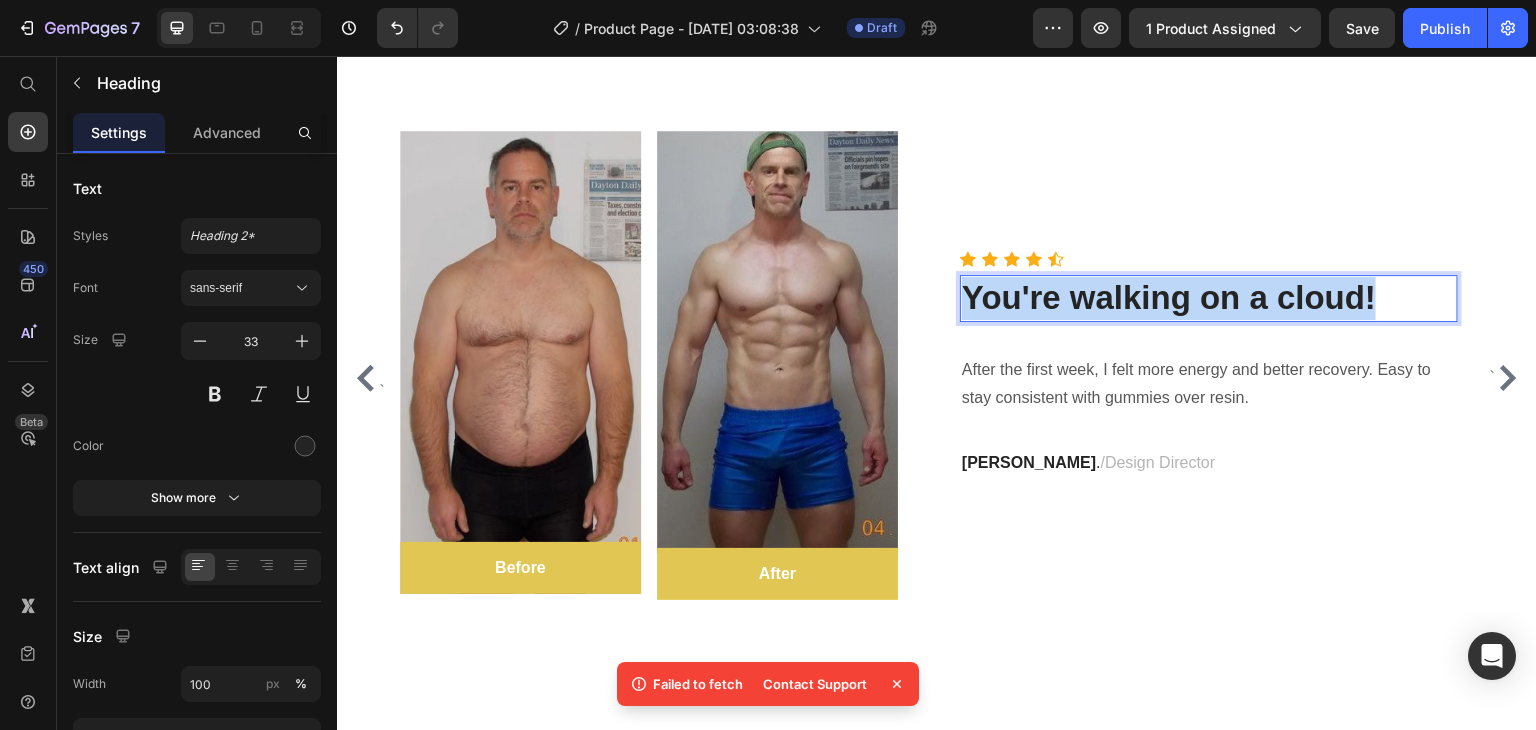 click on "You're walking on a cloud!" at bounding box center (1209, 298) 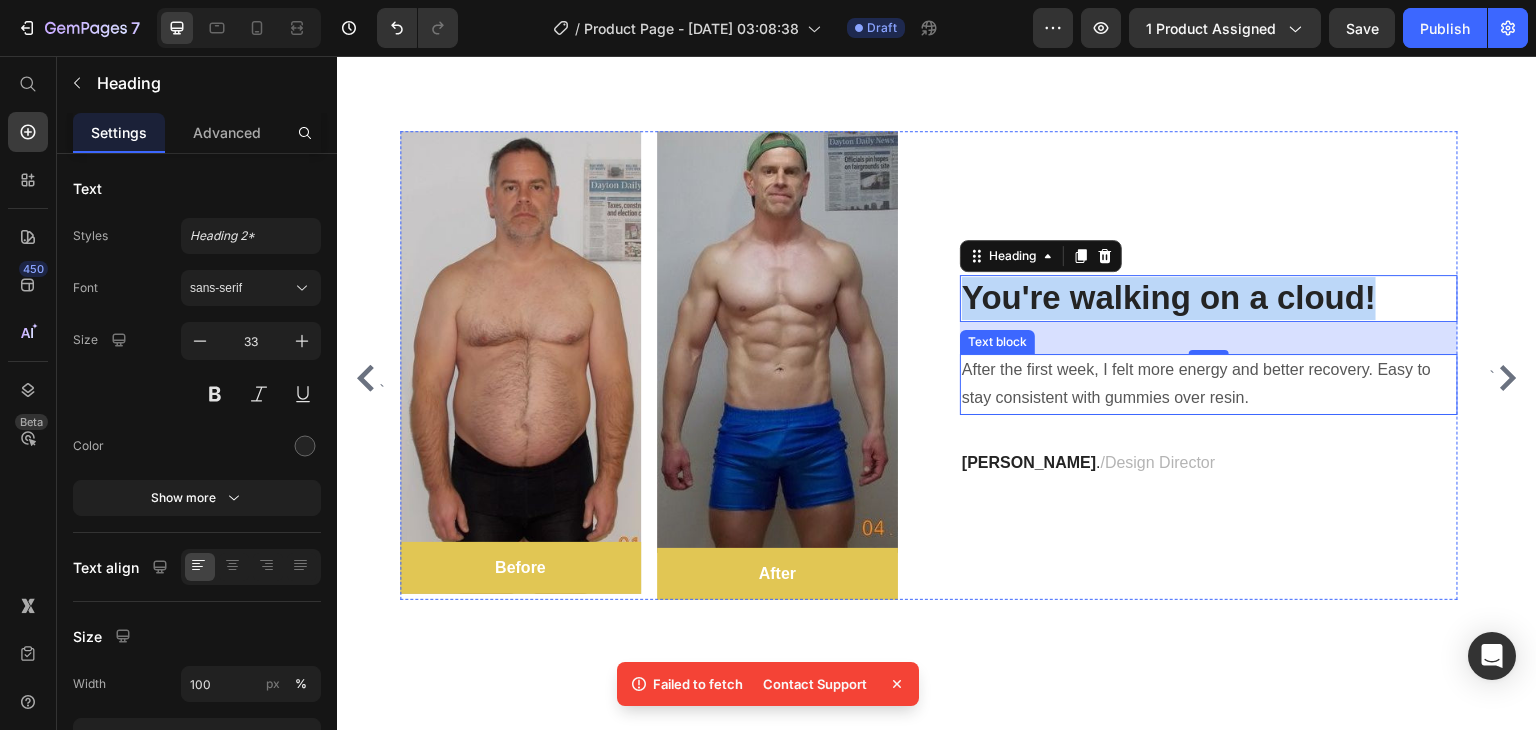 click on "After the first week, I felt more energy and better recovery. Easy to stay consistent with gummies over resin." at bounding box center [1209, 385] 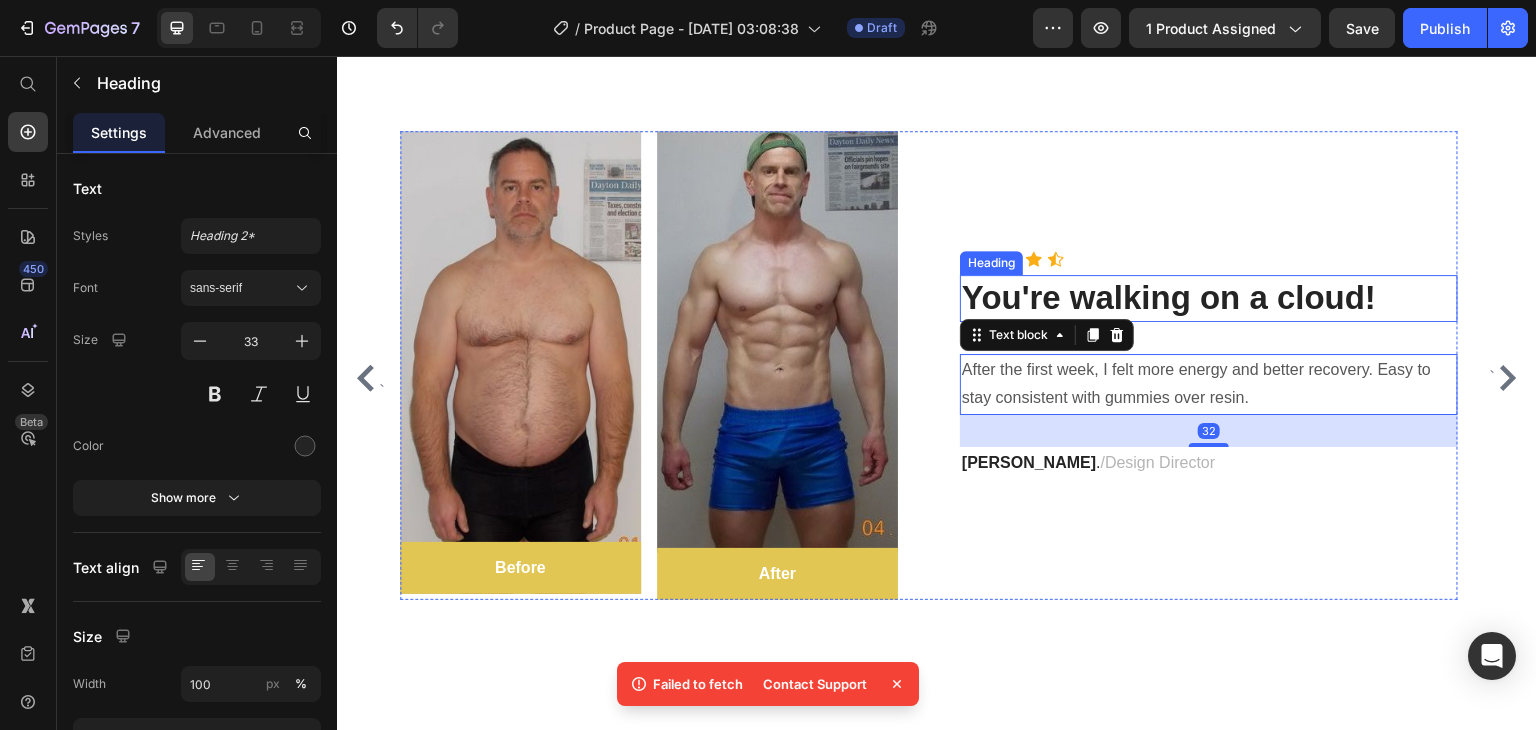 click on "You're walking on a cloud!" at bounding box center [1209, 298] 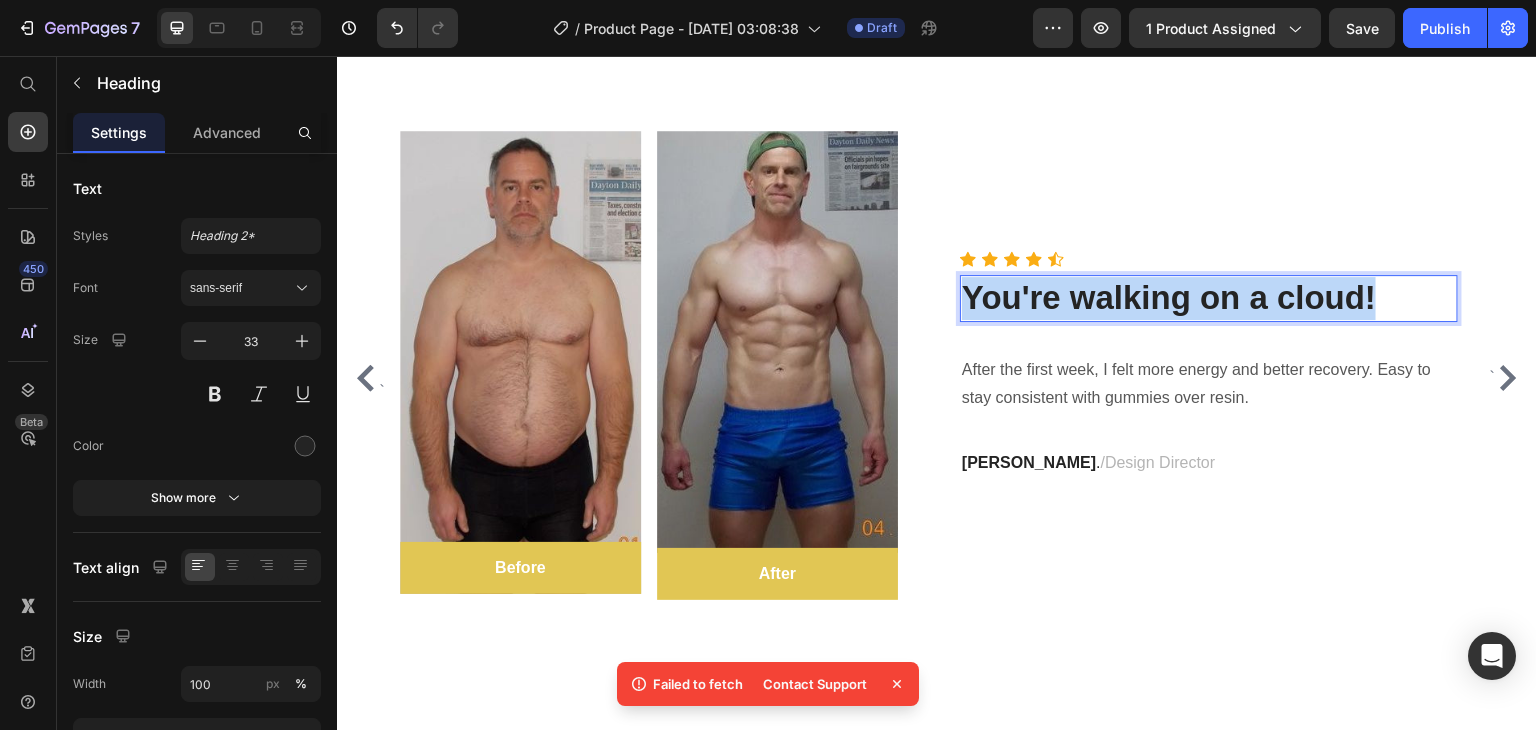 click on "You're walking on a cloud!" at bounding box center [1209, 298] 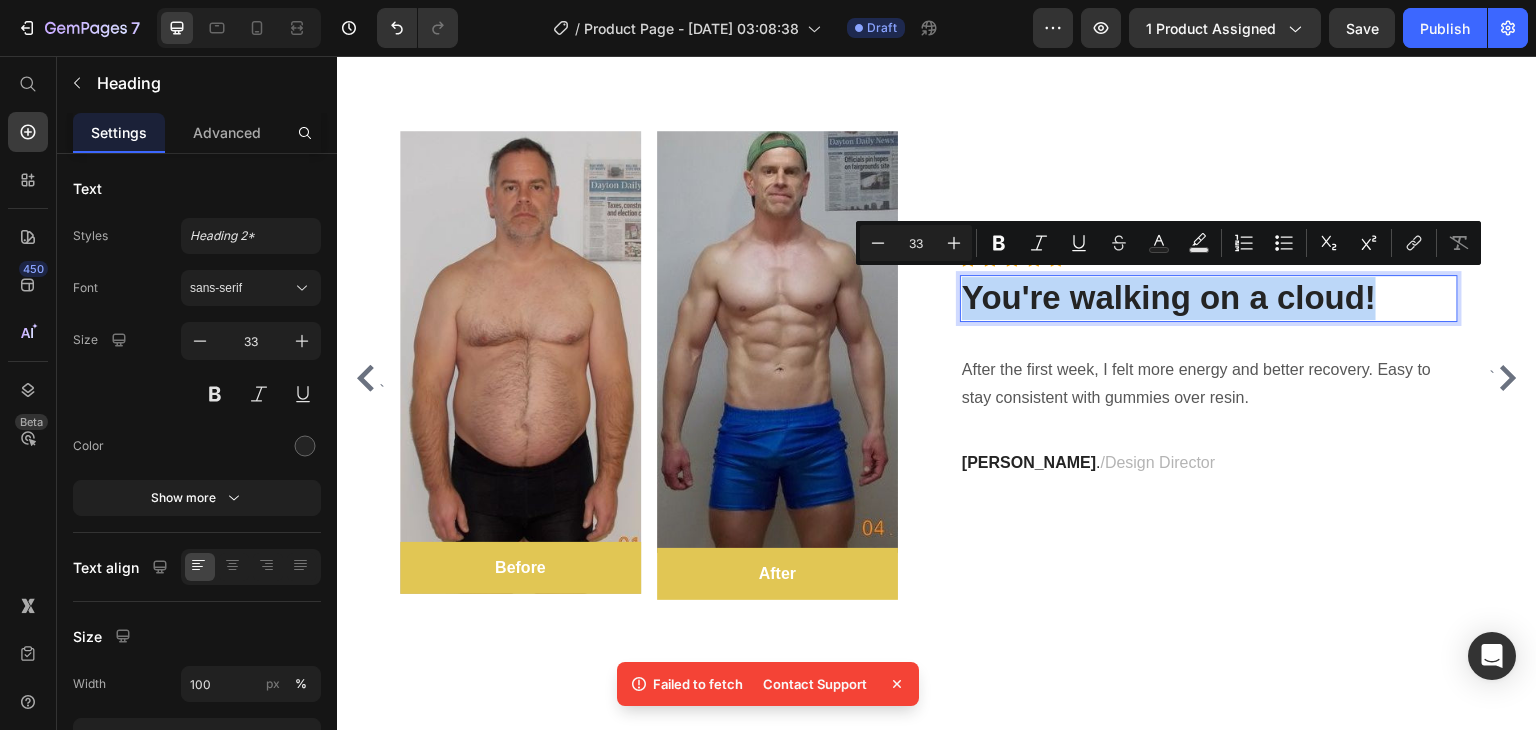 click on "You're walking on a cloud!" at bounding box center [1209, 298] 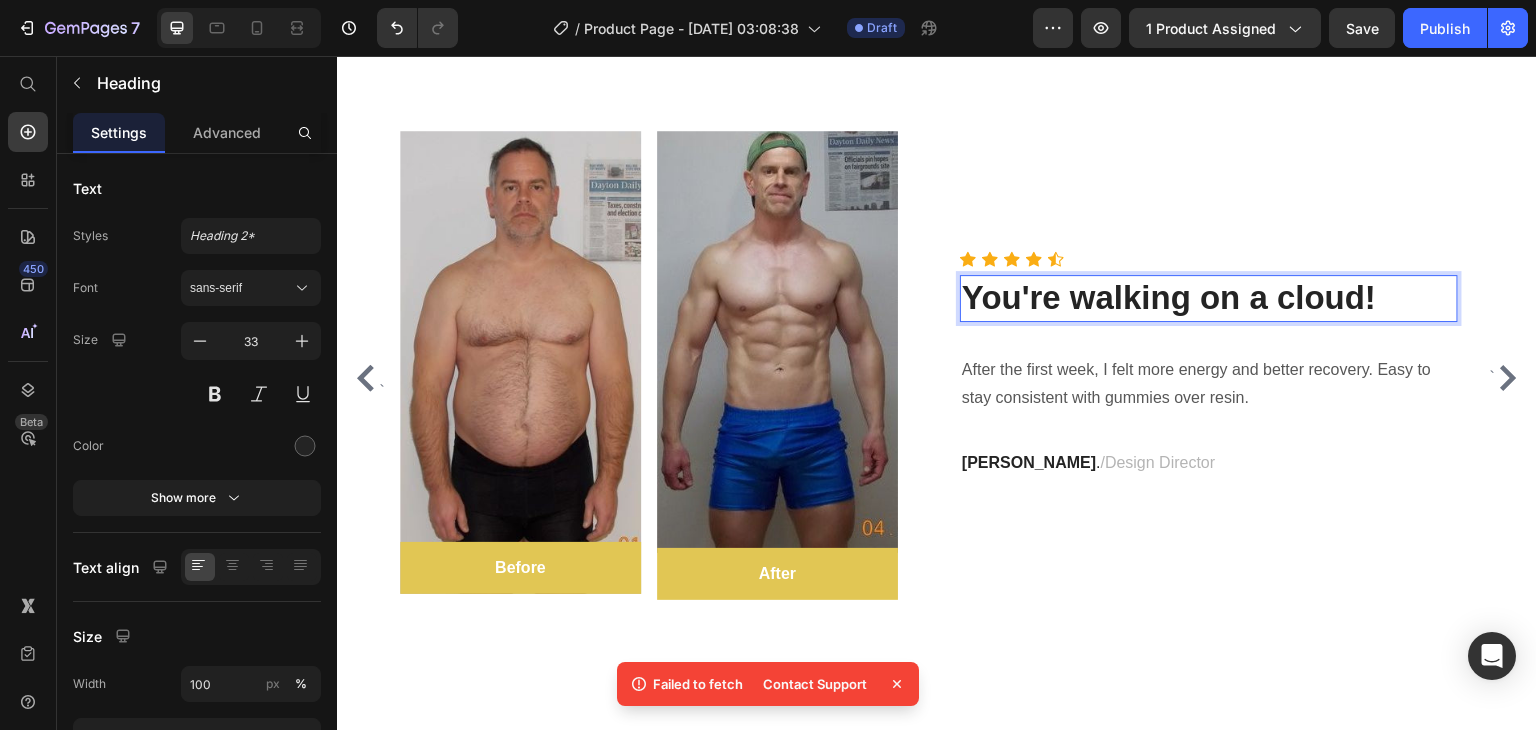scroll, scrollTop: 5586, scrollLeft: 0, axis: vertical 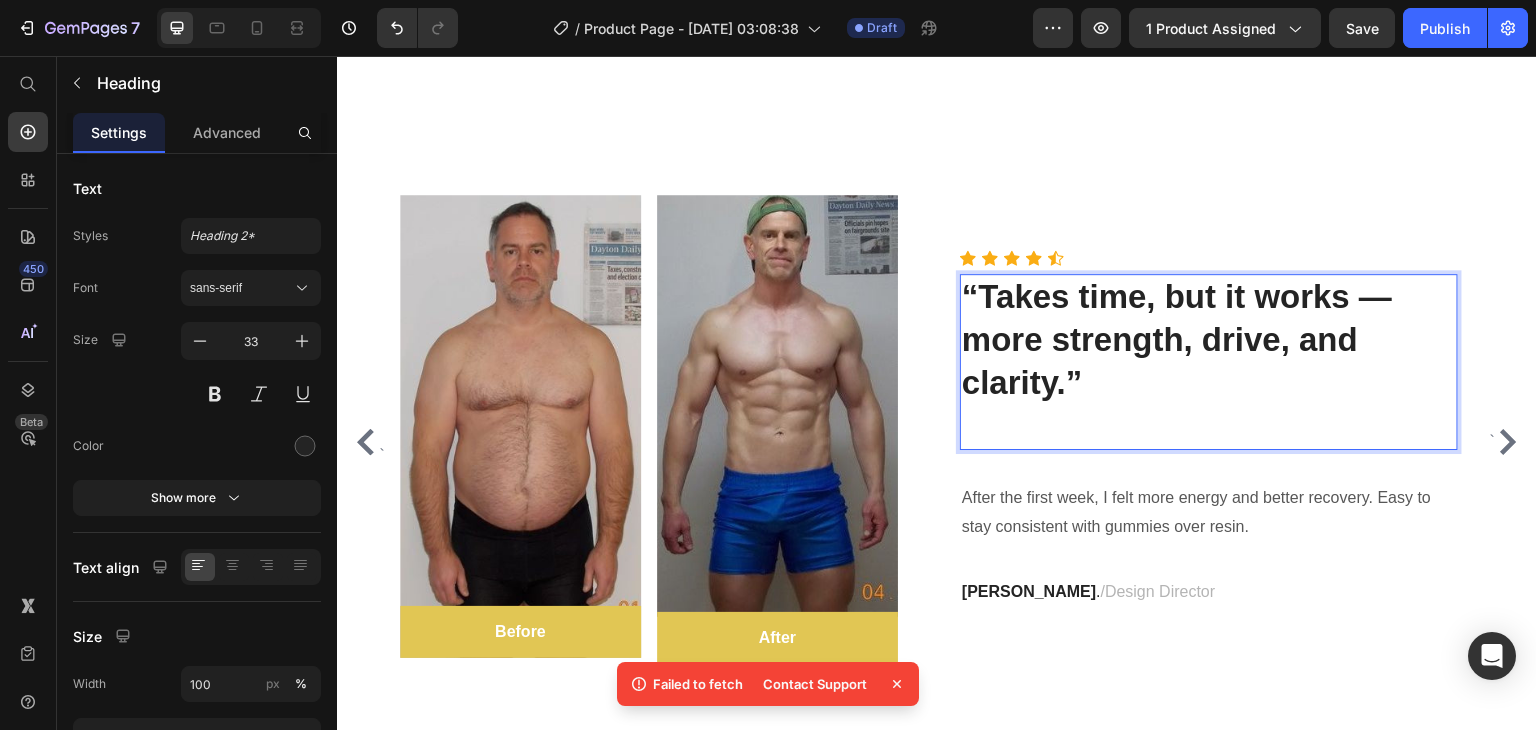 click on "“Takes time, but it works — more strength, drive, and clarity.”" at bounding box center (1177, 339) 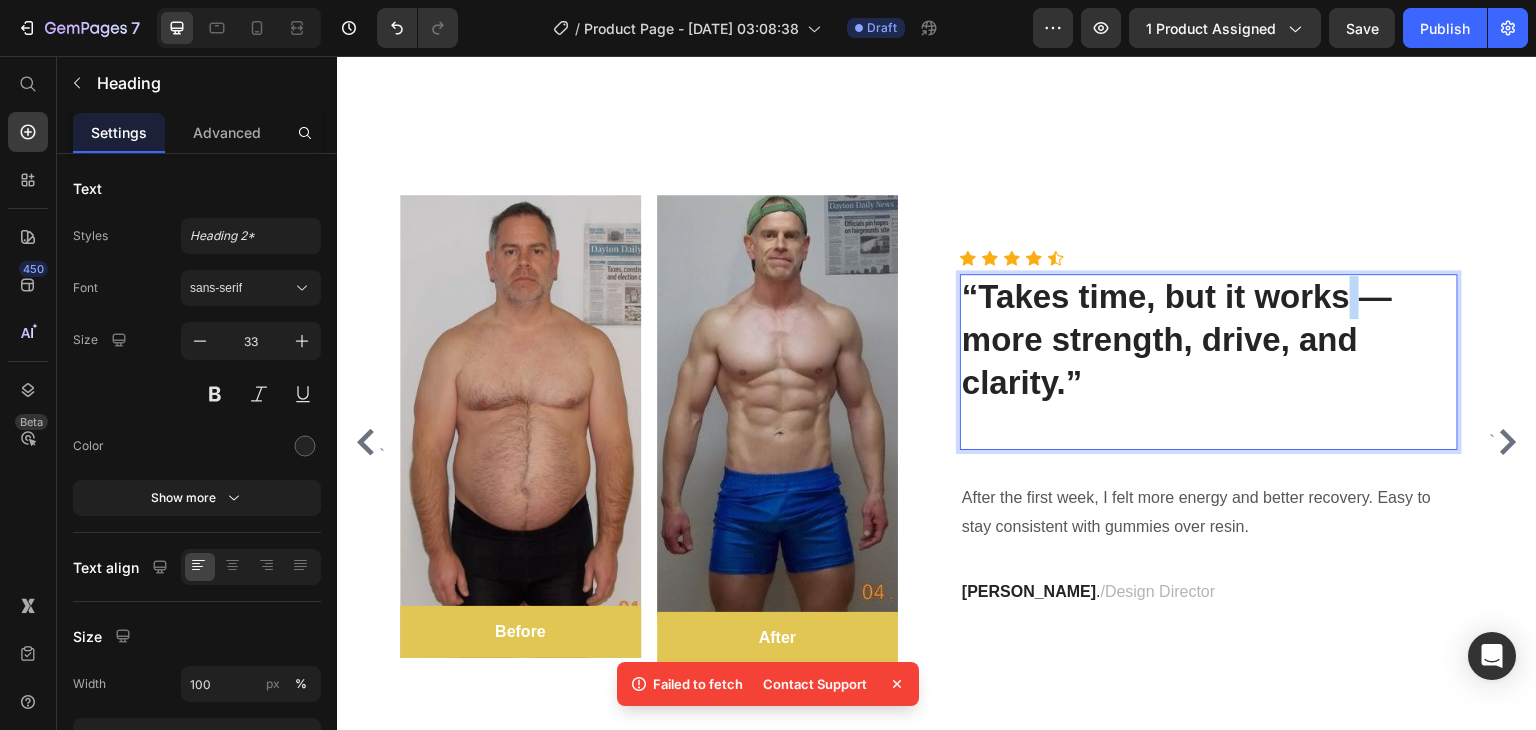drag, startPoint x: 1354, startPoint y: 303, endPoint x: 1363, endPoint y: 414, distance: 111.364265 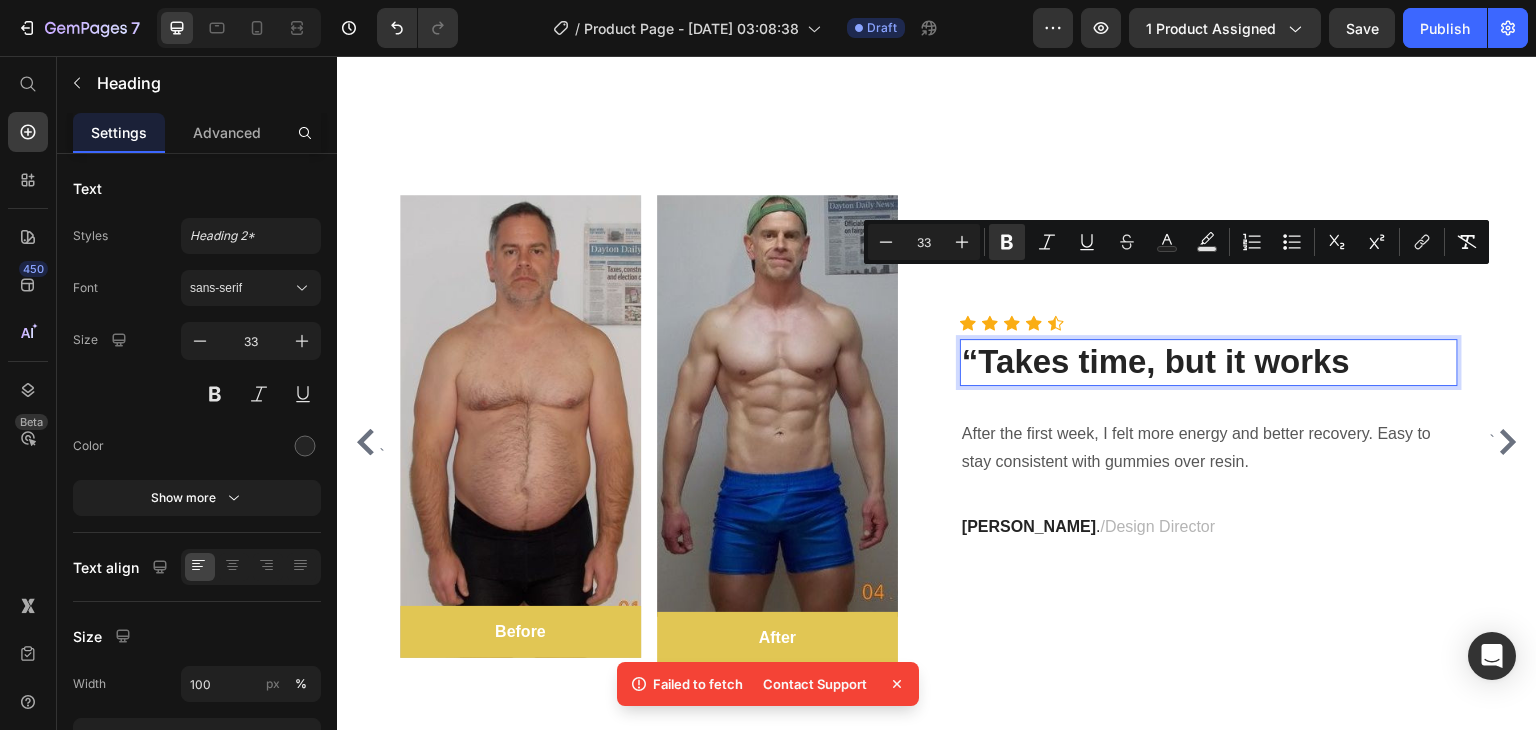 scroll, scrollTop: 5650, scrollLeft: 0, axis: vertical 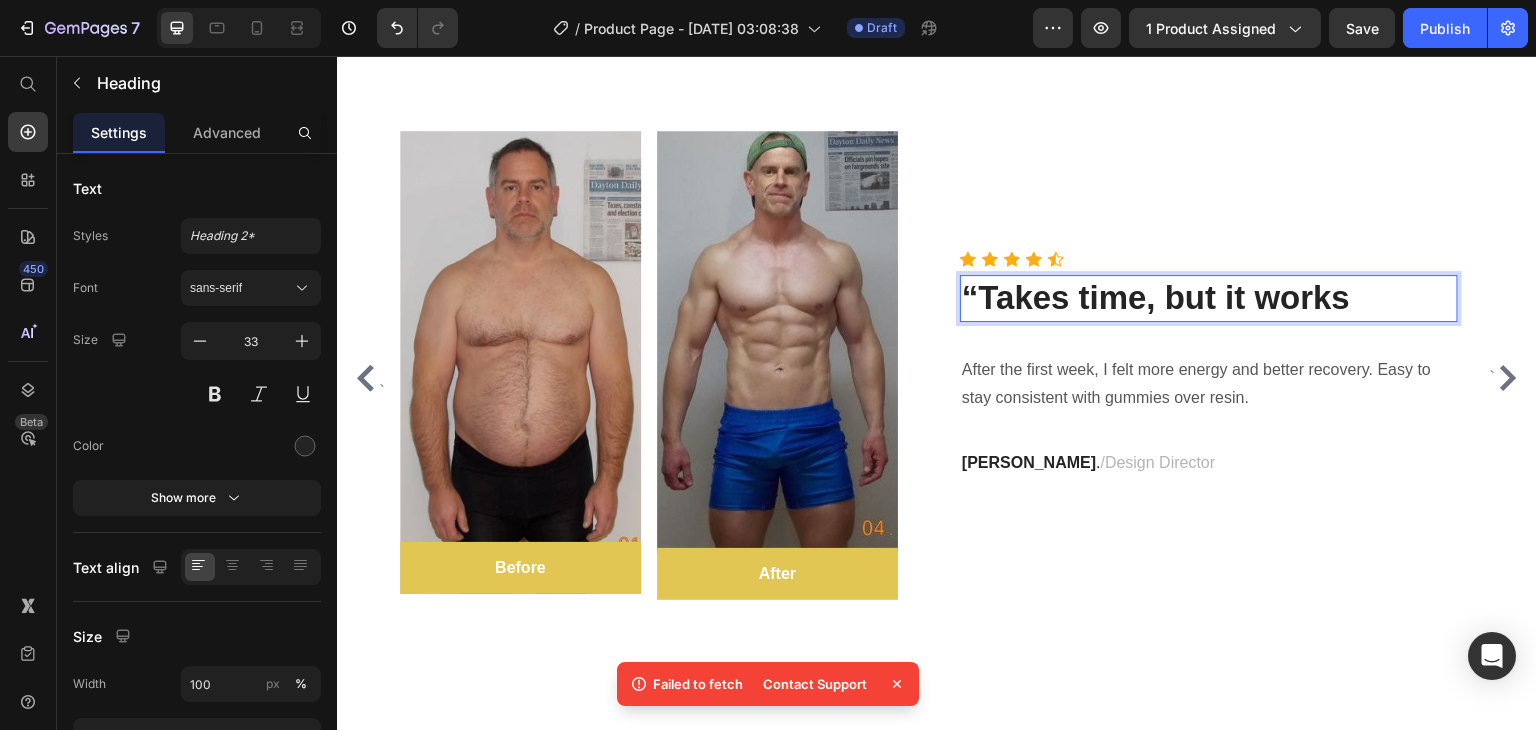 click on "“Takes time, but it works" at bounding box center [1156, 297] 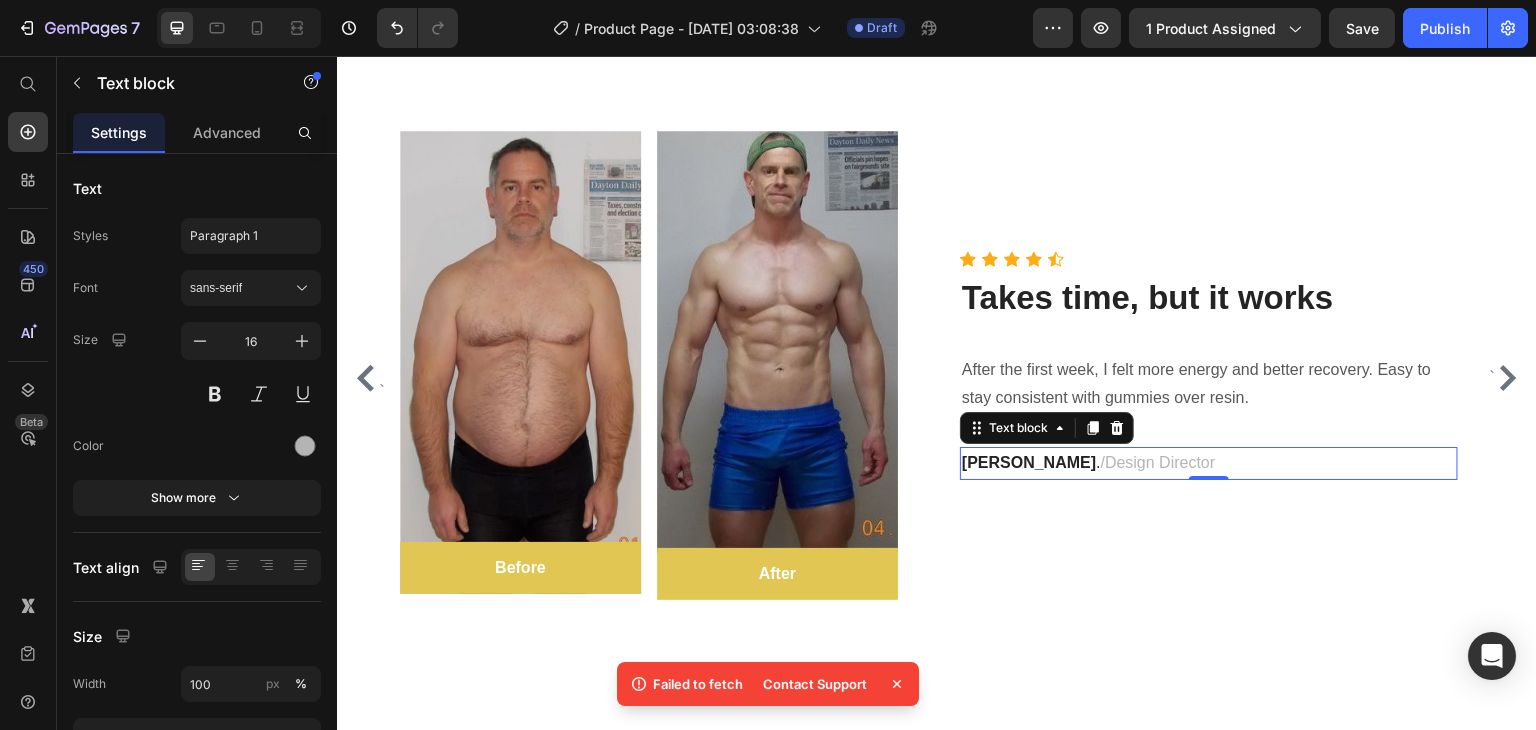 click on "Design Director" at bounding box center [1161, 462] 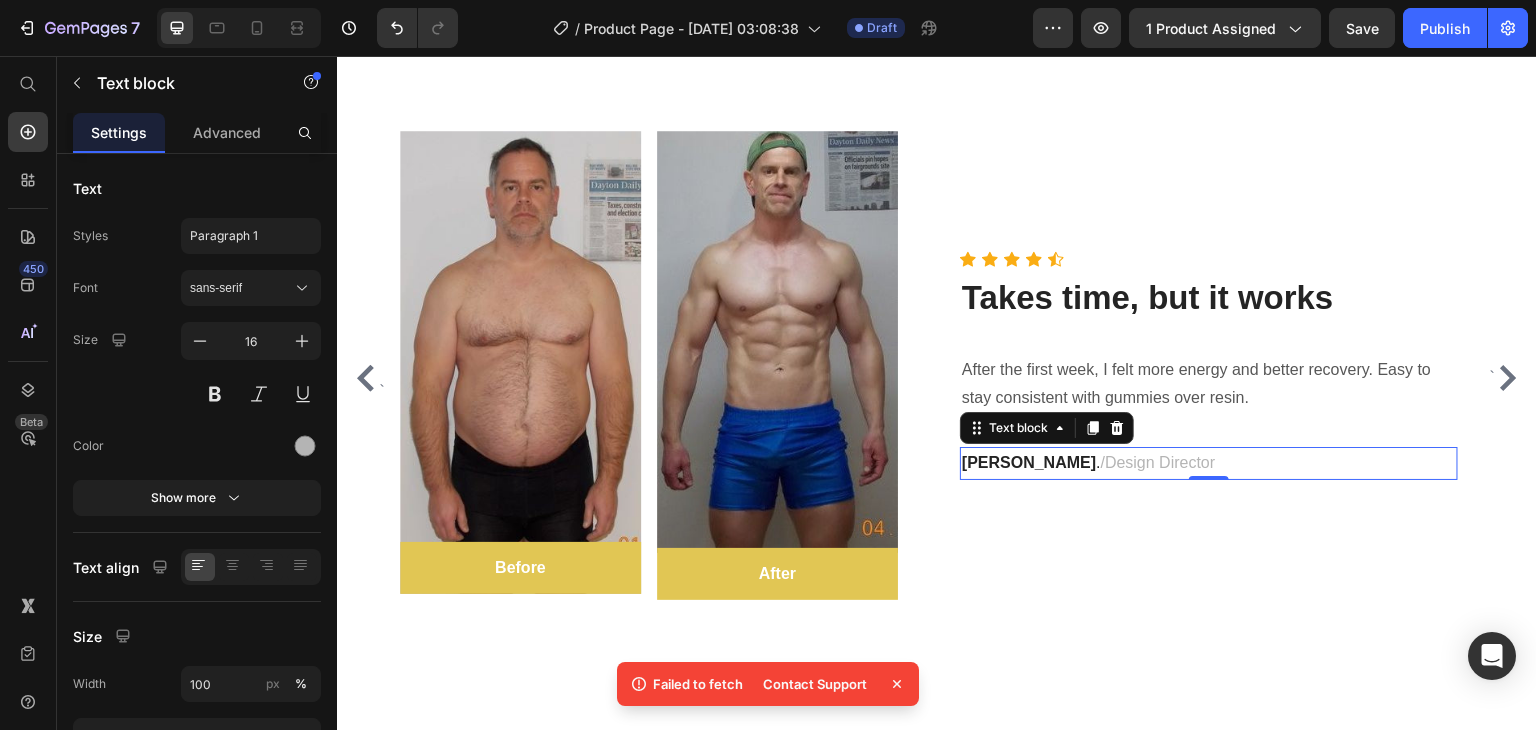 click on "Design Director" at bounding box center [1161, 462] 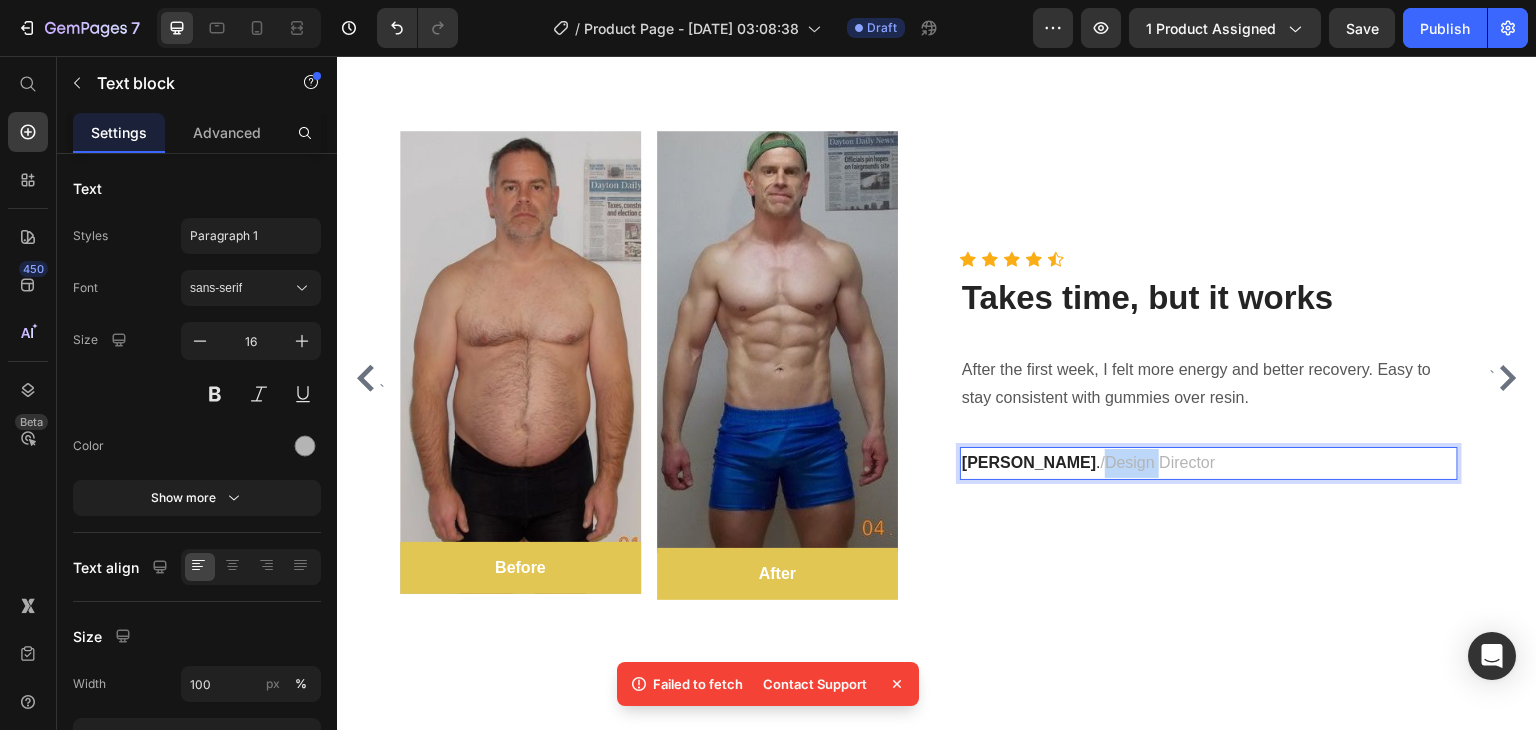 click on "Design Director" at bounding box center [1161, 462] 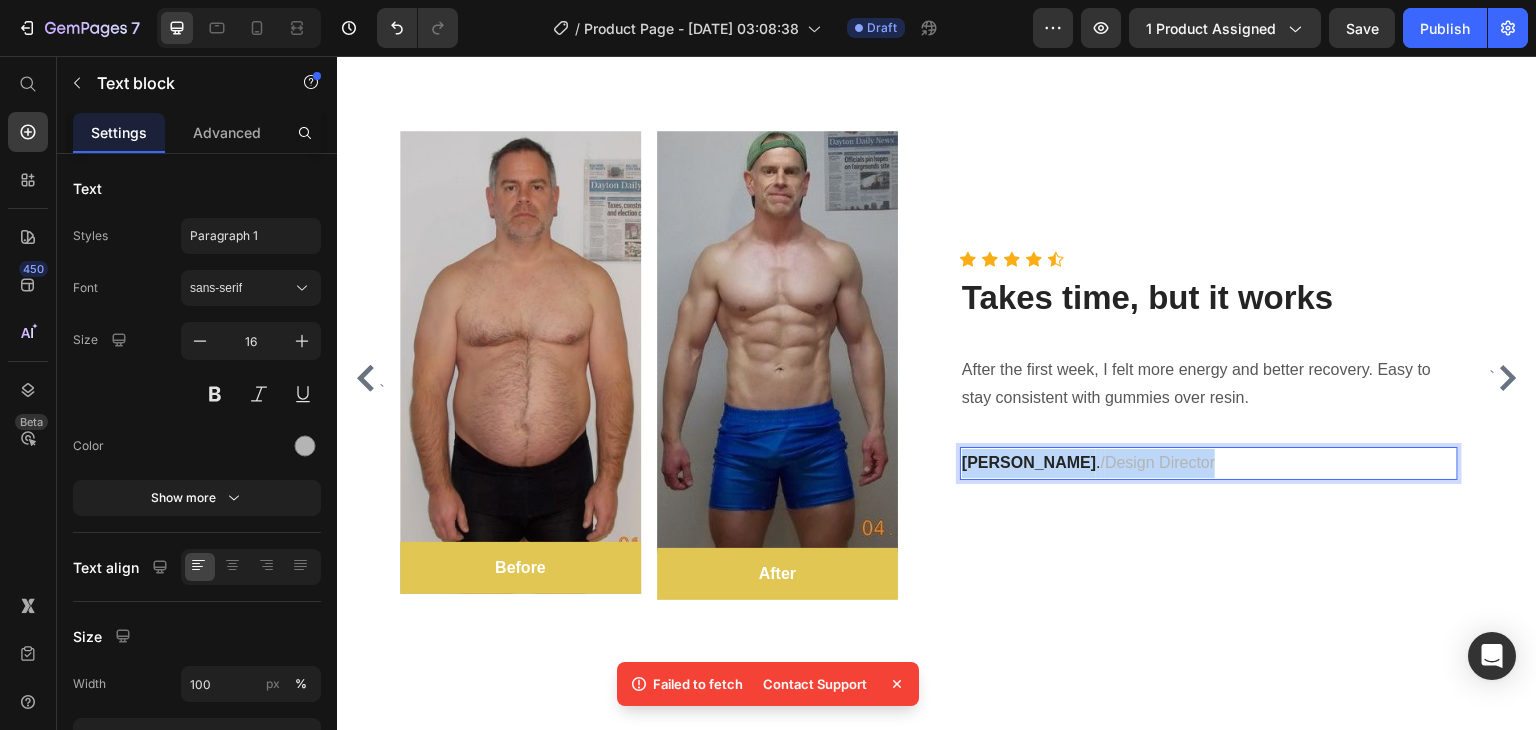 click on "Design Director" at bounding box center (1161, 462) 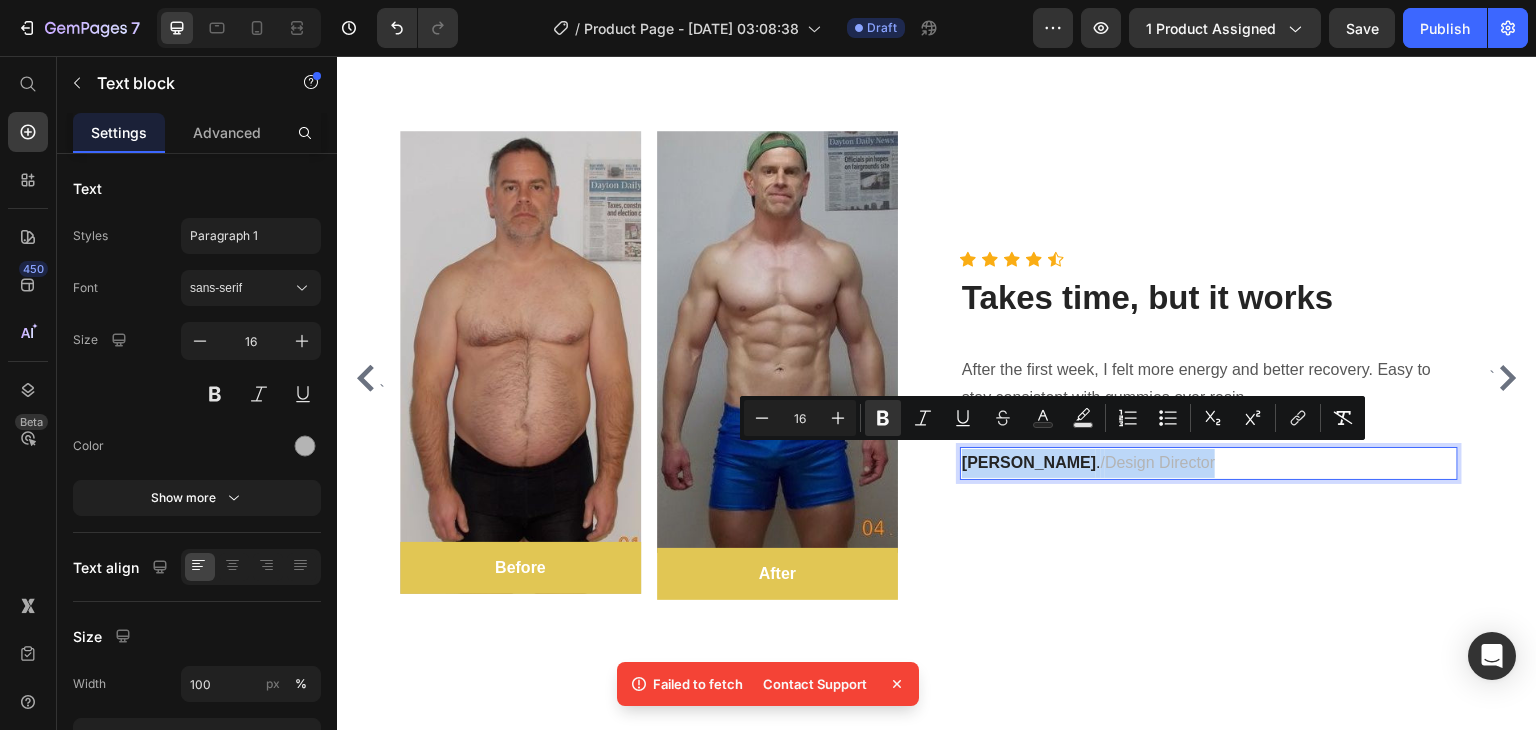 click on "Design Director" at bounding box center (1161, 462) 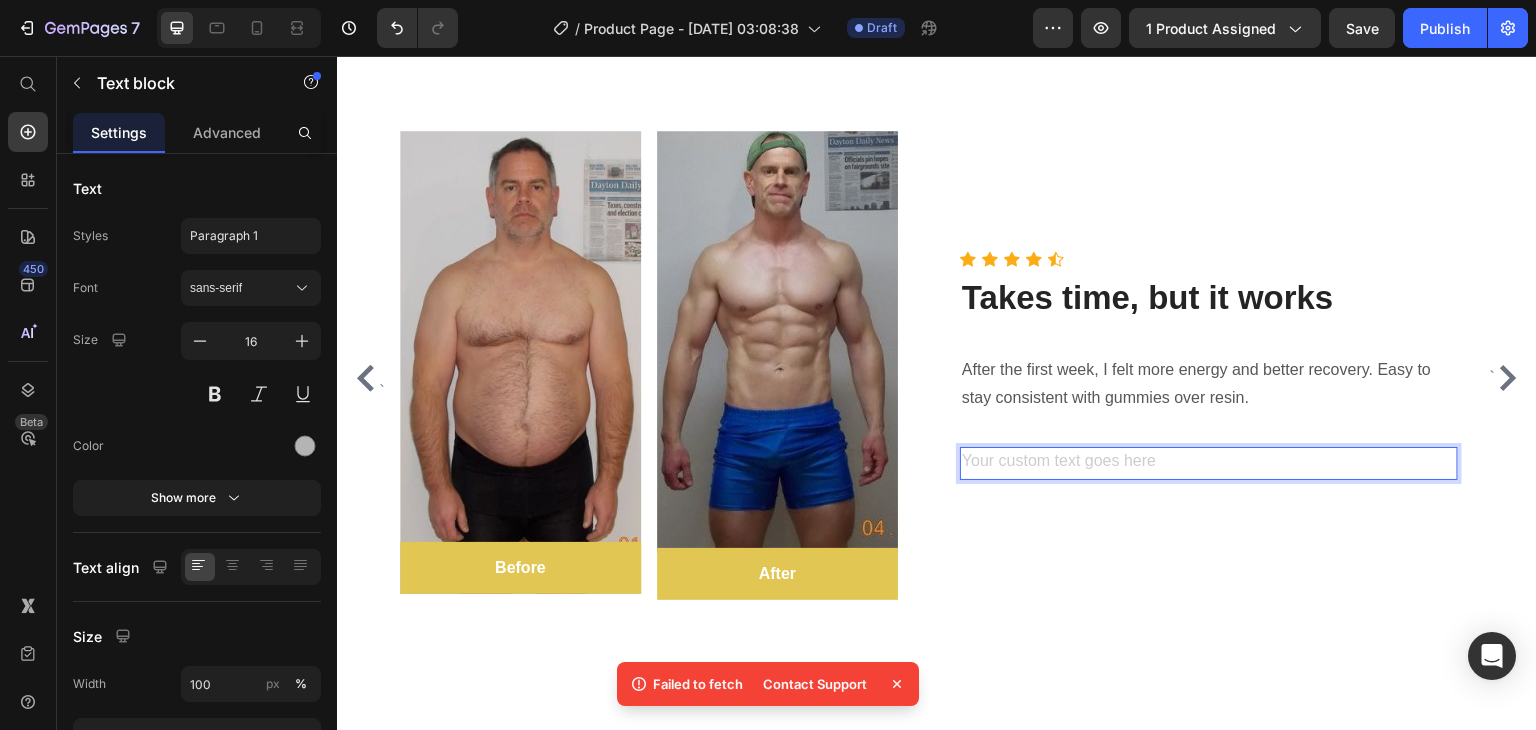 scroll, scrollTop: 5636, scrollLeft: 0, axis: vertical 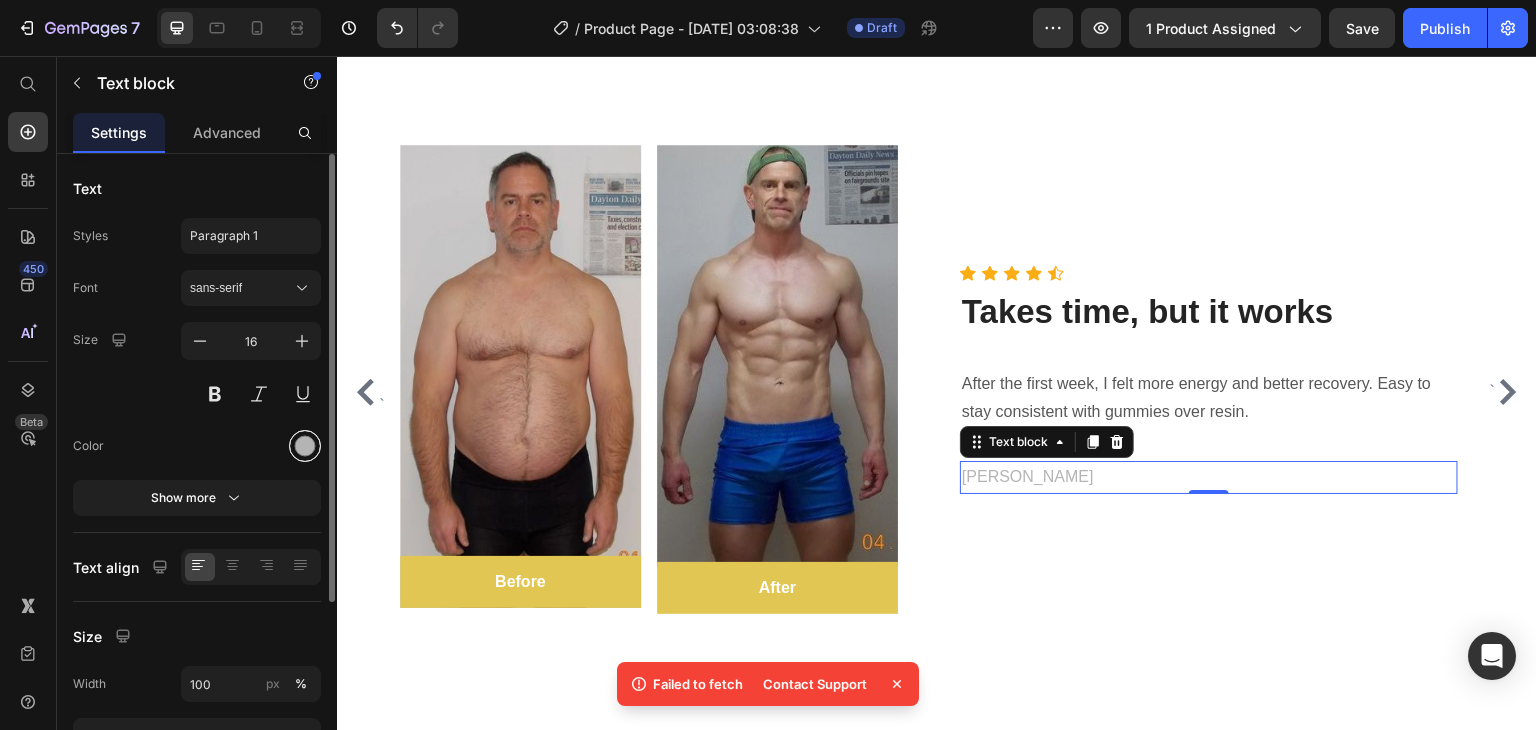 click at bounding box center (305, 446) 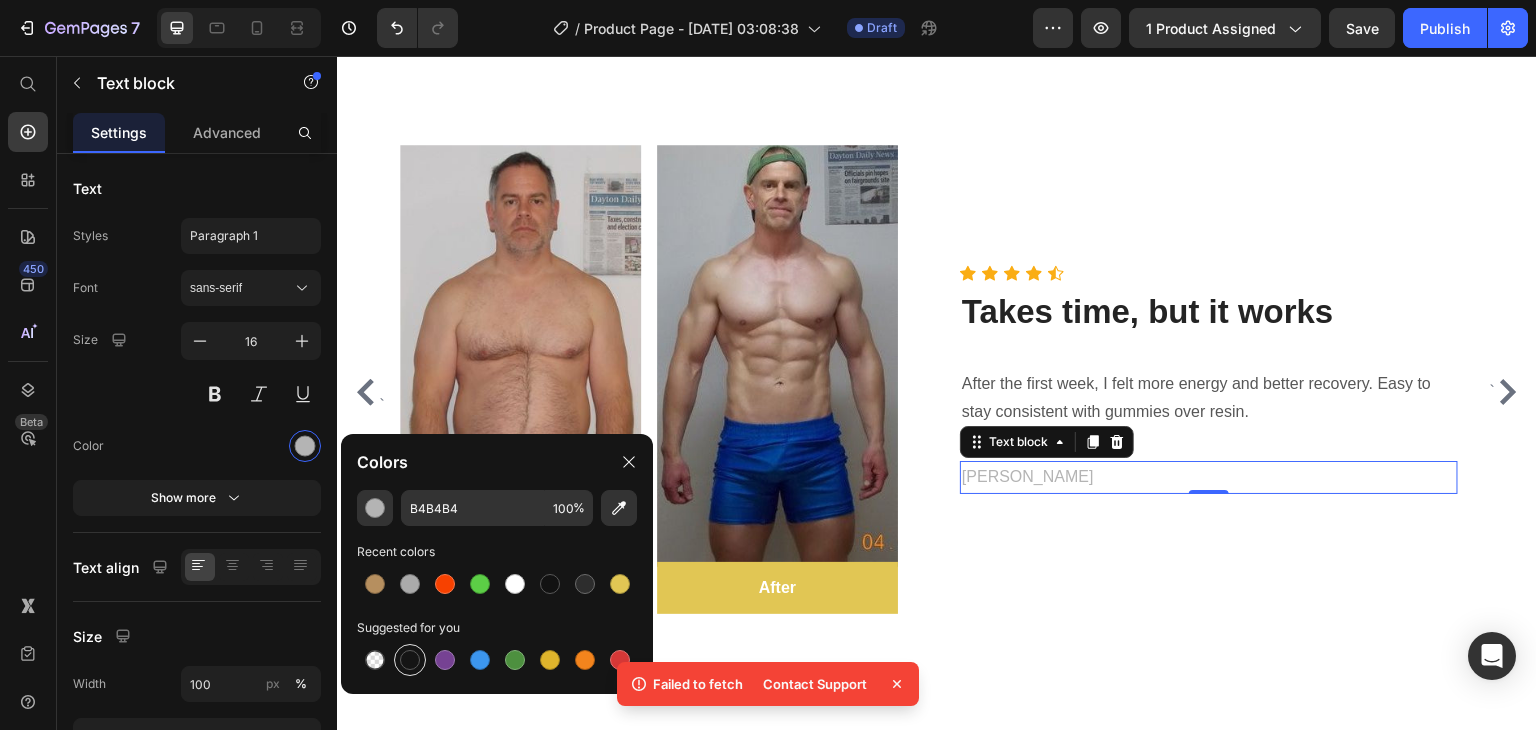 click at bounding box center [410, 660] 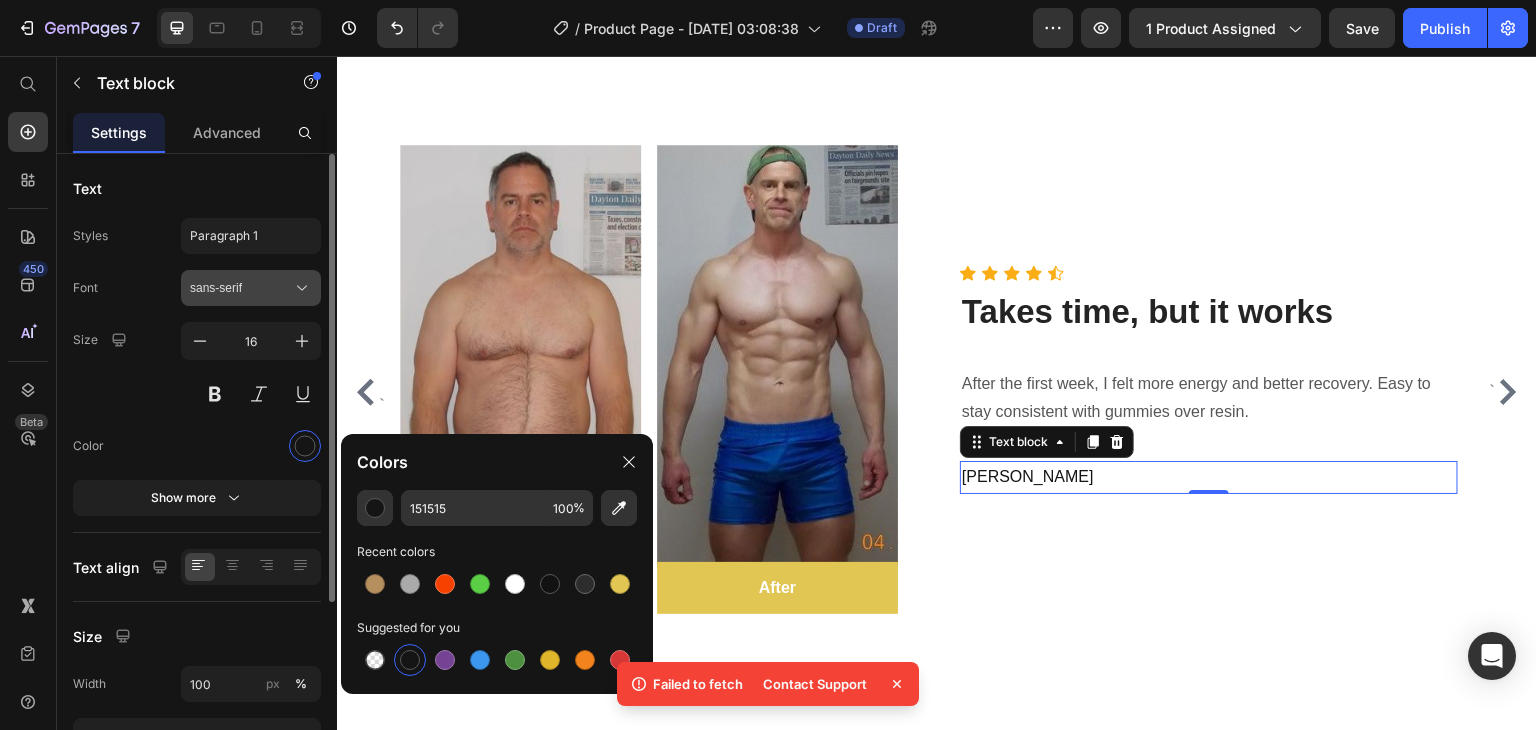 click on "sans-serif" at bounding box center (241, 288) 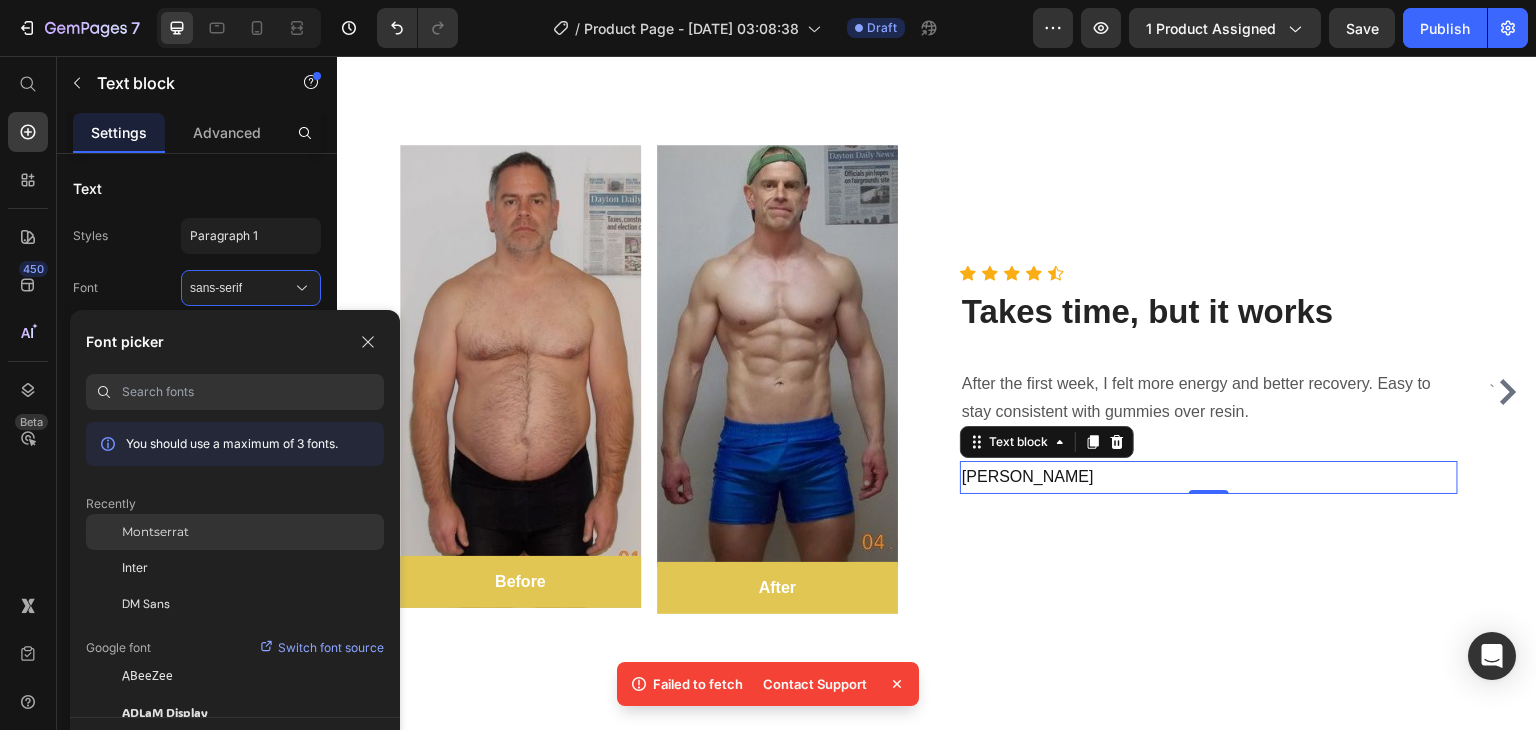 click on "Montserrat" 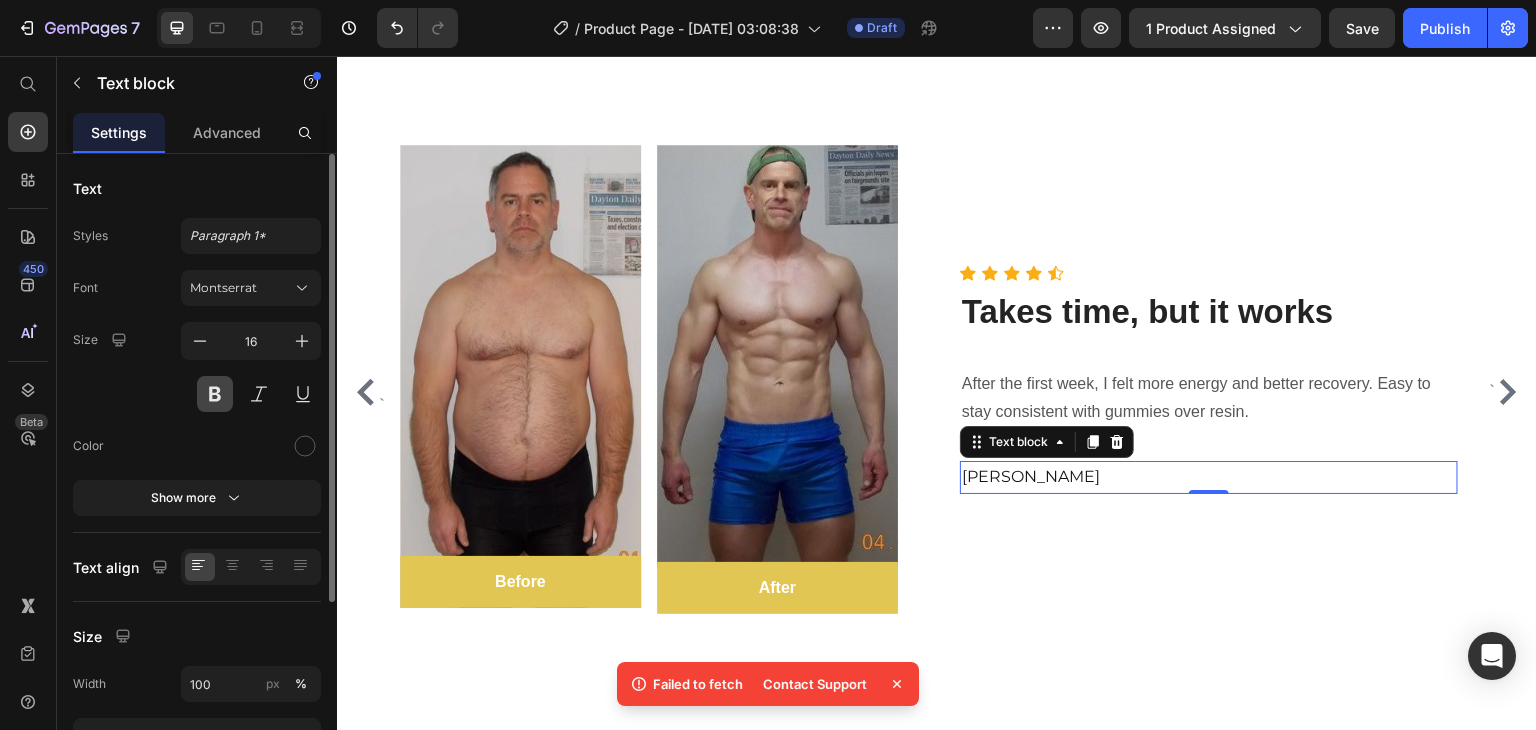 click at bounding box center (215, 394) 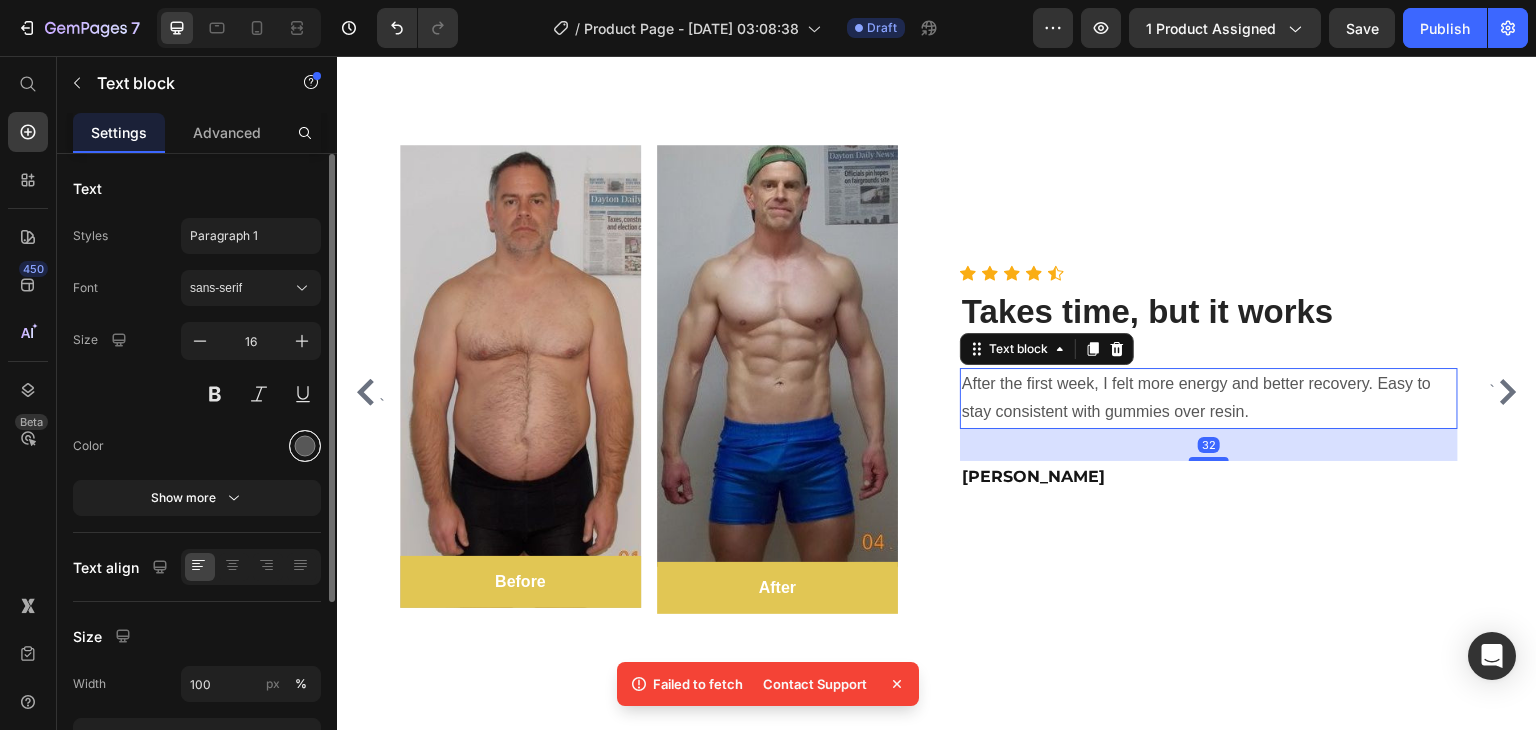 click at bounding box center [305, 446] 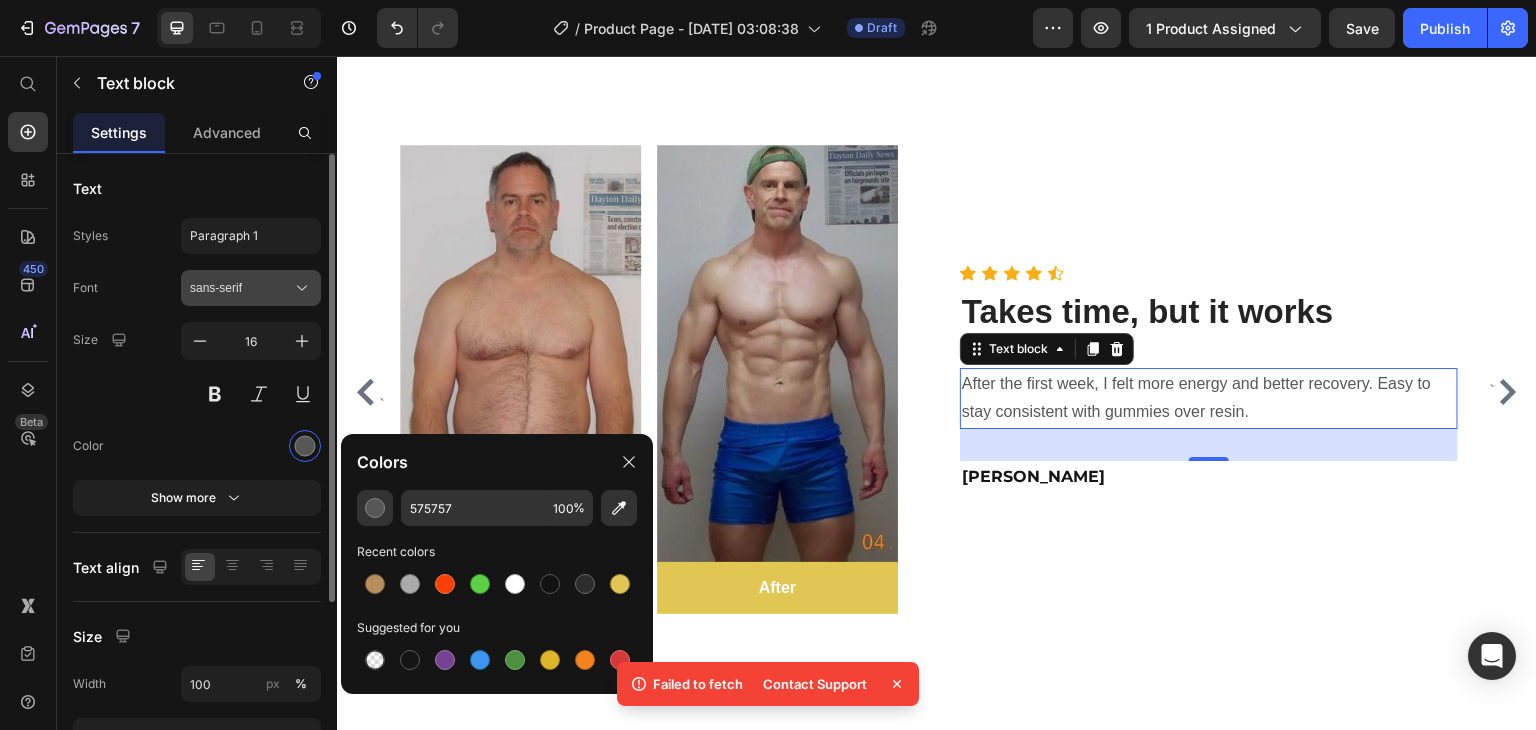 click on "sans-serif" at bounding box center (241, 288) 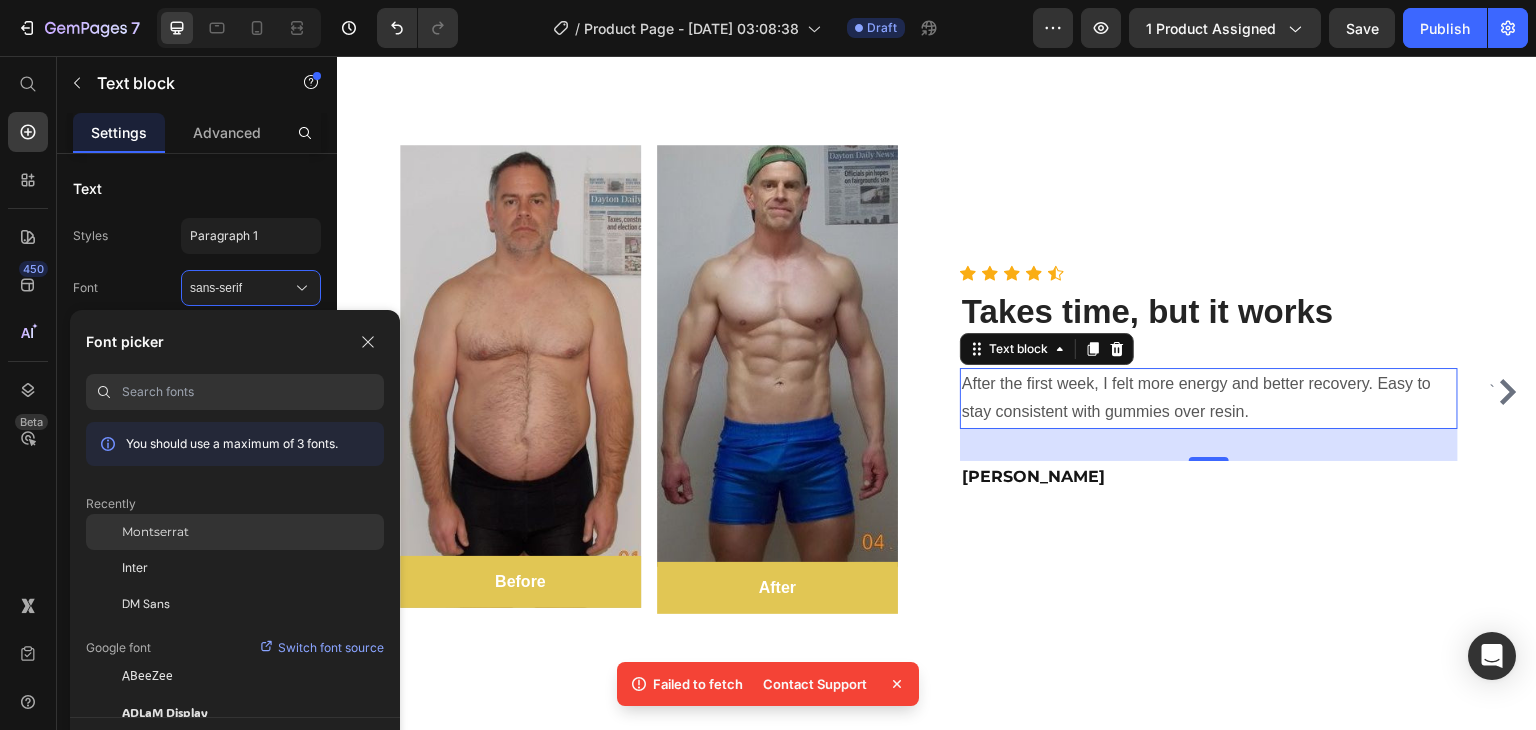 click on "Montserrat" 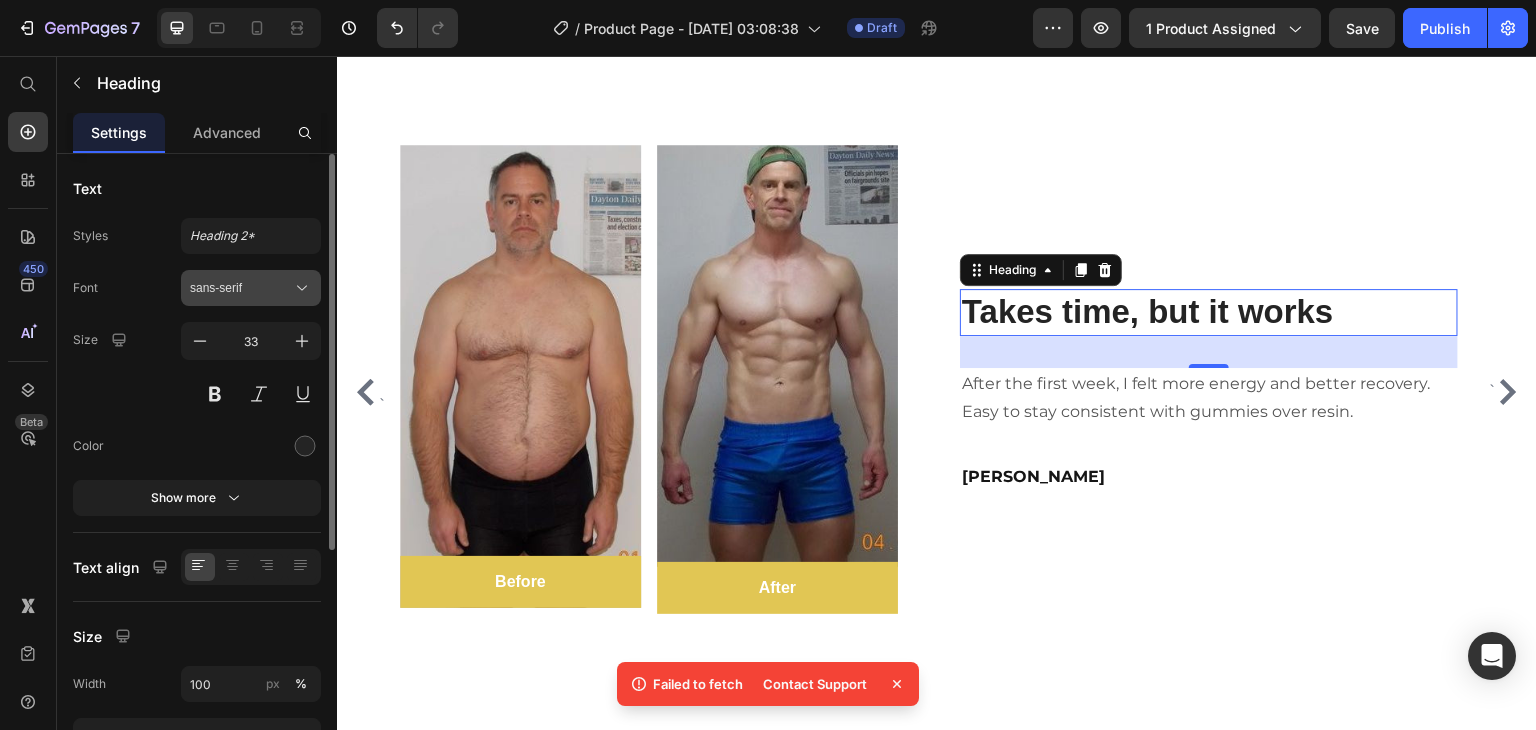 click 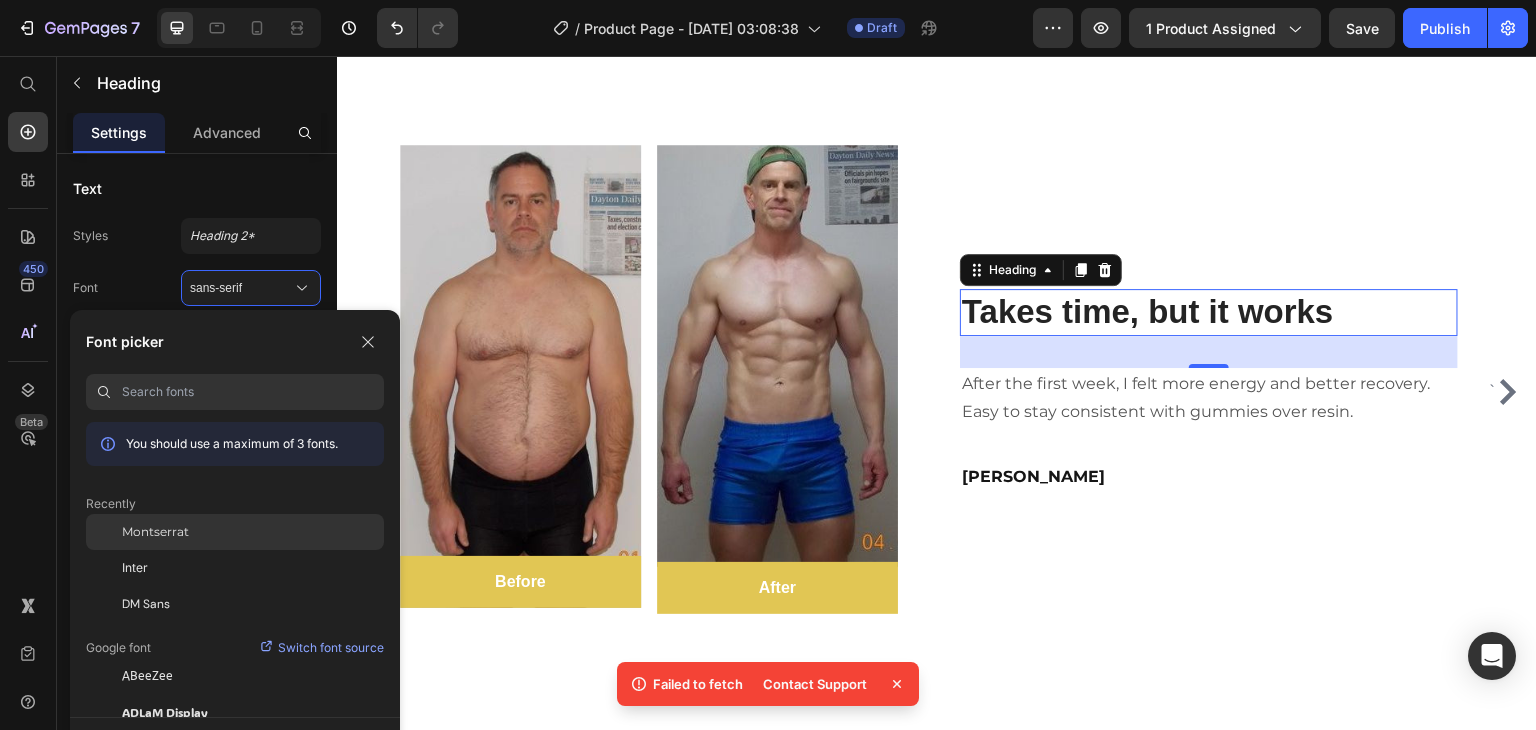 click on "Montserrat" 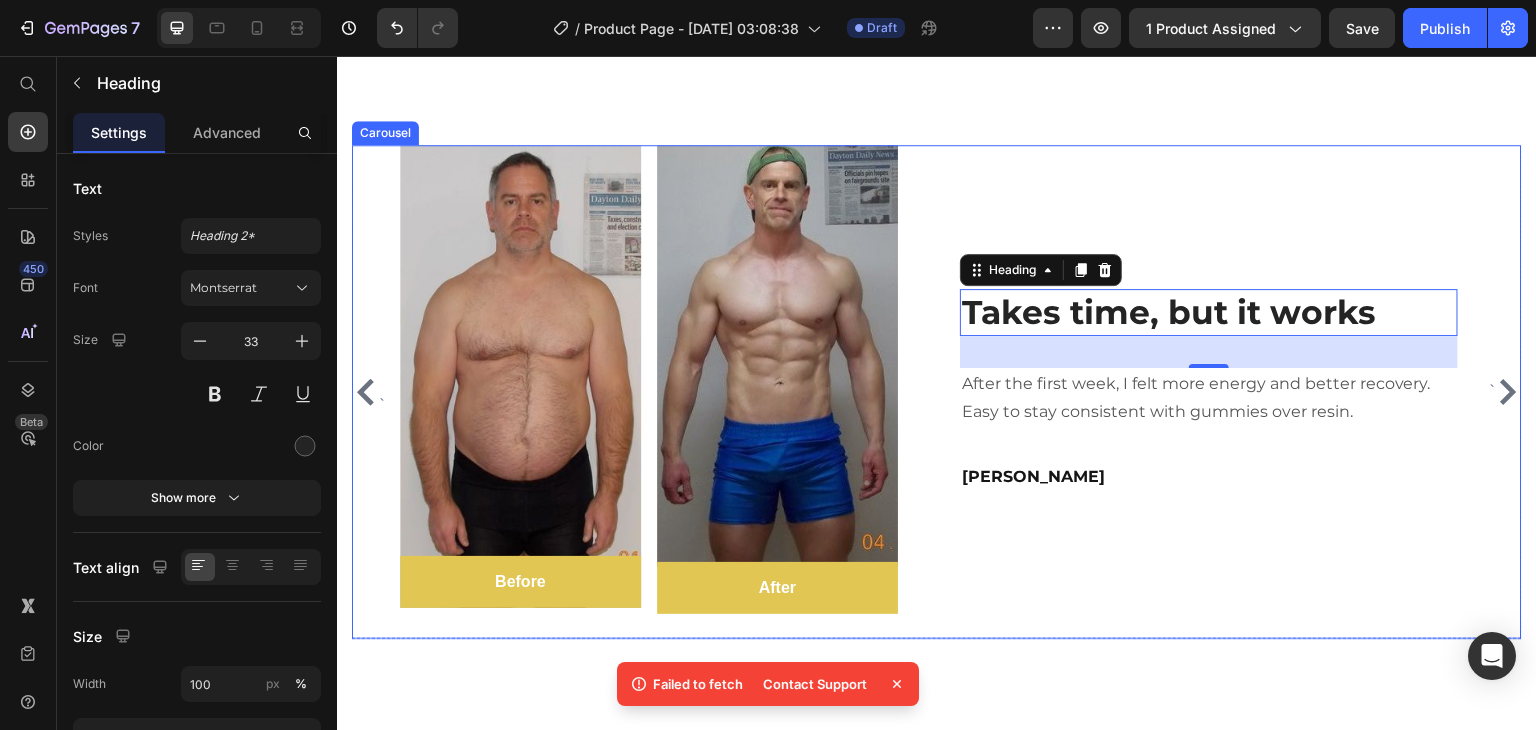 click 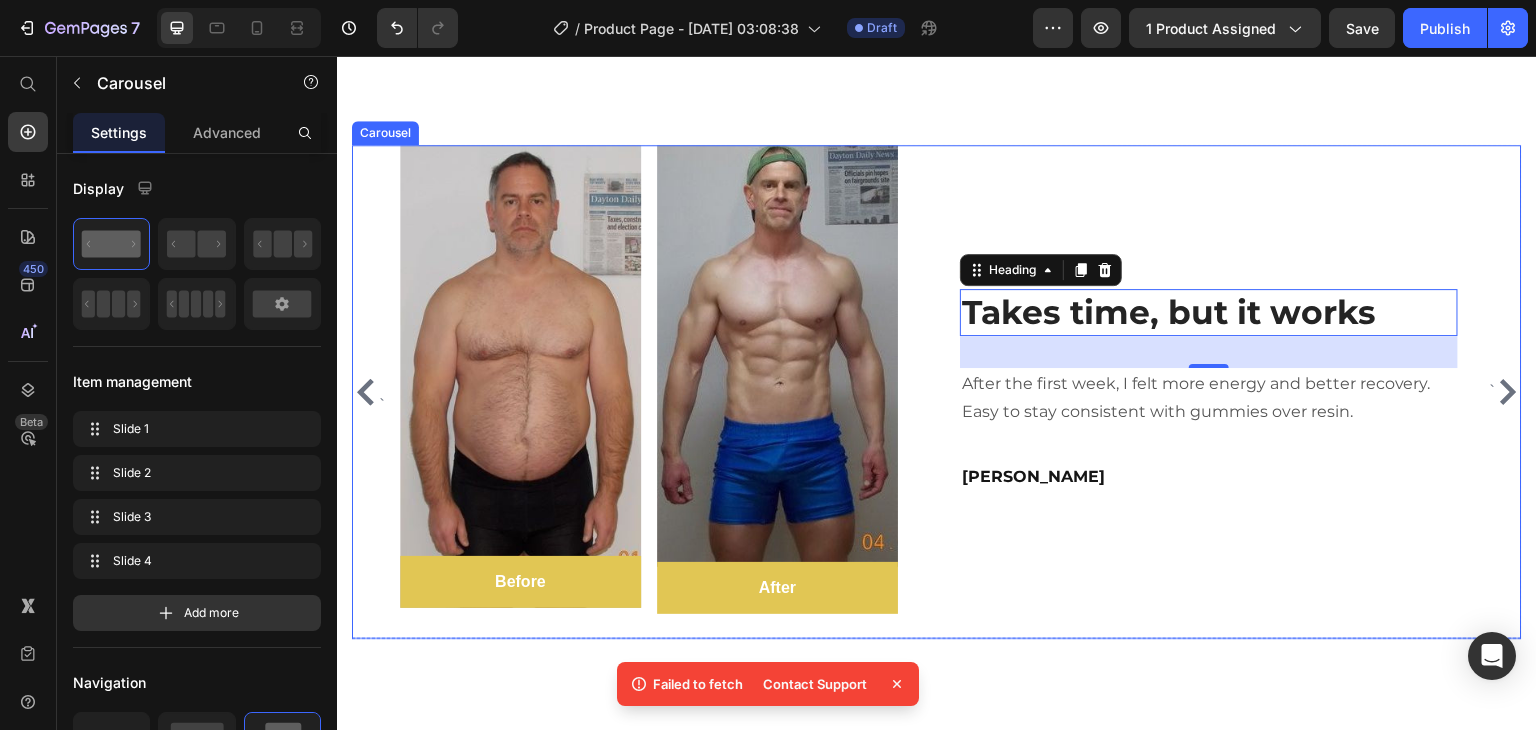 click 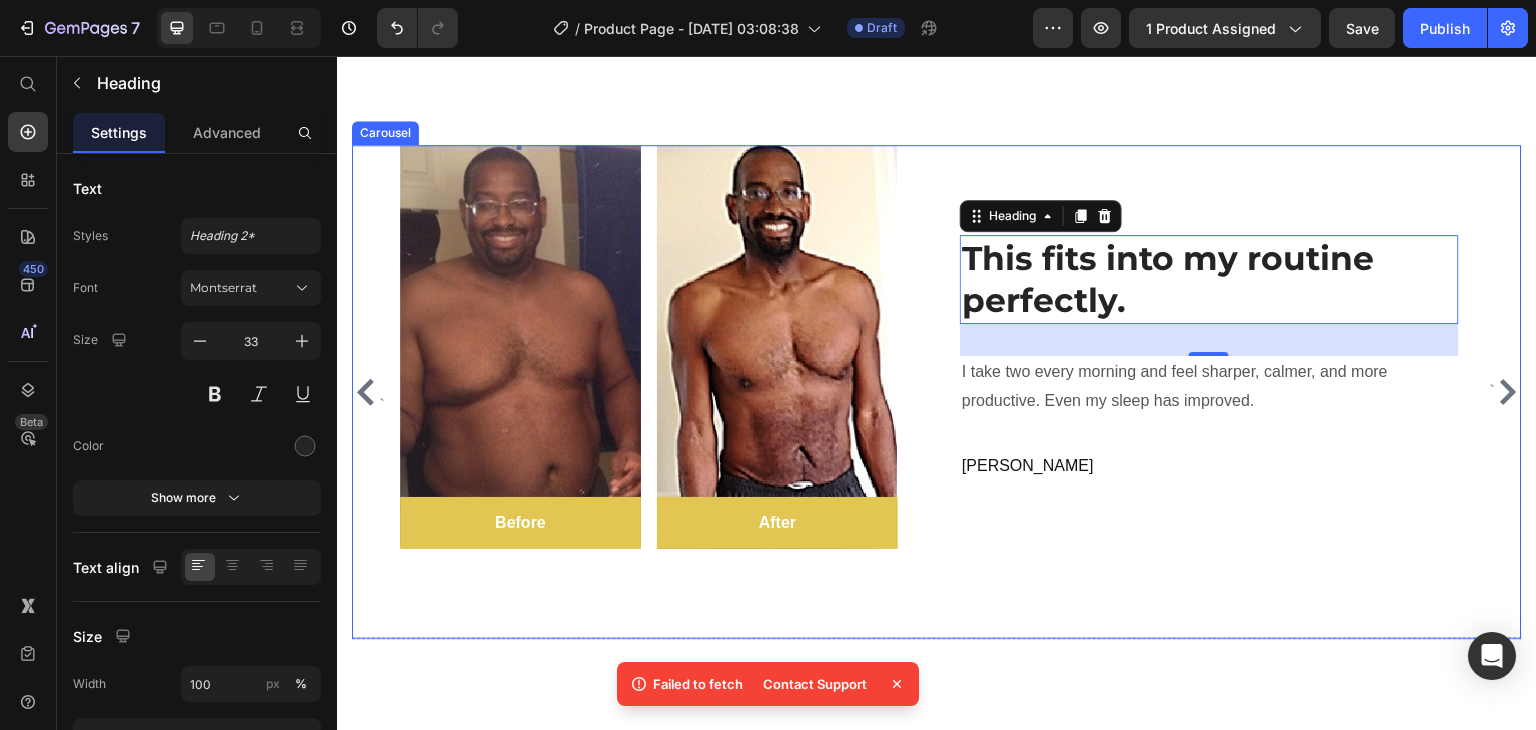 click 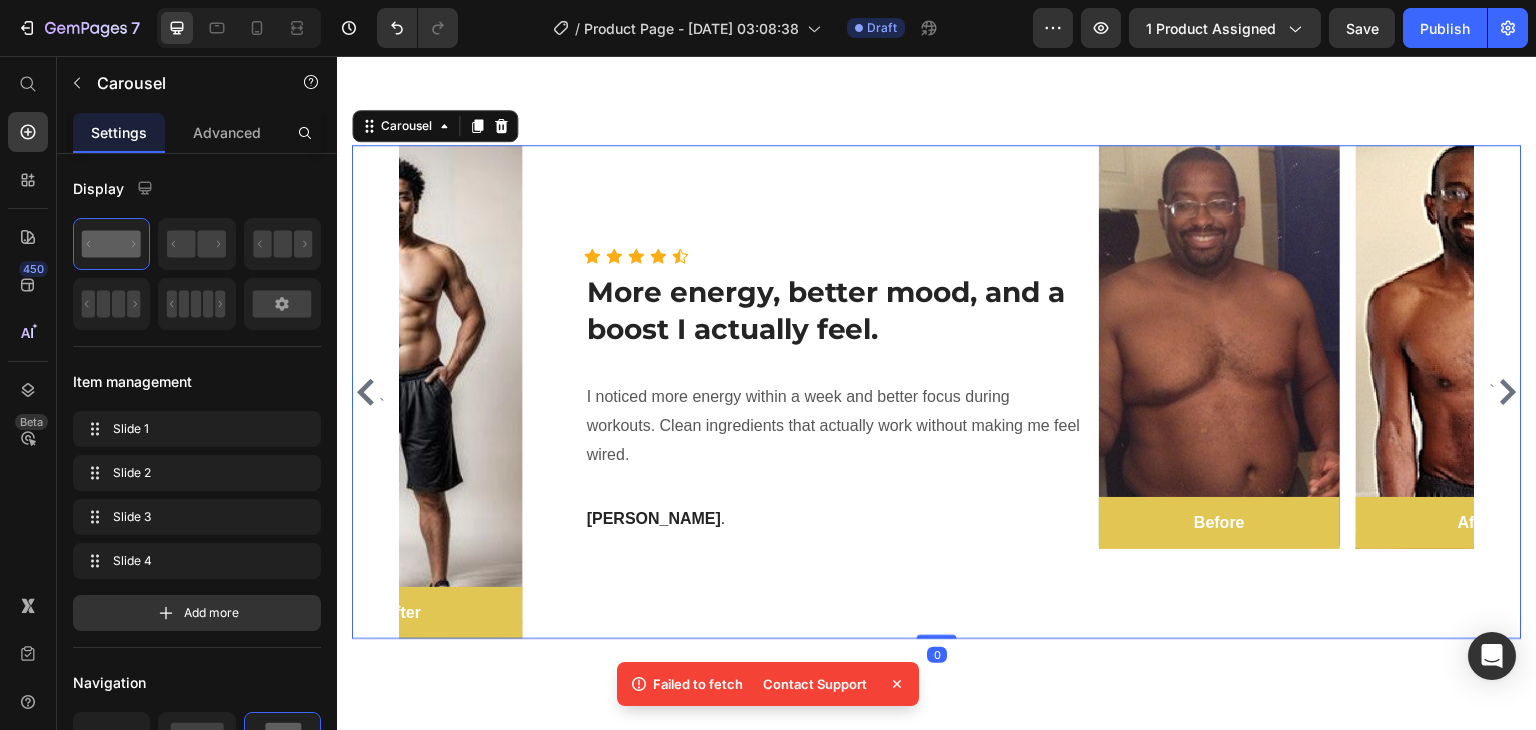 click on "` Image Before Text block Row Row Image After Text block Row Row Row                Icon                Icon                Icon                Icon
Icon Icon List Hoz More energy, better mood, and a boost I actually feel. Heading I noticed more energy within a week and better focus during workouts. Clean ingredients that actually work without making me feel wired. Text block [PERSON_NAME]   Text block Row Image Row Before Text block Row Image After Text block Row Row Row                Icon                Icon                Icon                Icon
Icon Icon List Hoz ⁠⁠⁠⁠⁠⁠⁠ This fits into my routine perfectly.  Heading I take two every morning and feel sharper, calmer, and more productive. Even my sleep has improved. Text block [PERSON_NAME] Text block Row Image Before Text block Row Row Image After Text block Row Row Row                Icon                Icon                Icon                Icon
Icon Icon List Hoz ⁠⁠⁠⁠⁠⁠⁠ Heading Row" at bounding box center (937, 392) 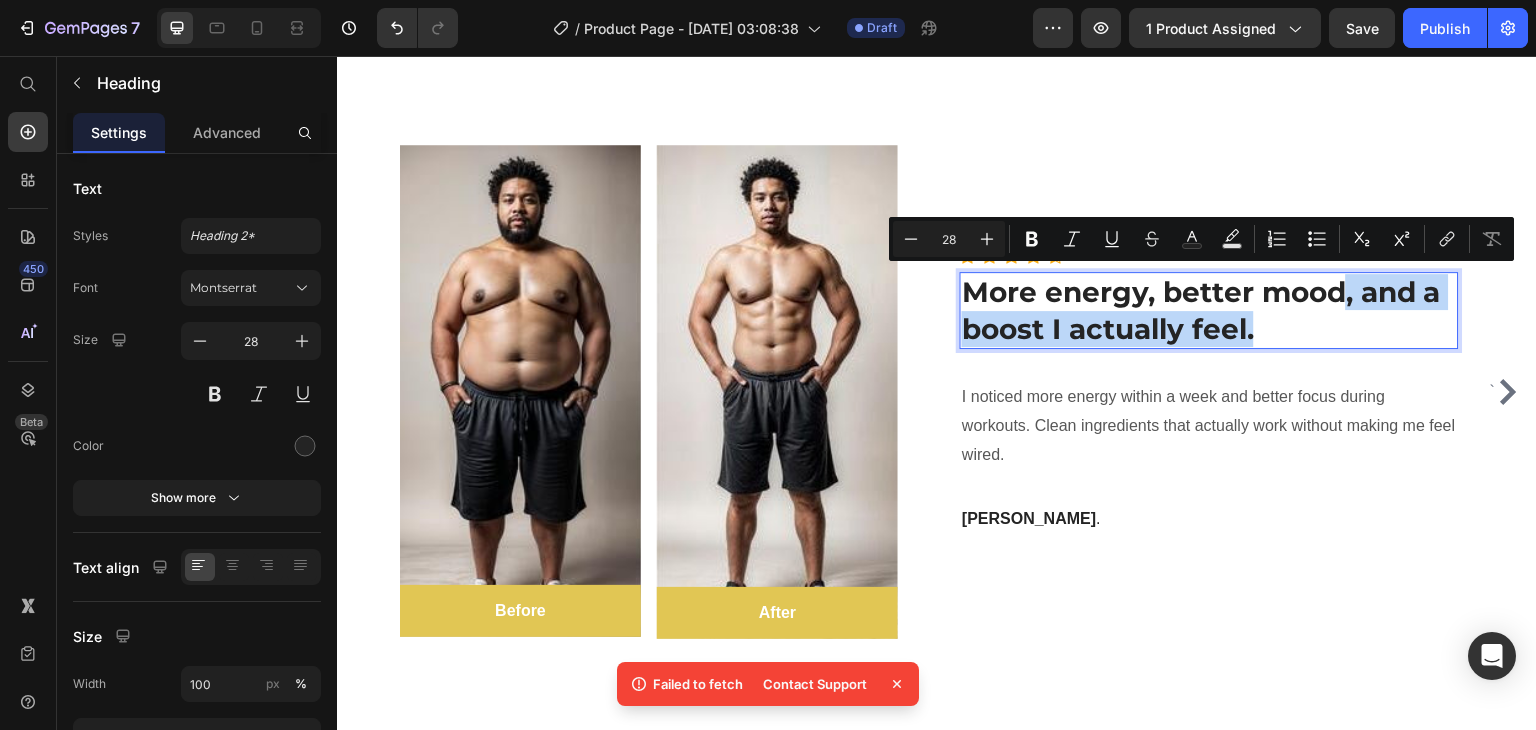 drag, startPoint x: 1347, startPoint y: 289, endPoint x: 1334, endPoint y: 366, distance: 78.08969 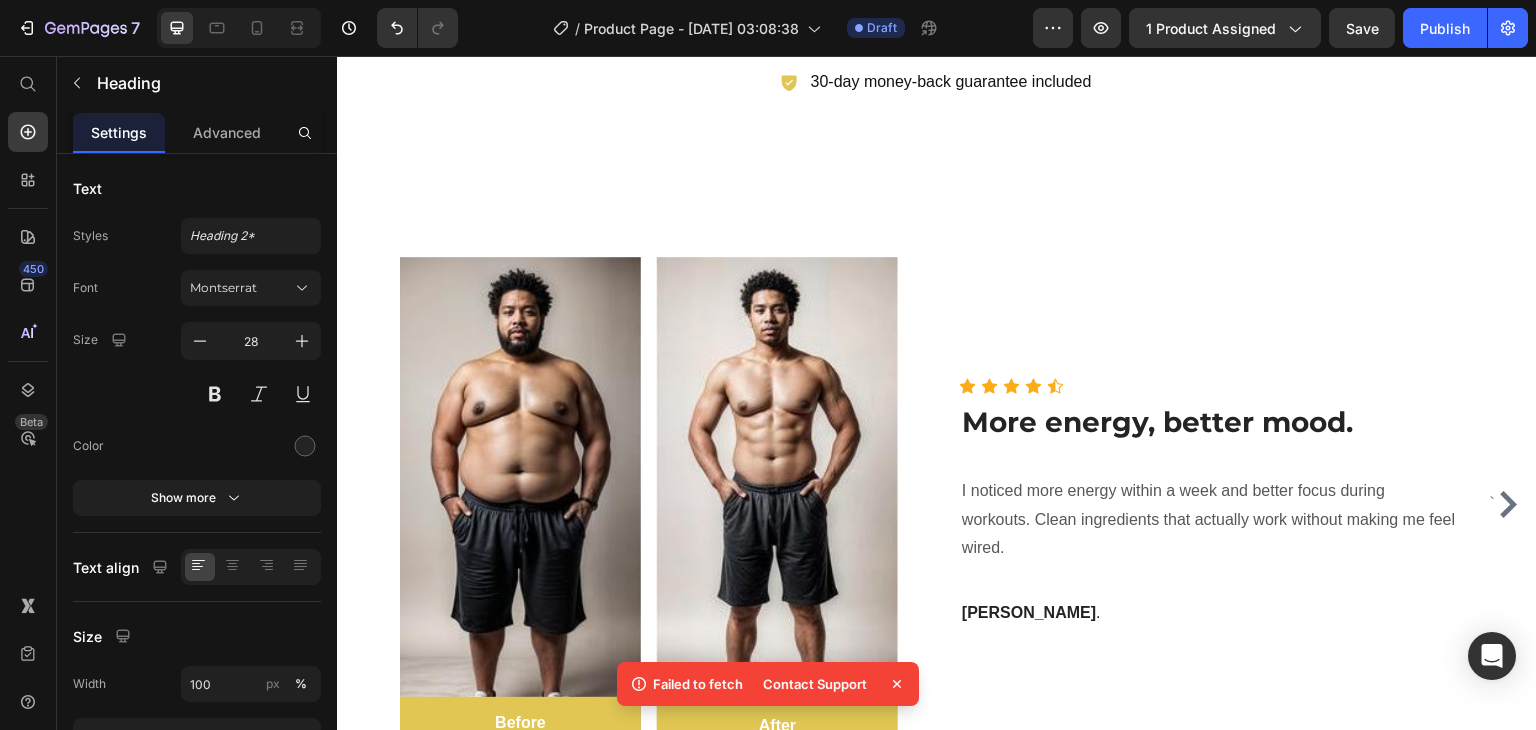 scroll, scrollTop: 5965, scrollLeft: 0, axis: vertical 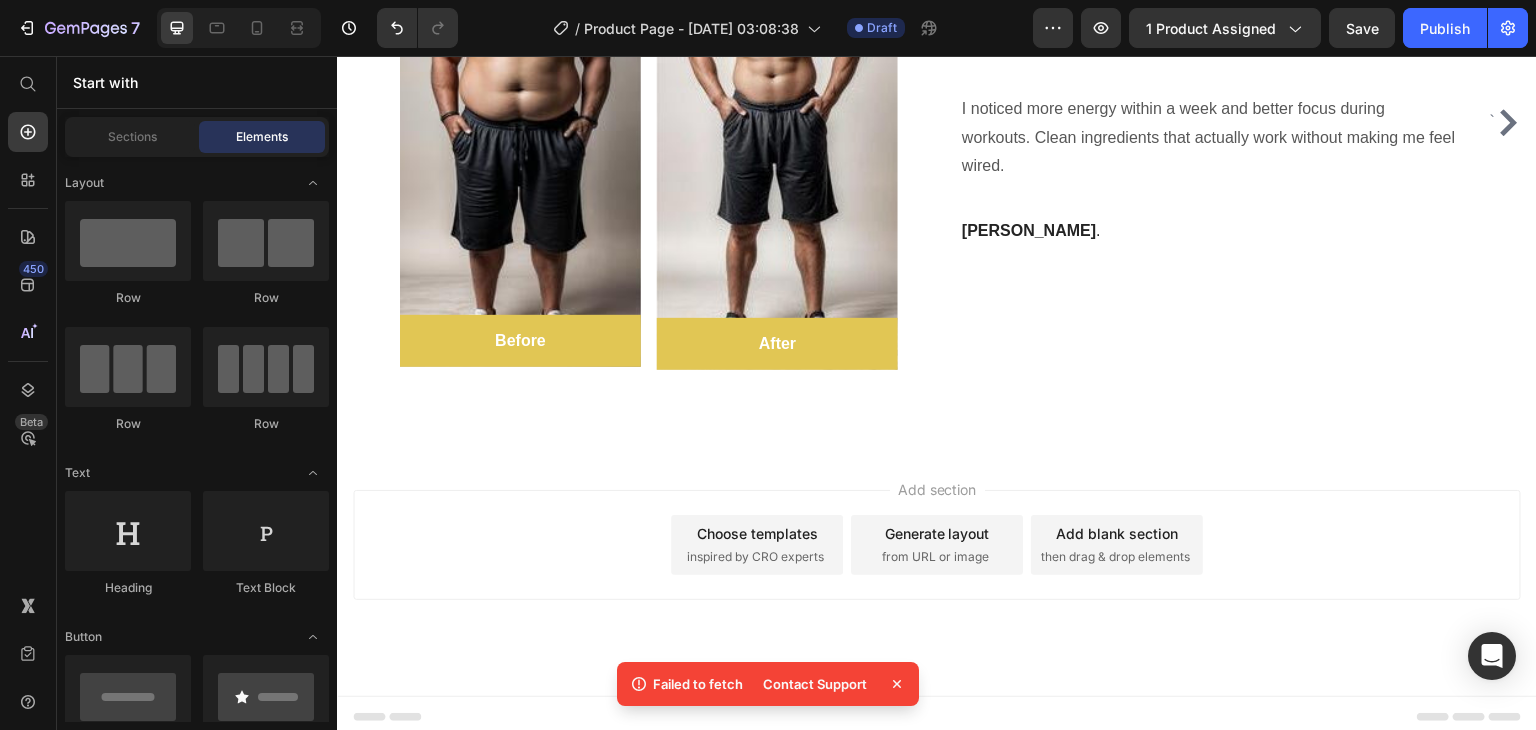 click on "then drag & drop elements" at bounding box center [1115, 557] 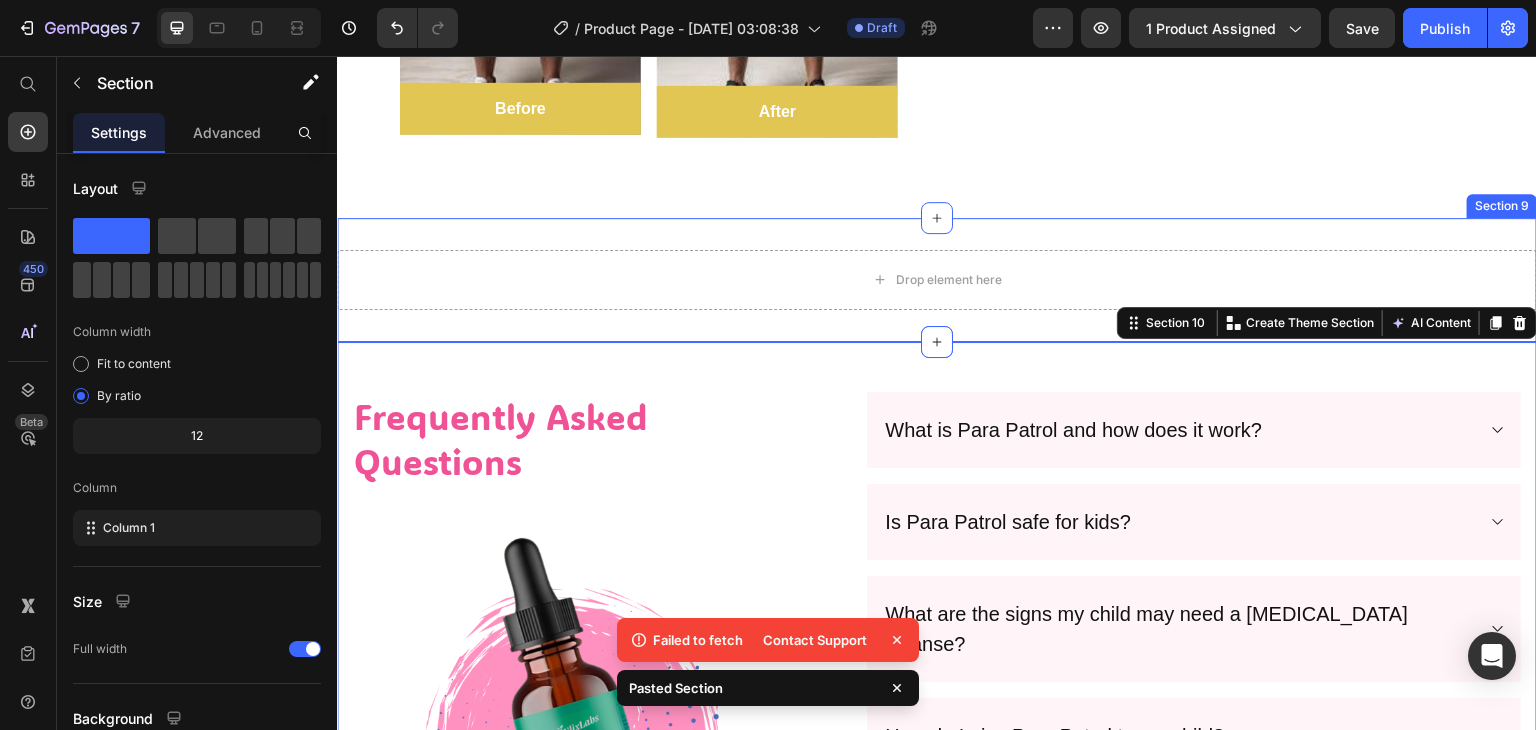 scroll, scrollTop: 6194, scrollLeft: 0, axis: vertical 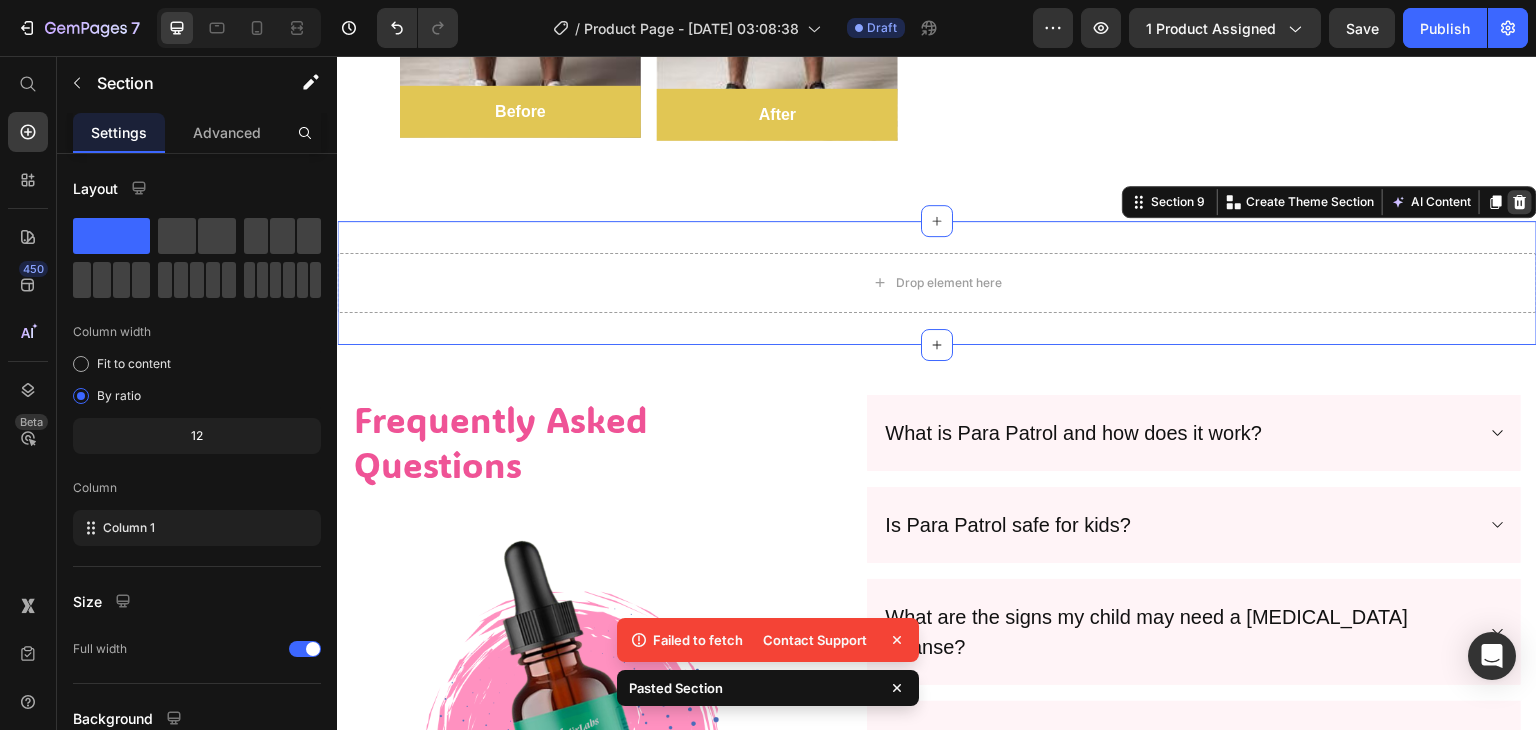 click at bounding box center (1520, 202) 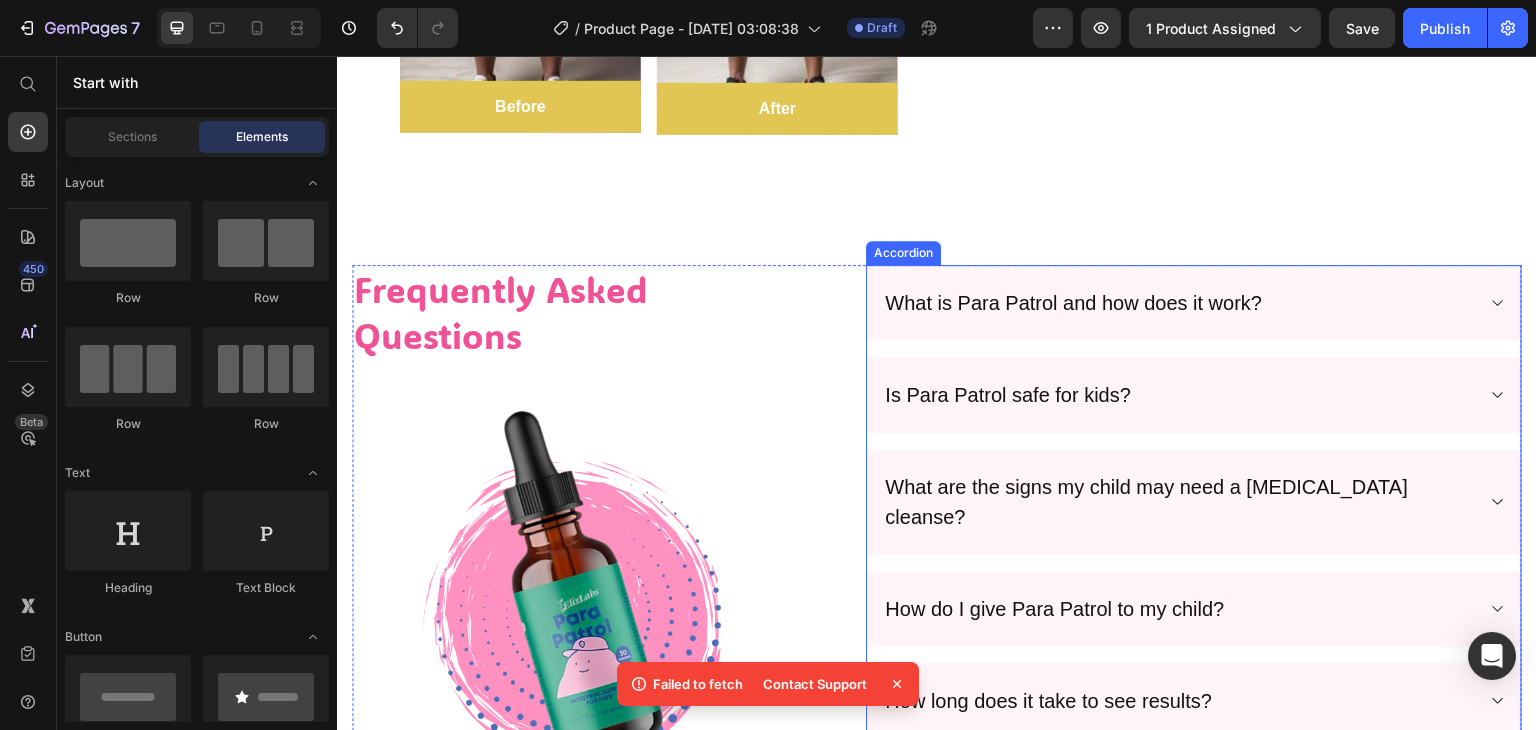 scroll, scrollTop: 6451, scrollLeft: 0, axis: vertical 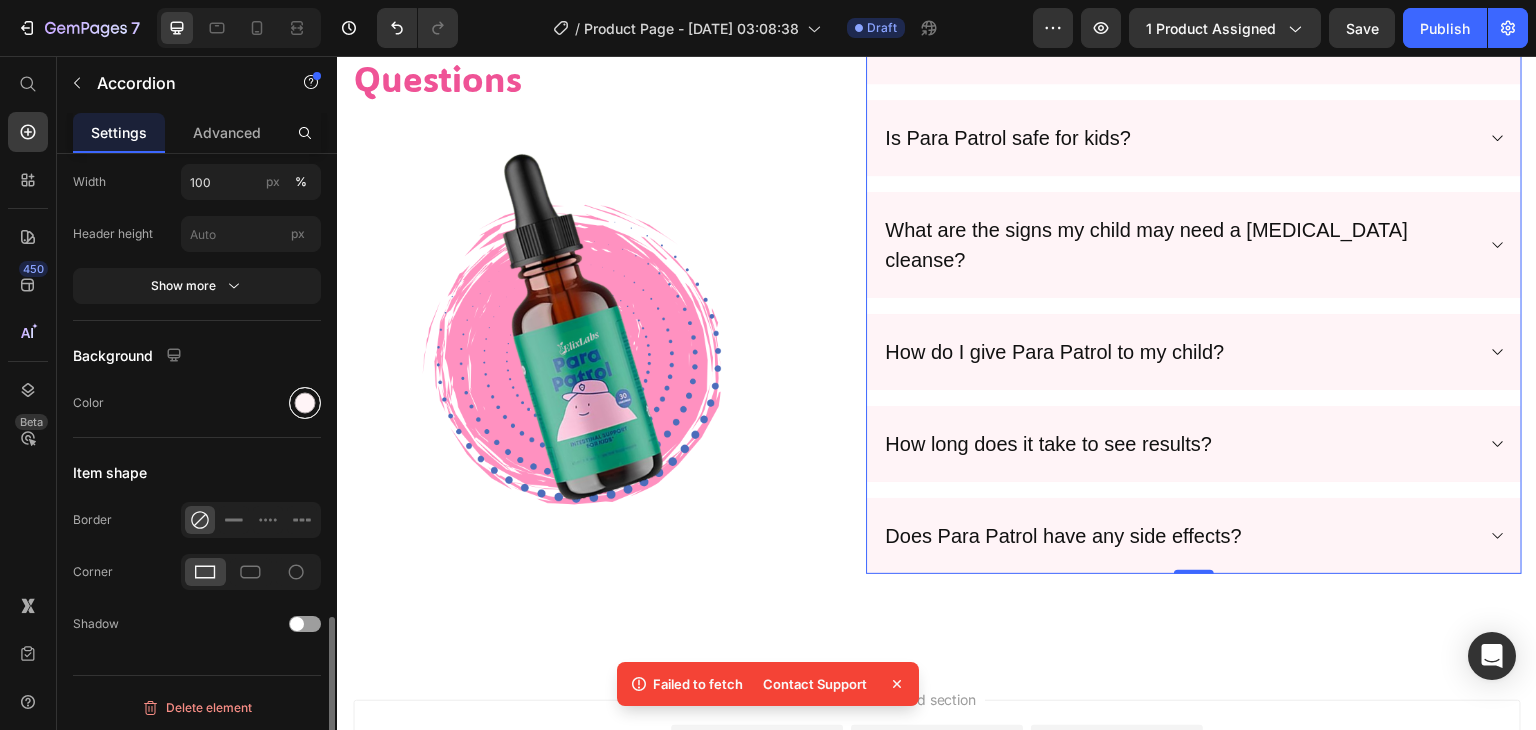 click at bounding box center [305, 403] 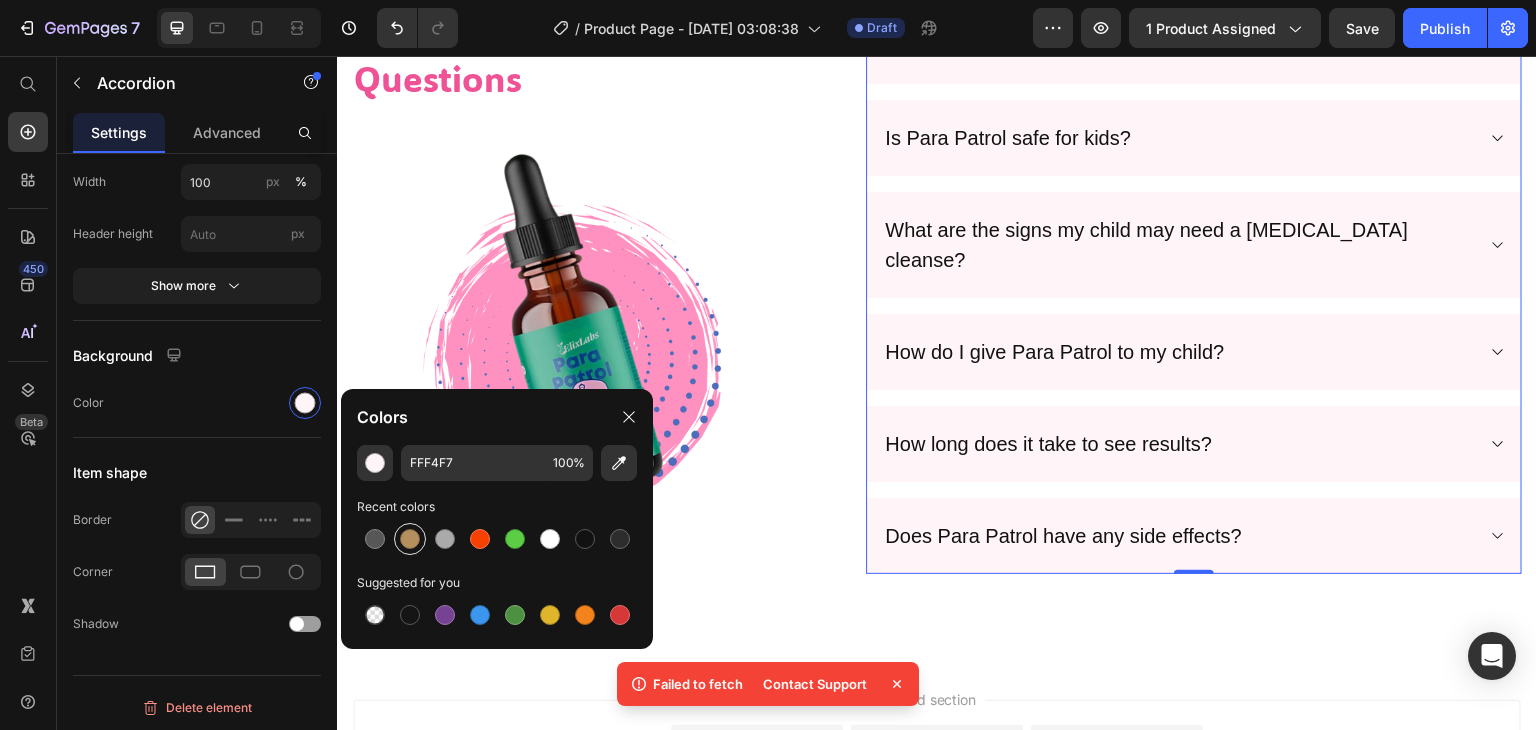 click at bounding box center (410, 539) 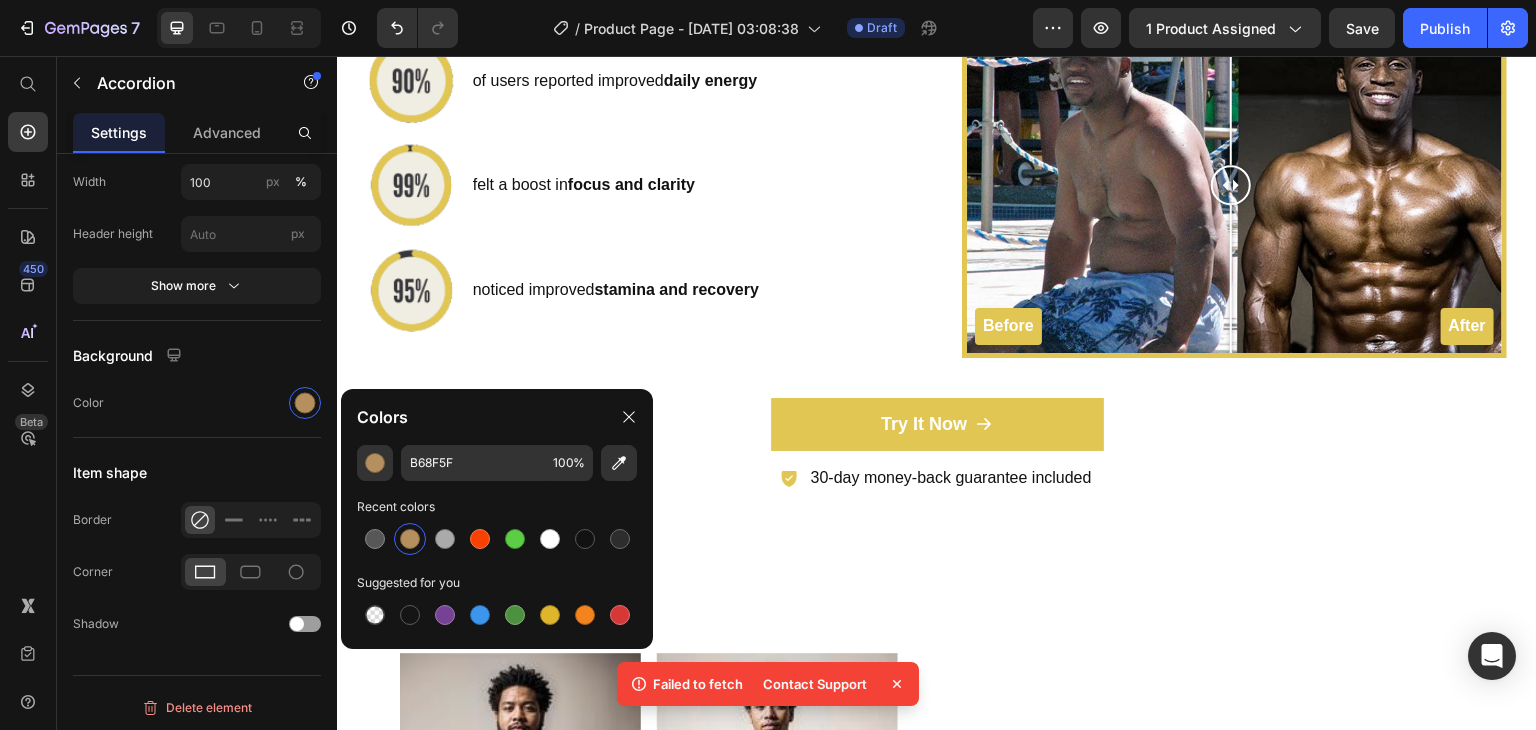 scroll, scrollTop: 5186, scrollLeft: 0, axis: vertical 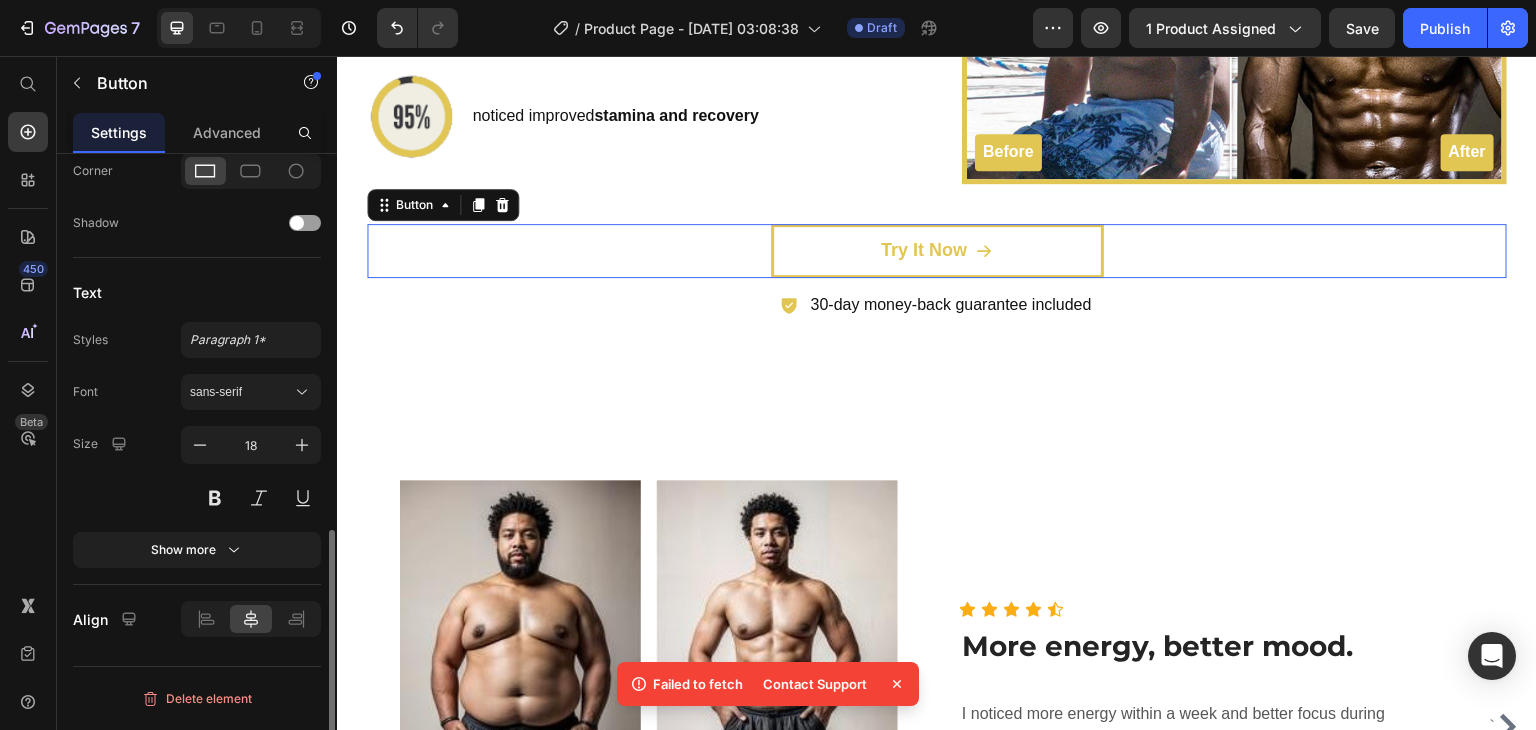 click on "Try It Now" at bounding box center [937, 250] 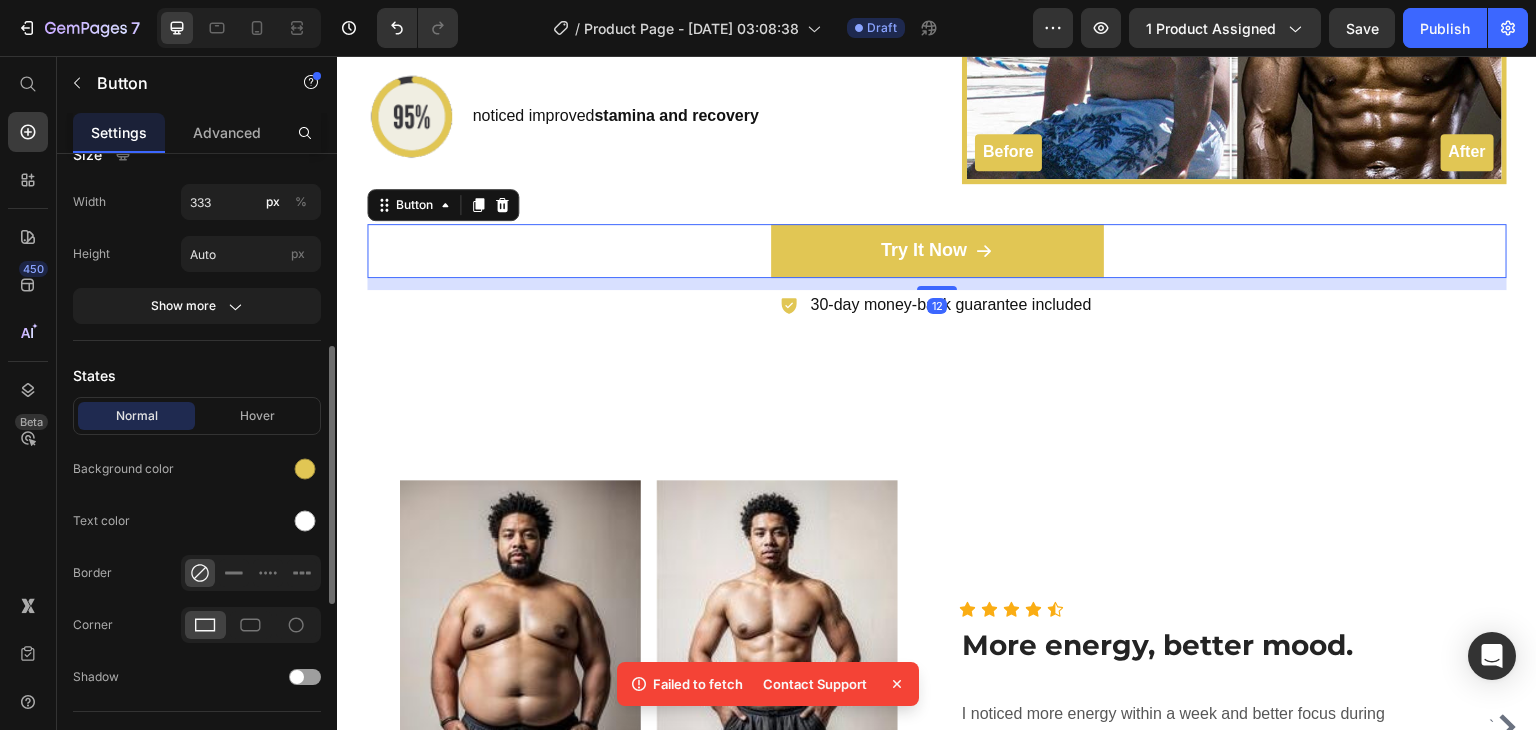 scroll, scrollTop: 625, scrollLeft: 0, axis: vertical 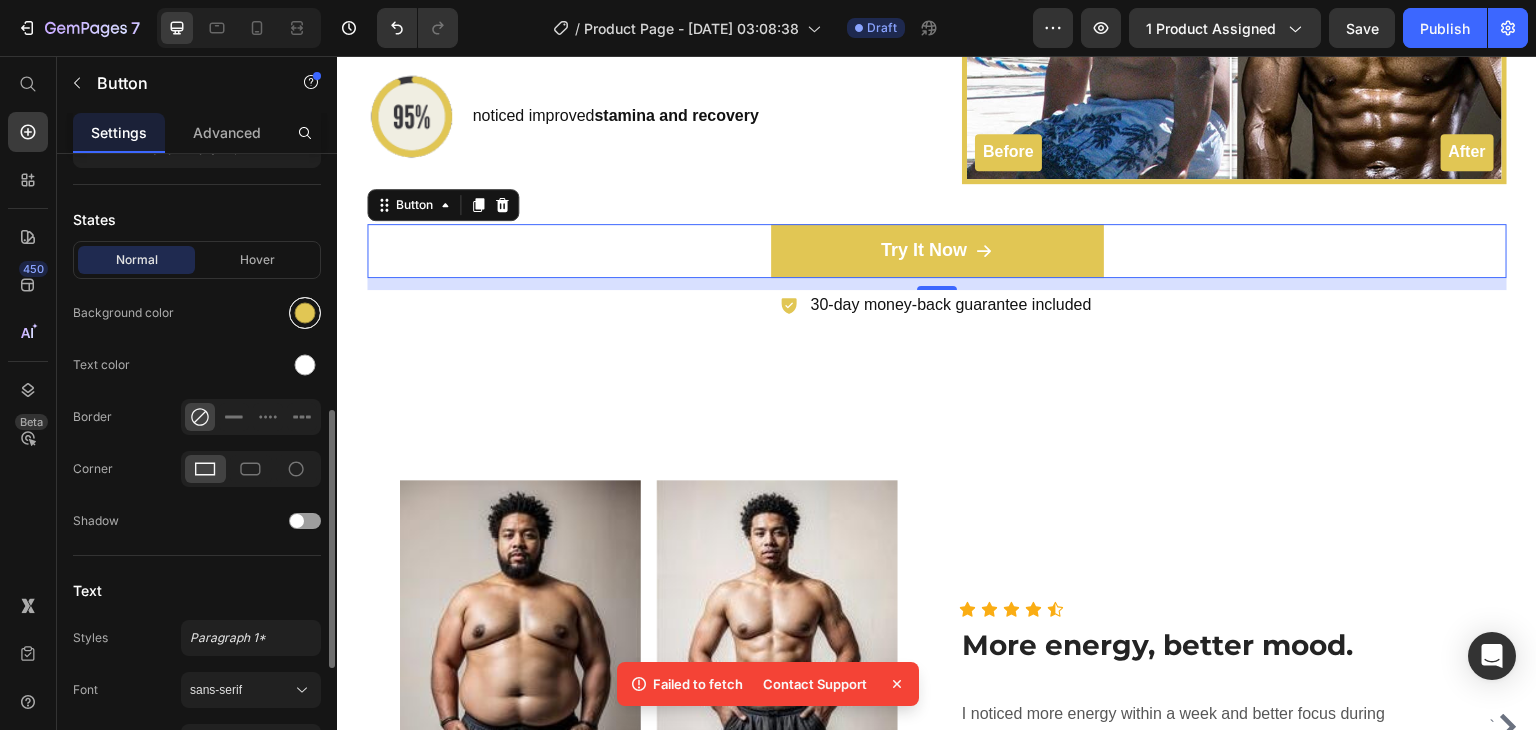 click at bounding box center (305, 313) 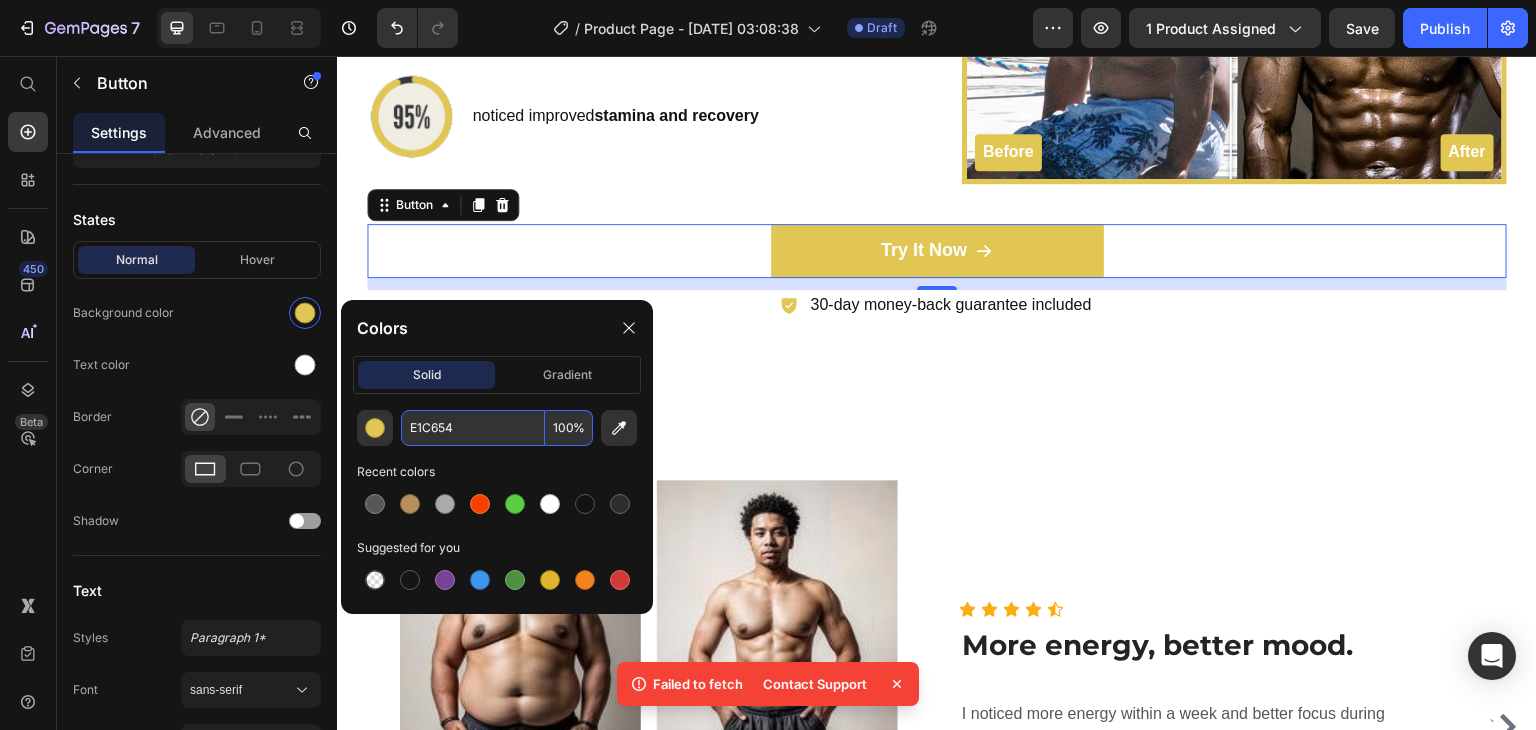 click on "E1C654" at bounding box center (473, 428) 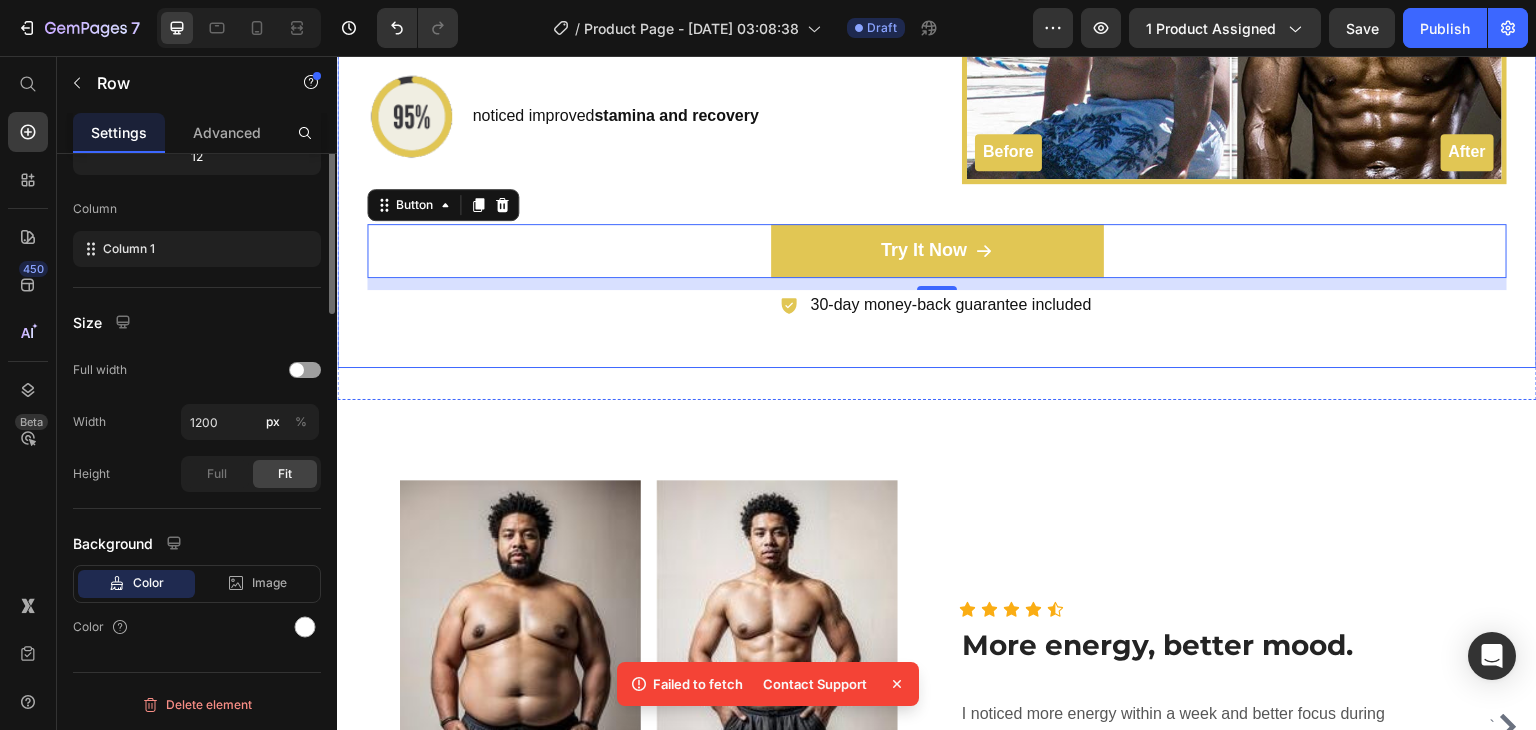 click on "Results Backed by Real Users Heading Real users report more energy, better focus, and lasting strength, all from a daily gummy. Text block Row Image of users reported improved  daily energy Text block Row Image felt a boost in  focus and clarity Text block Row Image noticed improved  stamina and recovery Text block Row Before After Image Comparison Row Row
Try It Now Button   12
30-day money-back guarantee included  Item List Row Row" at bounding box center [937, 4] 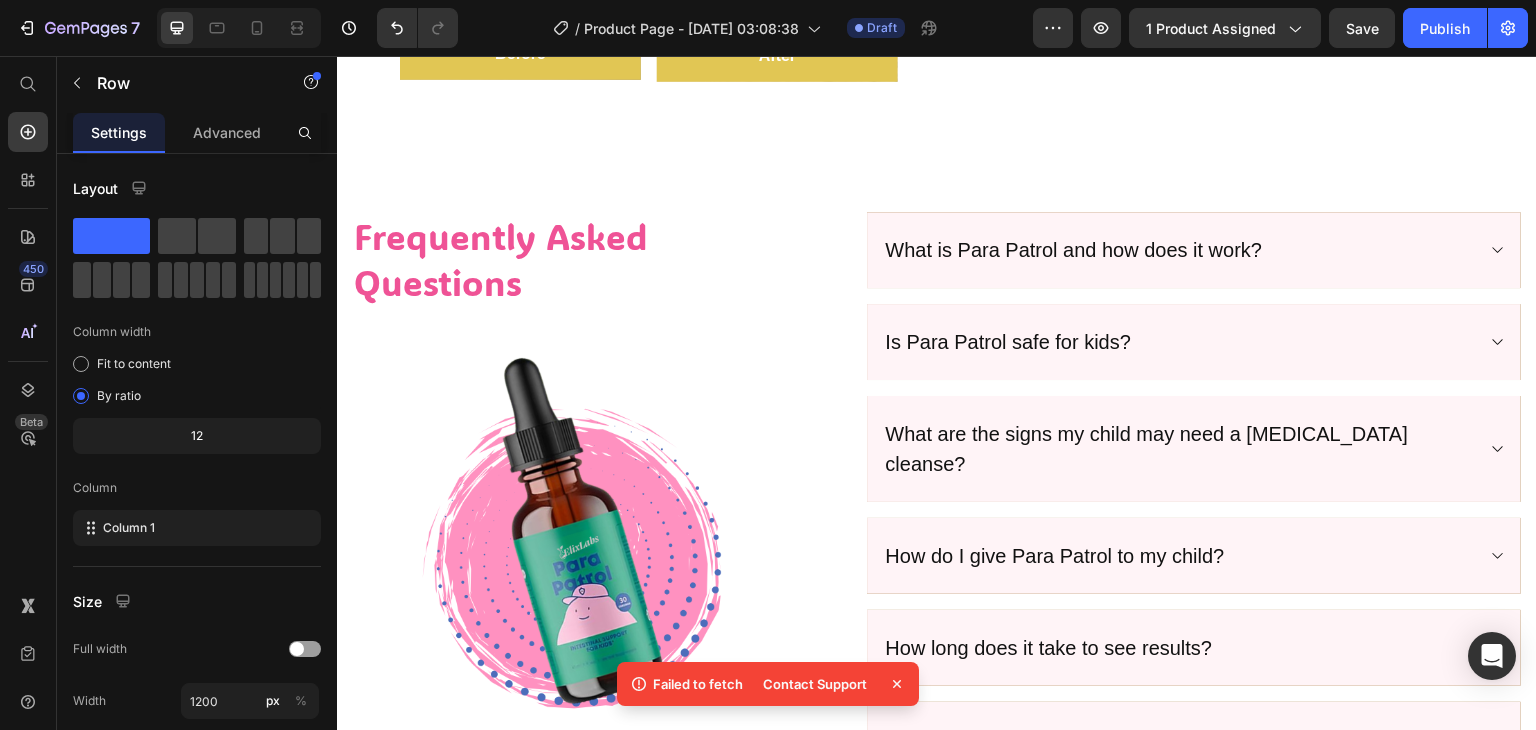 scroll, scrollTop: 6250, scrollLeft: 0, axis: vertical 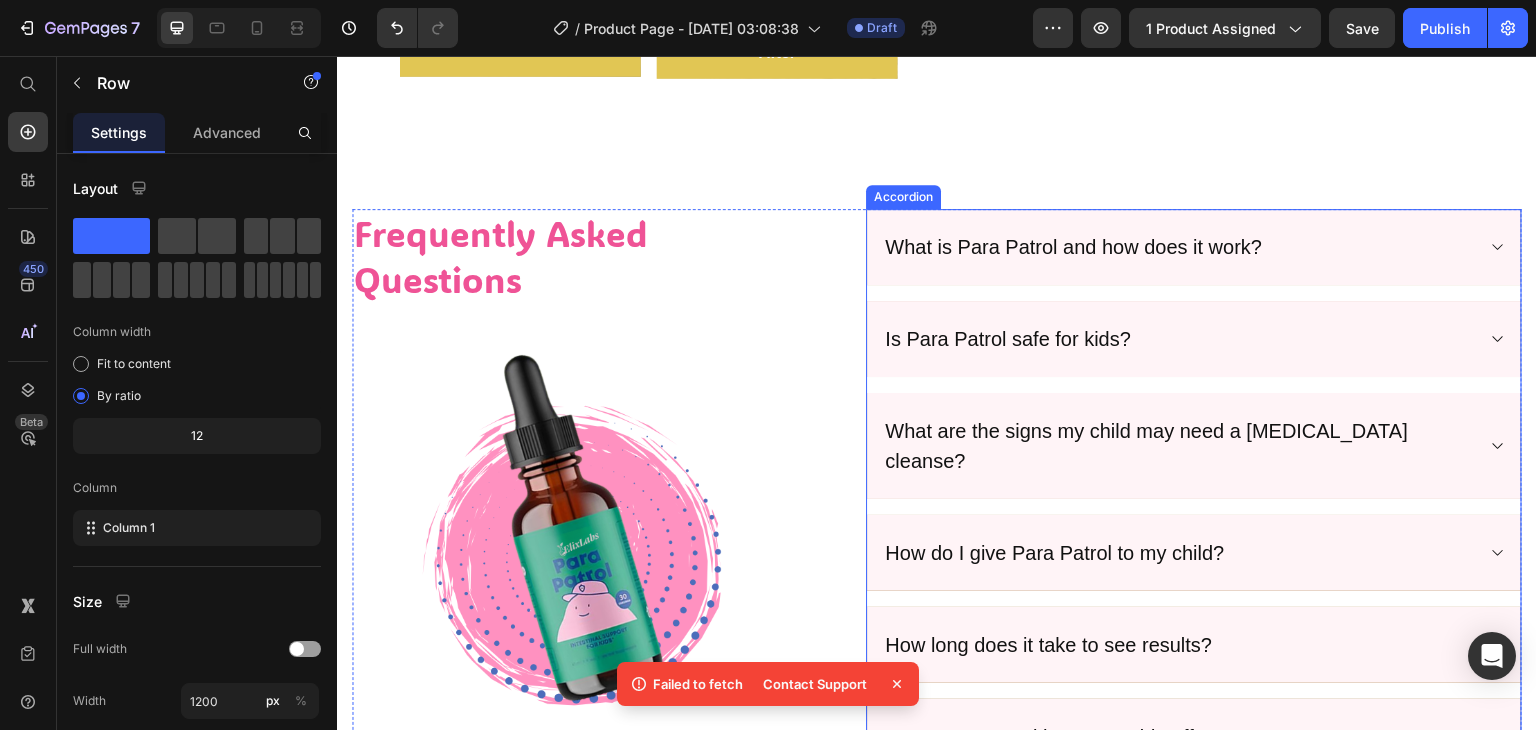 click on "What is Para Patrol and how does it work?
Is Para Patrol safe for kids?
What are the signs my child may need a [MEDICAL_DATA] cleanse?
How do I give Para Patrol to my child?
How long does it take to see results?
Does Para Patrol have any side effects?" at bounding box center (1194, 492) 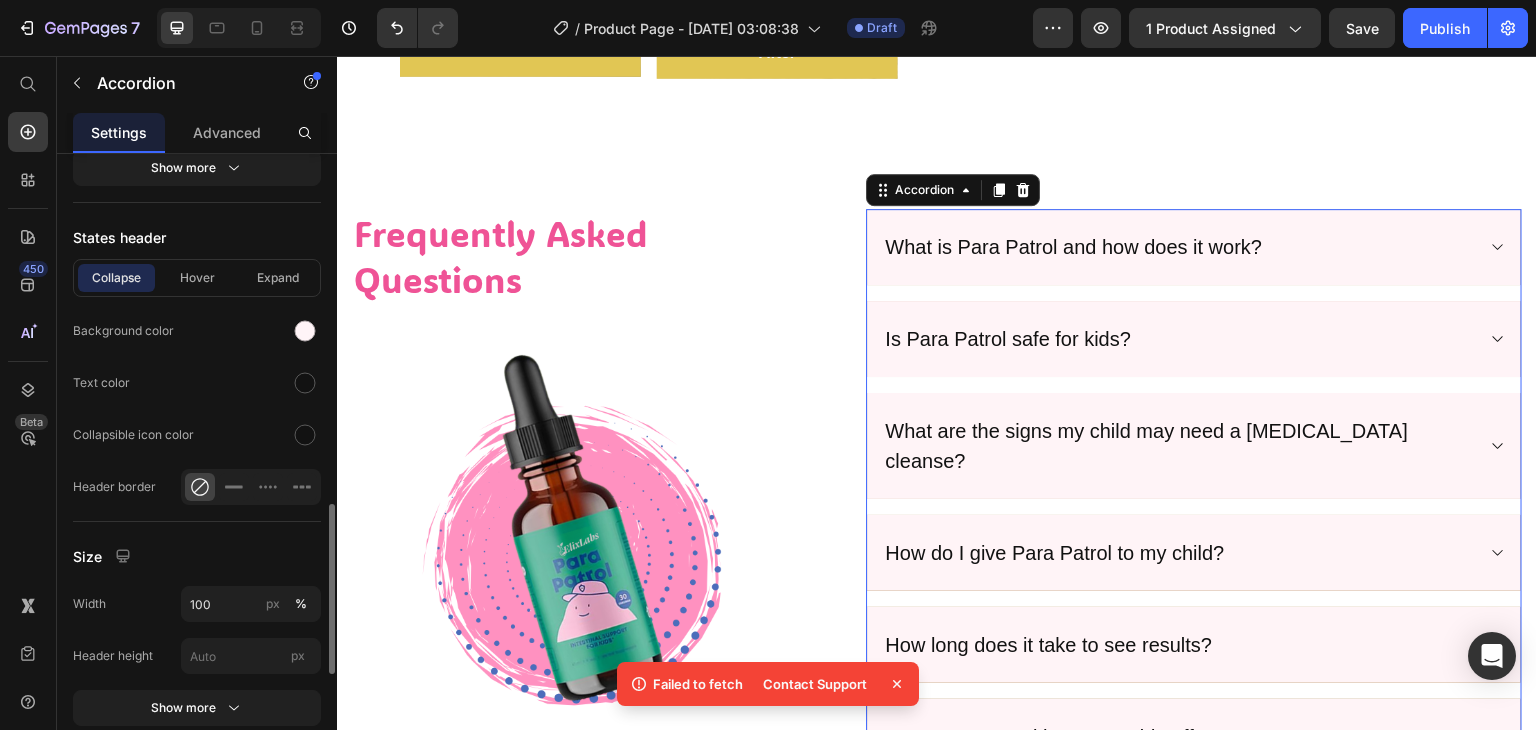 scroll, scrollTop: 1295, scrollLeft: 0, axis: vertical 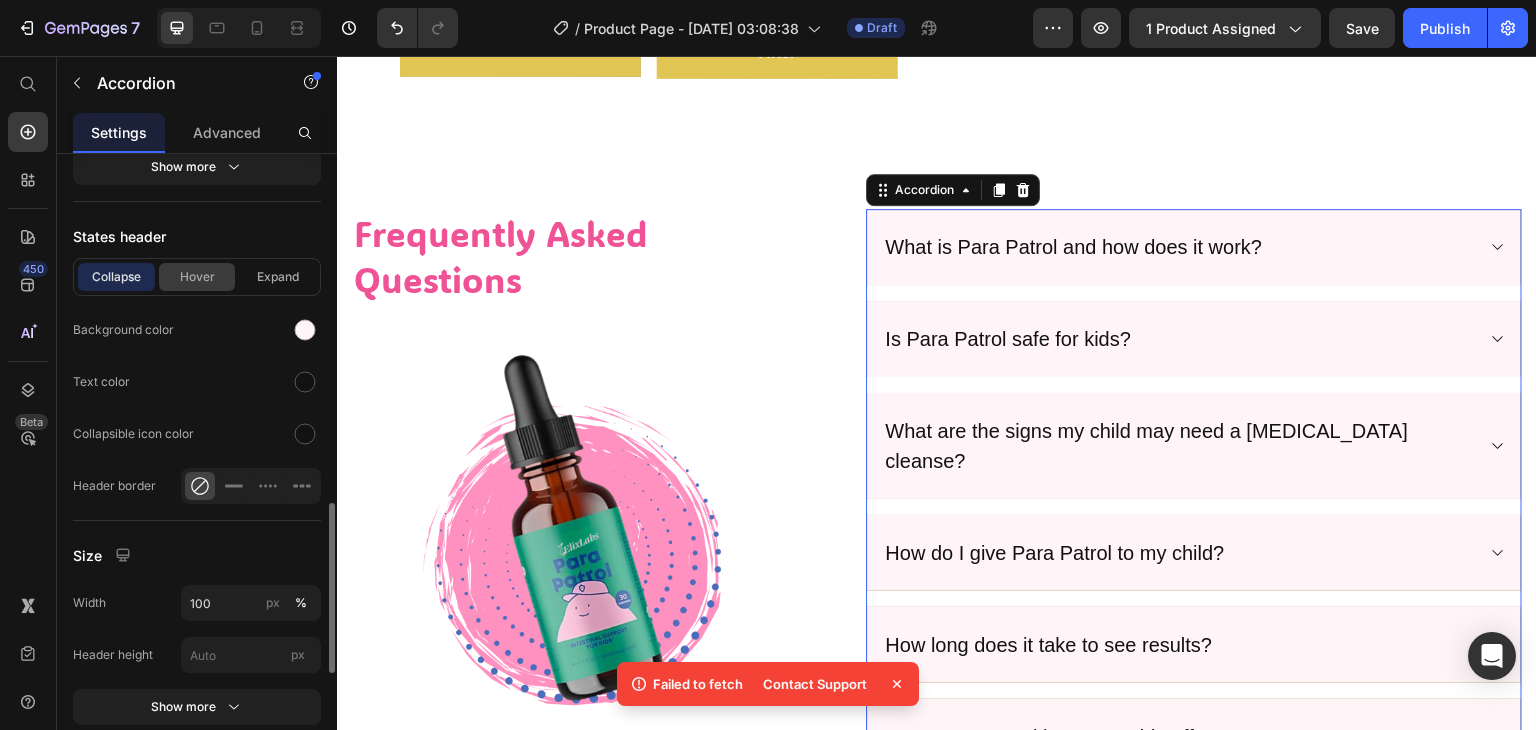 click on "Hover" at bounding box center [197, 277] 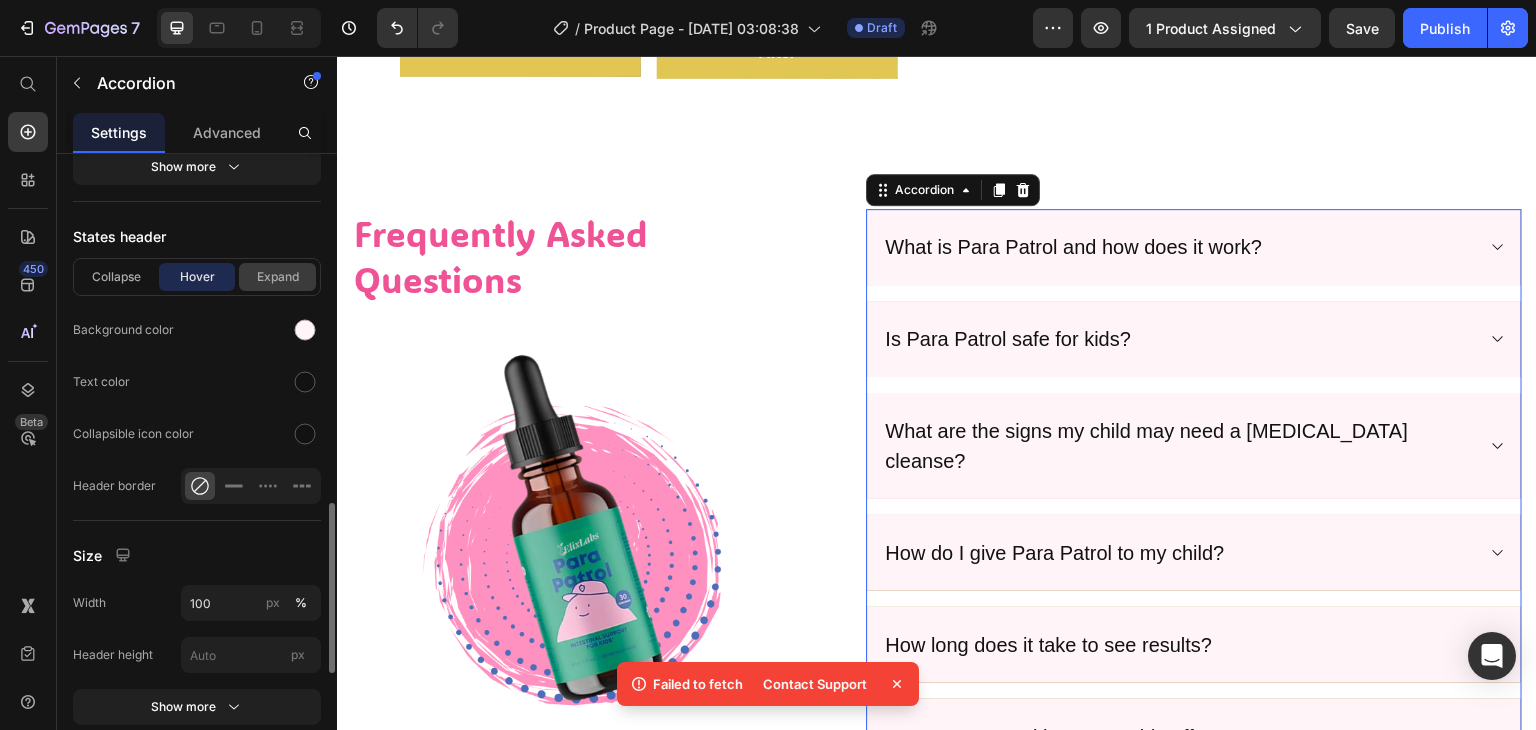 click on "Expand" at bounding box center (277, 277) 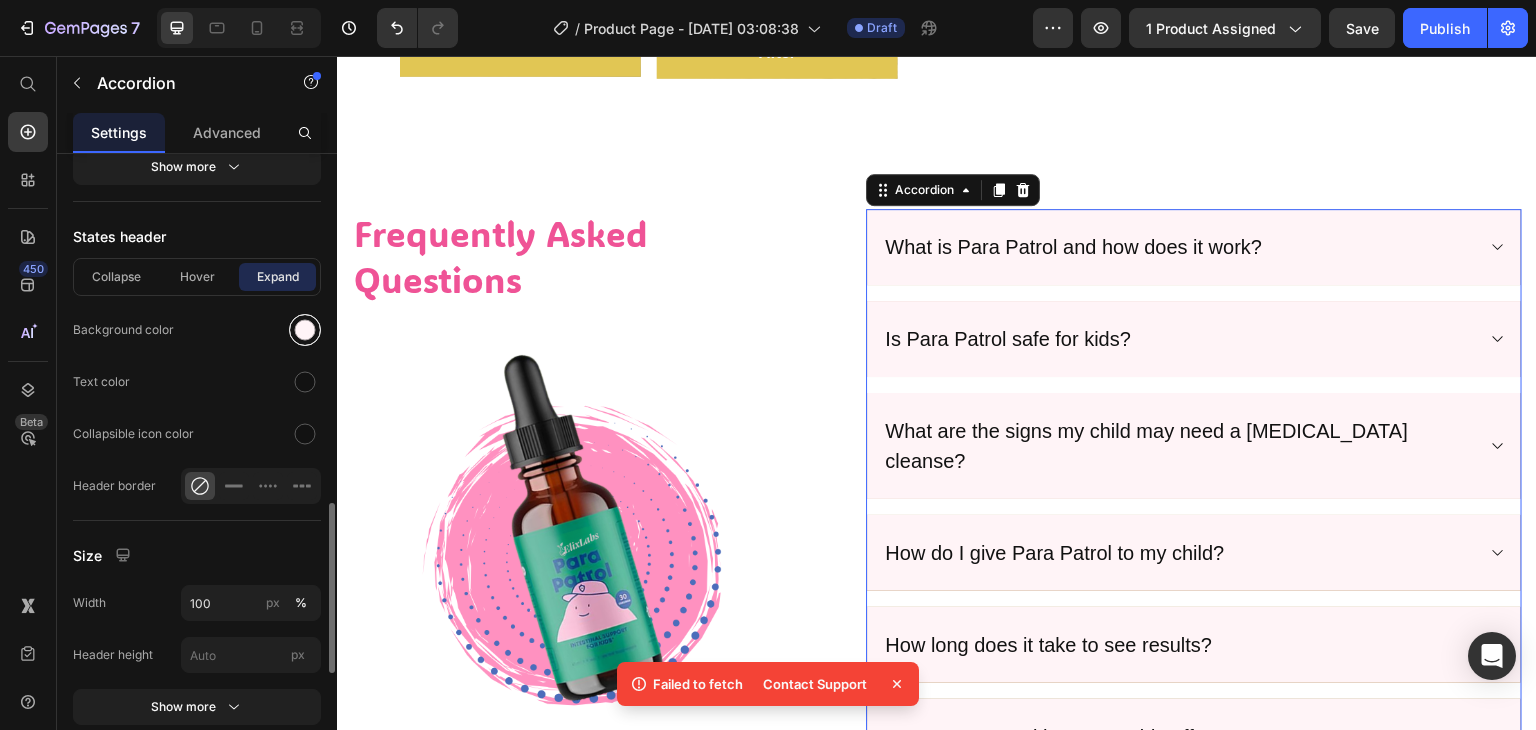 click at bounding box center [305, 330] 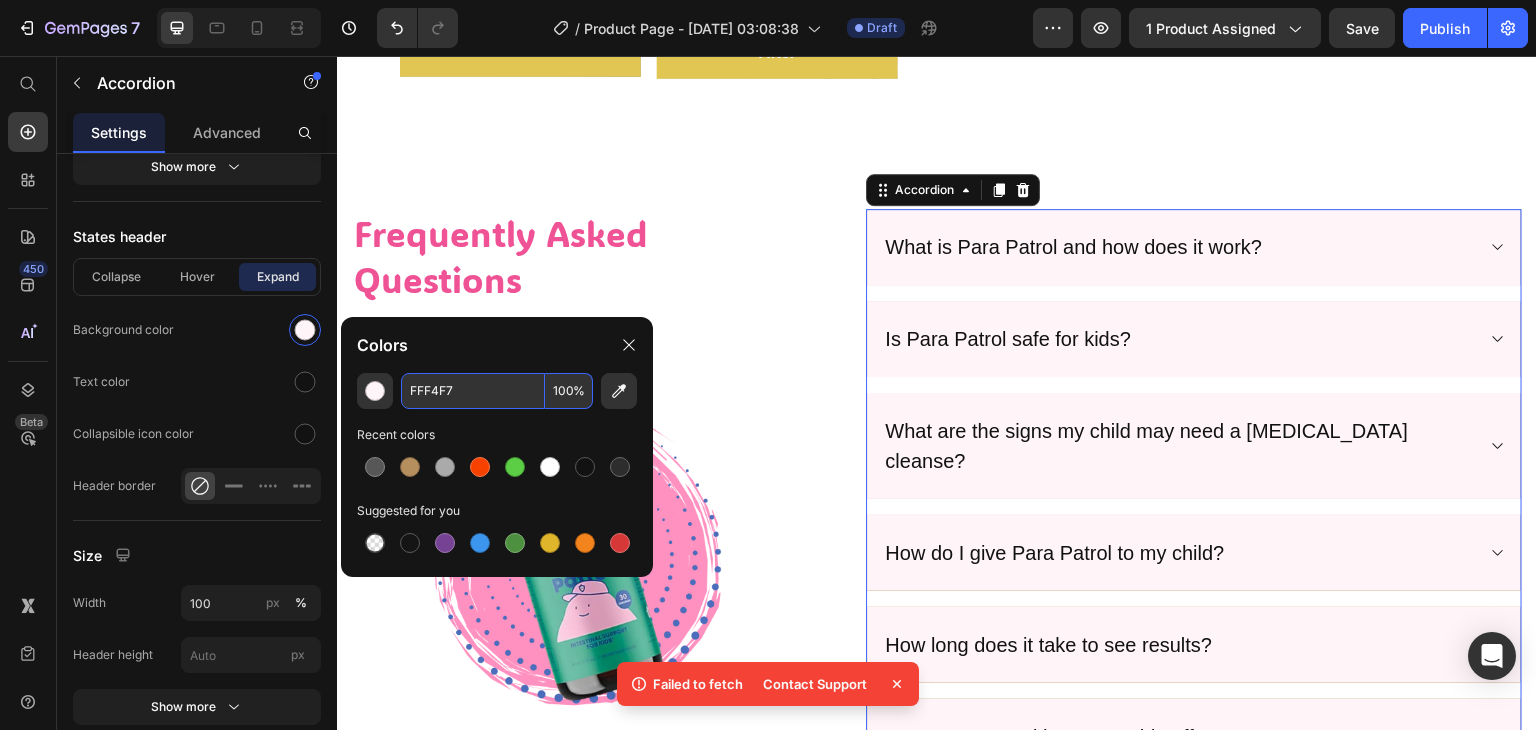 click on "FFF4F7" at bounding box center (473, 391) 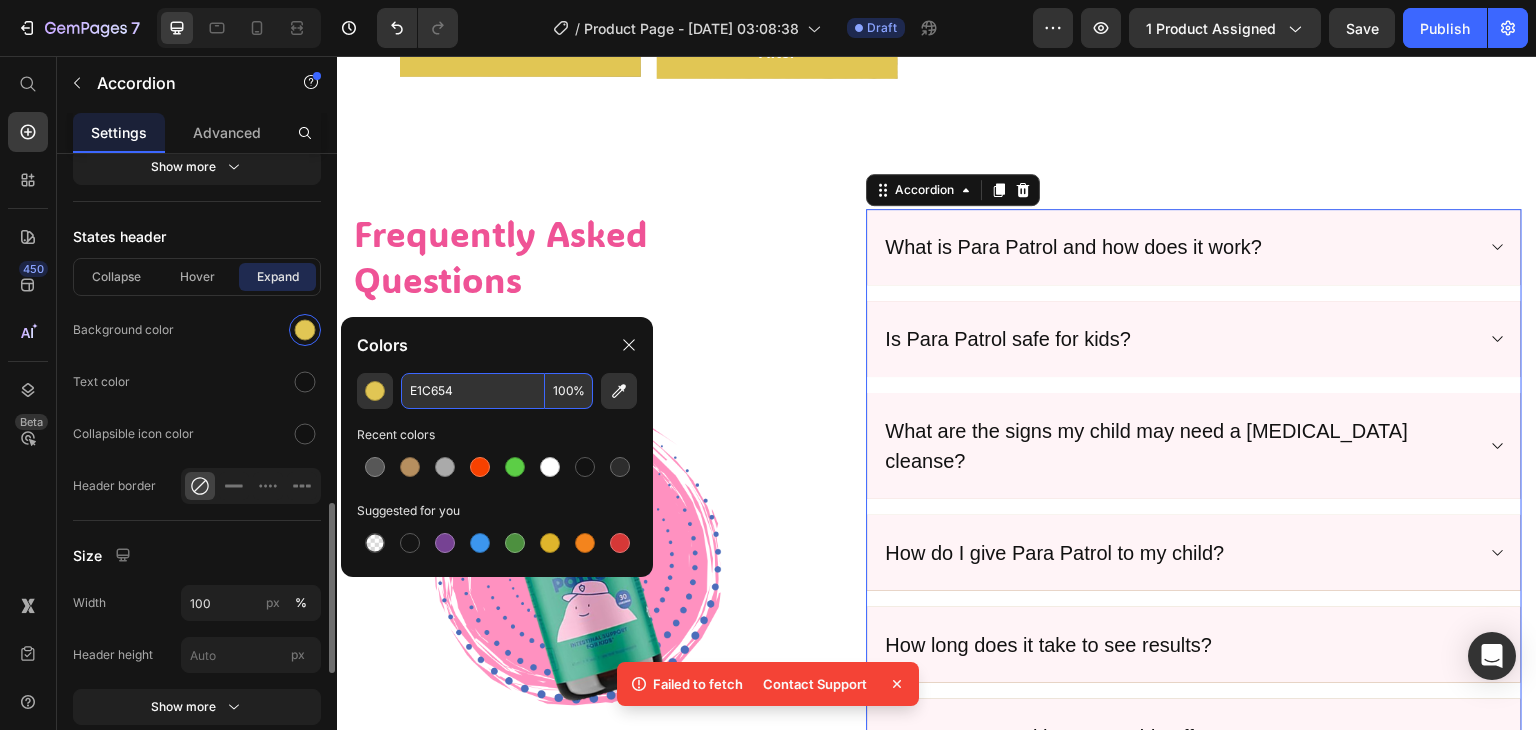 type on "E1C654" 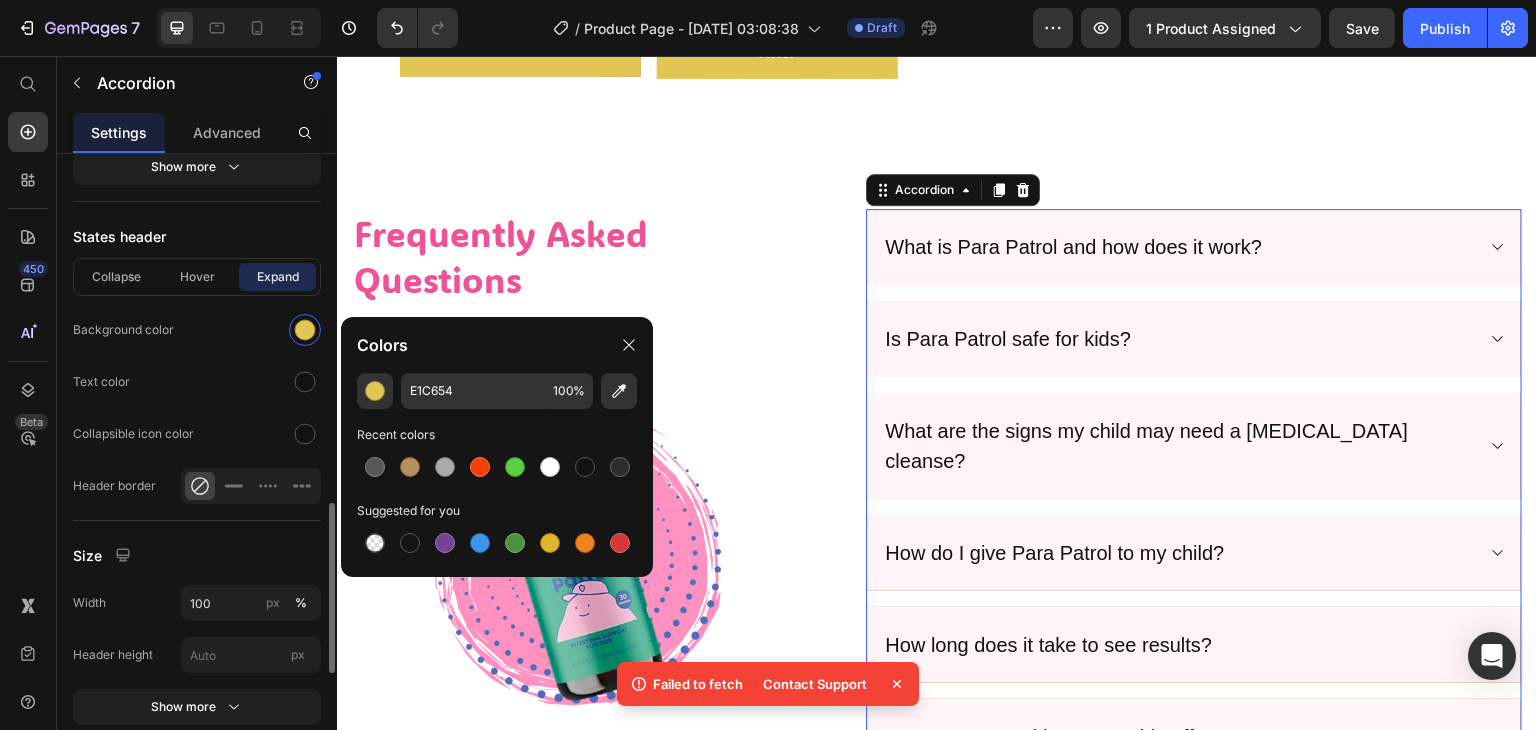 click on "Collapse Hover Expand" at bounding box center [197, 277] 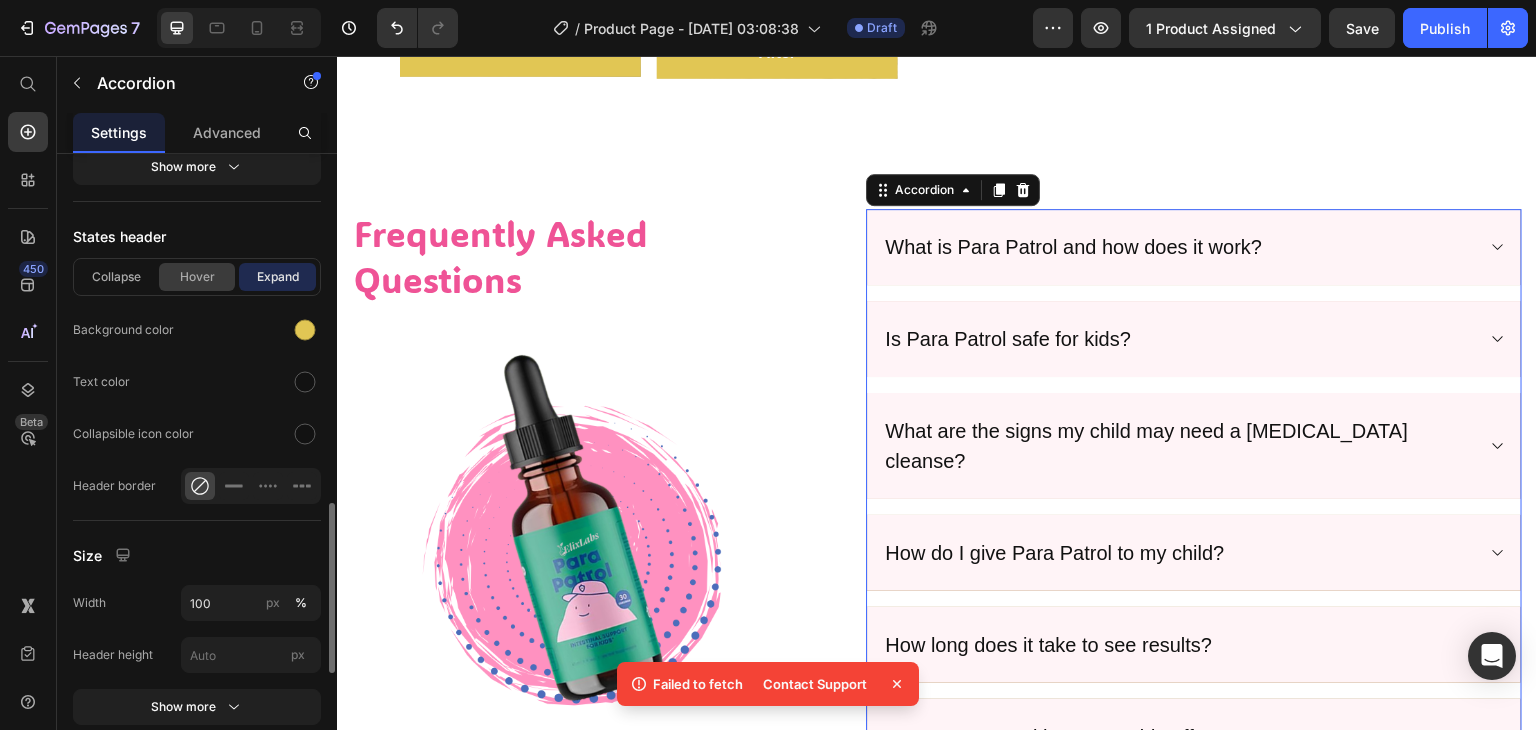 click on "Hover" at bounding box center (197, 277) 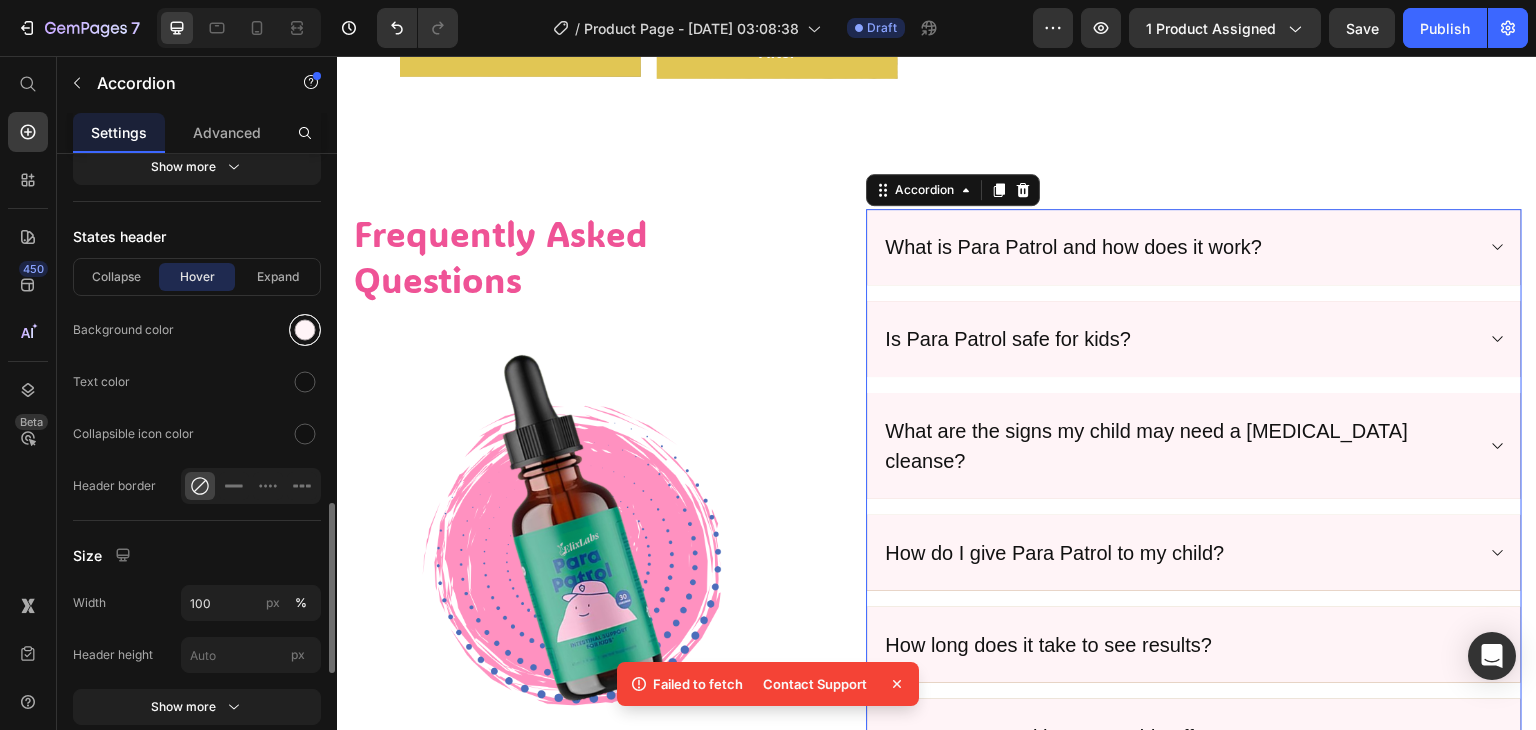 click at bounding box center [305, 330] 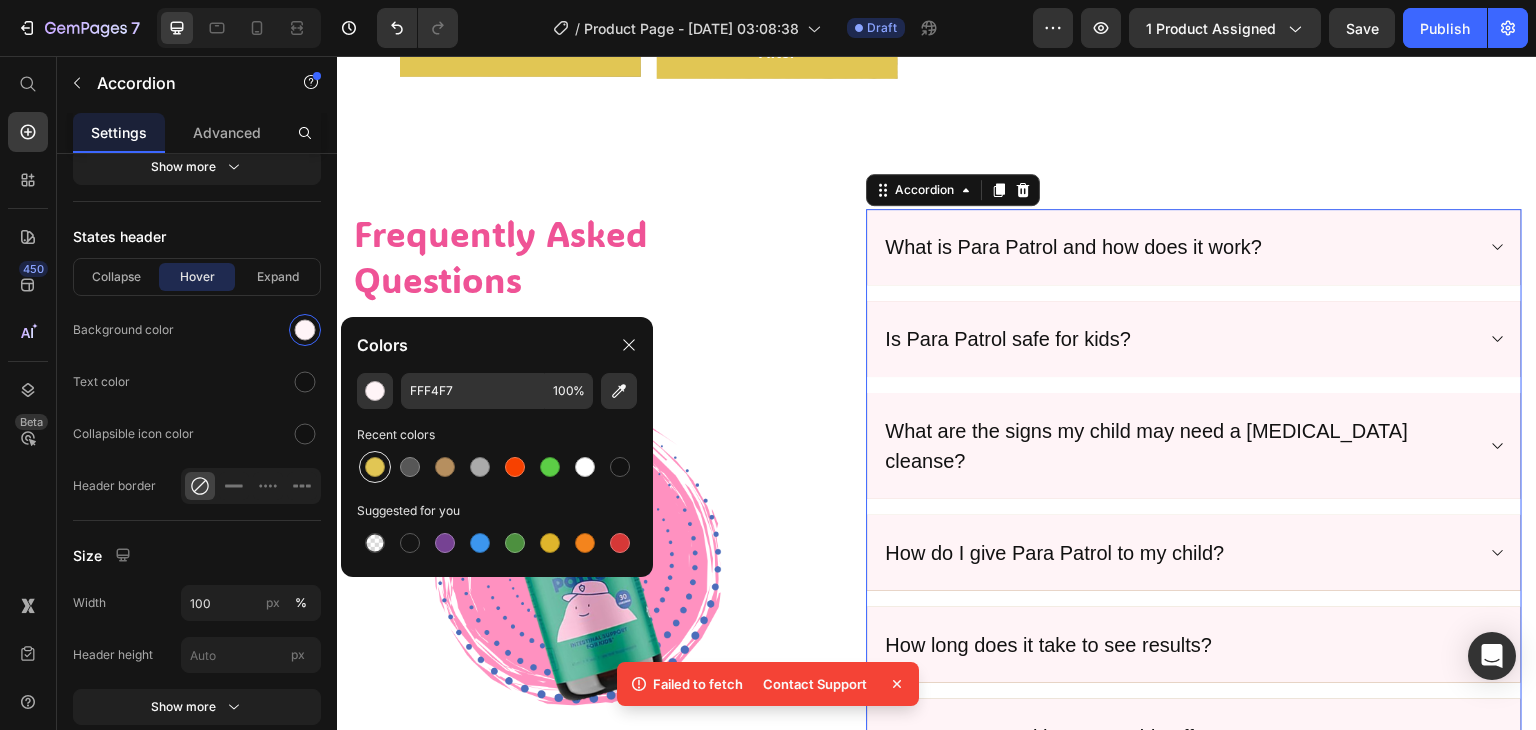 click at bounding box center (375, 467) 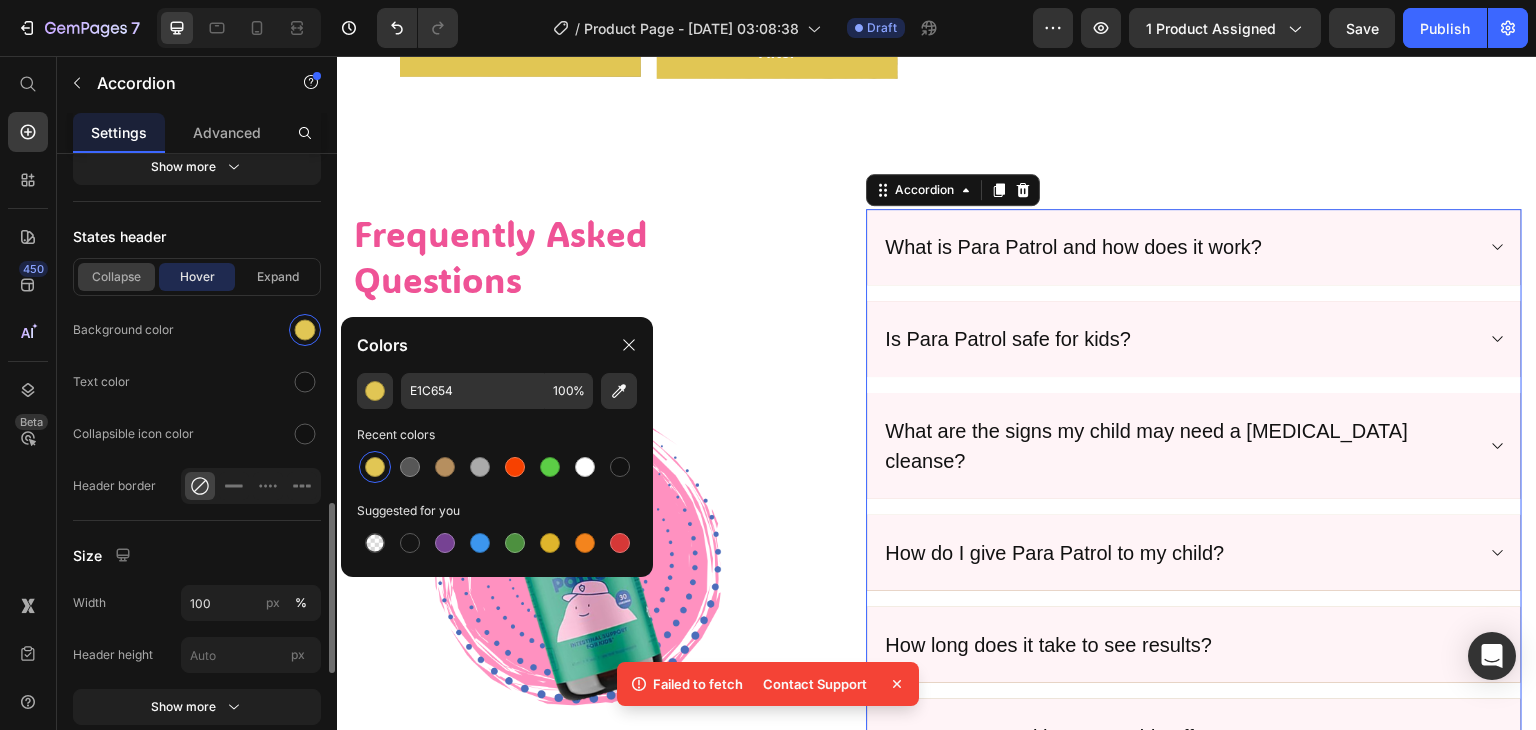 click on "Collapse" at bounding box center (116, 277) 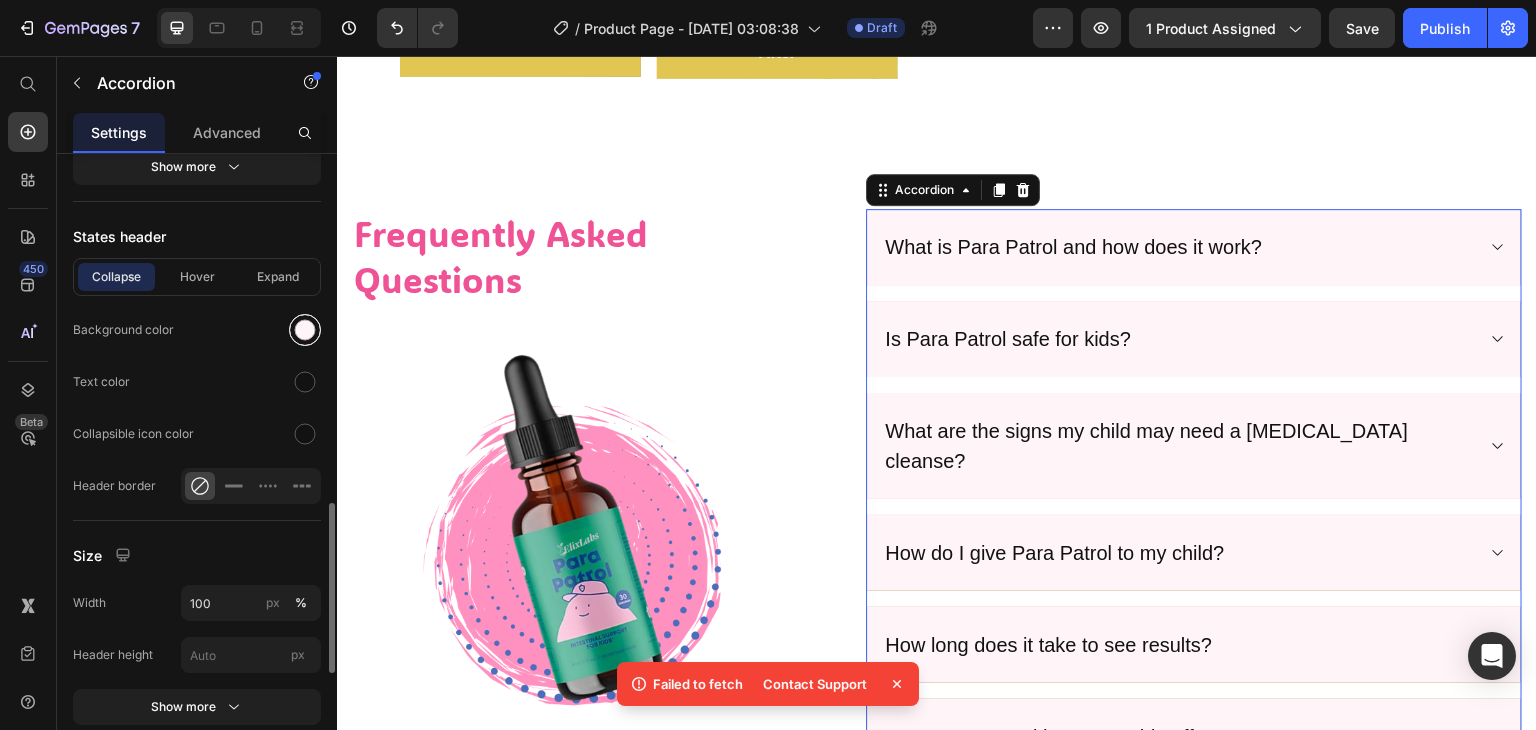 click at bounding box center (305, 330) 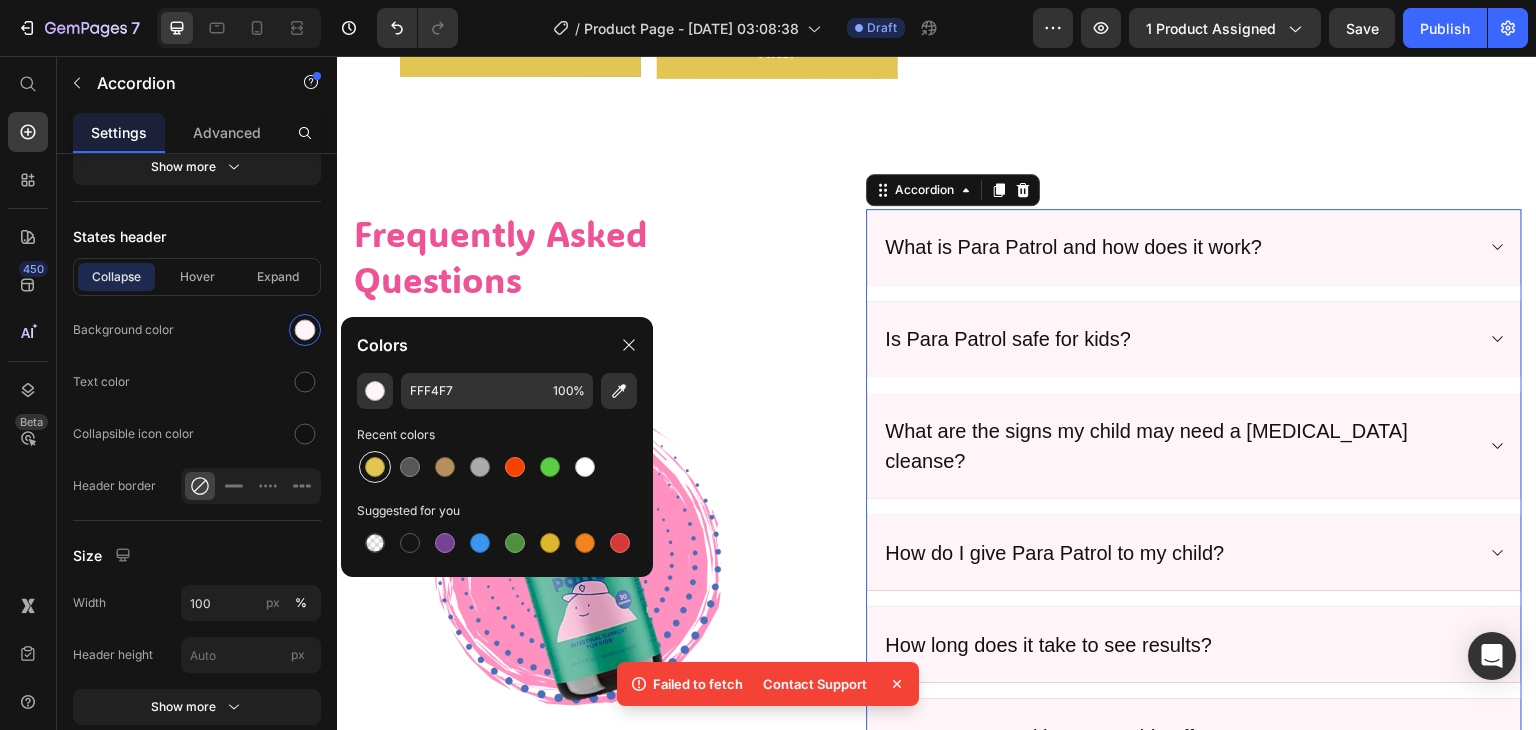 click at bounding box center (375, 467) 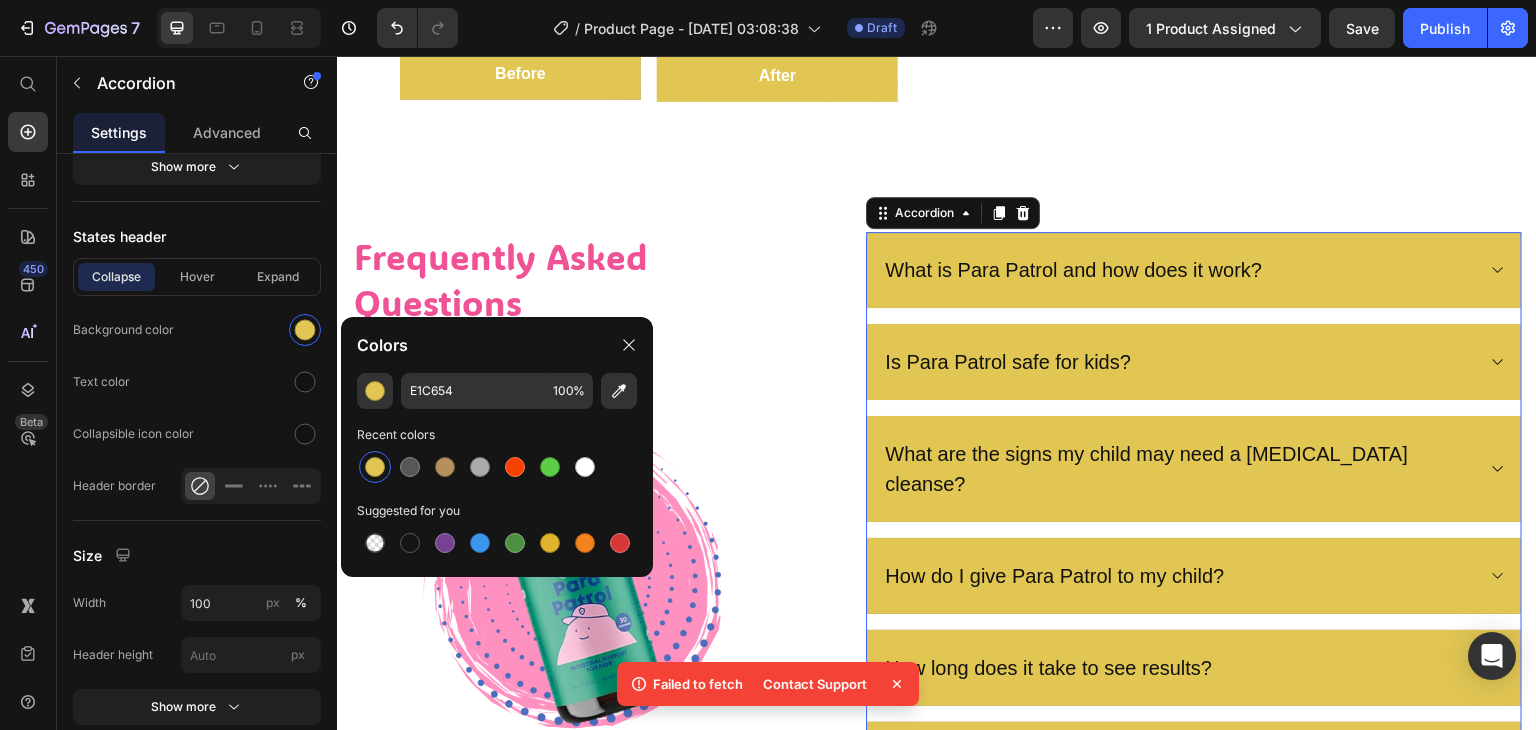 scroll, scrollTop: 6228, scrollLeft: 0, axis: vertical 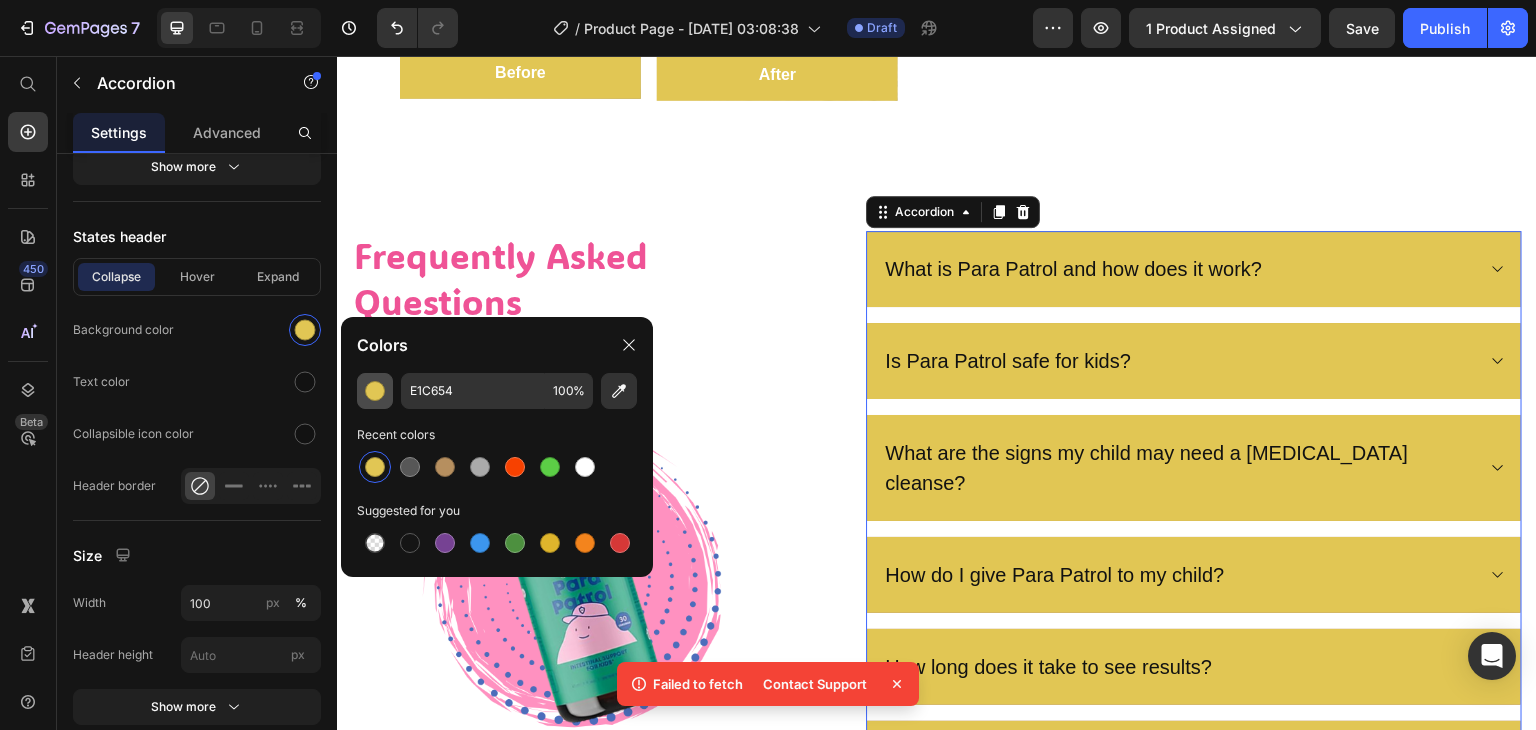 click at bounding box center (375, 391) 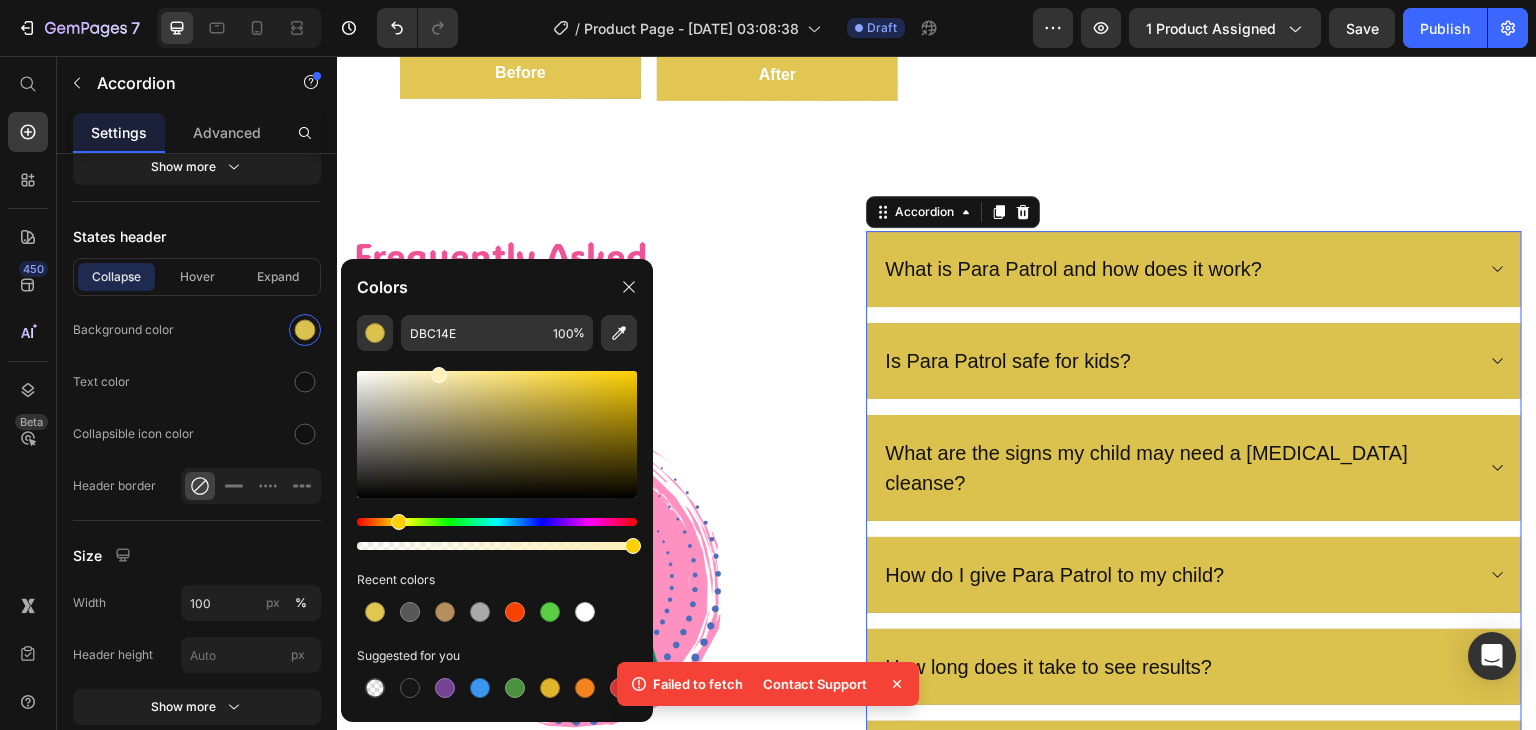 drag, startPoint x: 537, startPoint y: 388, endPoint x: 437, endPoint y: 364, distance: 102.83968 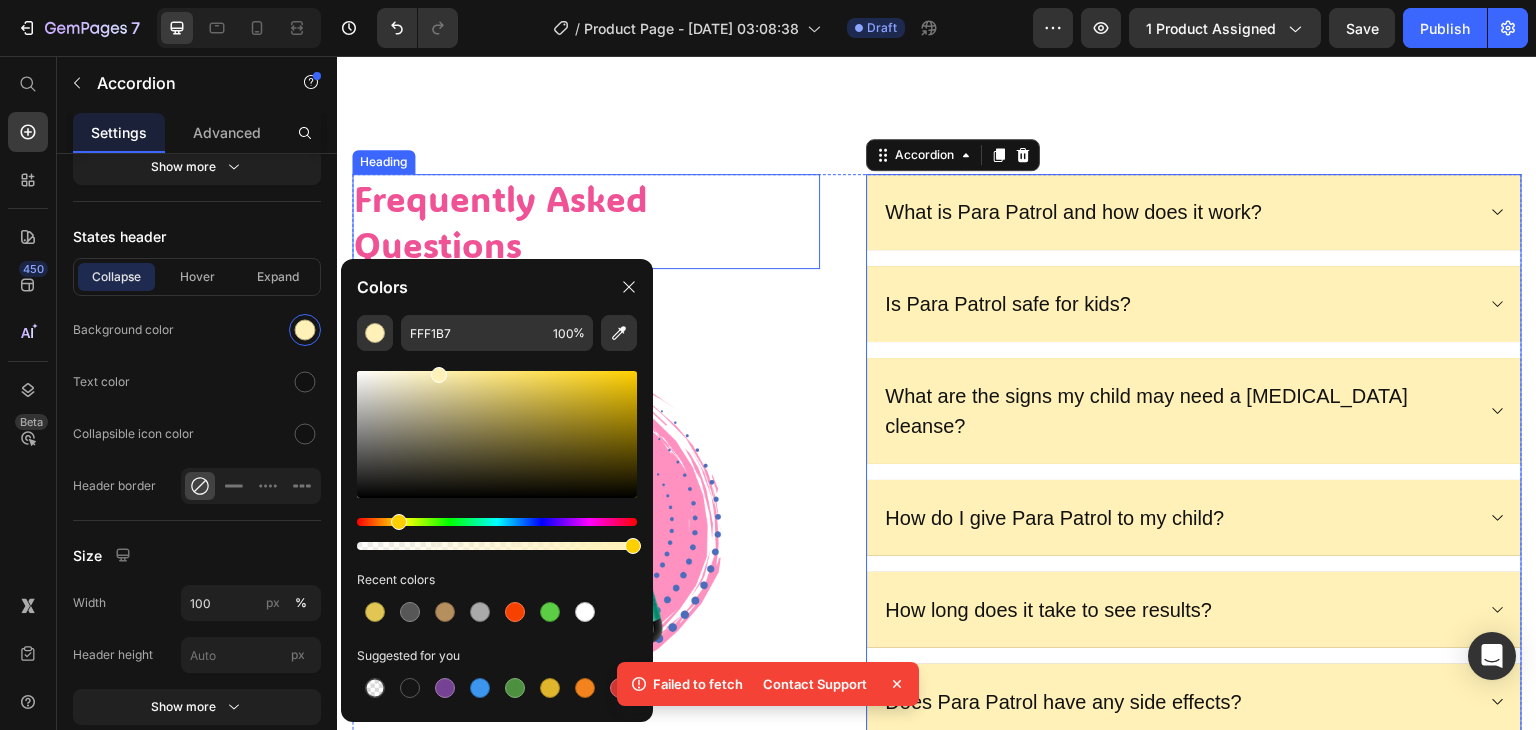 scroll, scrollTop: 6290, scrollLeft: 0, axis: vertical 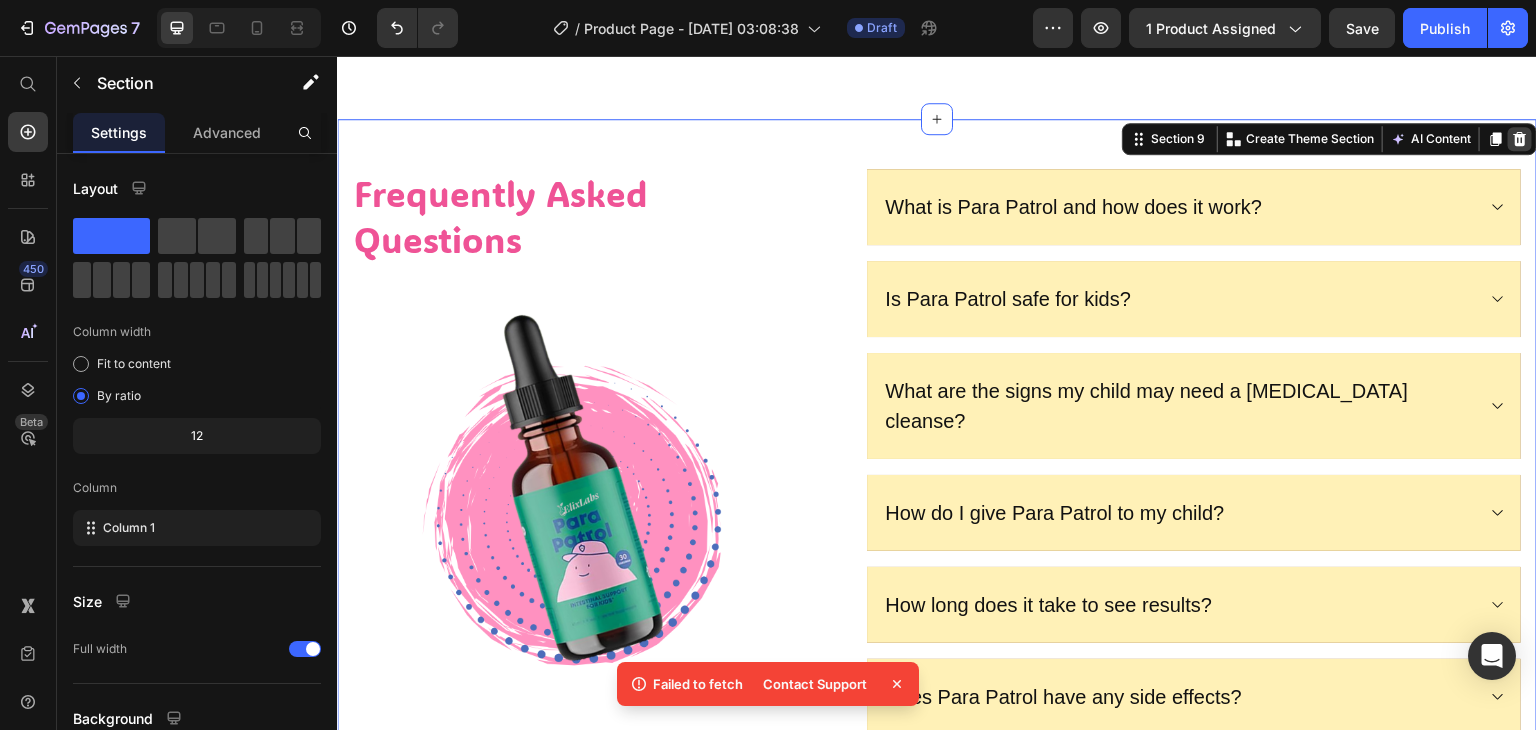 click 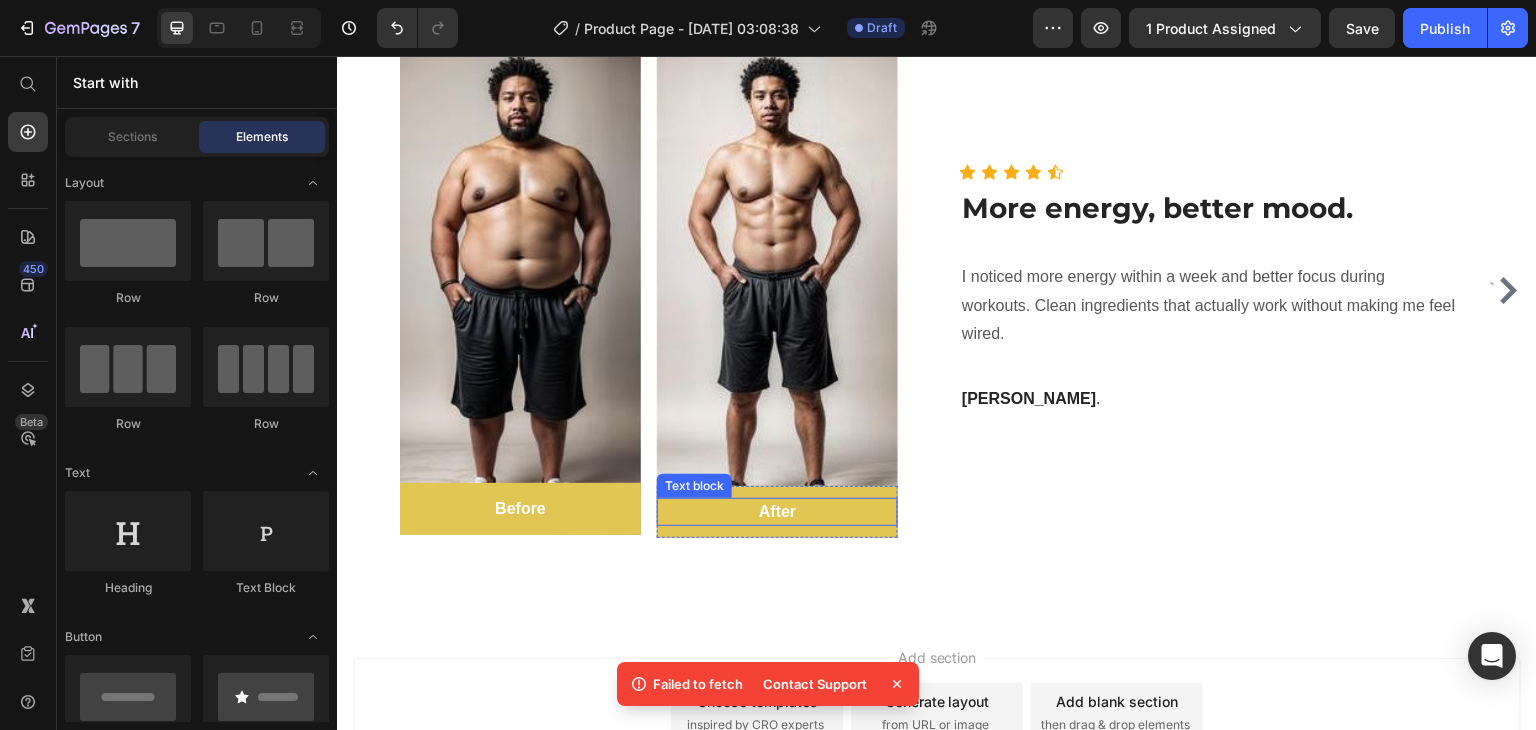 scroll, scrollTop: 5965, scrollLeft: 0, axis: vertical 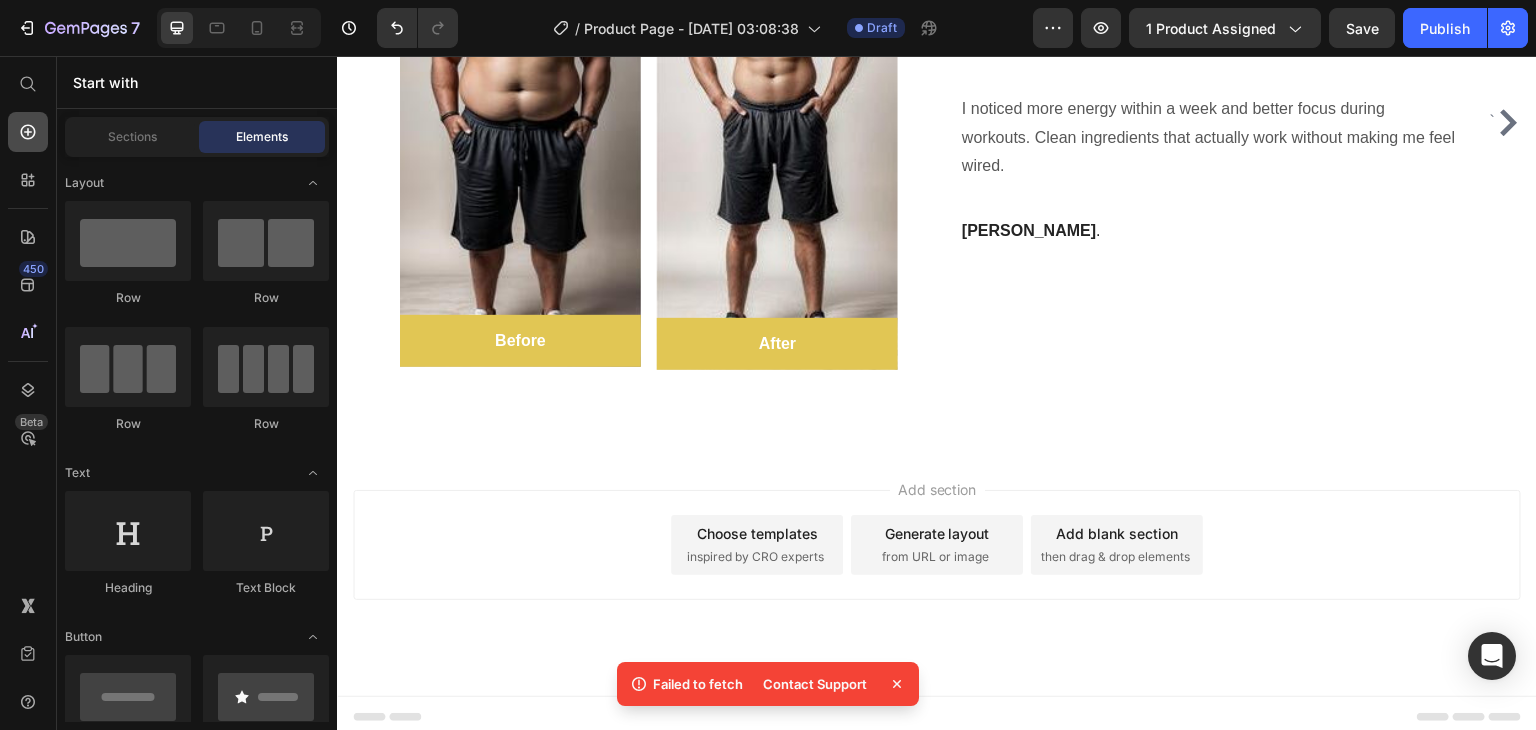 click 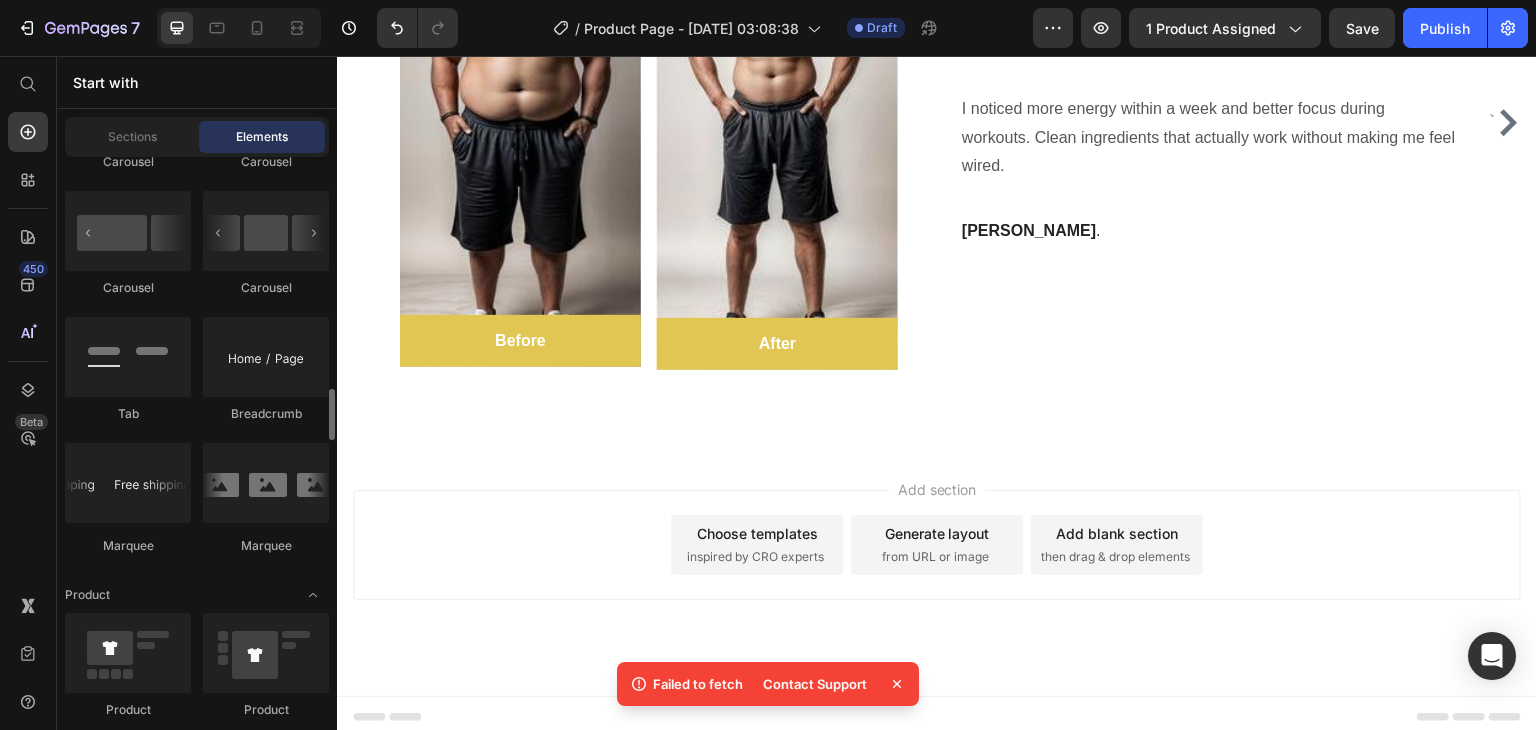 scroll, scrollTop: 2284, scrollLeft: 0, axis: vertical 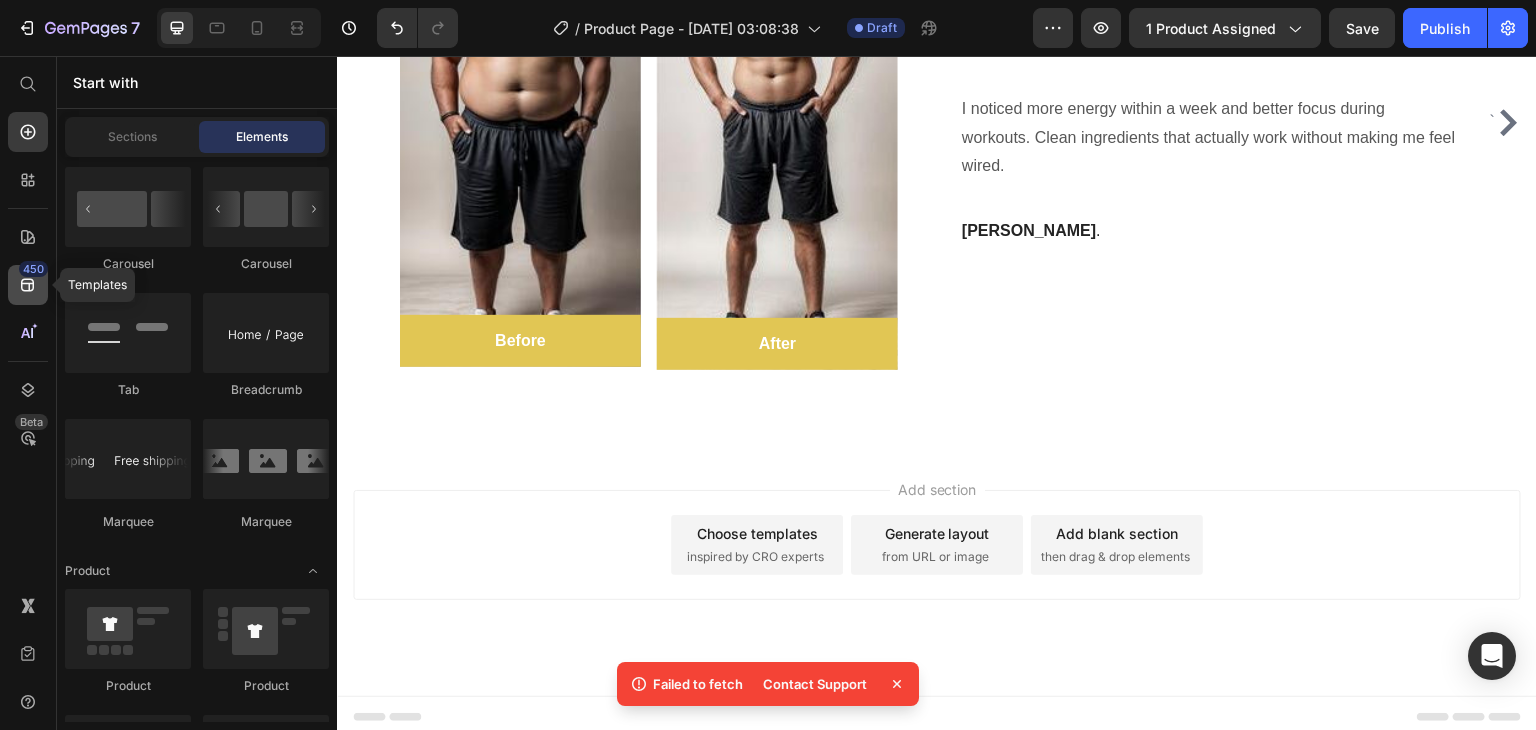 click on "450" 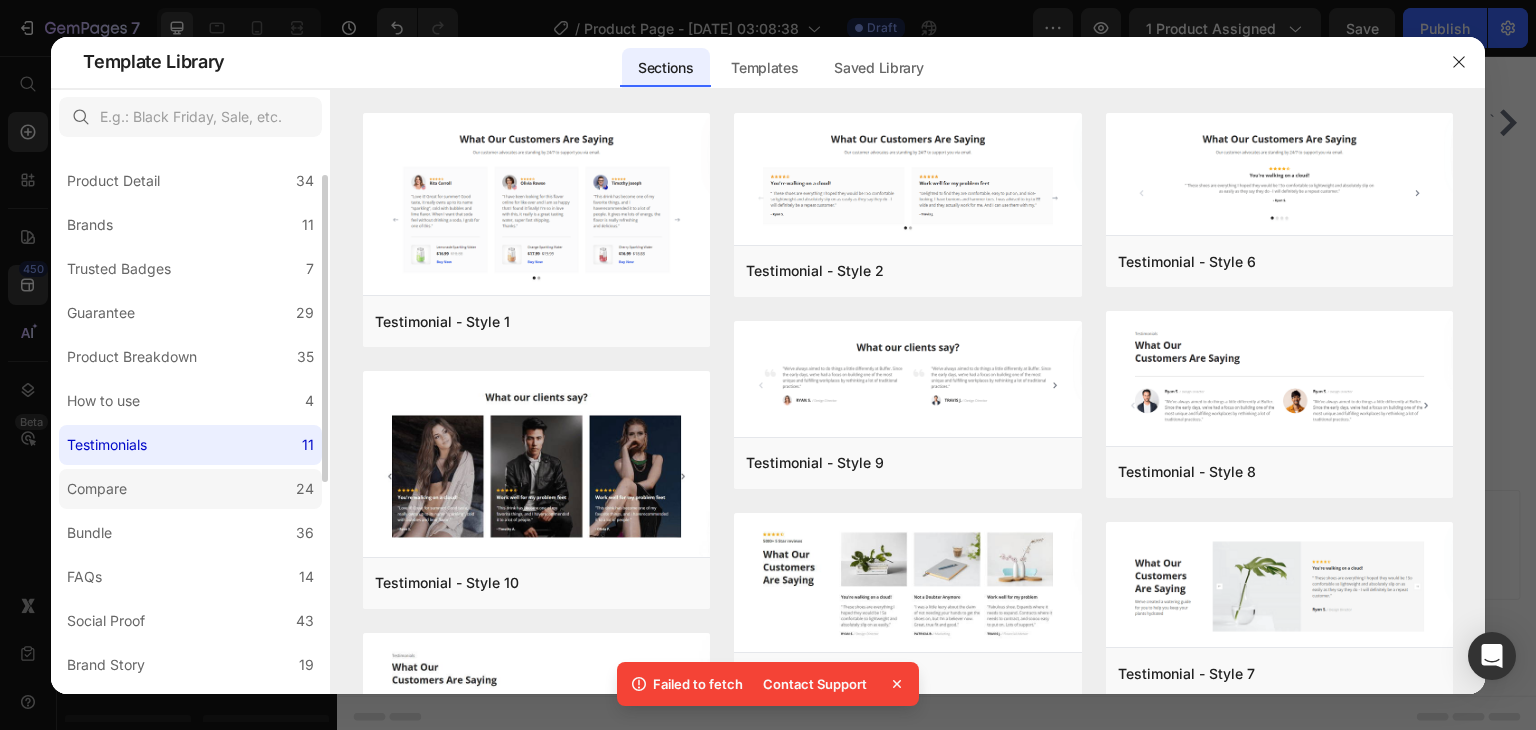 scroll, scrollTop: 98, scrollLeft: 0, axis: vertical 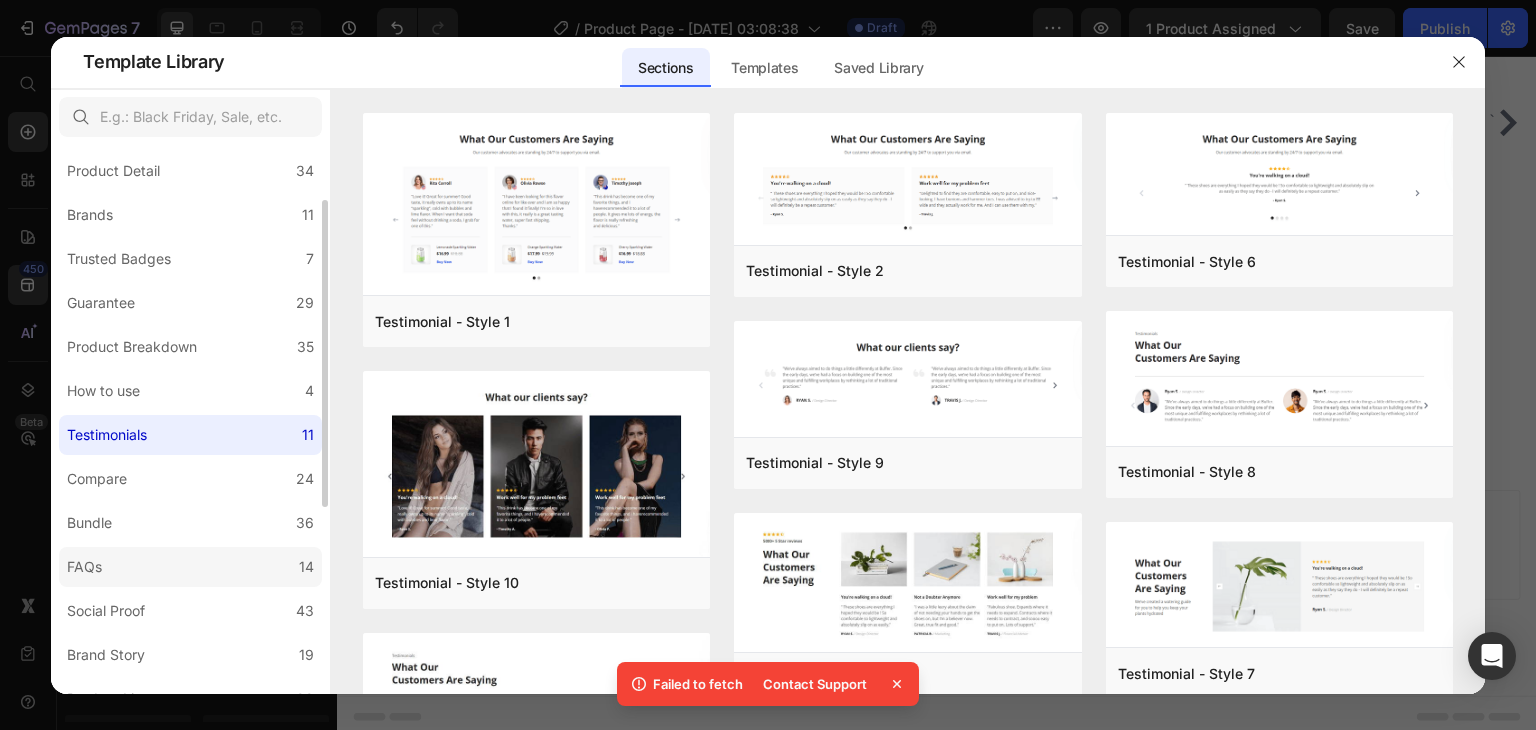 click on "FAQs" at bounding box center (88, 567) 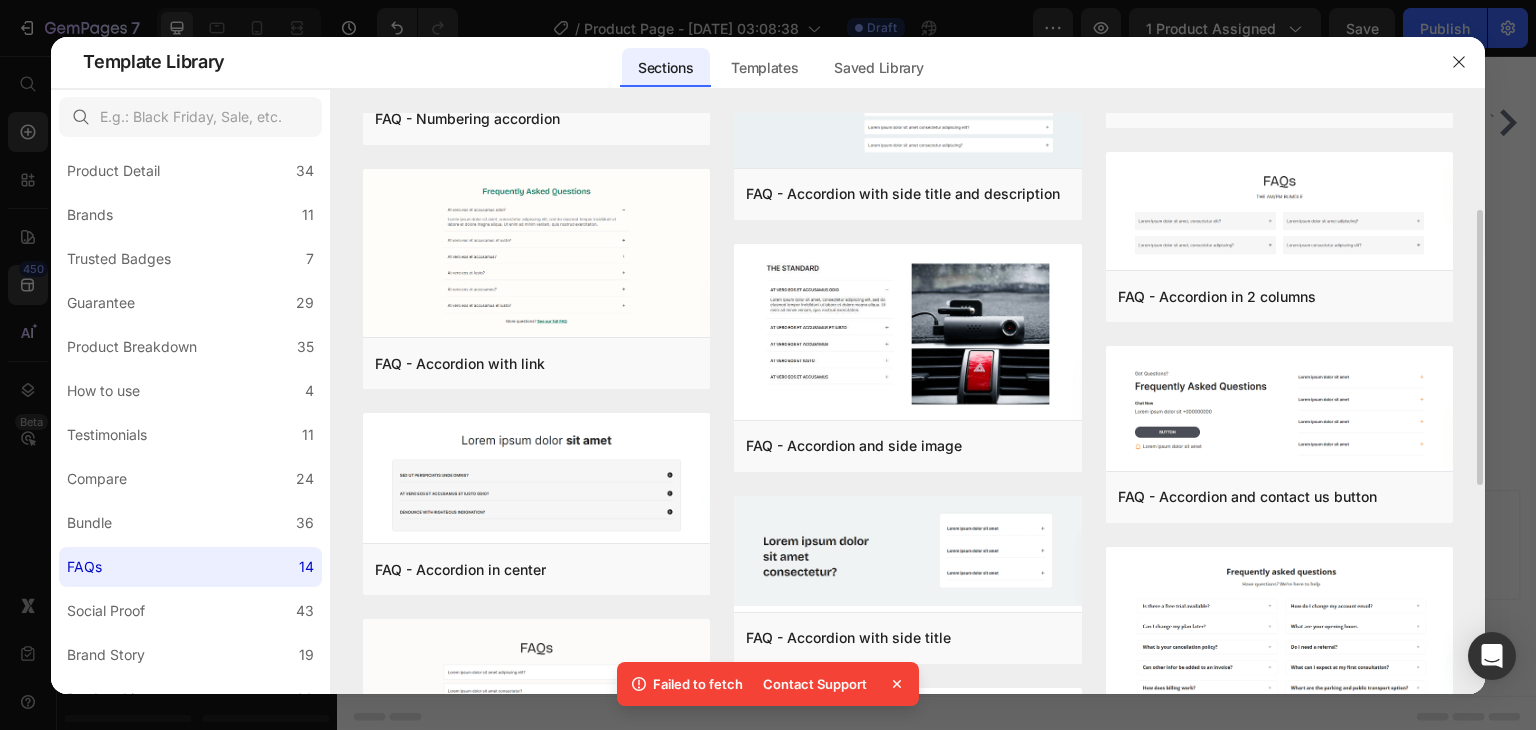 scroll, scrollTop: 213, scrollLeft: 0, axis: vertical 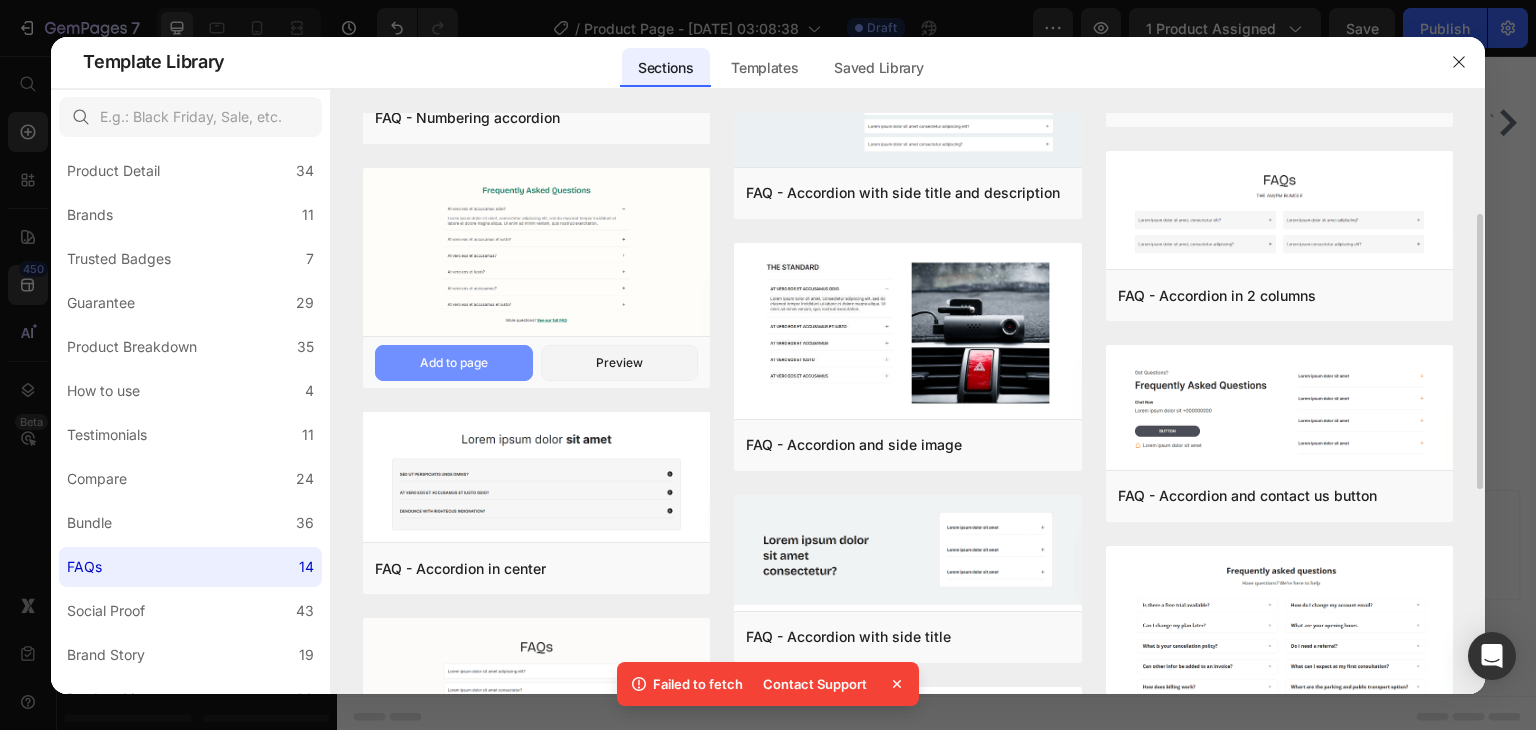 click on "Add to page" at bounding box center (454, 363) 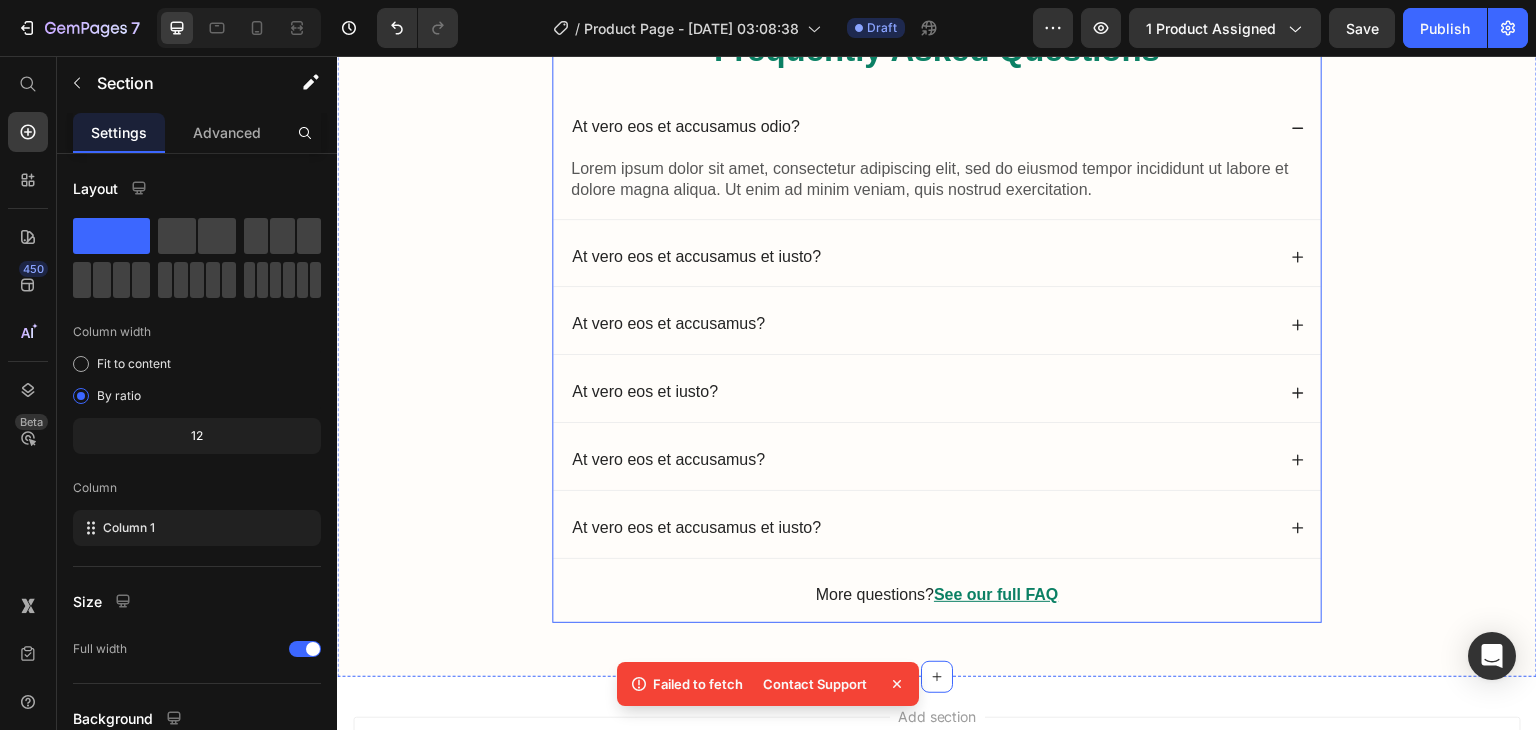 scroll, scrollTop: 6452, scrollLeft: 0, axis: vertical 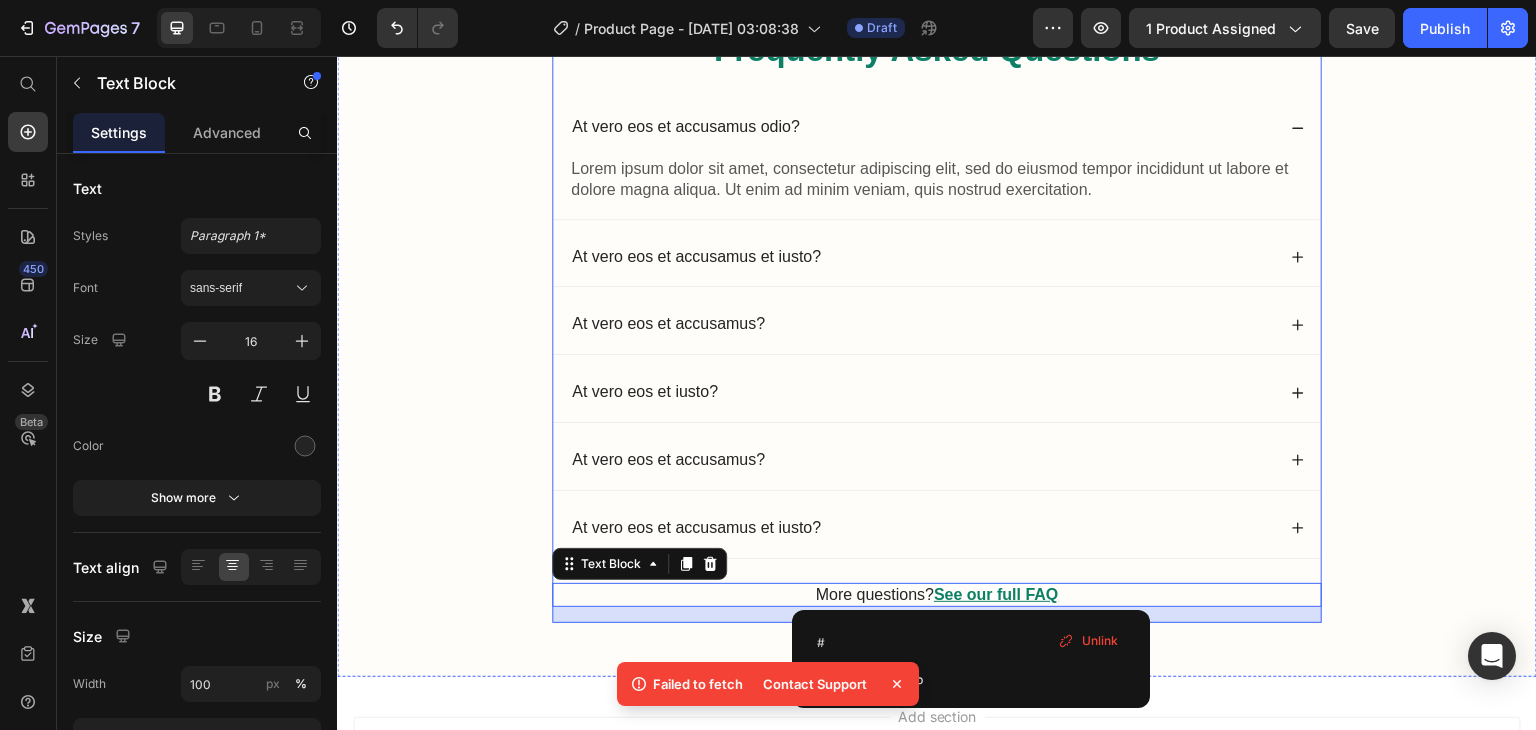 click on "Frequently Asked Questions Heading
At vero eos et accusamus odio? Lorem ipsum dolor sit amet, consectetur adipiscing elit, sed do eiusmod tempor incididunt ut labore et dolore magna aliqua. Ut enim ad minim veniam, quis nostrud exercitation. Text Block
At vero eos et accusamus et iusto?
At vero eos et accusamus?
At vero eos et iusto?
At vero eos et accusamus?
At vero eos et accusamus et iusto? Accordion More questions?  See our full FAQ Text Block   16" at bounding box center (937, 325) 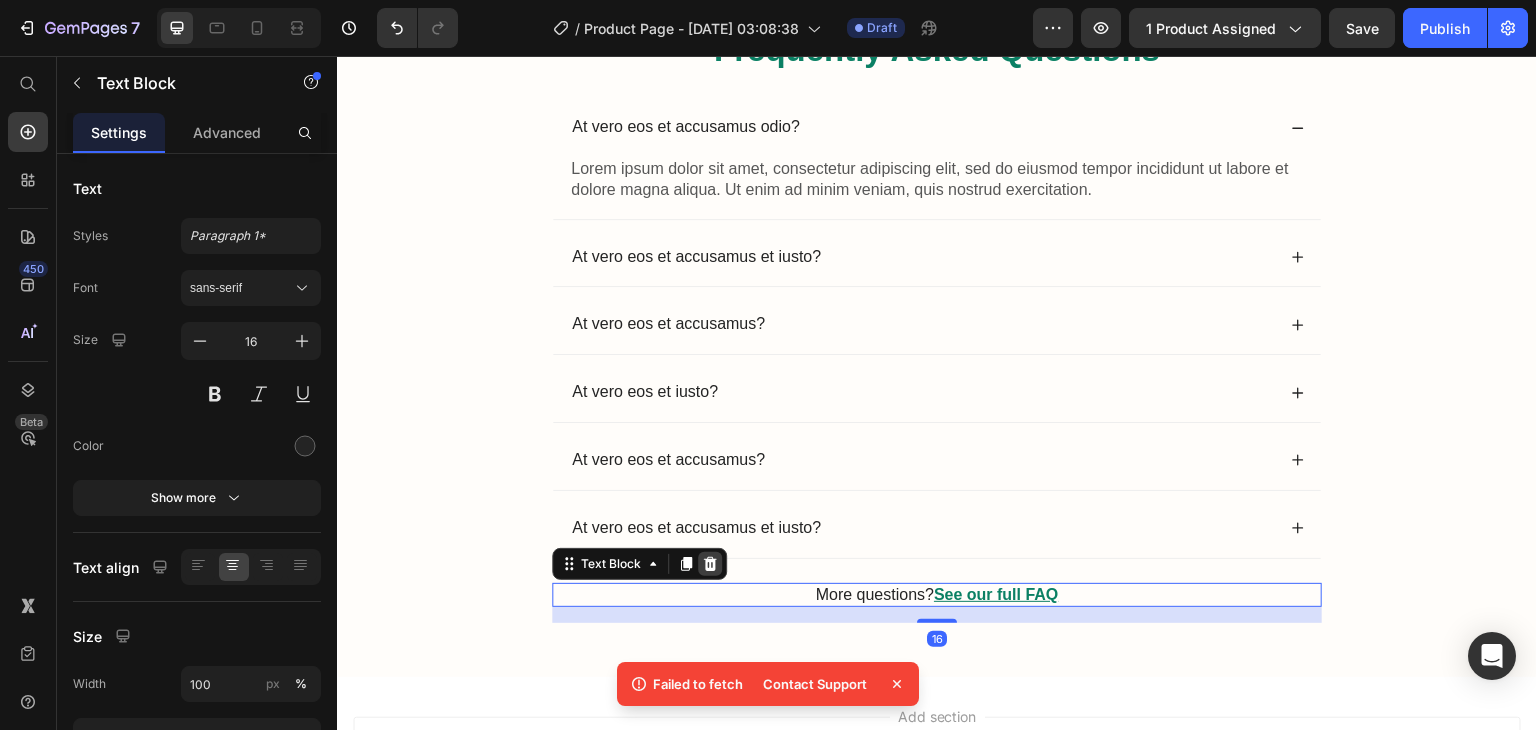click 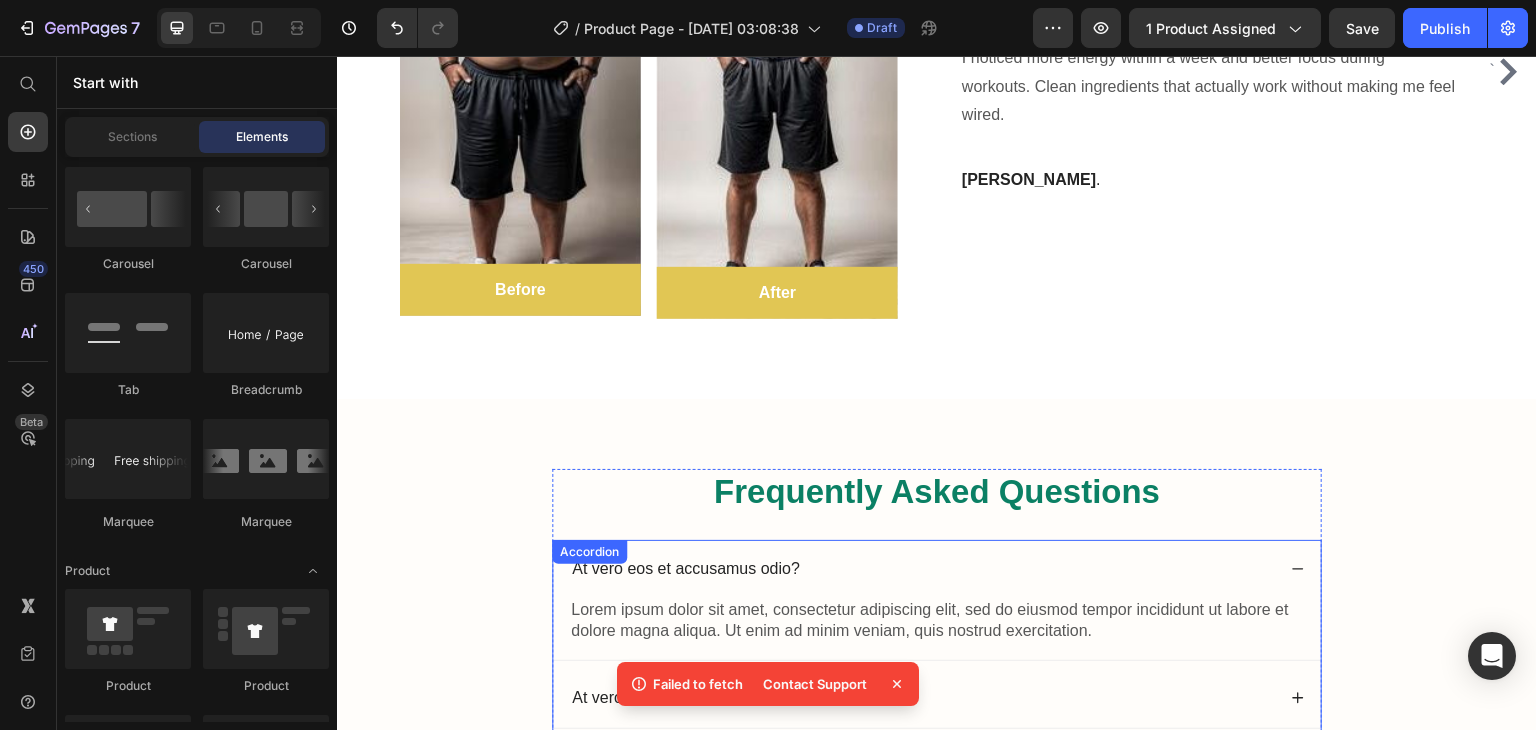 scroll, scrollTop: 6004, scrollLeft: 0, axis: vertical 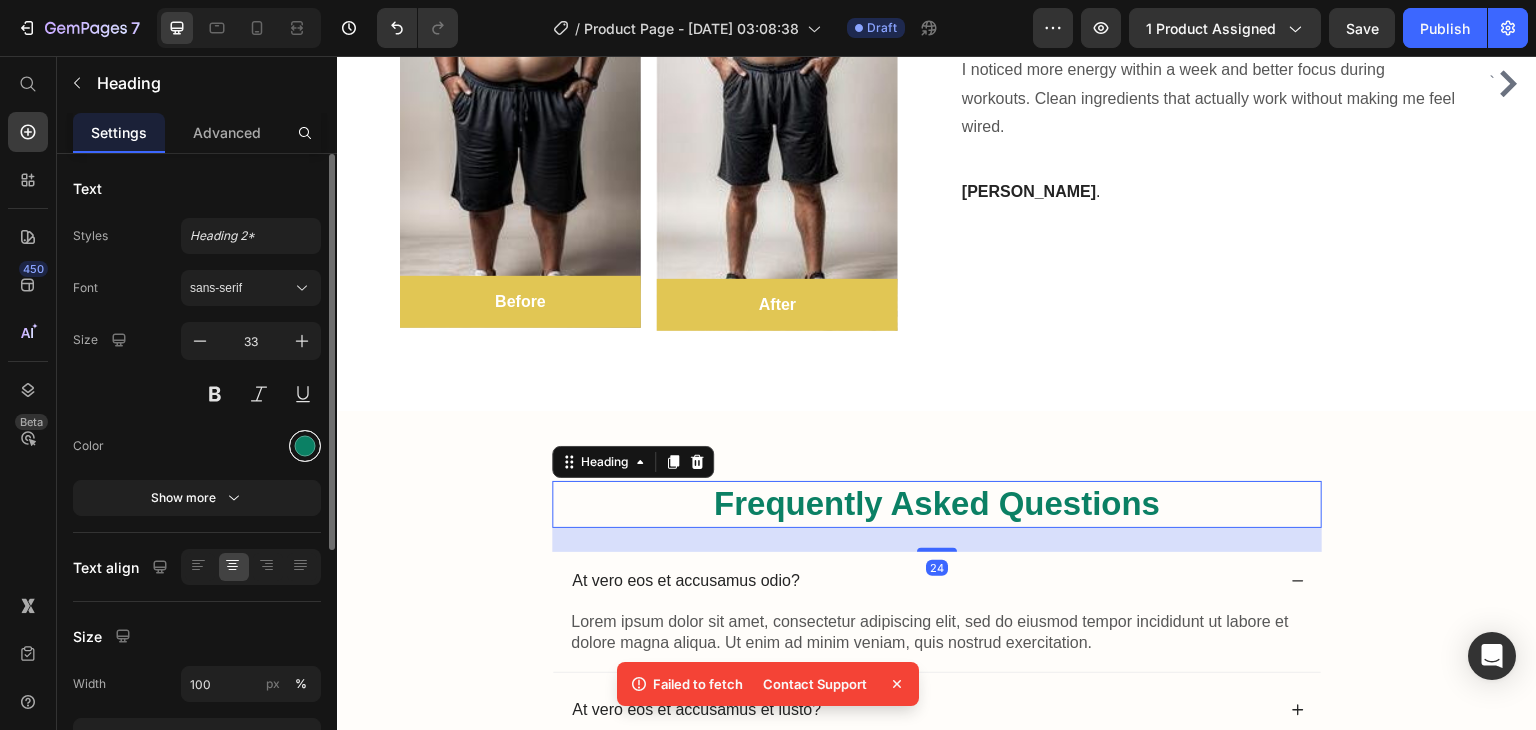 click at bounding box center [305, 446] 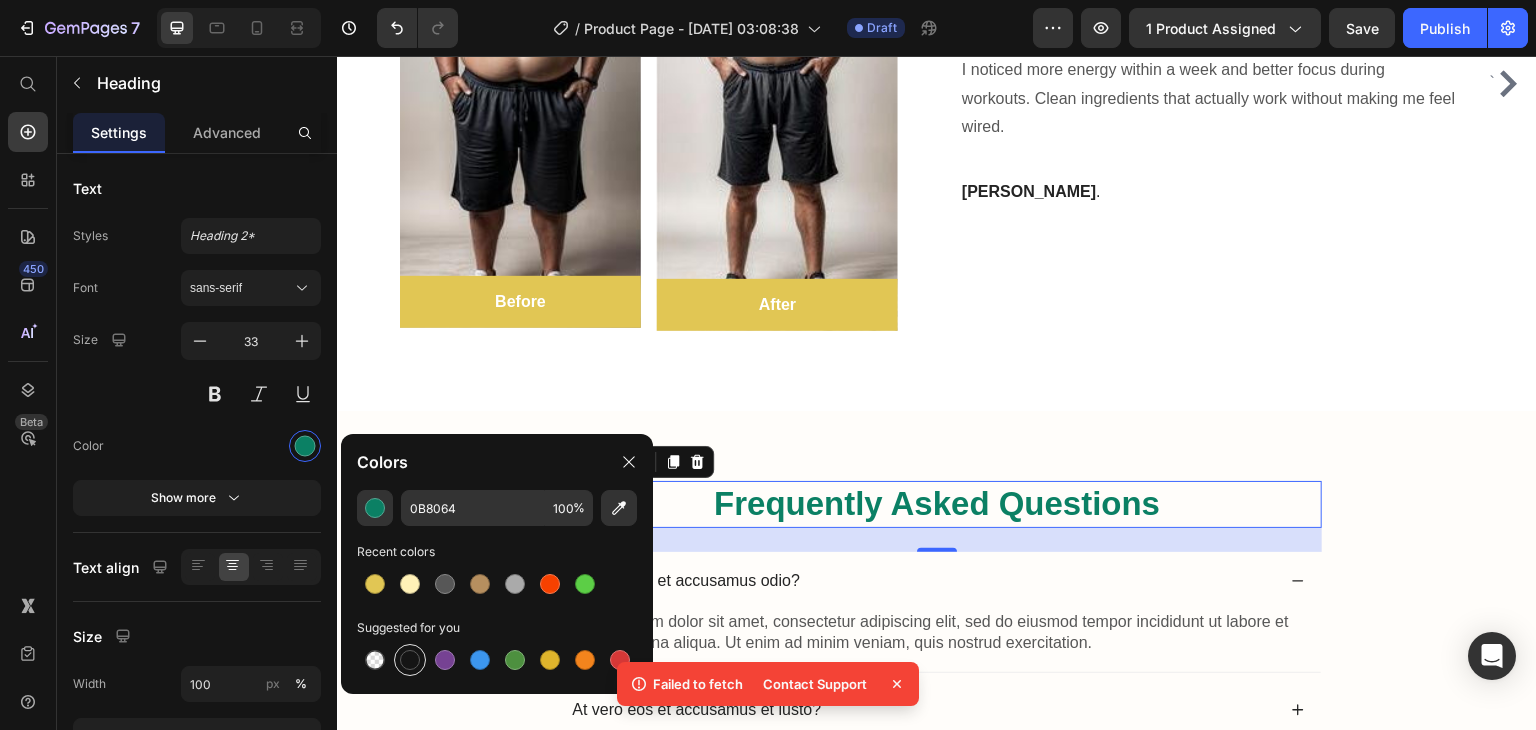 click at bounding box center [410, 660] 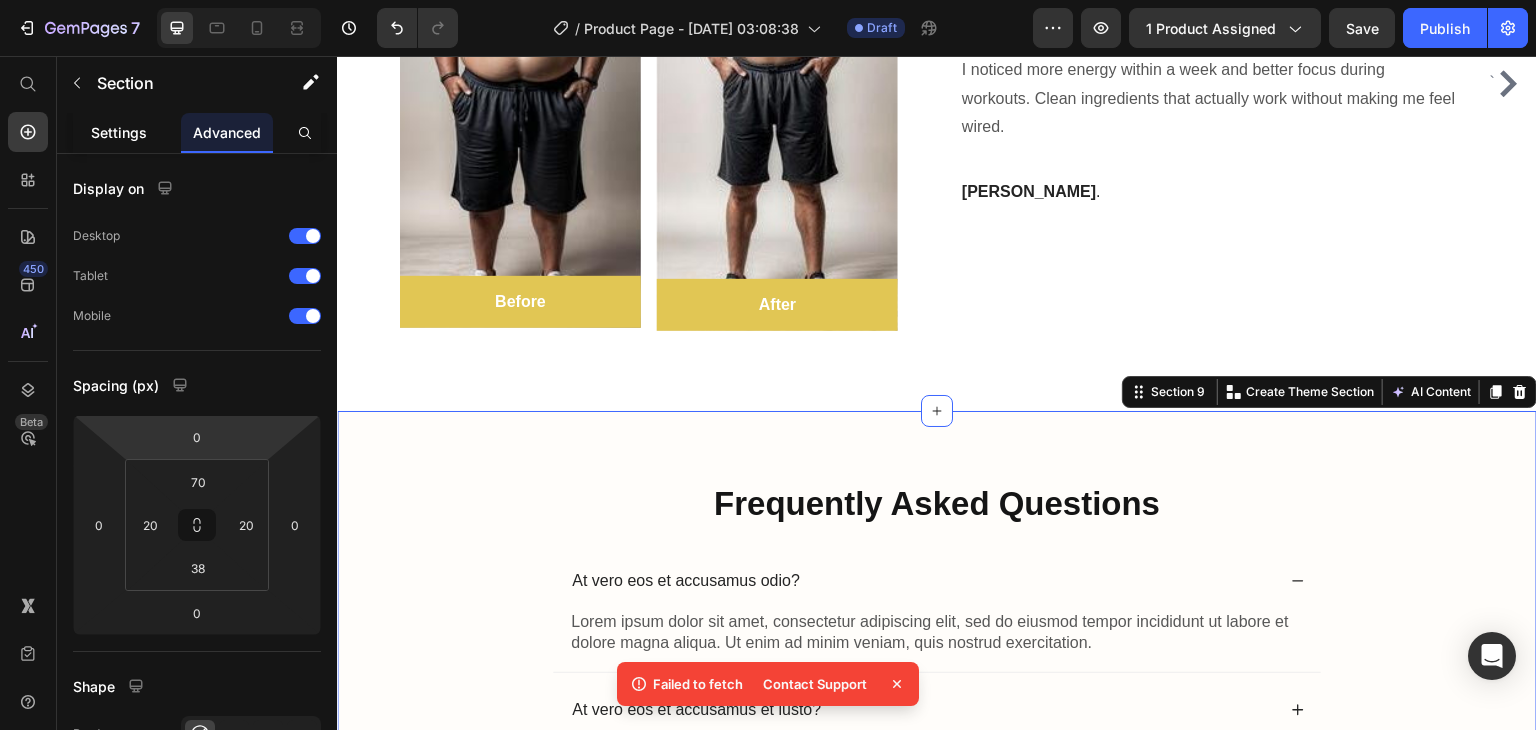 click on "Settings" 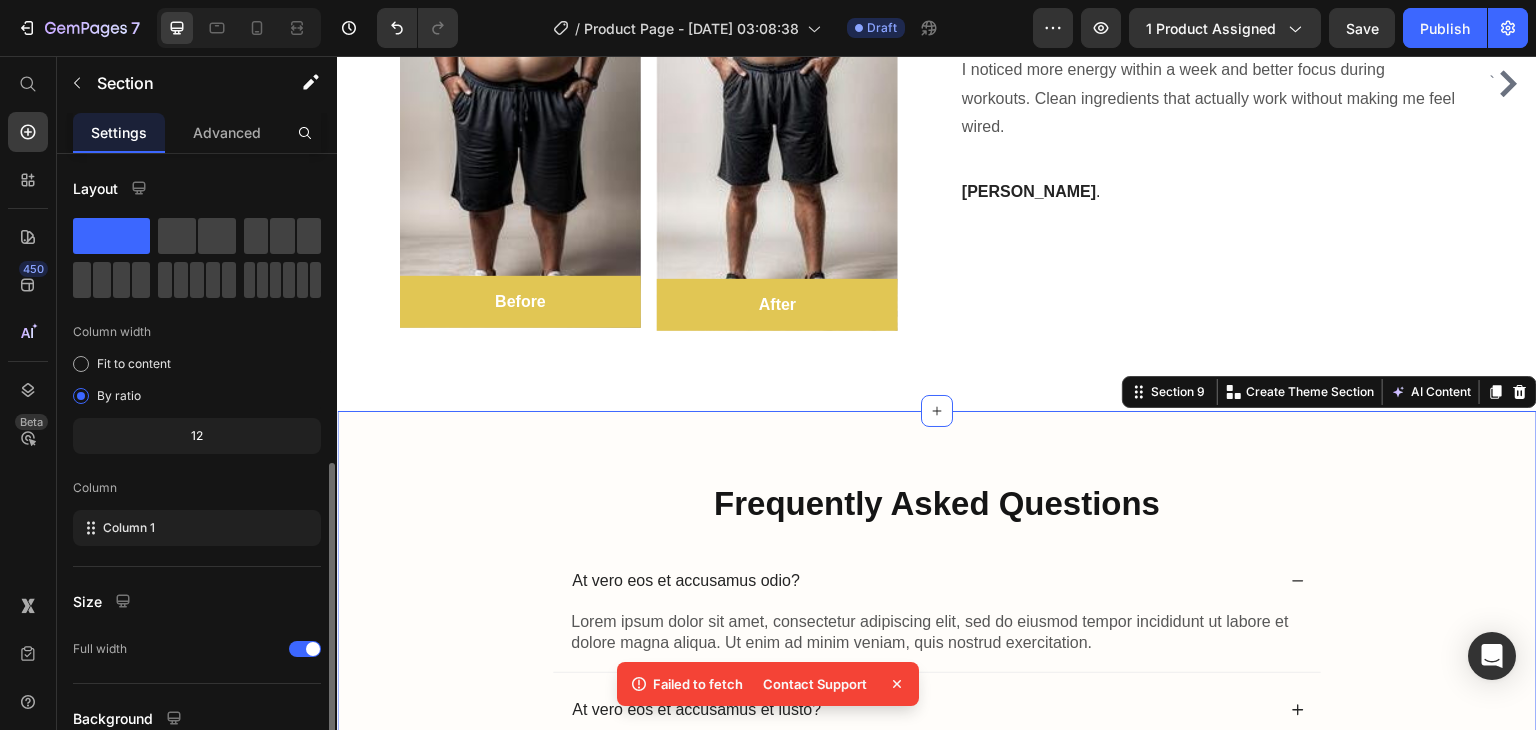 scroll, scrollTop: 173, scrollLeft: 0, axis: vertical 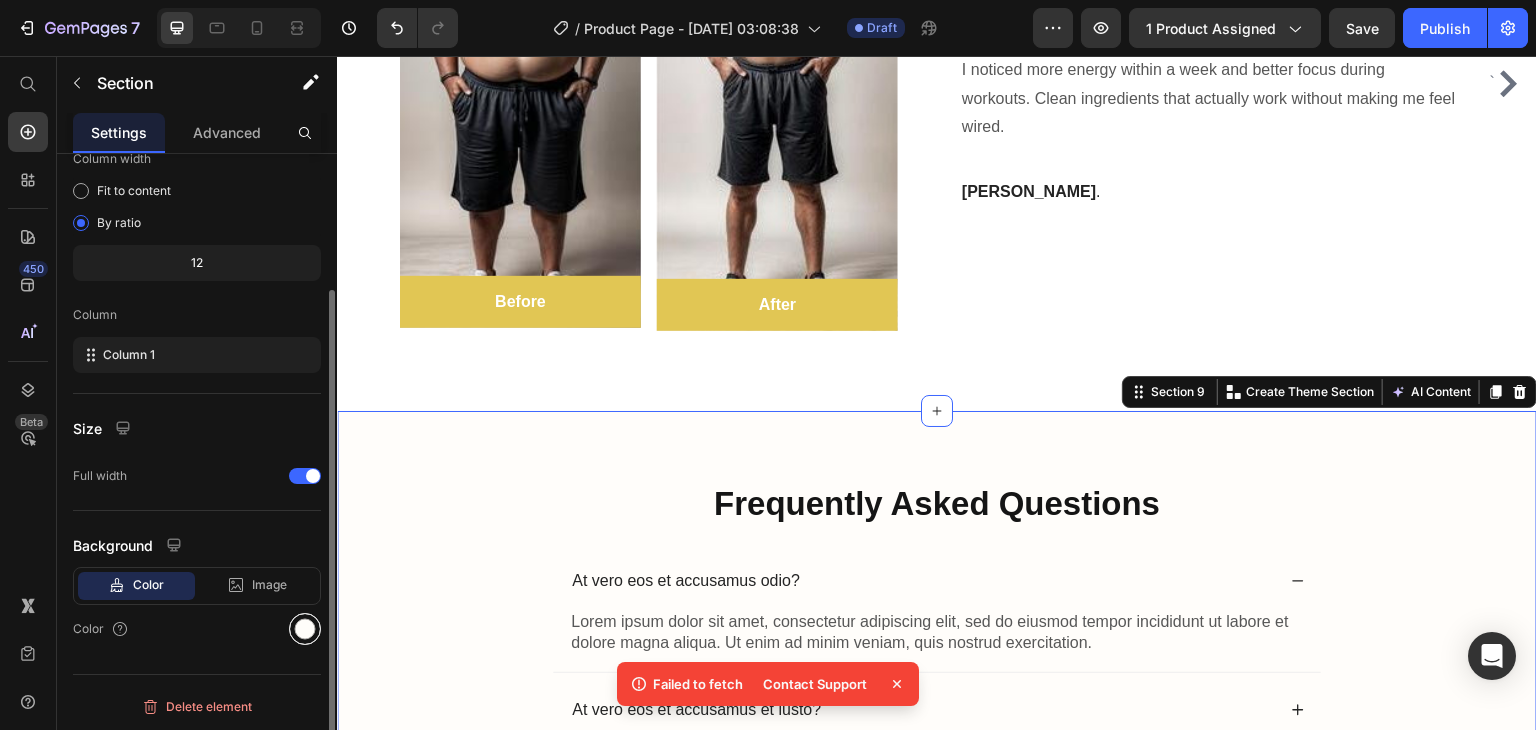 click at bounding box center [305, 629] 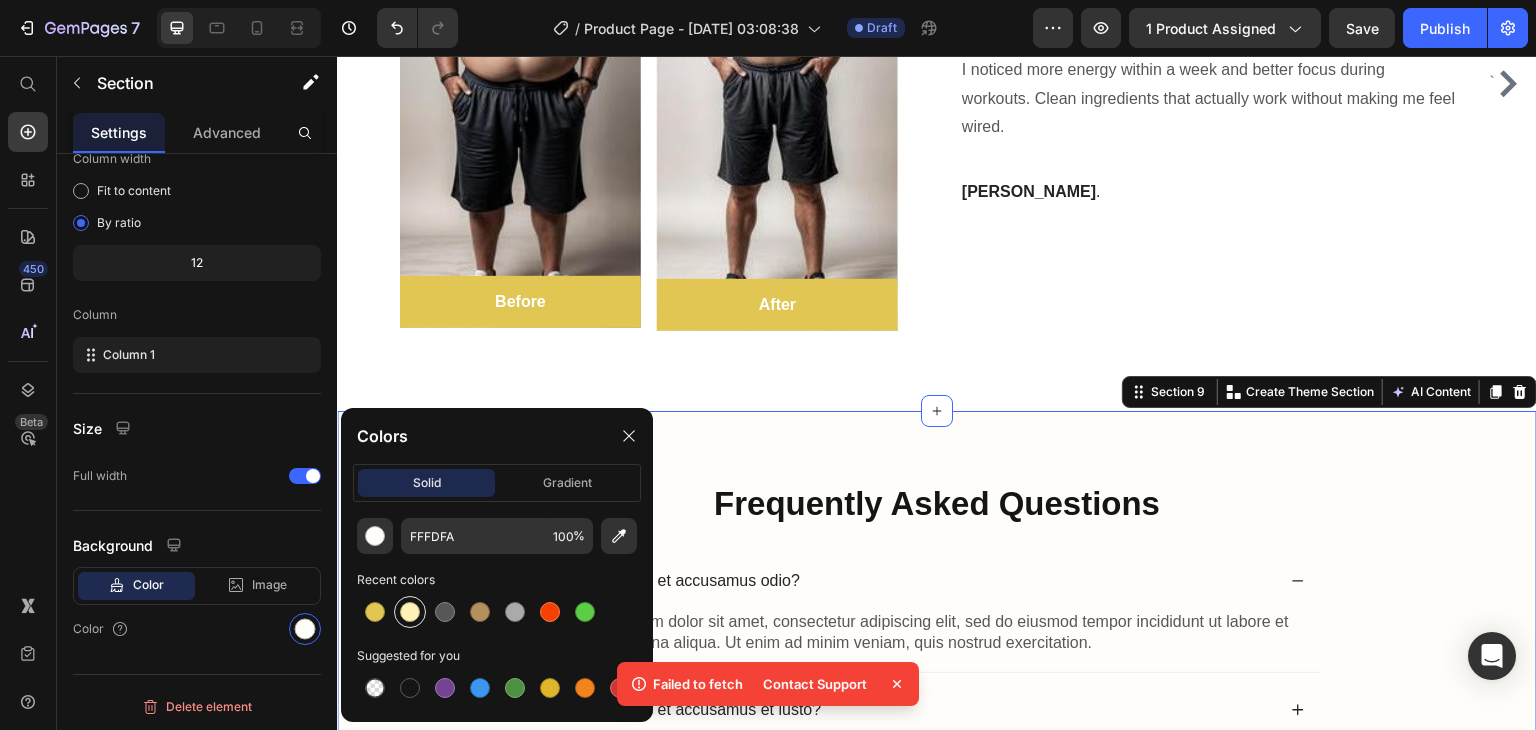 click at bounding box center (410, 612) 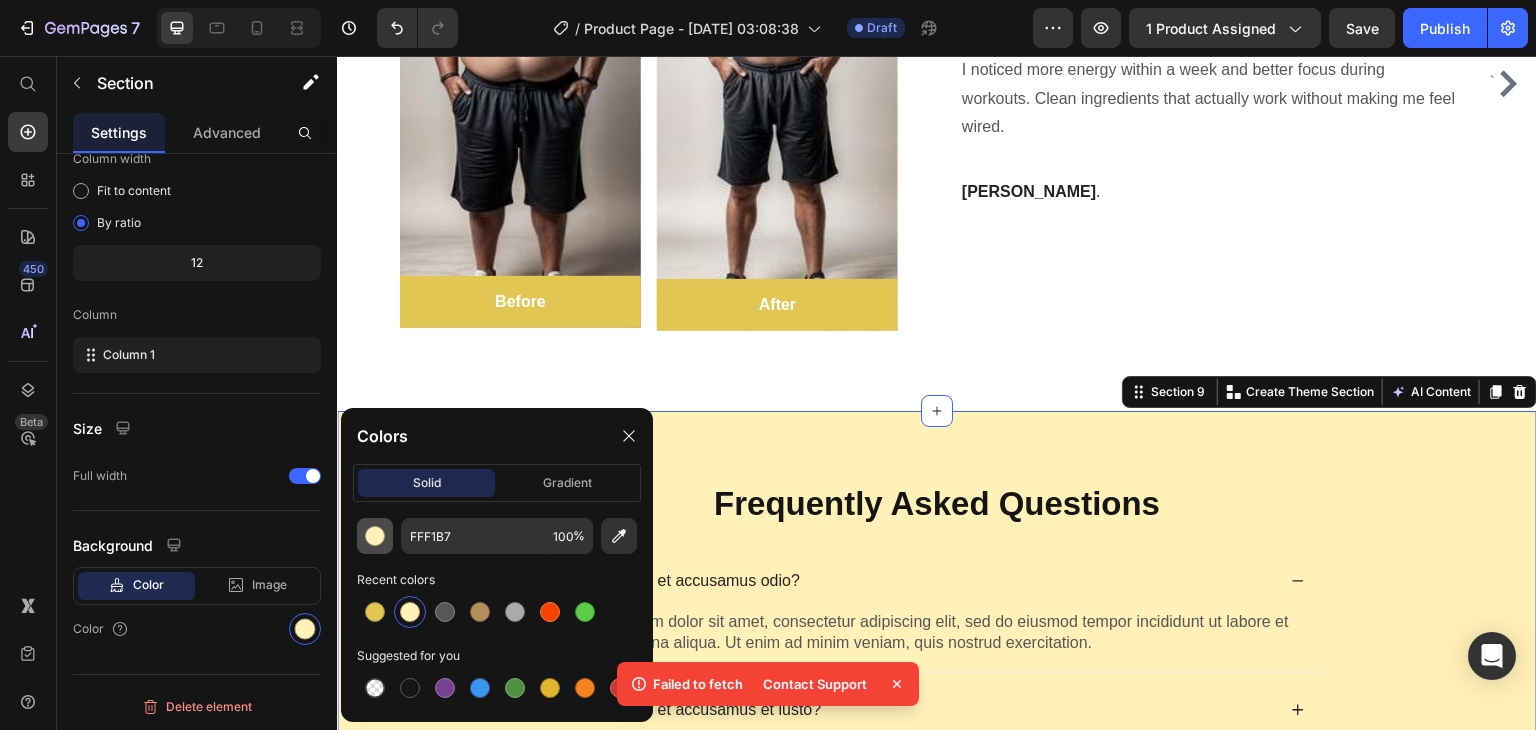 click at bounding box center [375, 536] 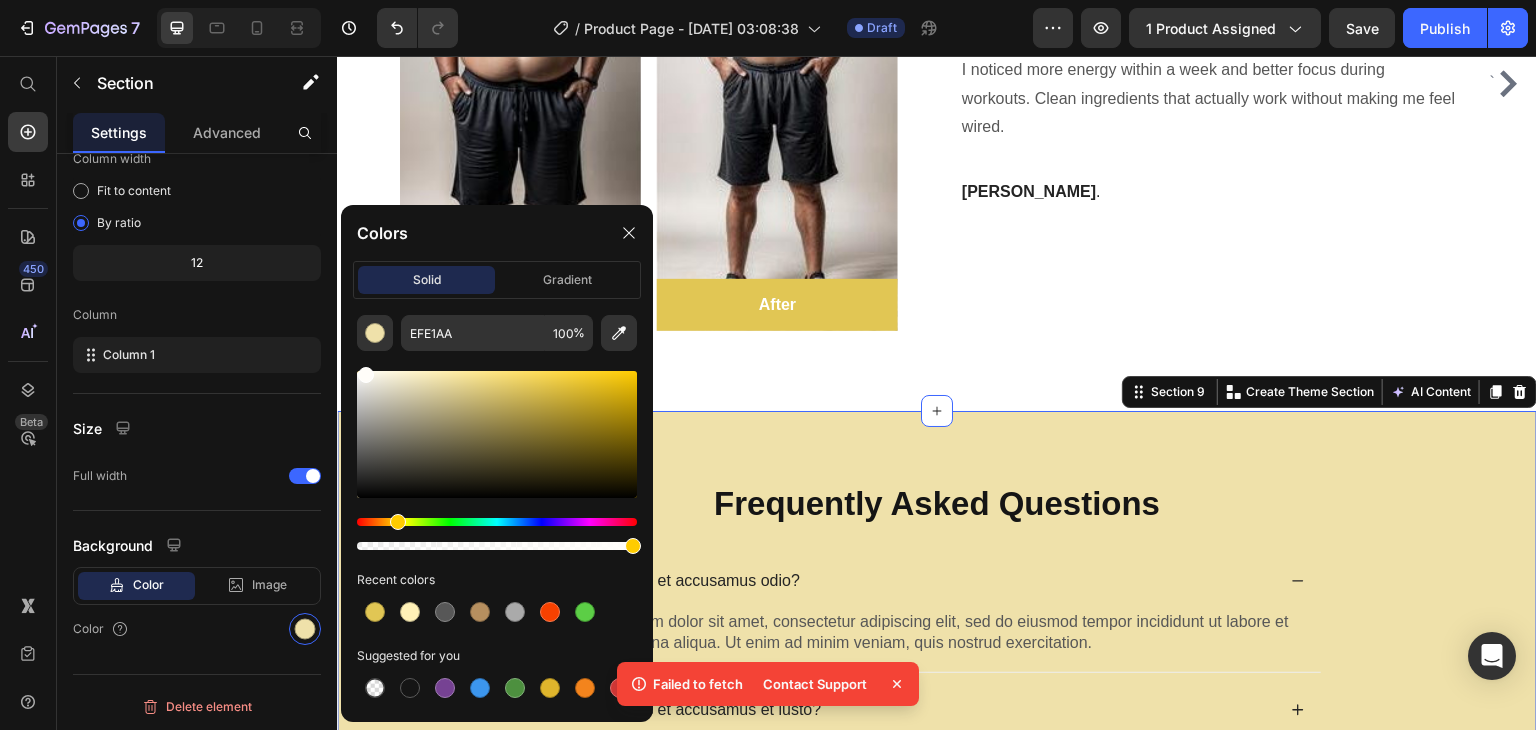 drag, startPoint x: 439, startPoint y: 378, endPoint x: 363, endPoint y: 361, distance: 77.87811 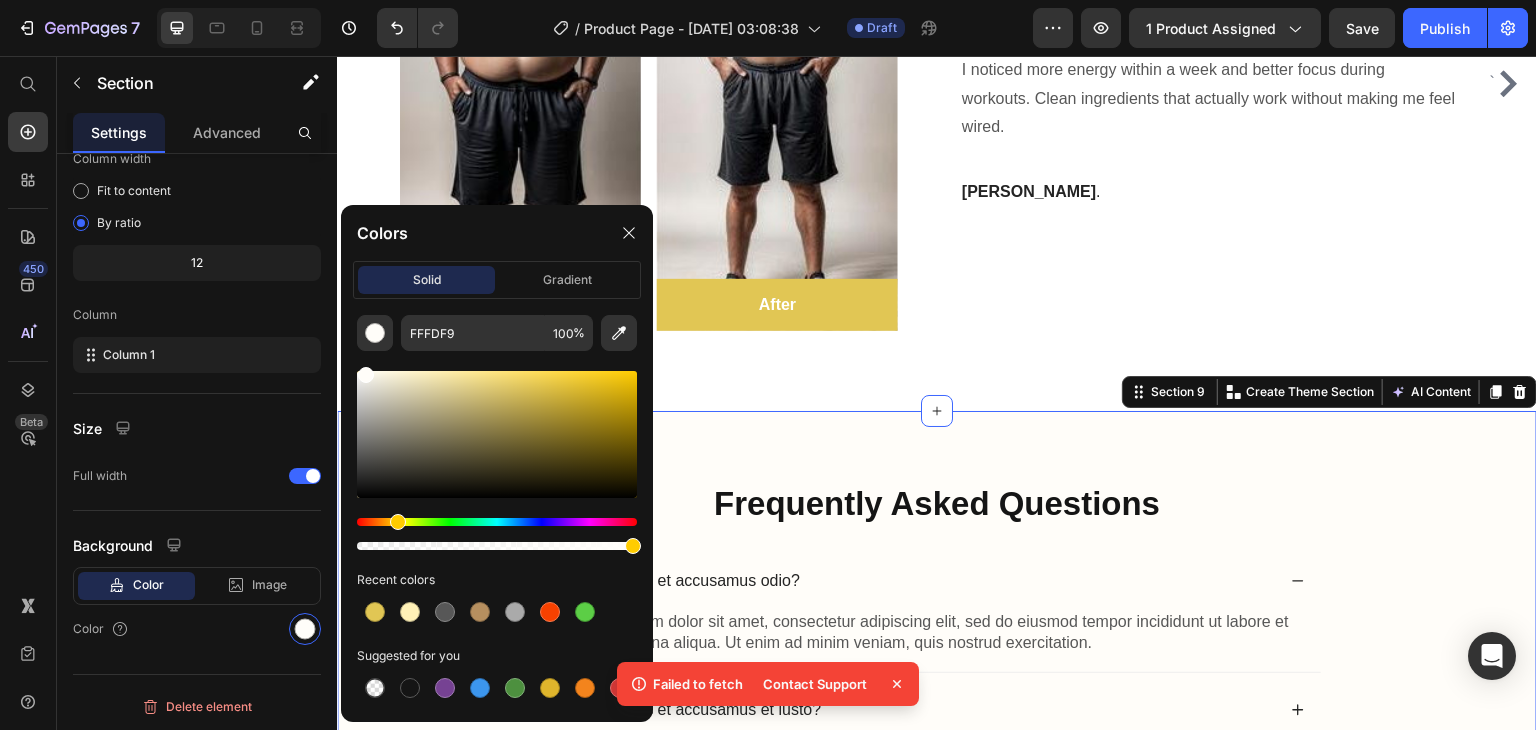drag, startPoint x: 364, startPoint y: 365, endPoint x: 380, endPoint y: 367, distance: 16.124516 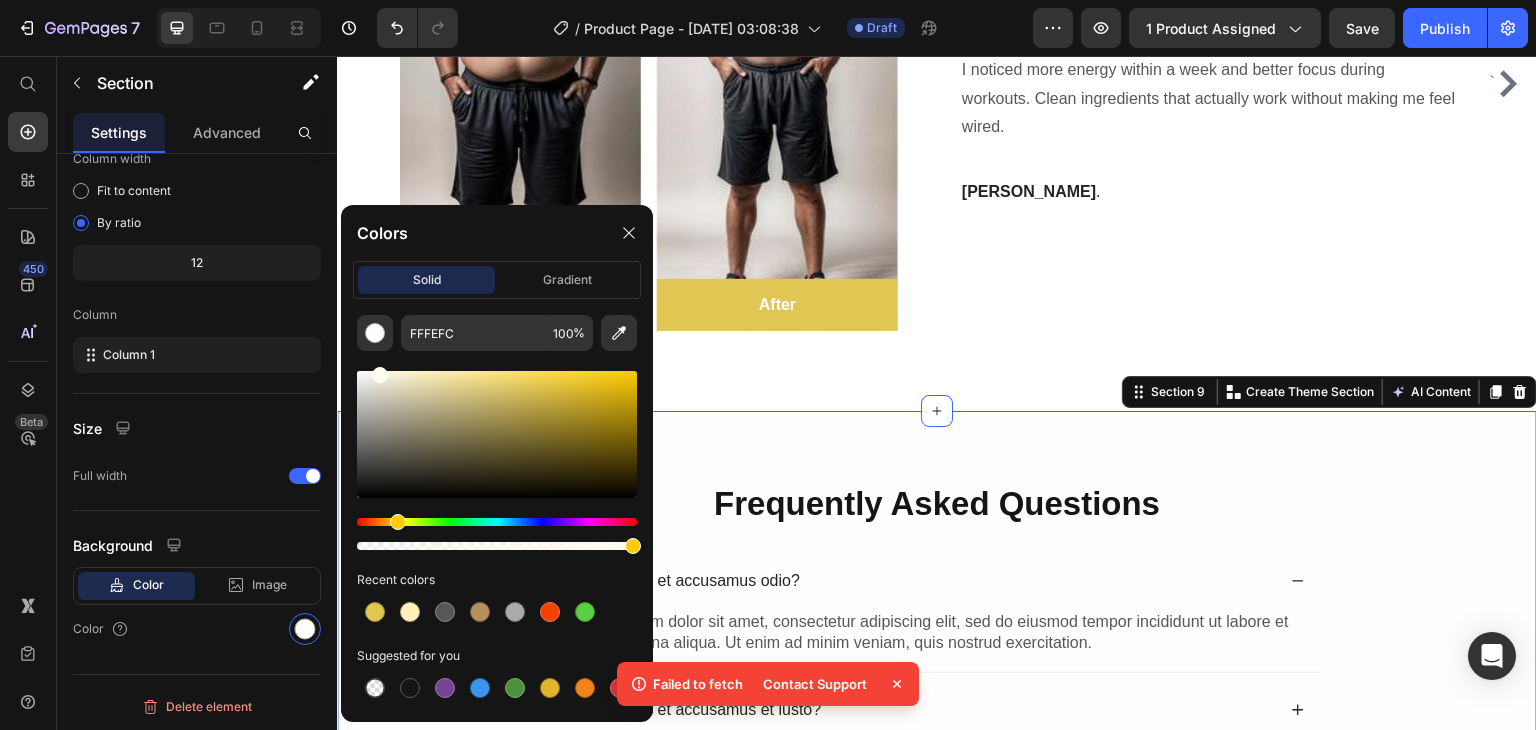 drag, startPoint x: 361, startPoint y: 371, endPoint x: 378, endPoint y: 371, distance: 17 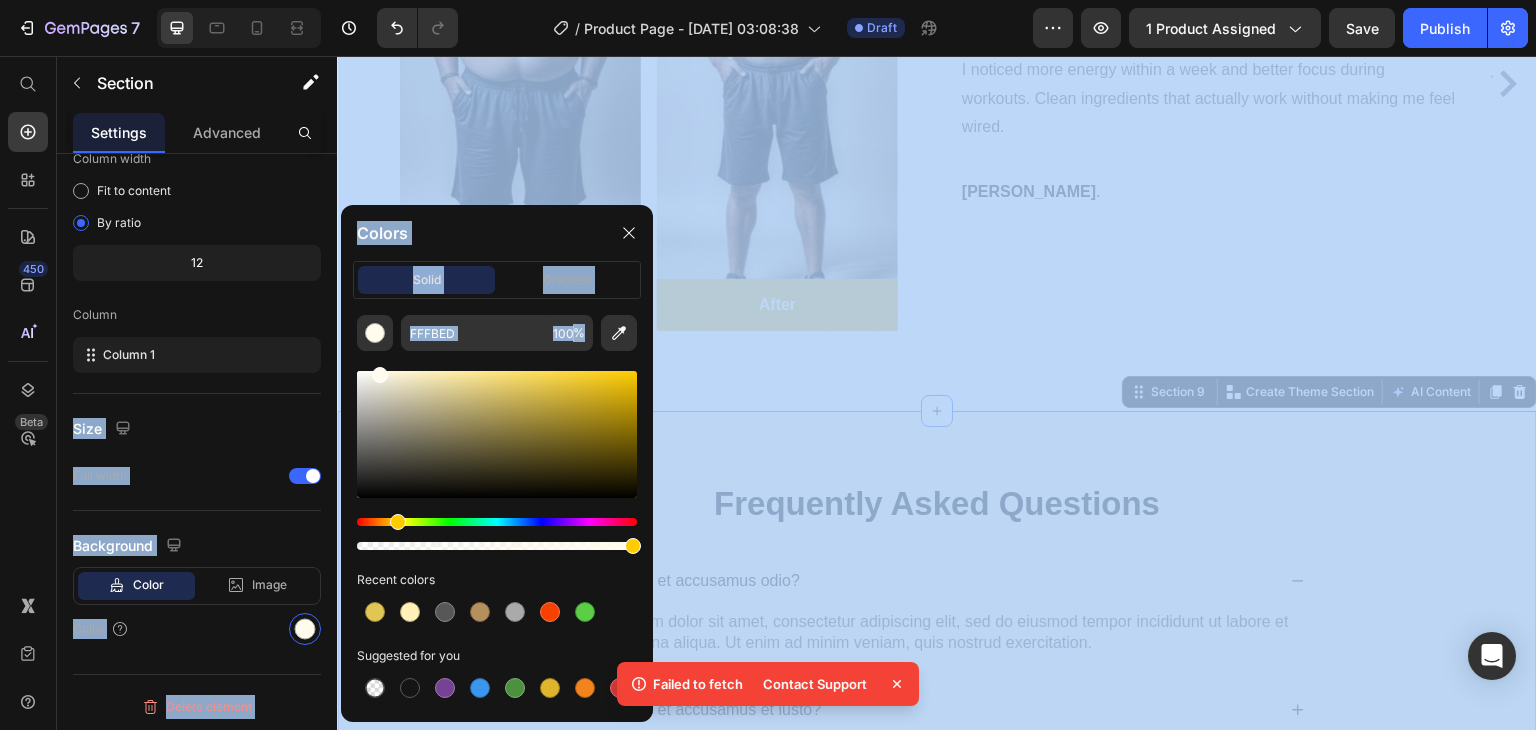 drag, startPoint x: 614, startPoint y: 353, endPoint x: 806, endPoint y: 331, distance: 193.2563 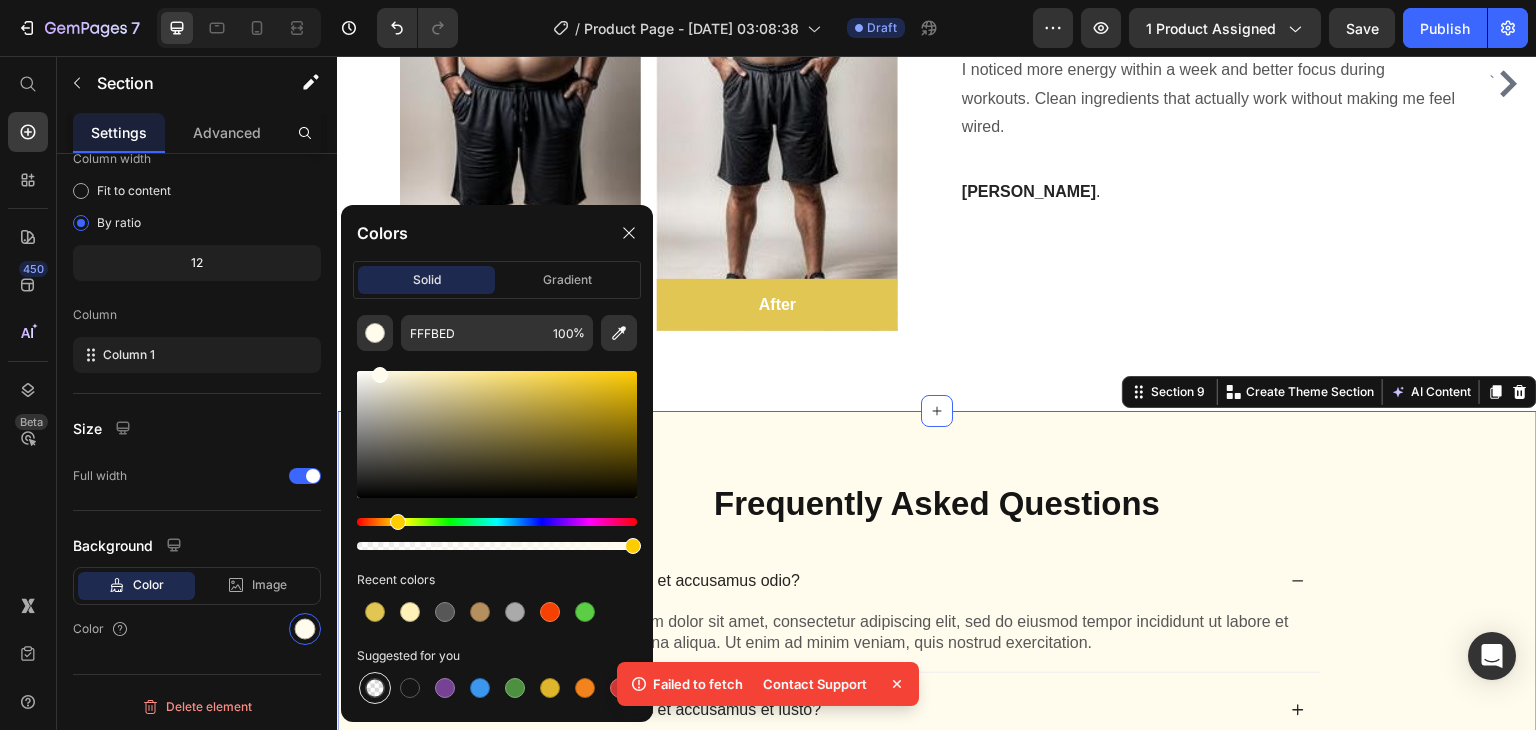 click at bounding box center [375, 688] 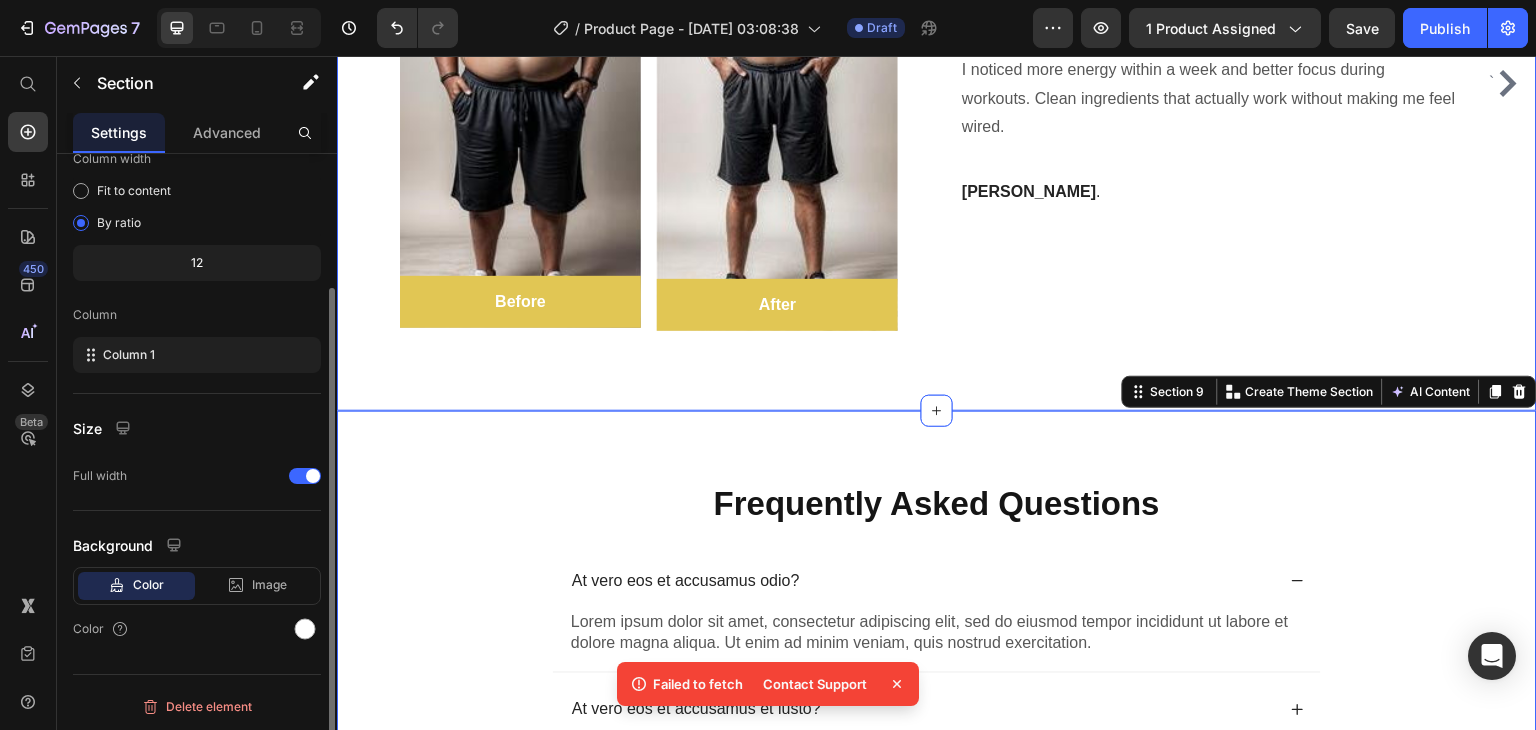 scroll, scrollTop: 172, scrollLeft: 0, axis: vertical 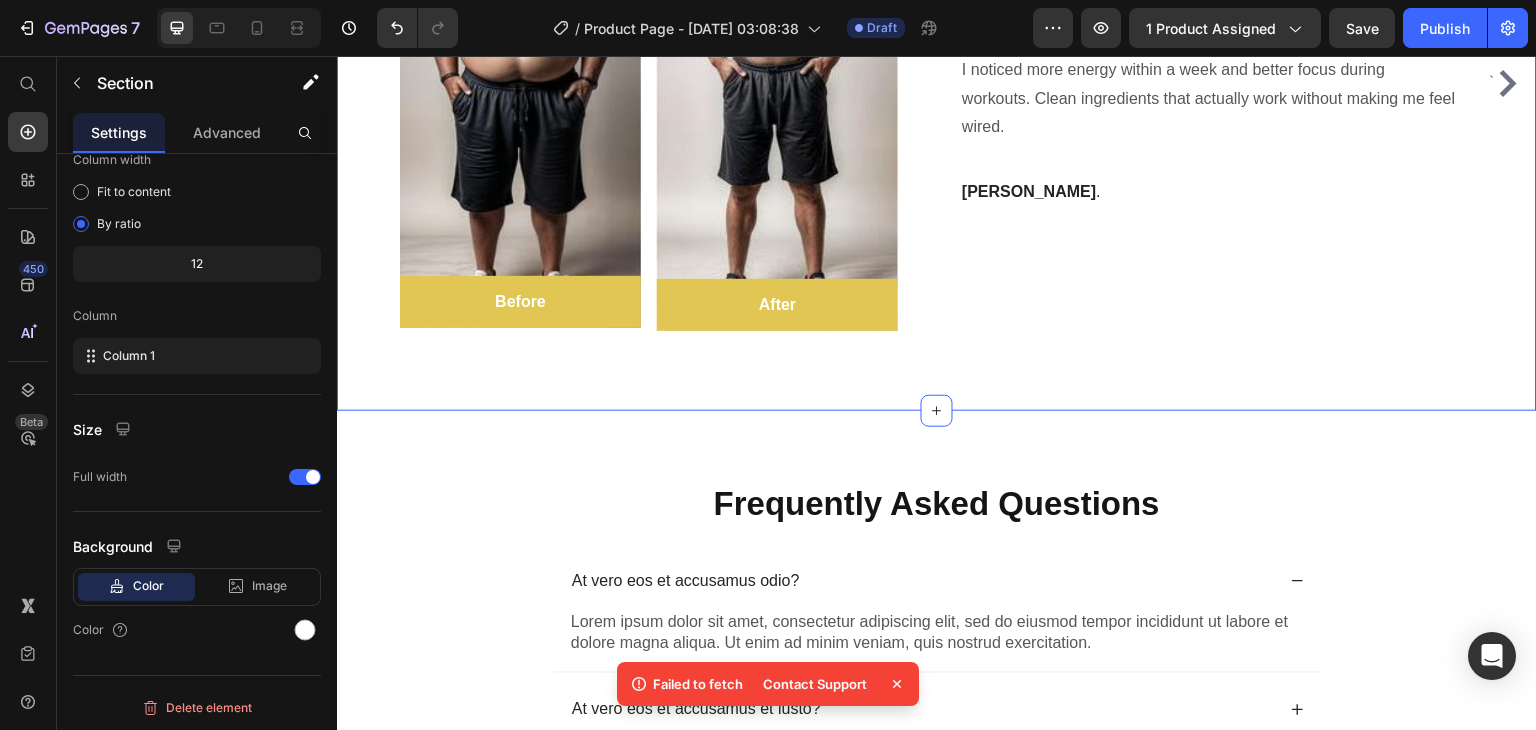 drag, startPoint x: 687, startPoint y: 390, endPoint x: 672, endPoint y: 450, distance: 61.846584 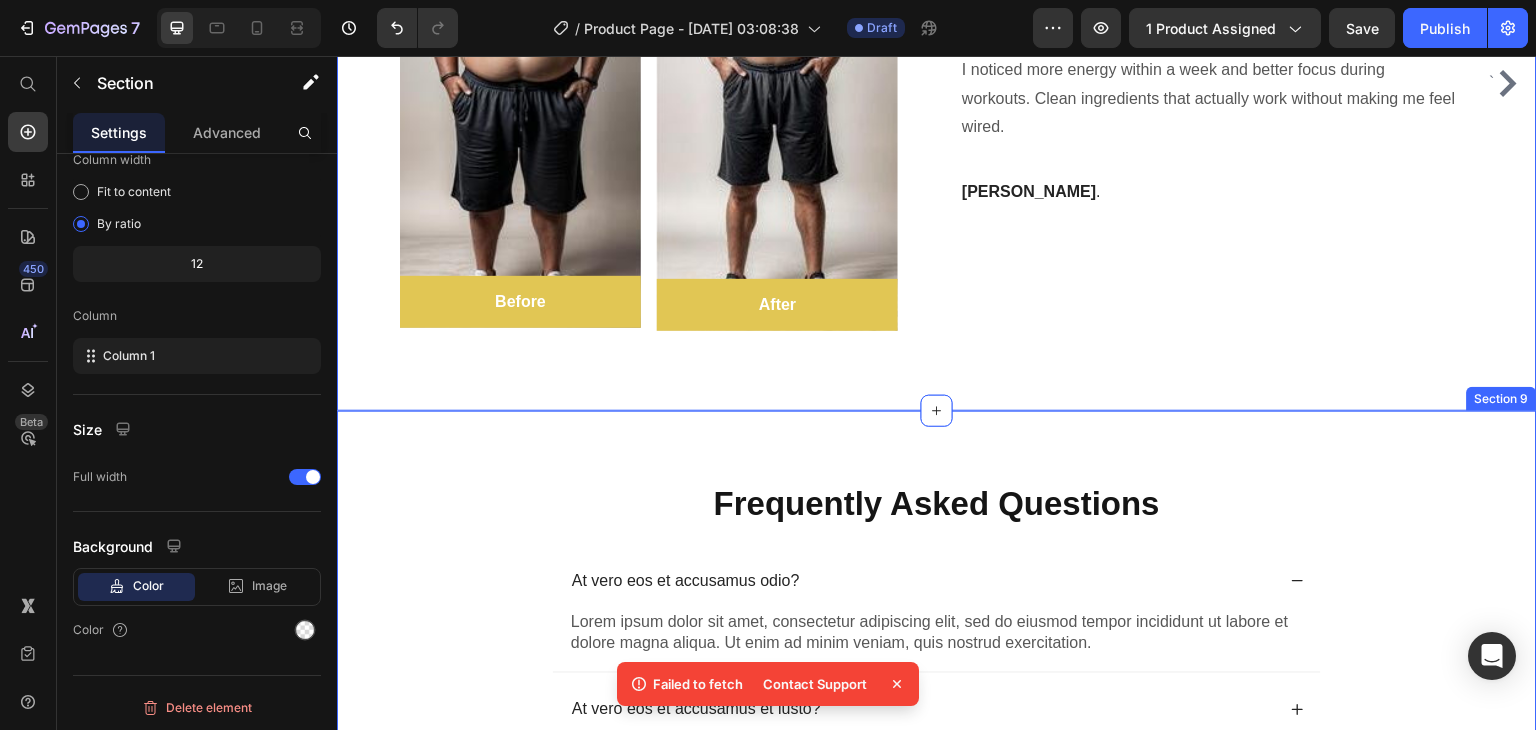 scroll, scrollTop: 172, scrollLeft: 0, axis: vertical 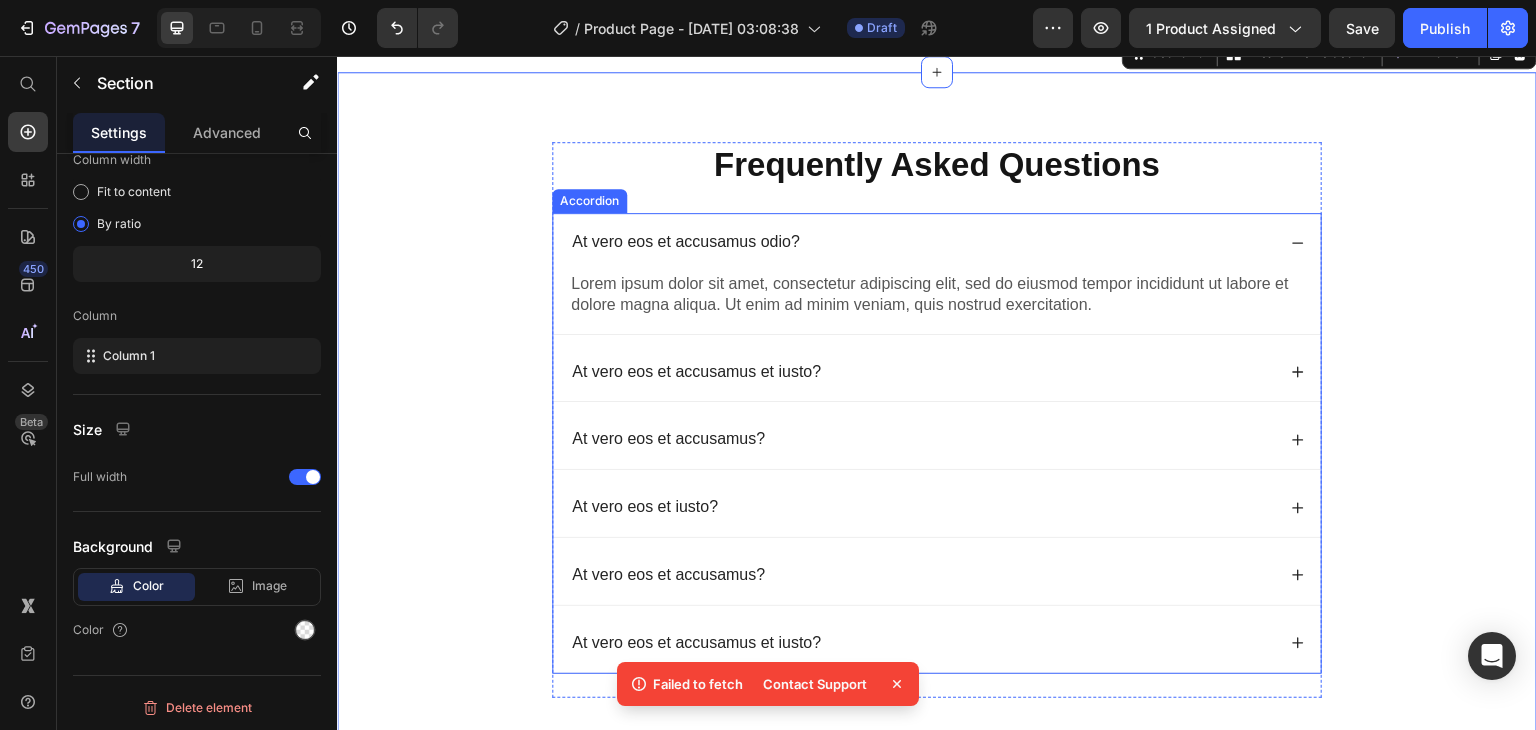 click on "At vero eos et accusamus odio?" at bounding box center (686, 242) 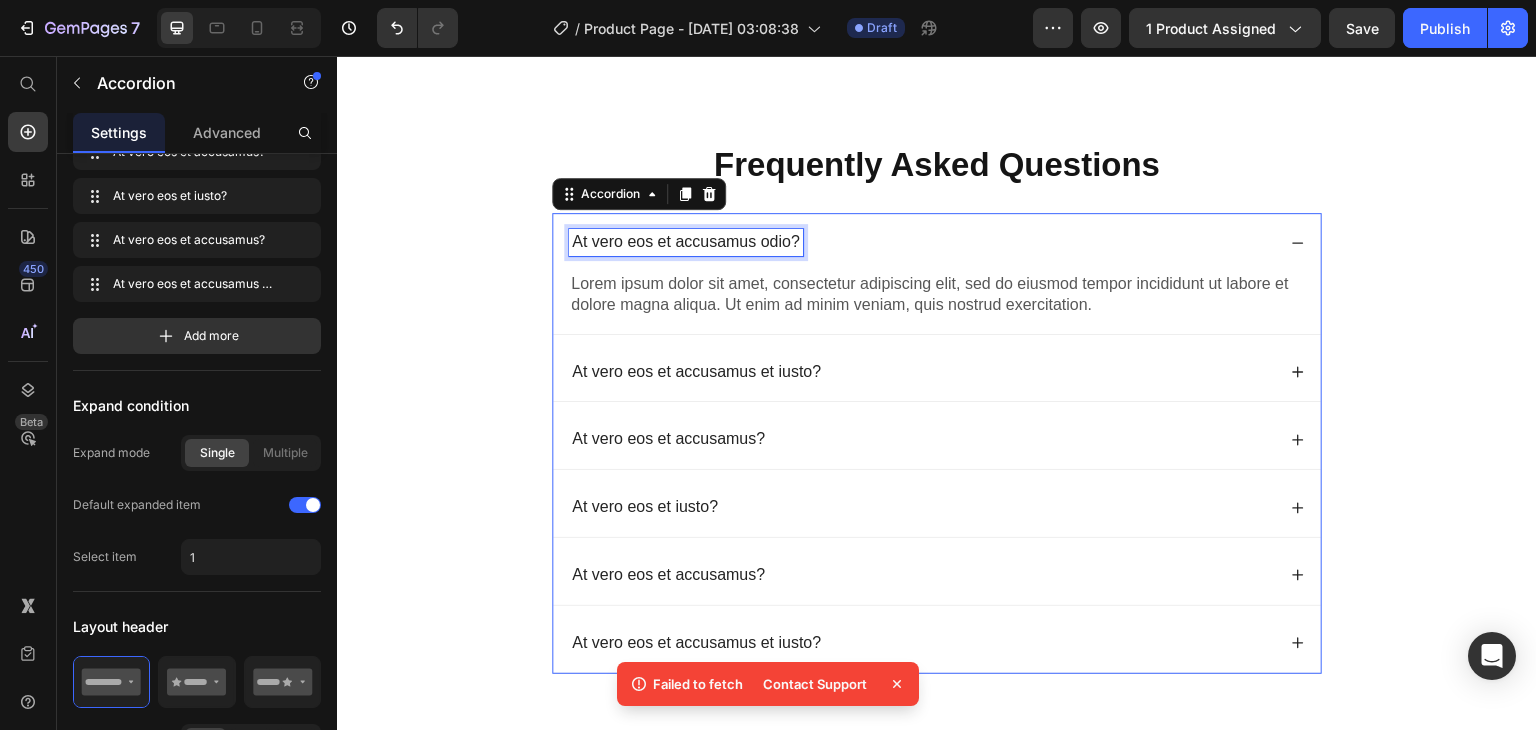 click on "At vero eos et accusamus odio?" at bounding box center [686, 242] 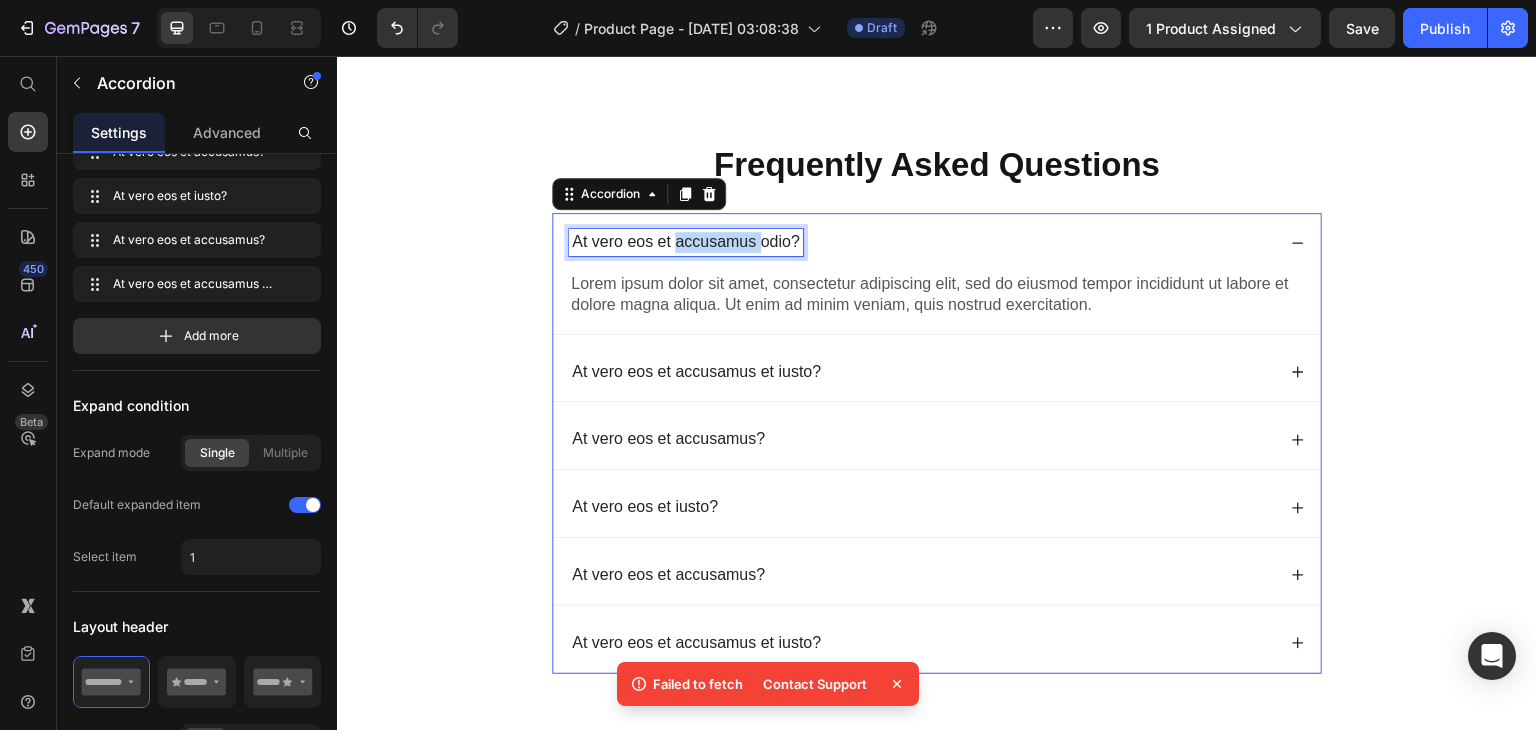 scroll, scrollTop: 0, scrollLeft: 0, axis: both 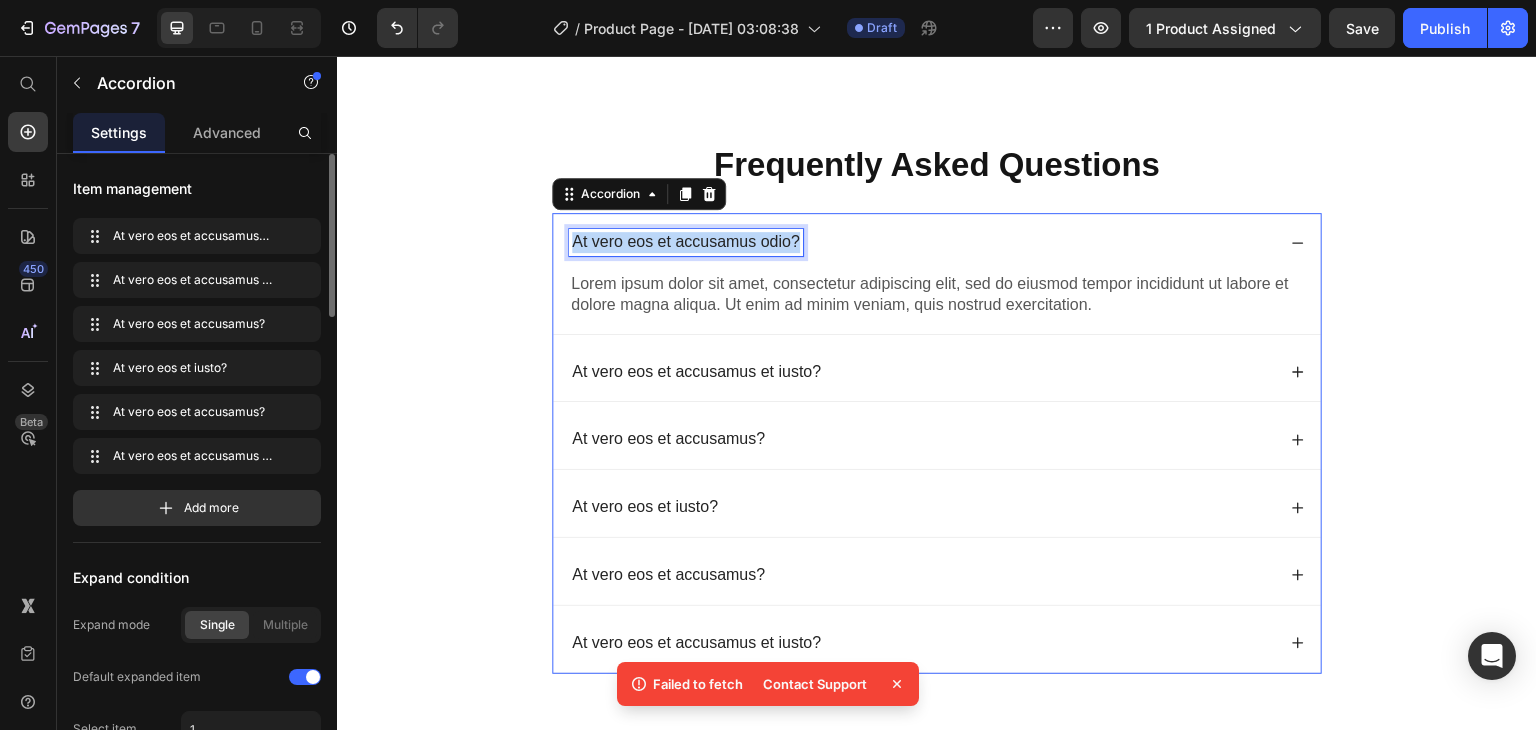 click on "At vero eos et accusamus odio?" at bounding box center [686, 242] 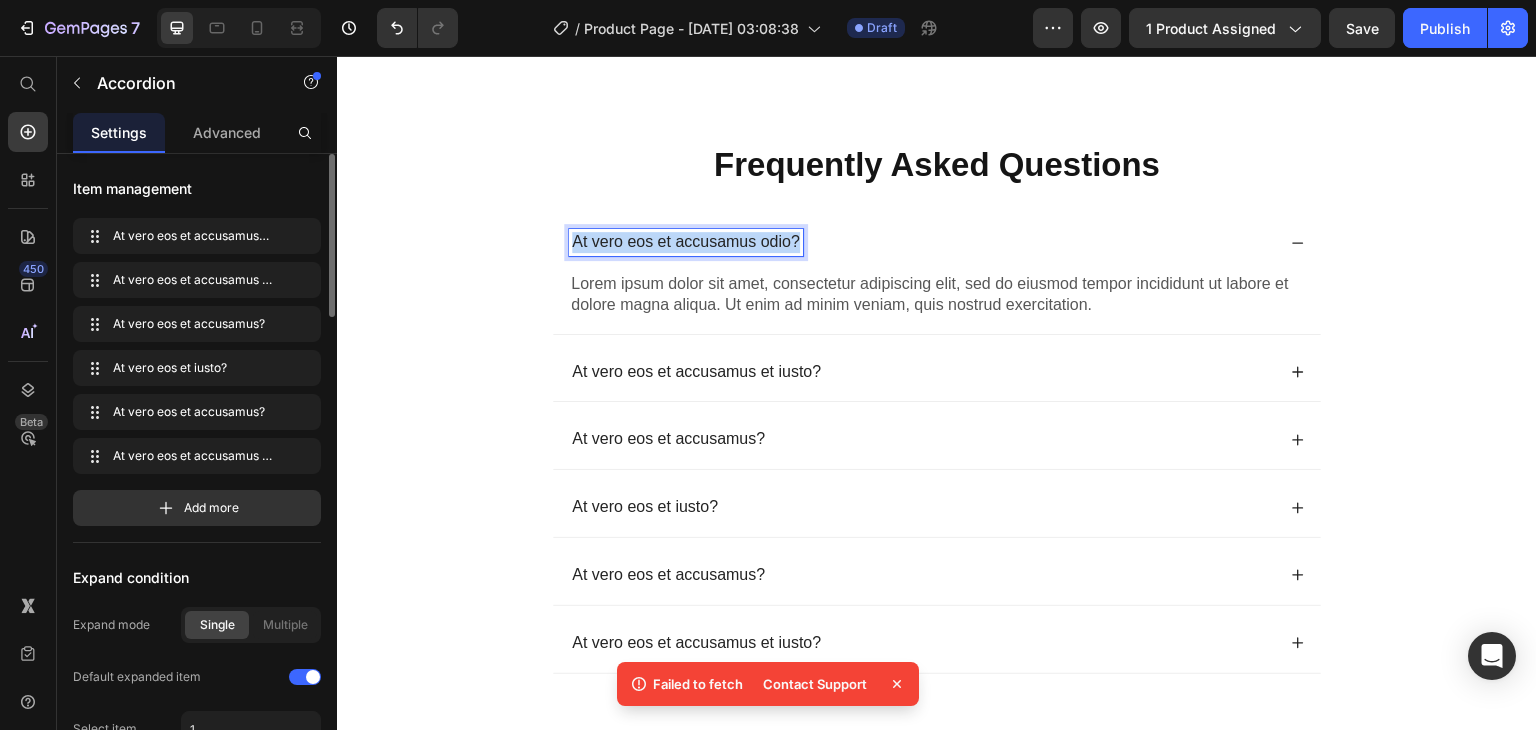 click on "At vero eos et accusamus odio?" at bounding box center (686, 242) 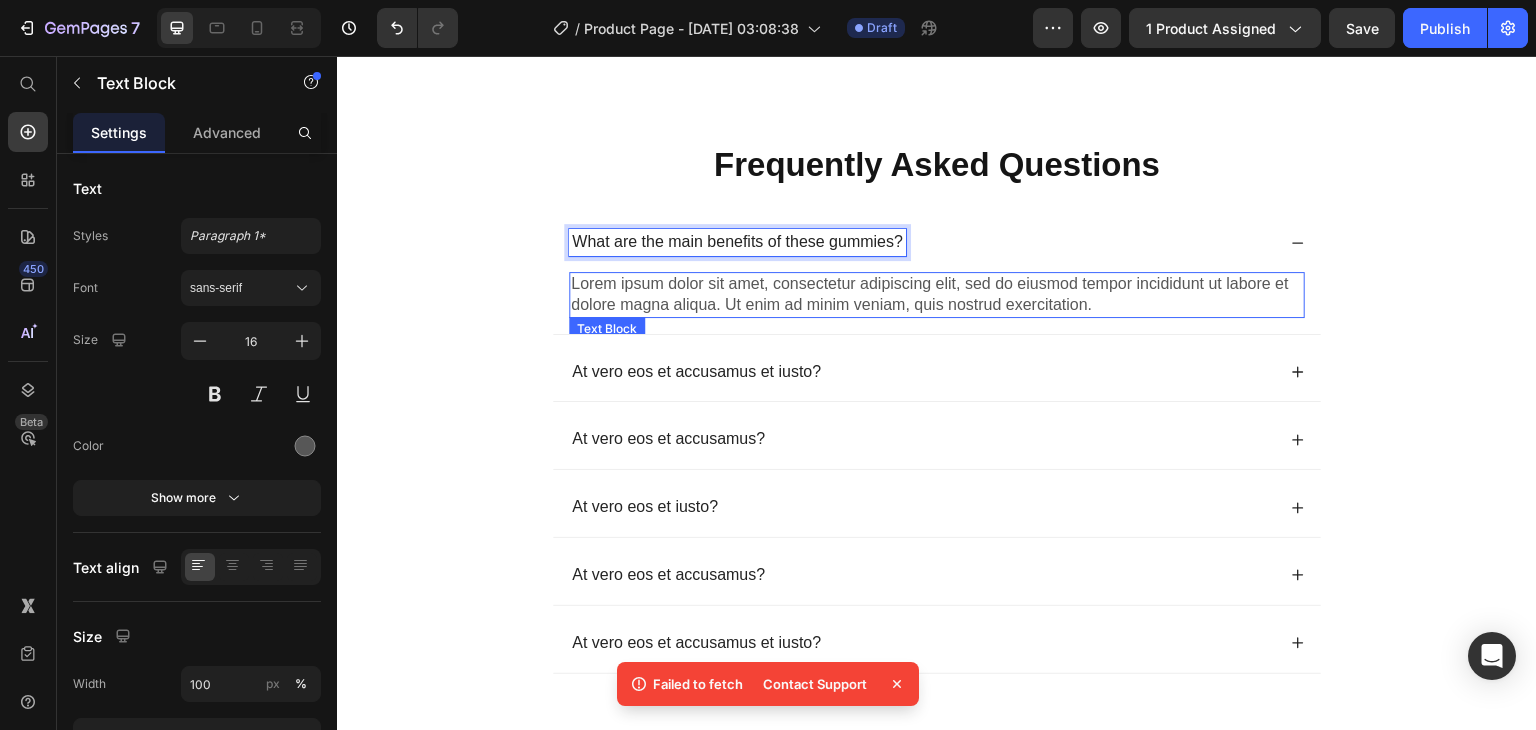 click on "Lorem ipsum dolor sit amet, consectetur adipiscing elit, sed do eiusmod tempor incididunt ut labore et dolore magna aliqua. Ut enim ad minim veniam, quis nostrud exercitation." at bounding box center (937, 295) 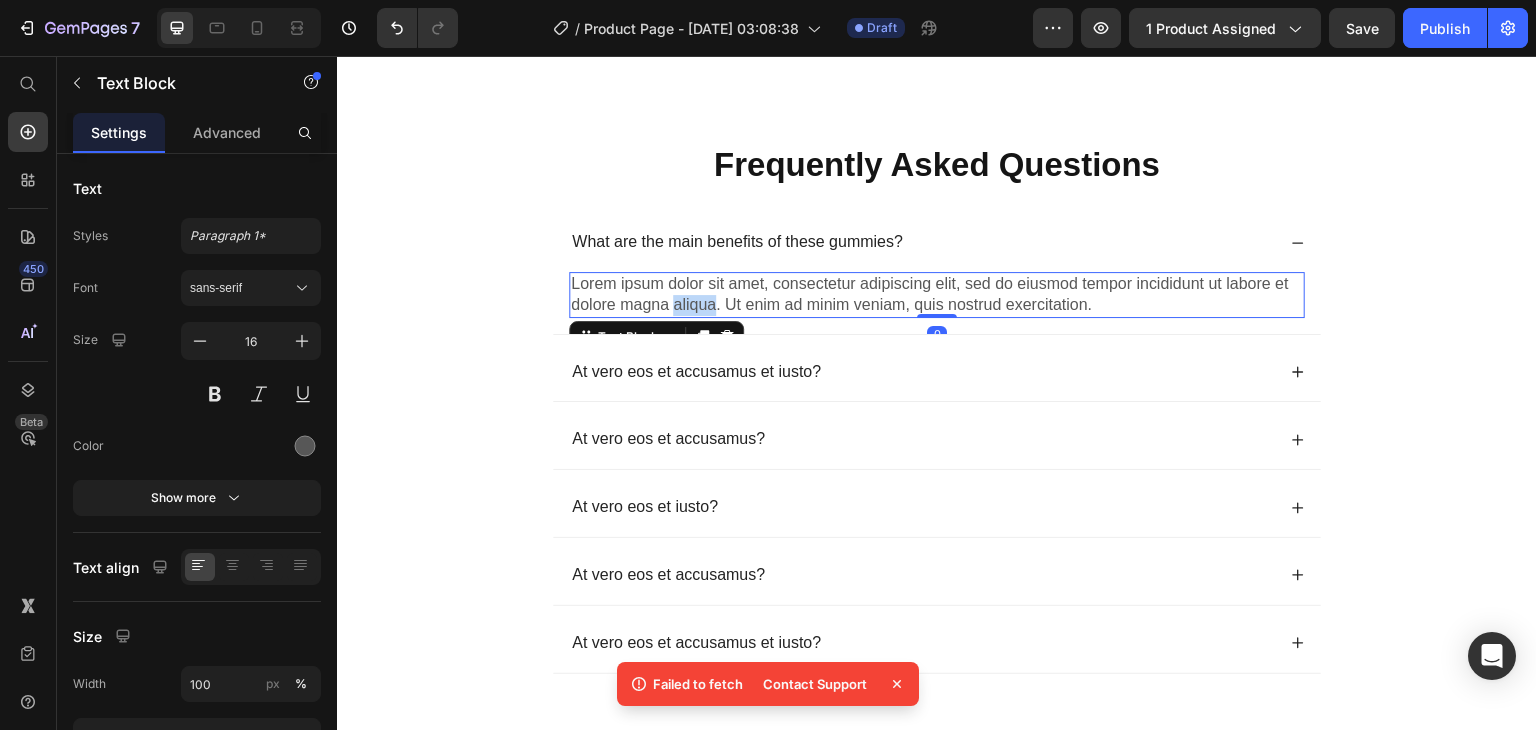 click on "Lorem ipsum dolor sit amet, consectetur adipiscing elit, sed do eiusmod tempor incididunt ut labore et dolore magna aliqua. Ut enim ad minim veniam, quis nostrud exercitation." at bounding box center [937, 295] 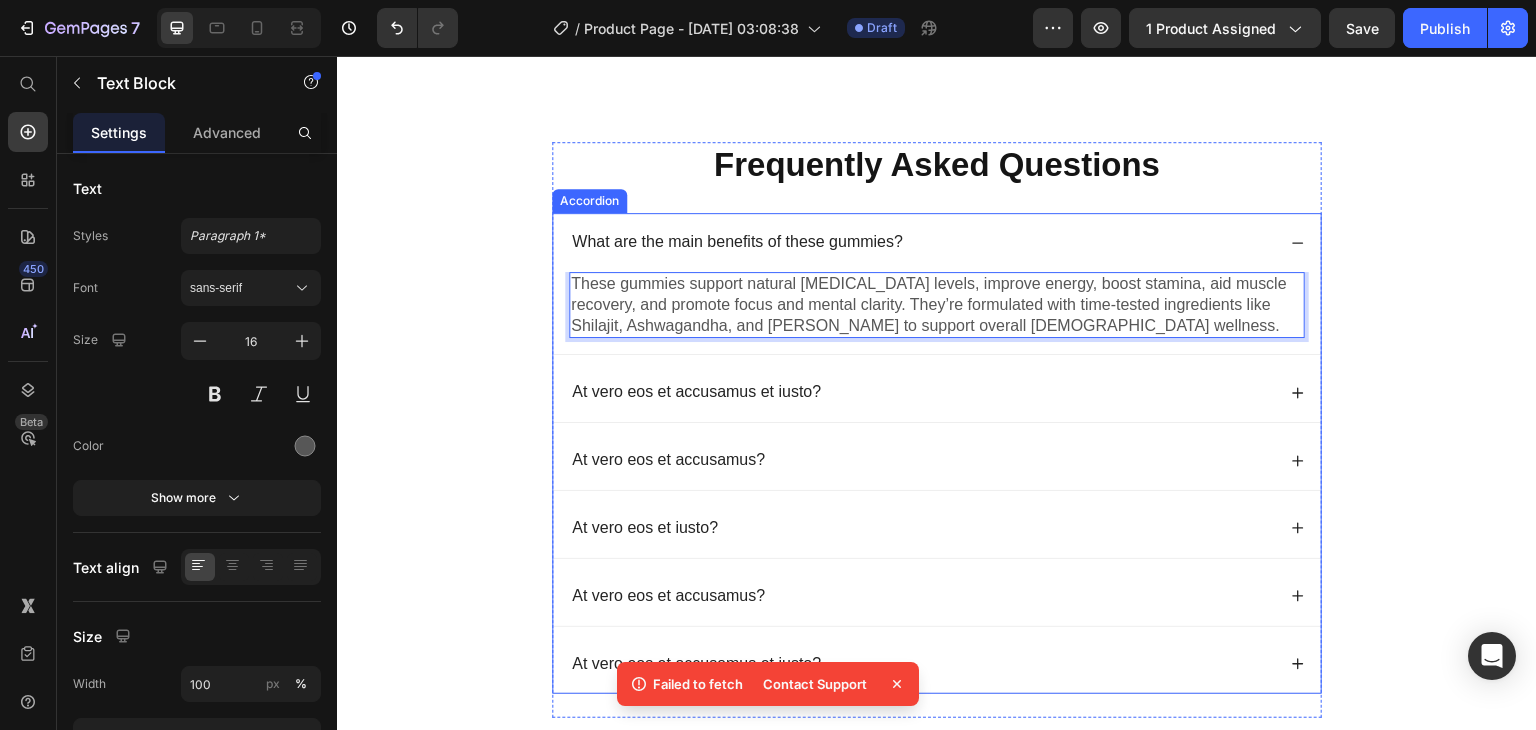 click on "At vero eos et accusamus et iusto?" at bounding box center [696, 392] 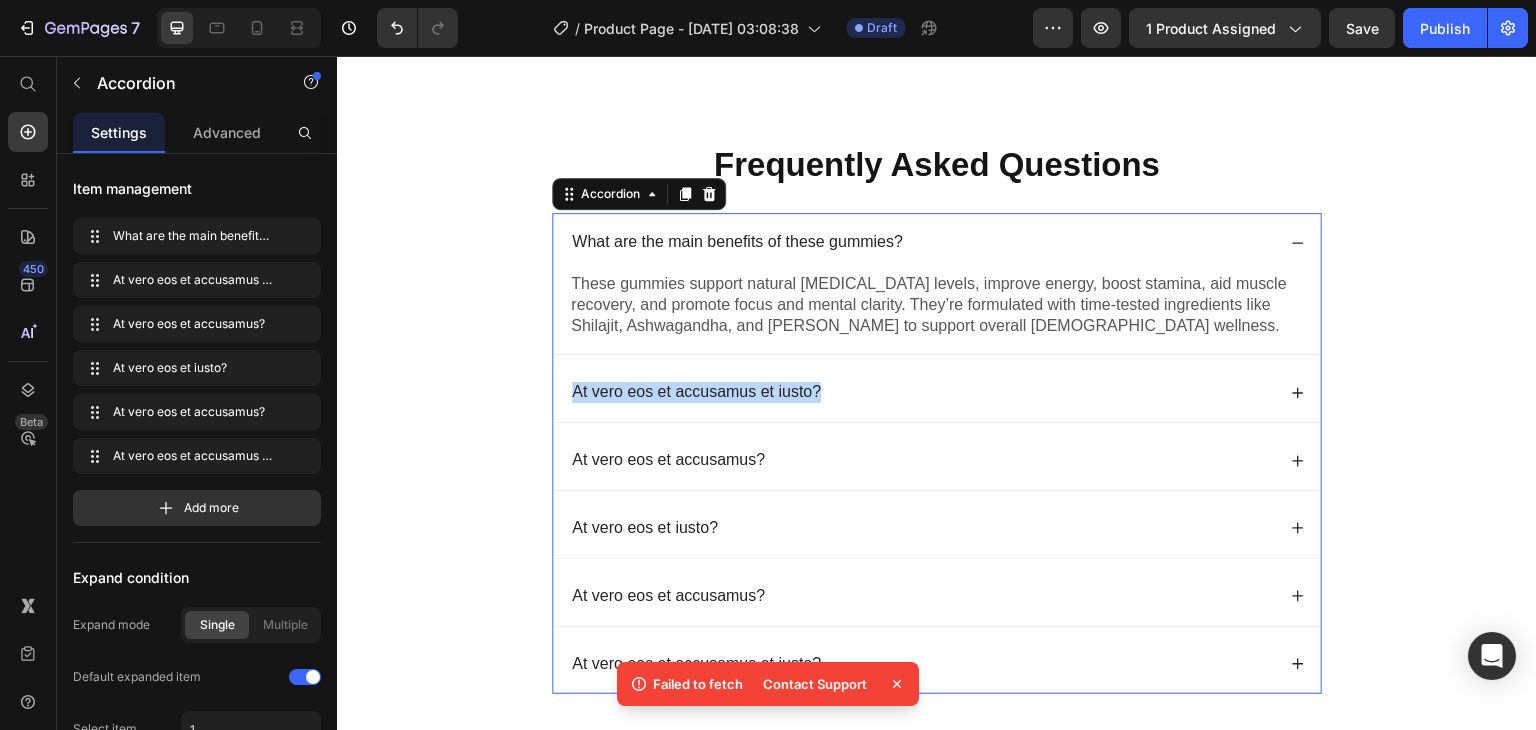 click on "At vero eos et accusamus et iusto?" at bounding box center [696, 392] 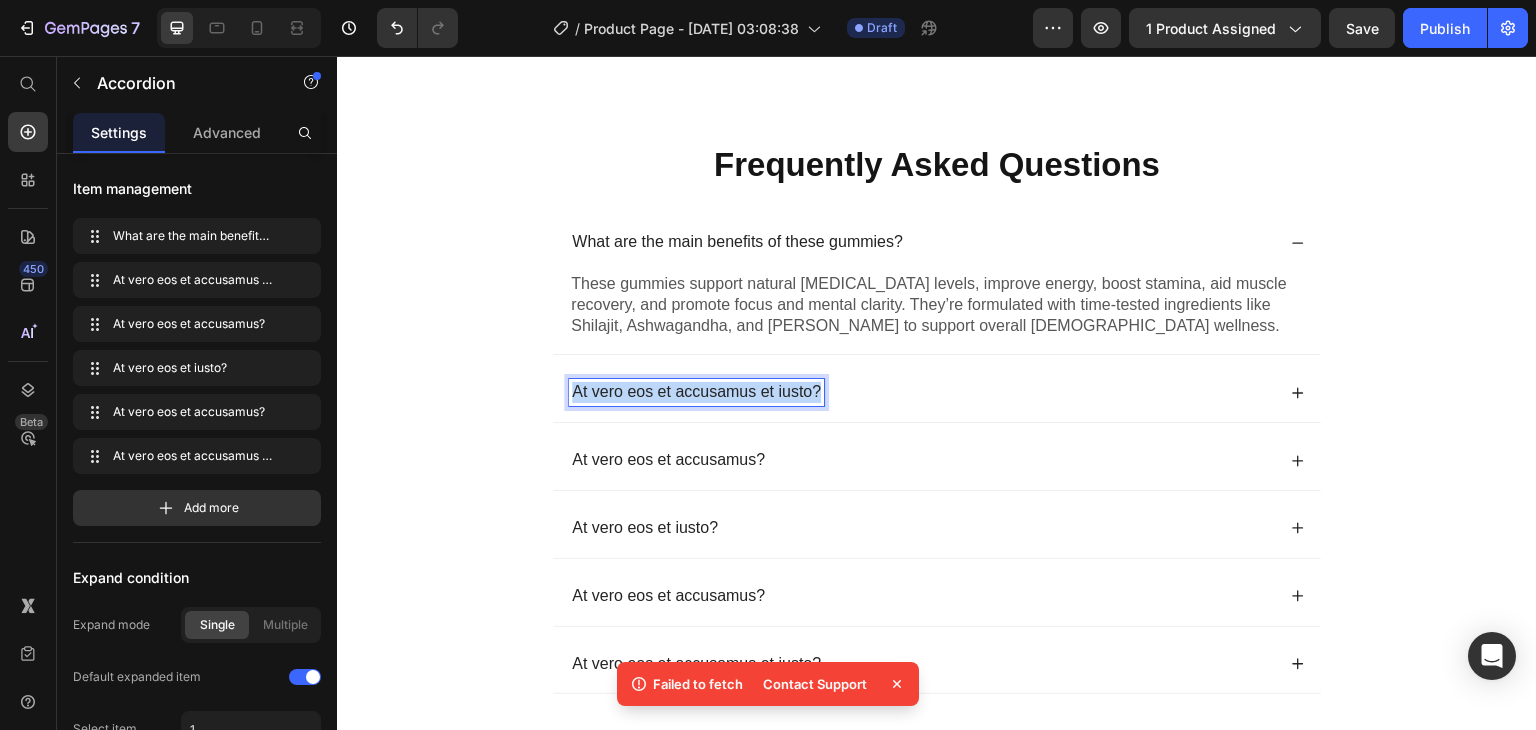 click on "At vero eos et accusamus et iusto?" at bounding box center (696, 392) 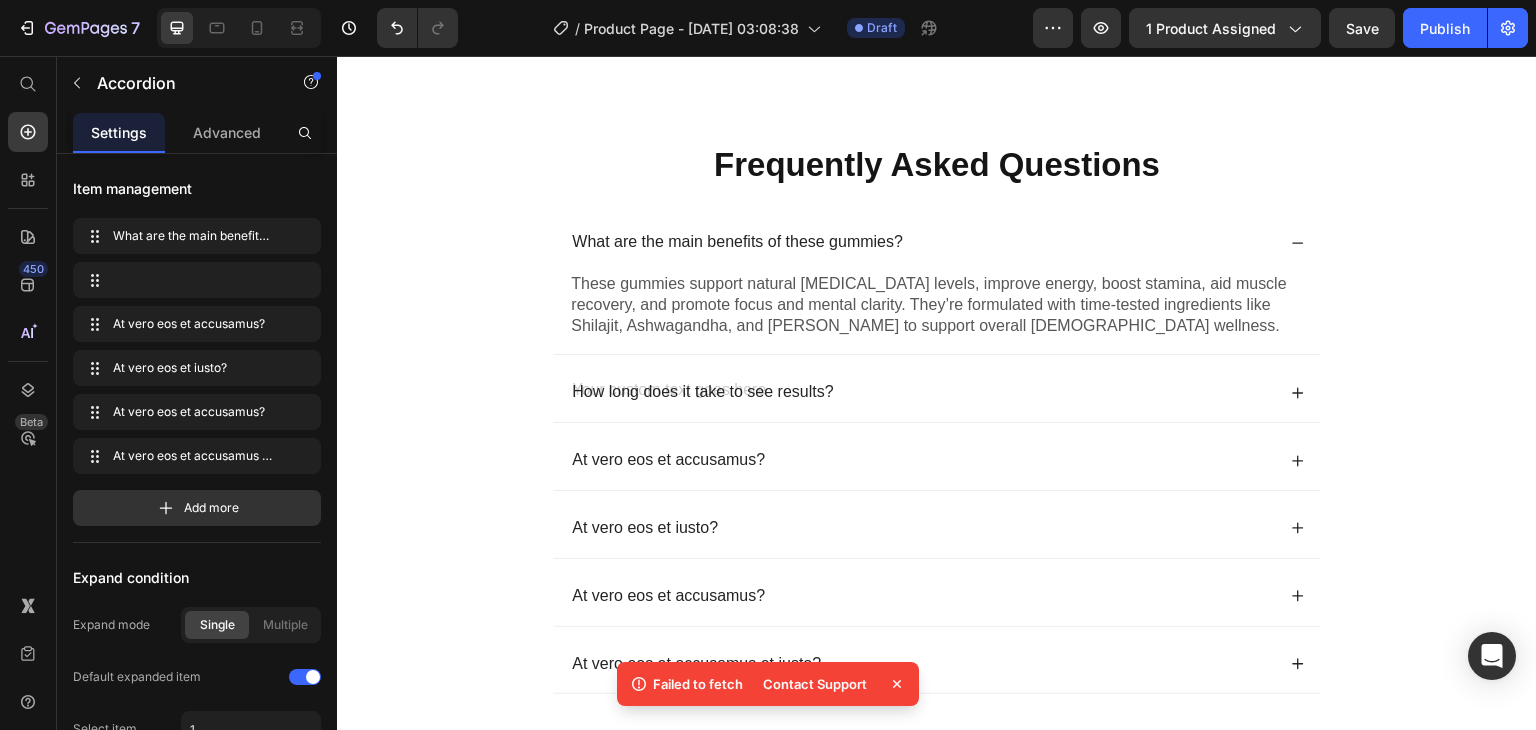 scroll, scrollTop: 6333, scrollLeft: 0, axis: vertical 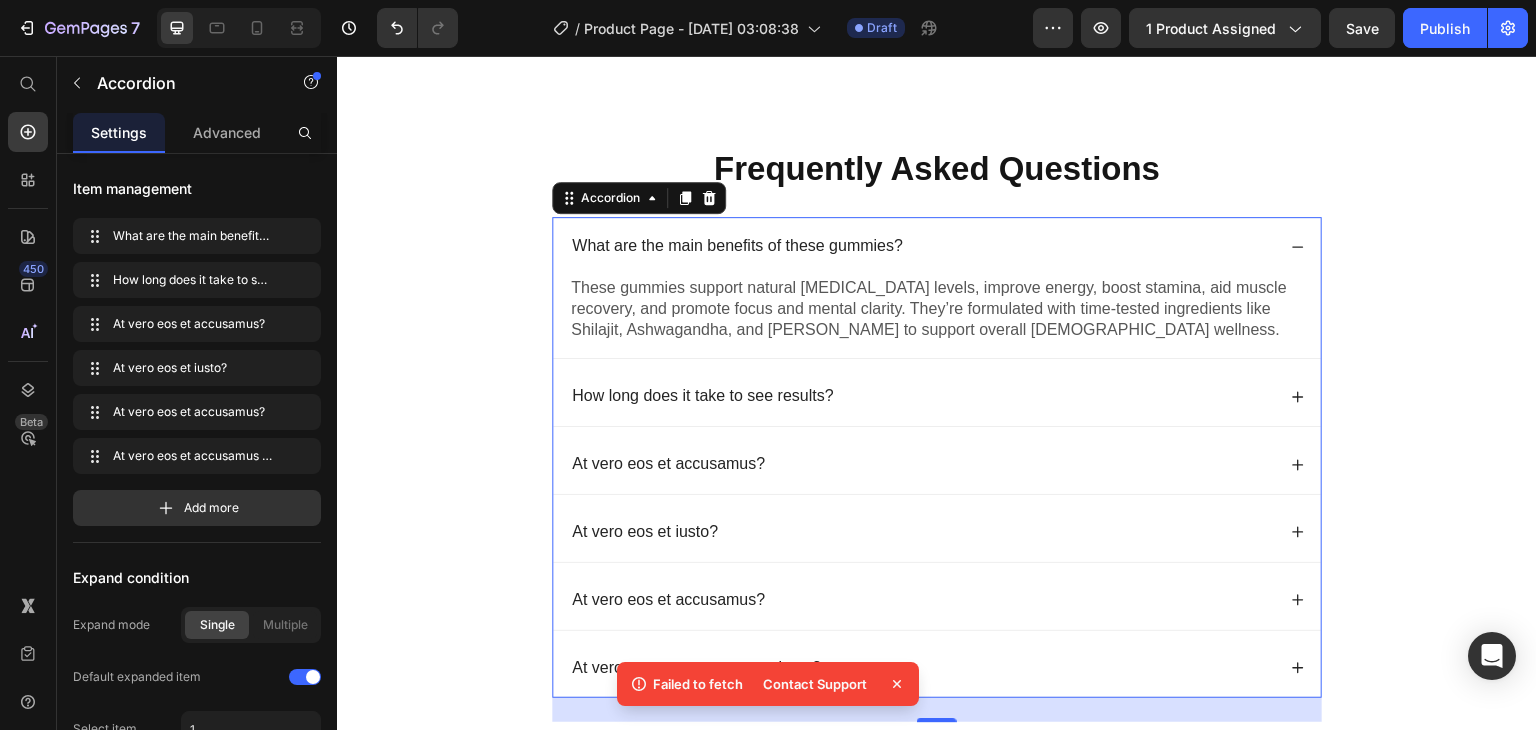 click on "How long does it take to see results?" at bounding box center (922, 396) 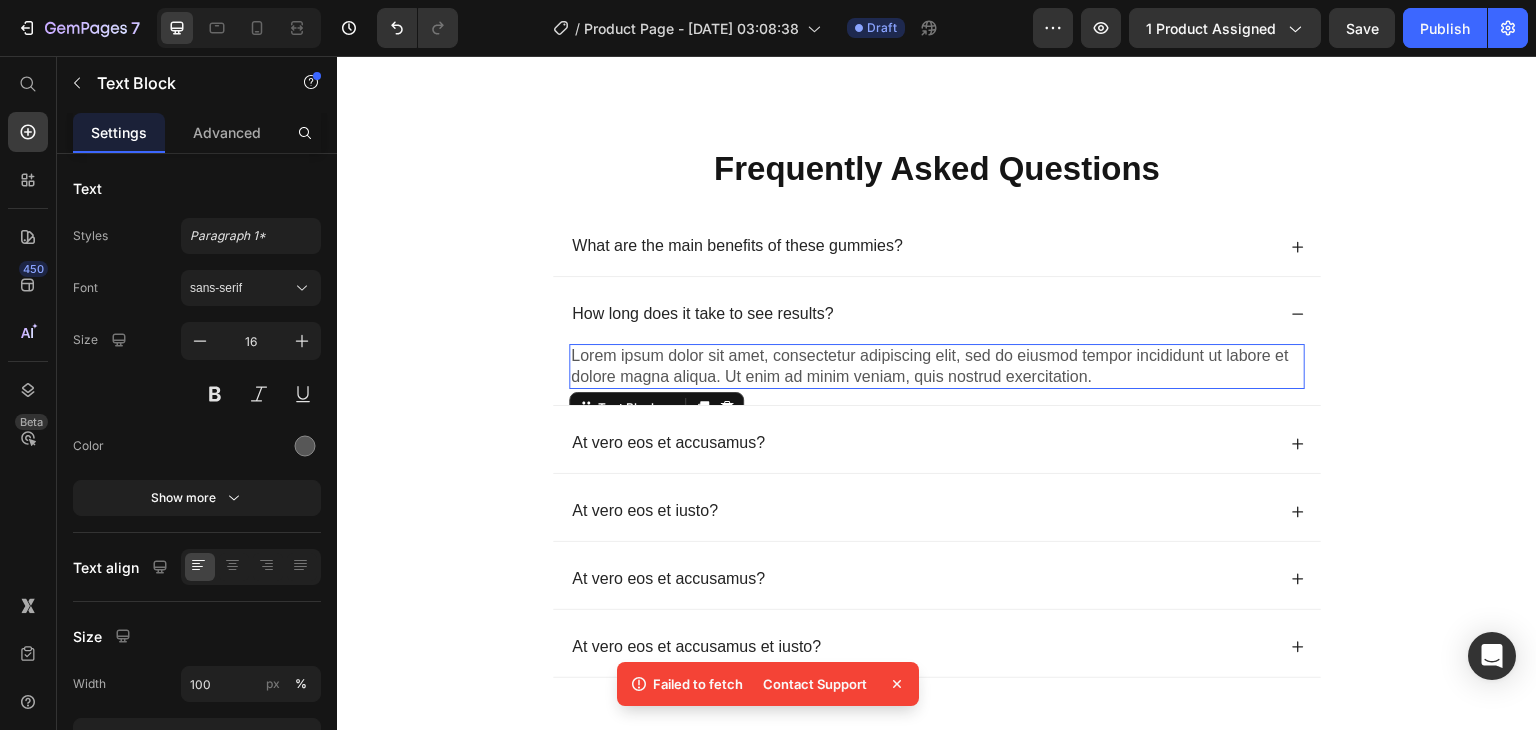 click on "Lorem ipsum dolor sit amet, consectetur adipiscing elit, sed do eiusmod tempor incididunt ut labore et dolore magna aliqua. Ut enim ad minim veniam, quis nostrud exercitation." at bounding box center (937, 367) 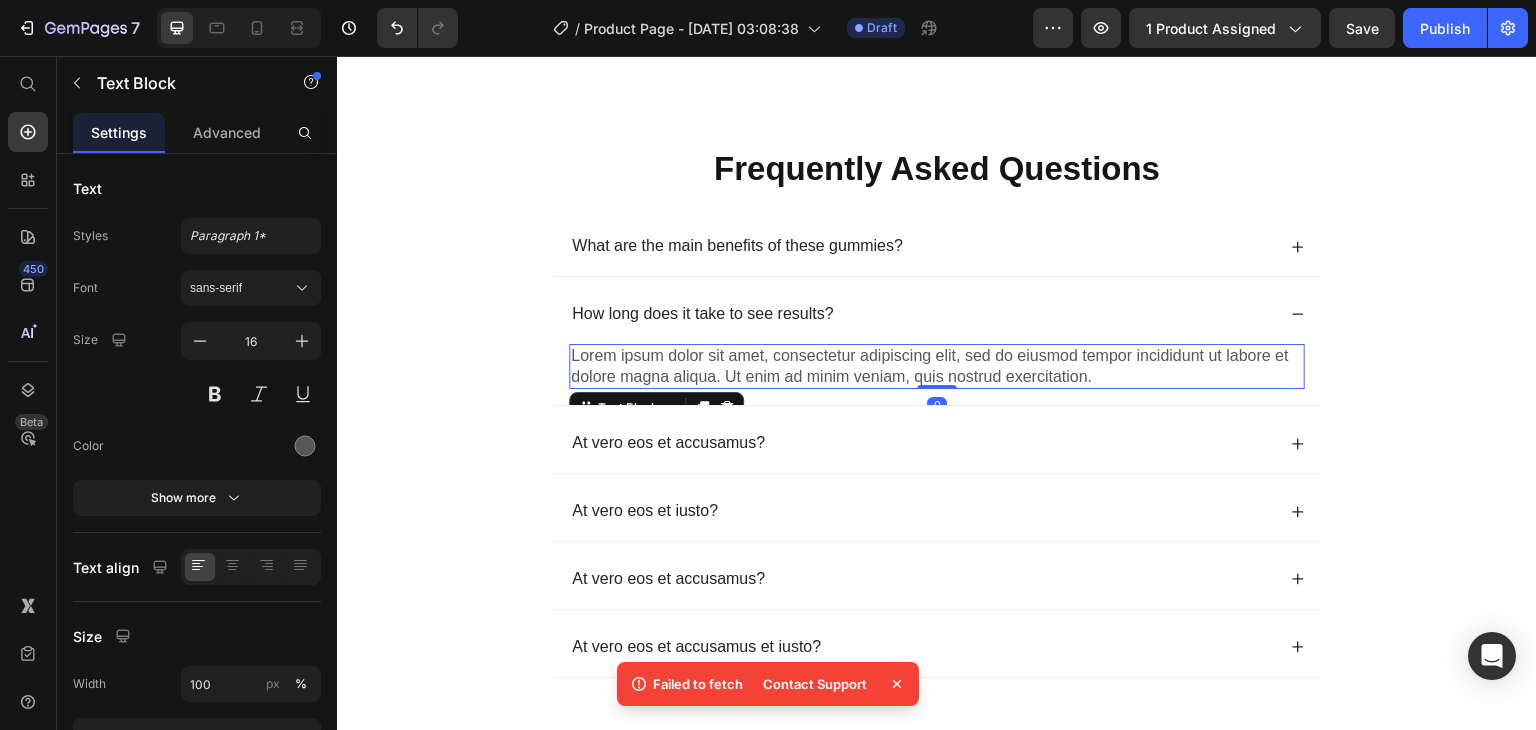 click on "Lorem ipsum dolor sit amet, consectetur adipiscing elit, sed do eiusmod tempor incididunt ut labore et dolore magna aliqua. Ut enim ad minim veniam, quis nostrud exercitation." at bounding box center (937, 367) 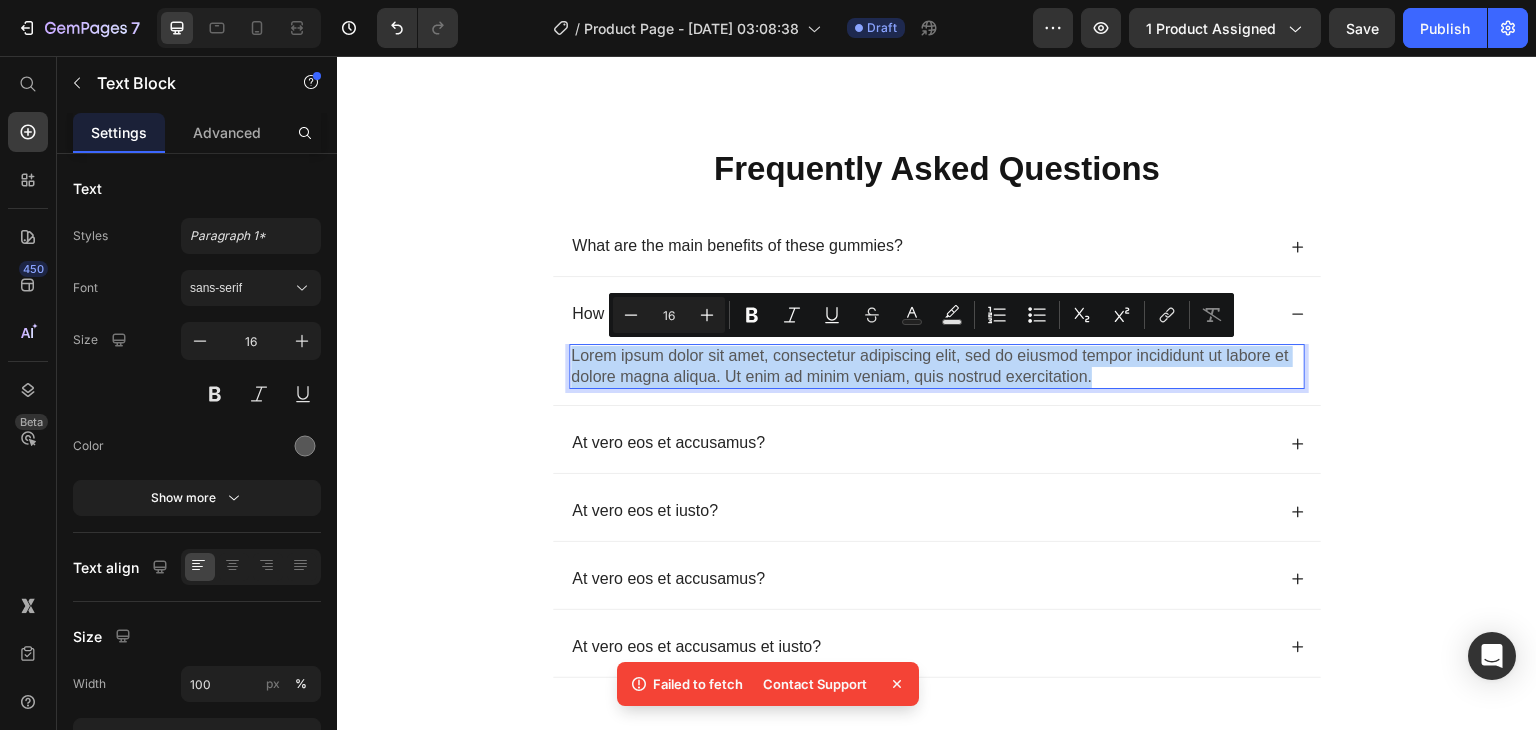click on "Lorem ipsum dolor sit amet, consectetur adipiscing elit, sed do eiusmod tempor incididunt ut labore et dolore magna aliqua. Ut enim ad minim veniam, quis nostrud exercitation." at bounding box center (937, 367) 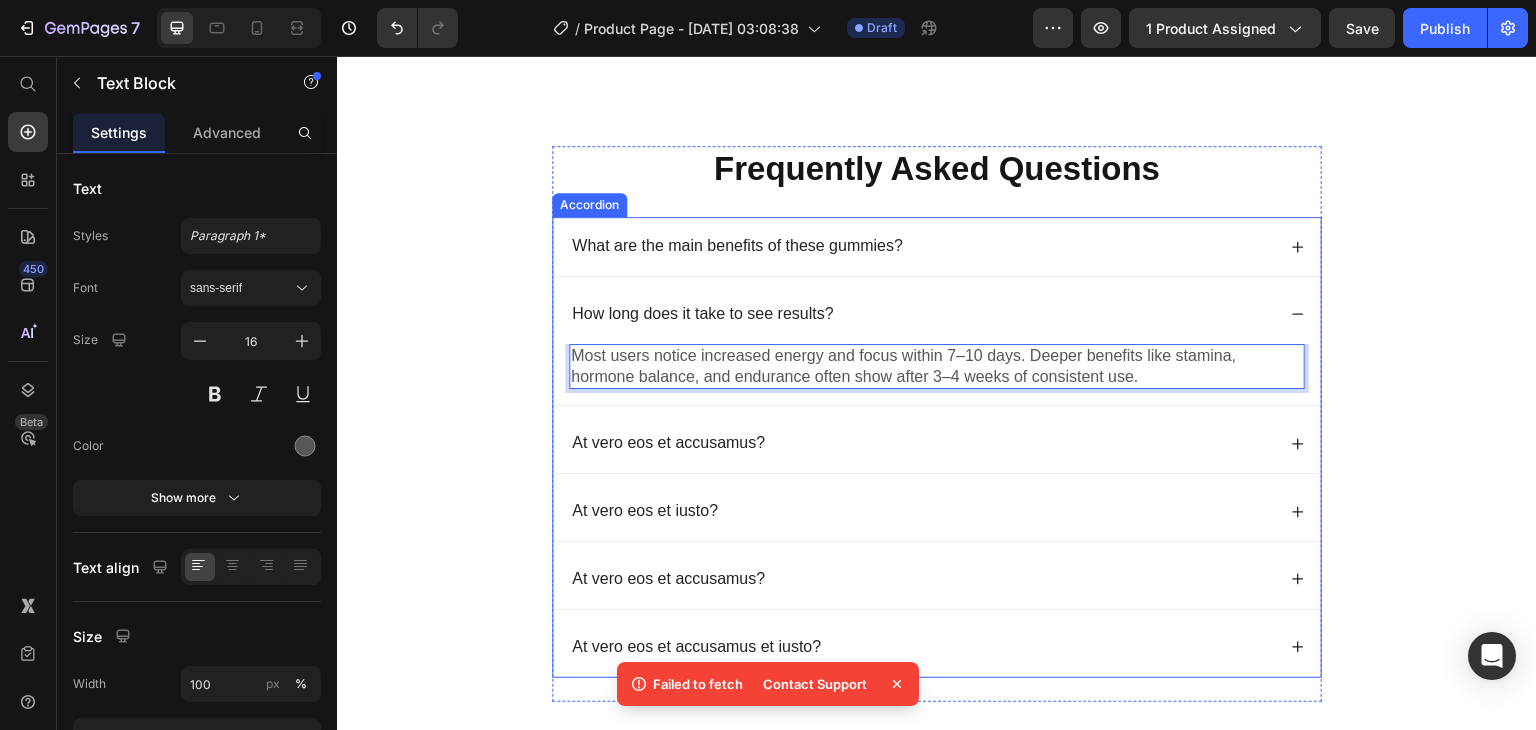 click on "At vero eos et accusamus?" at bounding box center (668, 443) 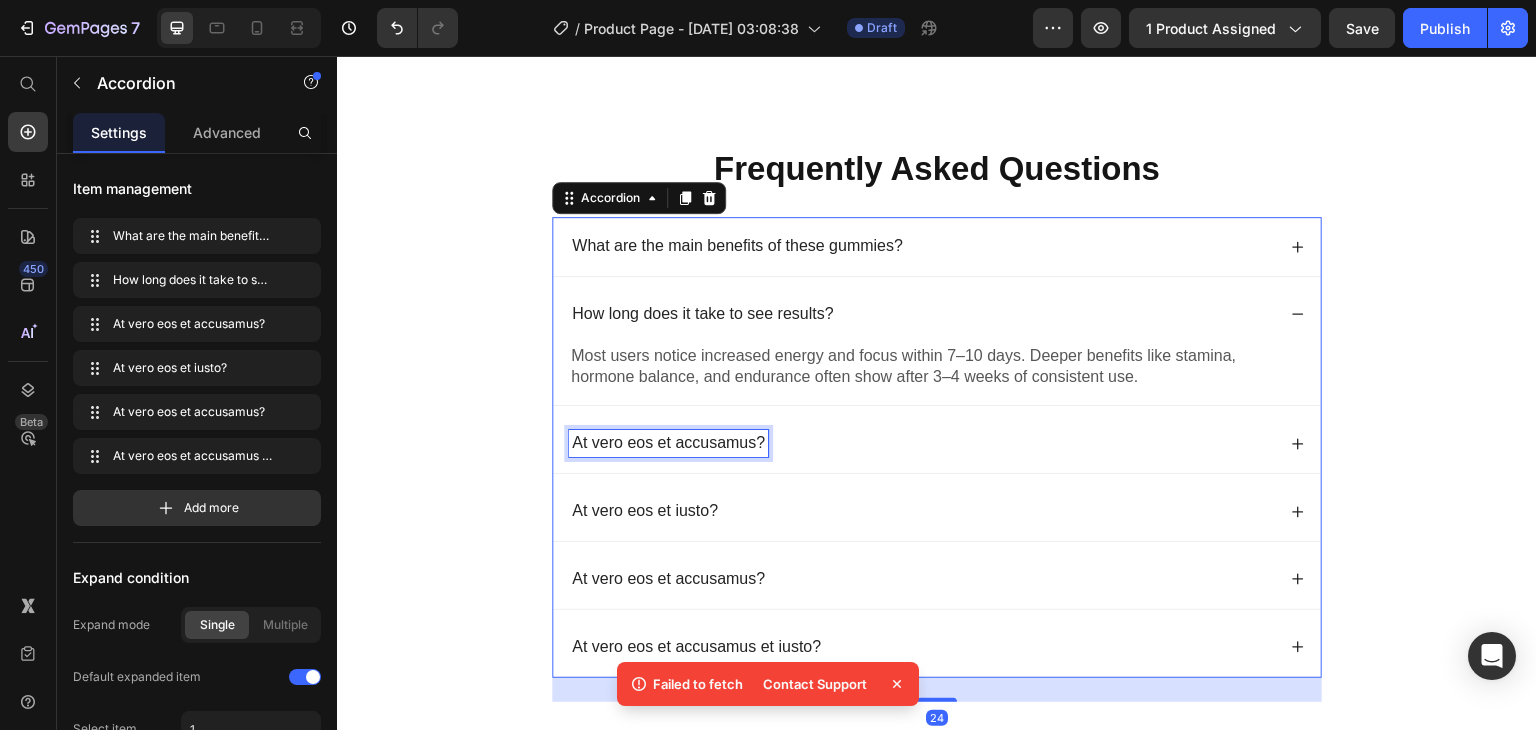 click on "At vero eos et accusamus?" at bounding box center (668, 443) 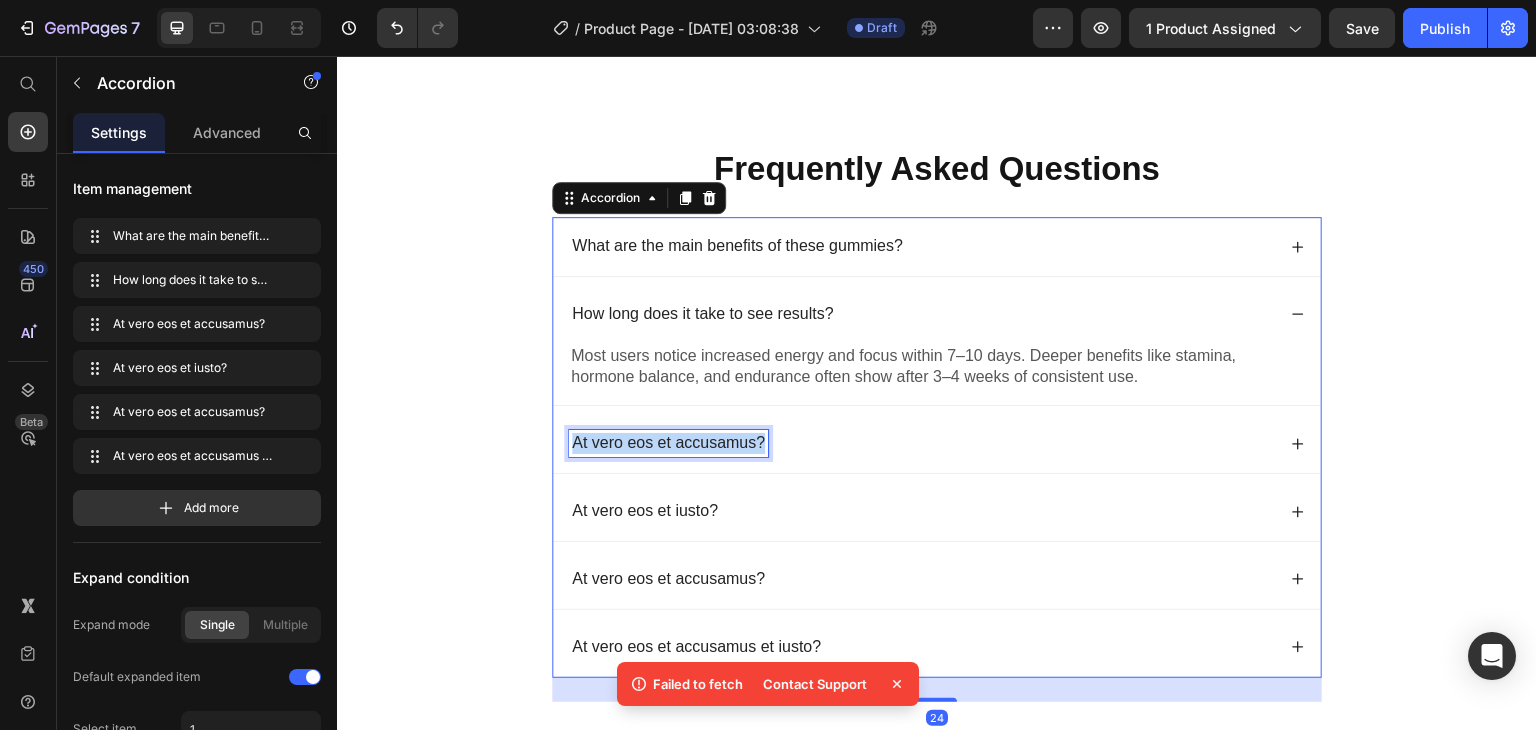 click on "At vero eos et accusamus?" at bounding box center (668, 443) 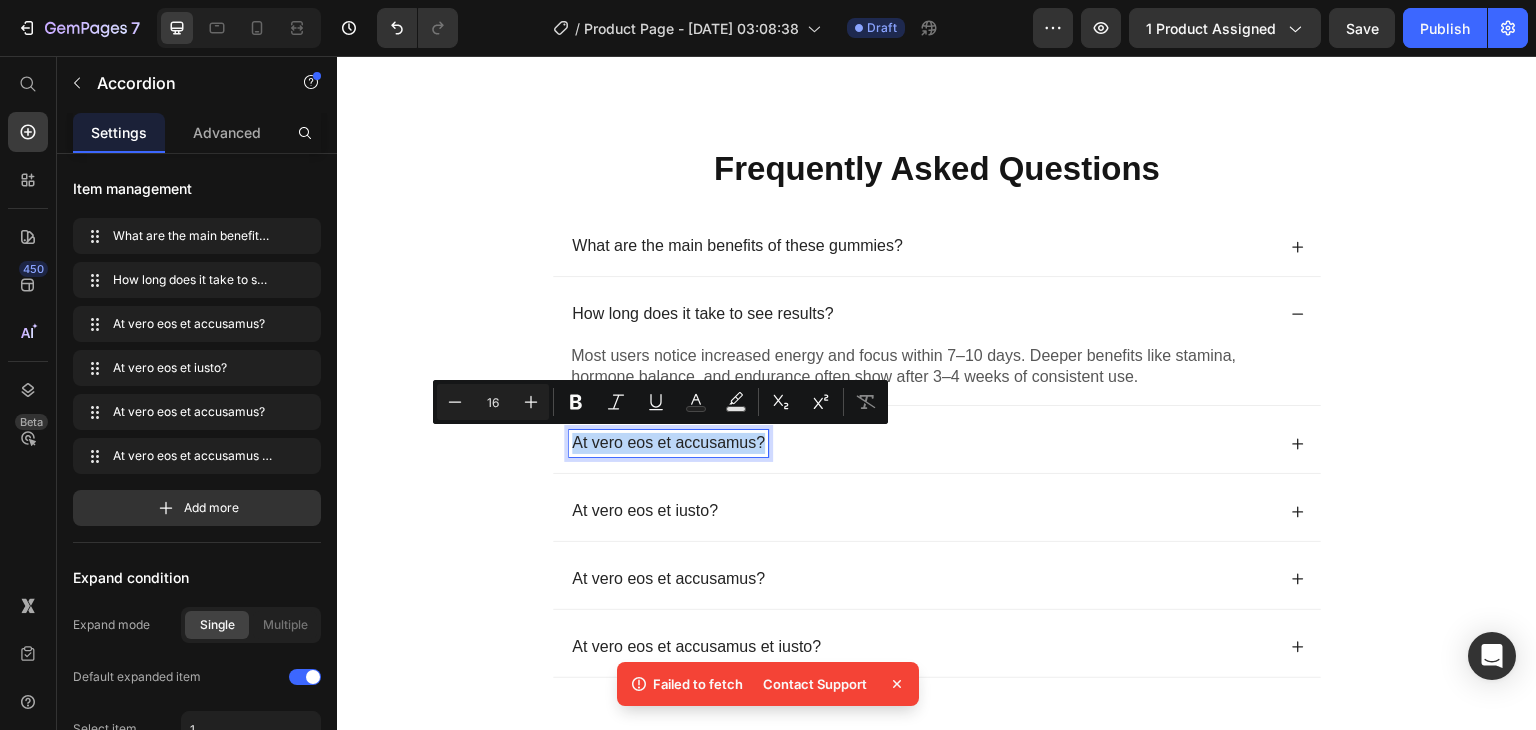 click on "At vero eos et accusamus?" at bounding box center (668, 443) 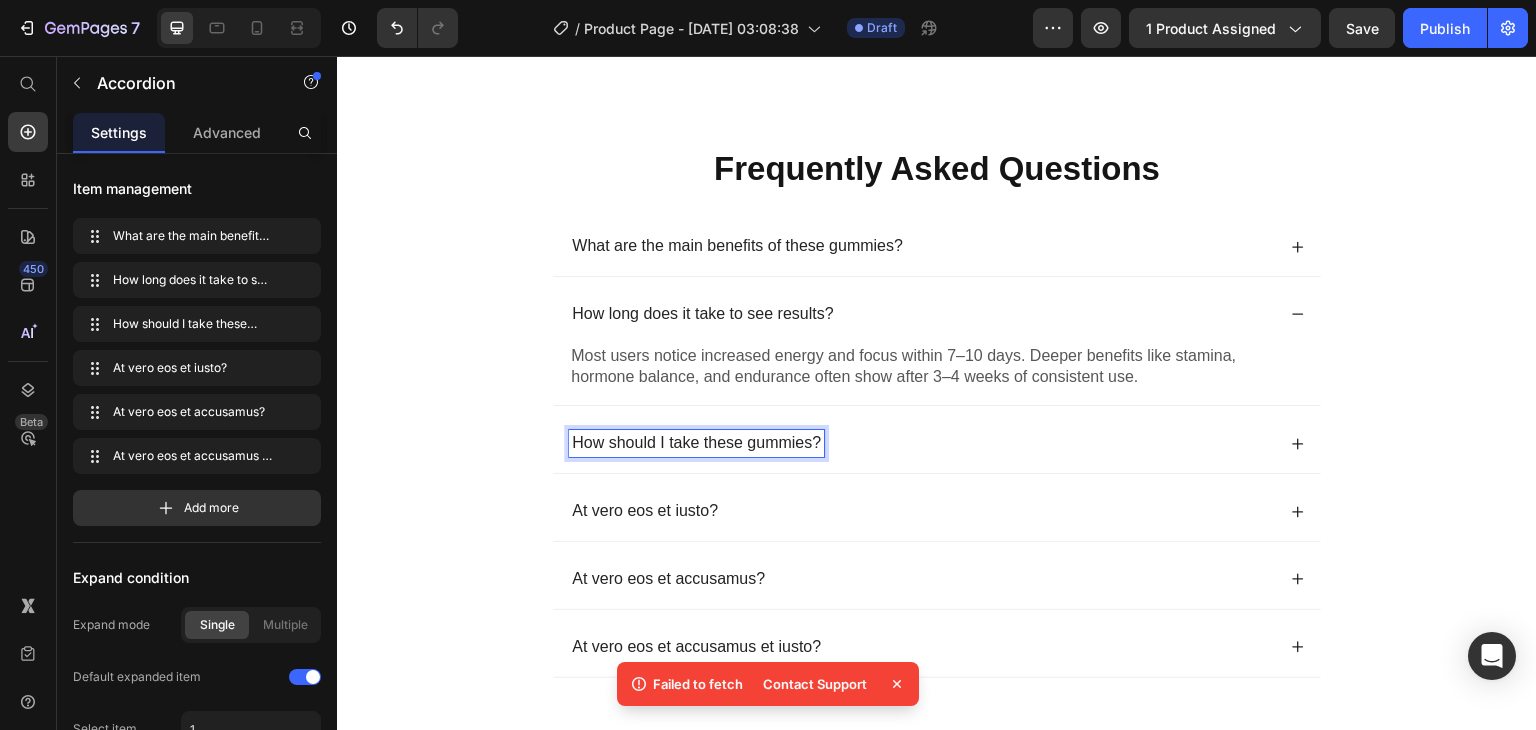 click on "How should I take these gummies?" at bounding box center [937, 443] 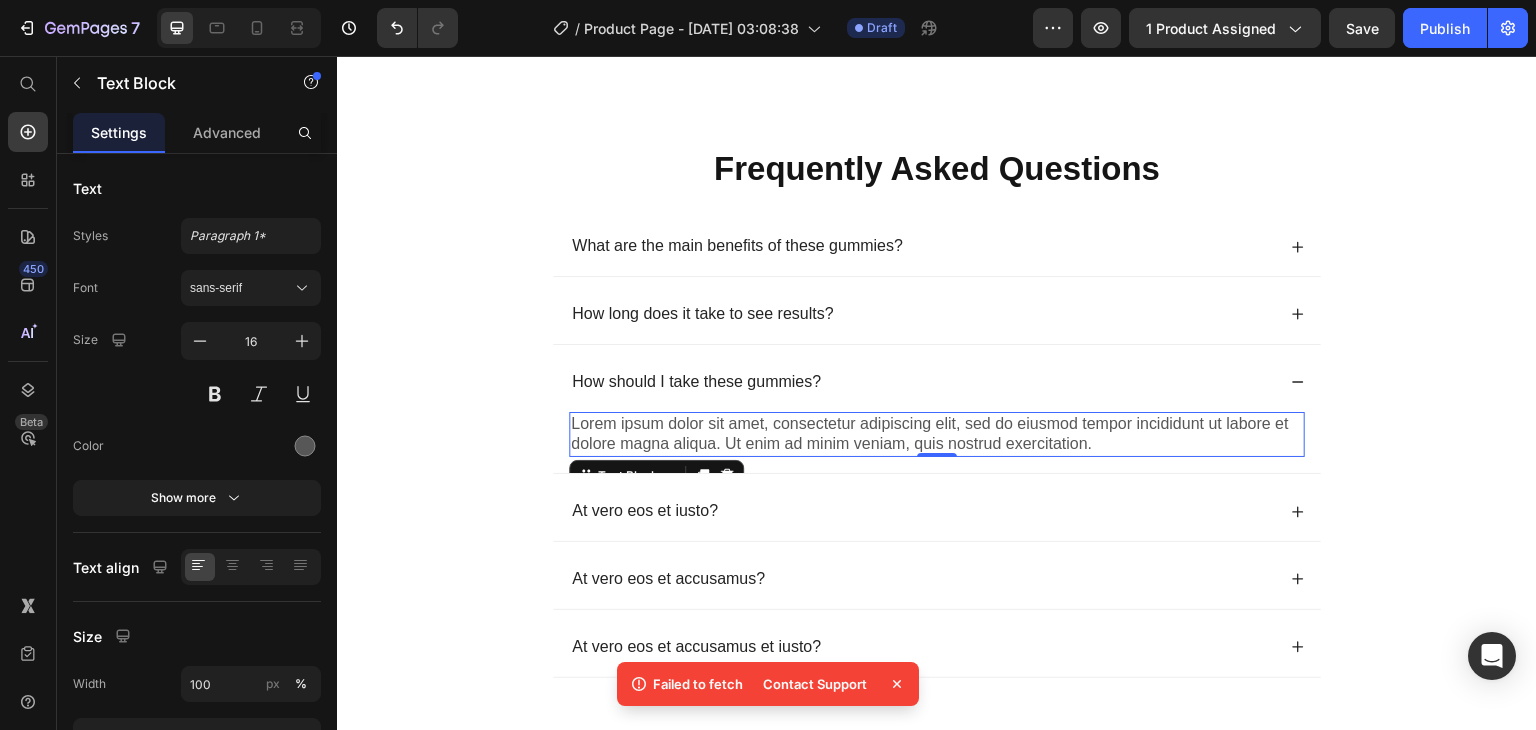 click on "Lorem ipsum dolor sit amet, consectetur adipiscing elit, sed do eiusmod tempor incididunt ut labore et dolore magna aliqua. Ut enim ad minim veniam, quis nostrud exercitation." at bounding box center [937, 435] 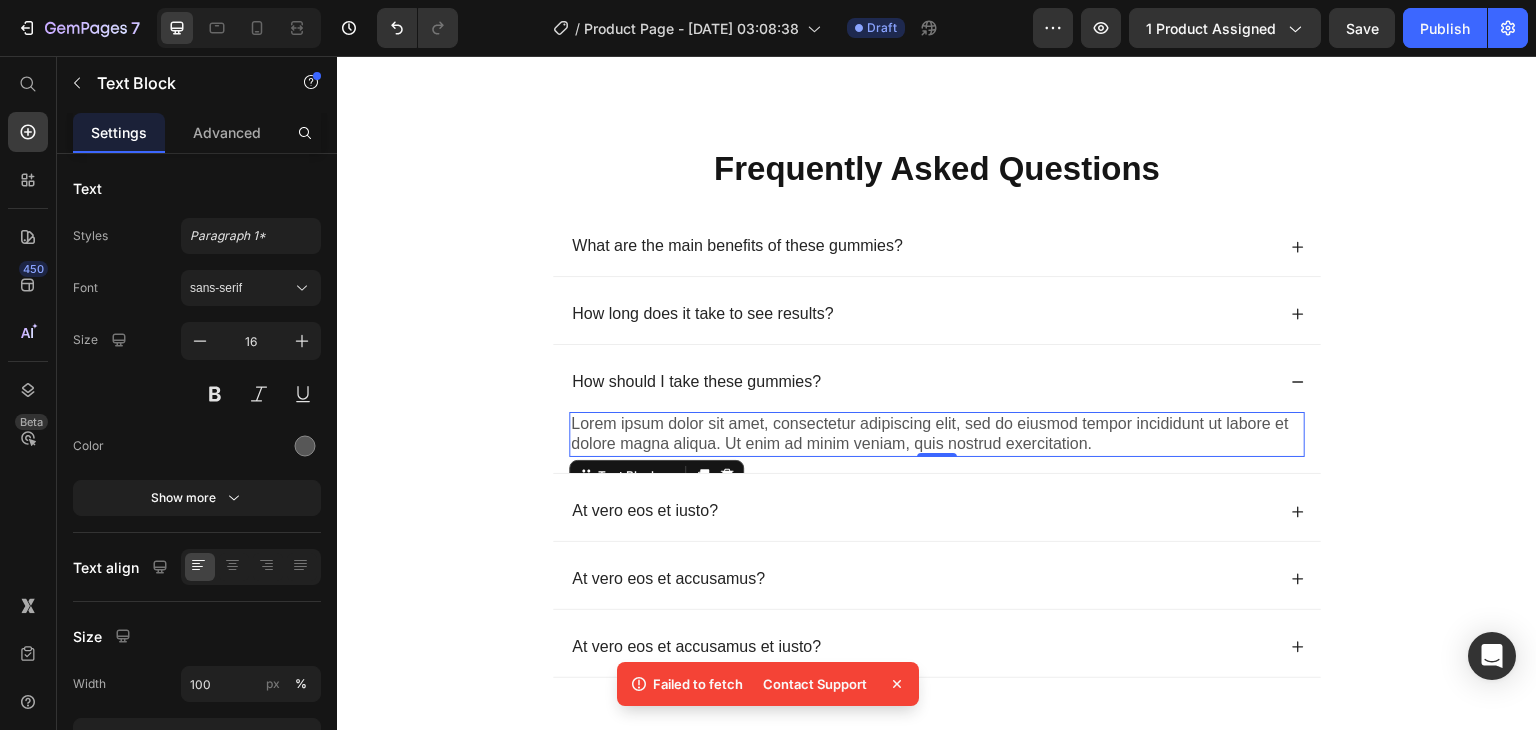 click on "Lorem ipsum dolor sit amet, consectetur adipiscing elit, sed do eiusmod tempor incididunt ut labore et dolore magna aliqua. Ut enim ad minim veniam, quis nostrud exercitation." at bounding box center (937, 435) 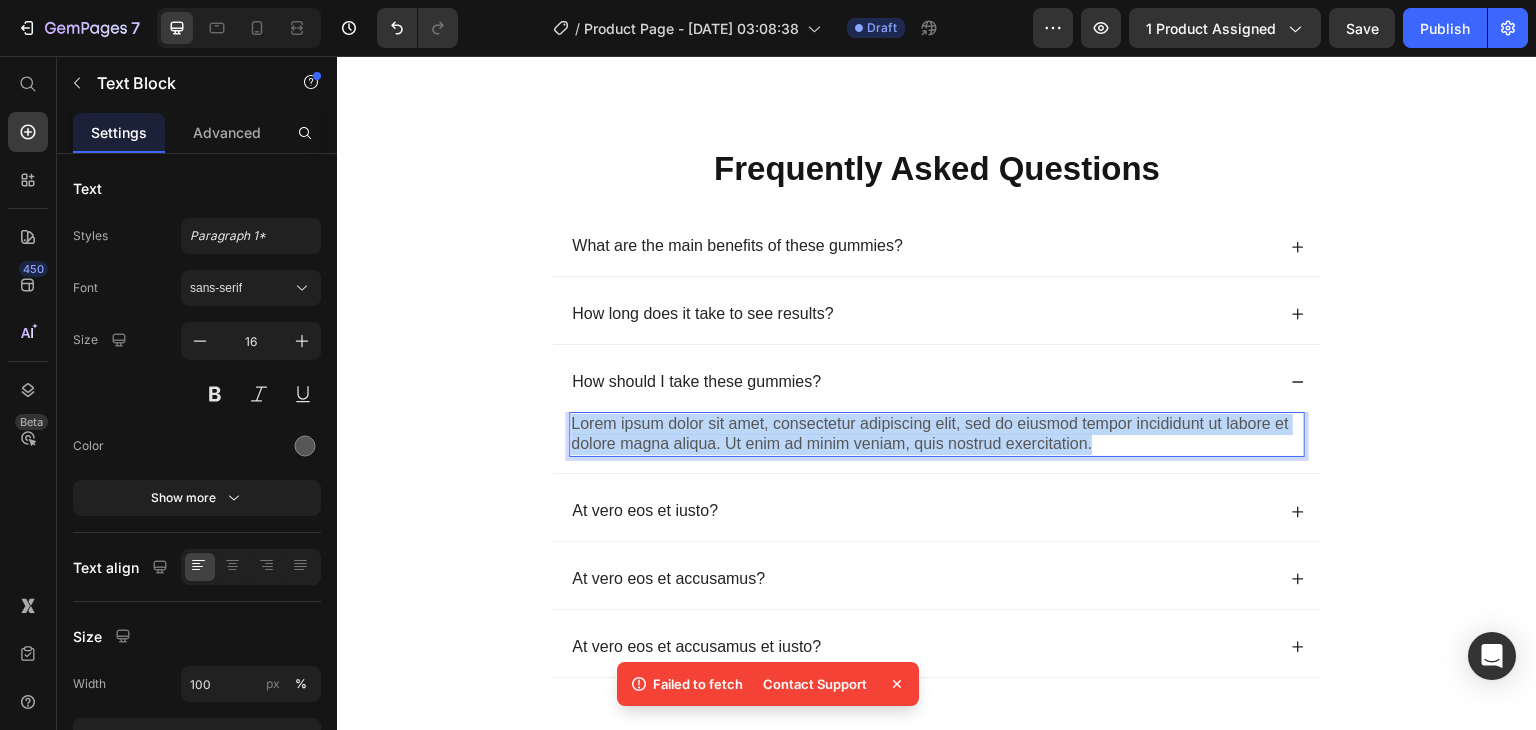 click on "Lorem ipsum dolor sit amet, consectetur adipiscing elit, sed do eiusmod tempor incididunt ut labore et dolore magna aliqua. Ut enim ad minim veniam, quis nostrud exercitation." at bounding box center [937, 435] 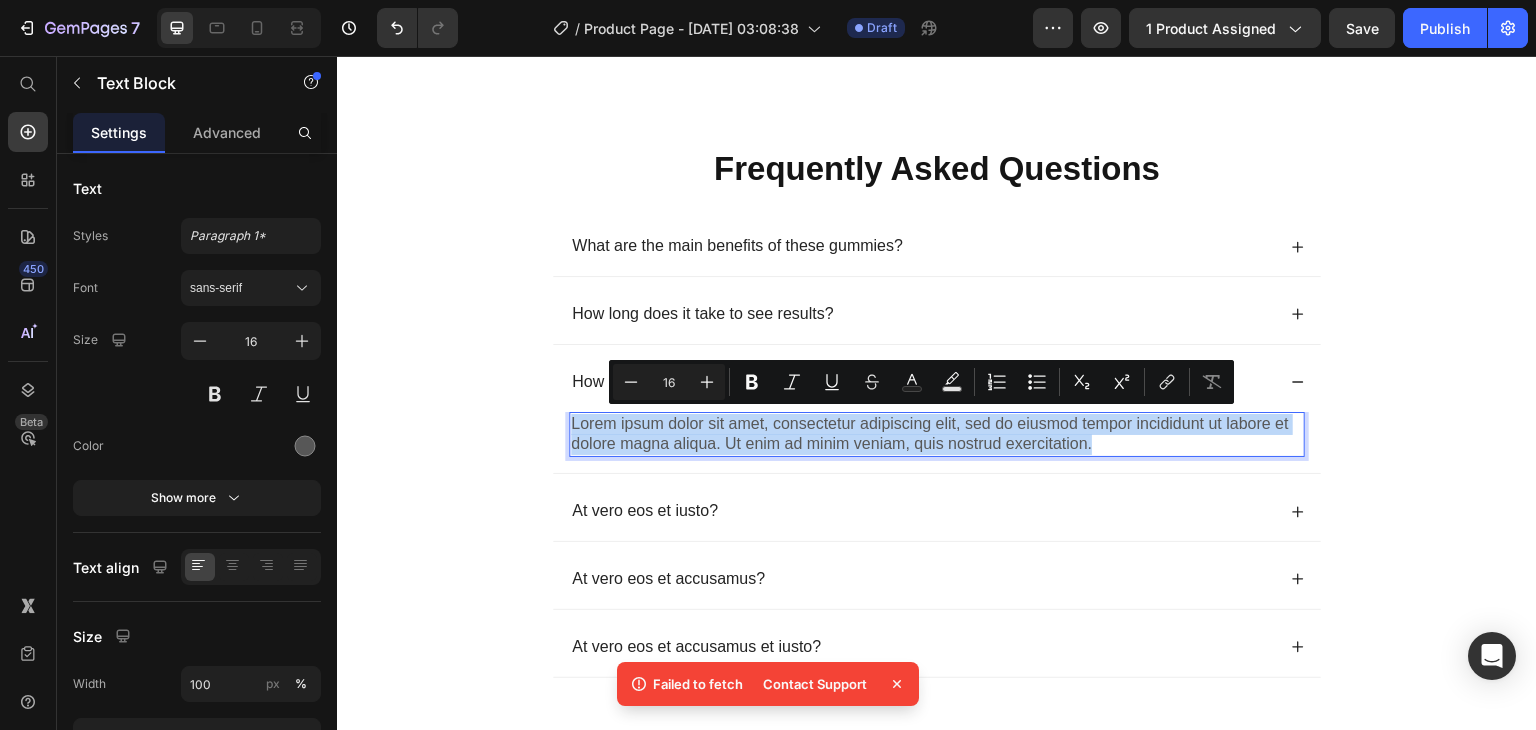 click on "Lorem ipsum dolor sit amet, consectetur adipiscing elit, sed do eiusmod tempor incididunt ut labore et dolore magna aliqua. Ut enim ad minim veniam, quis nostrud exercitation." at bounding box center [937, 435] 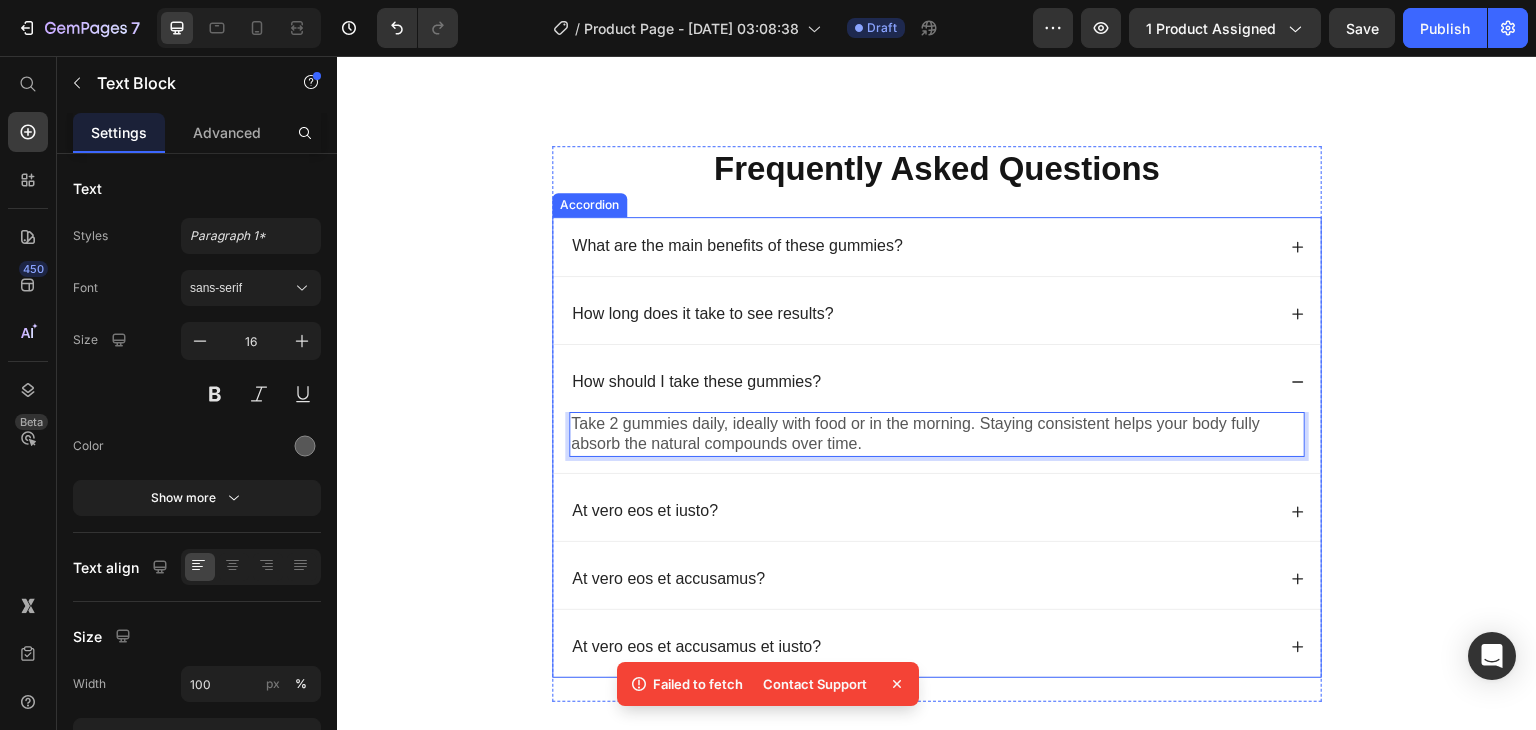 click on "At vero eos et iusto?" at bounding box center [645, 511] 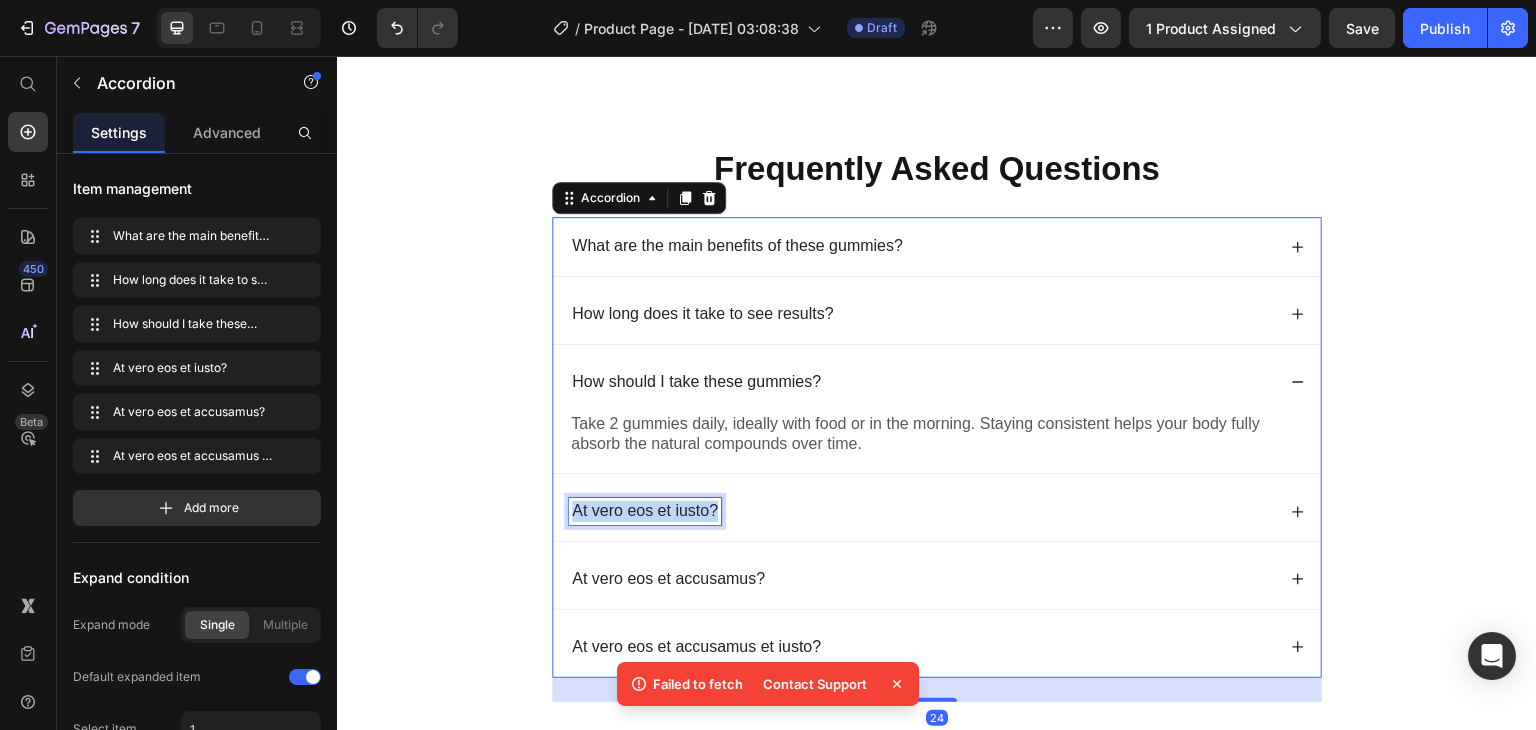 click on "At vero eos et iusto?" at bounding box center [645, 511] 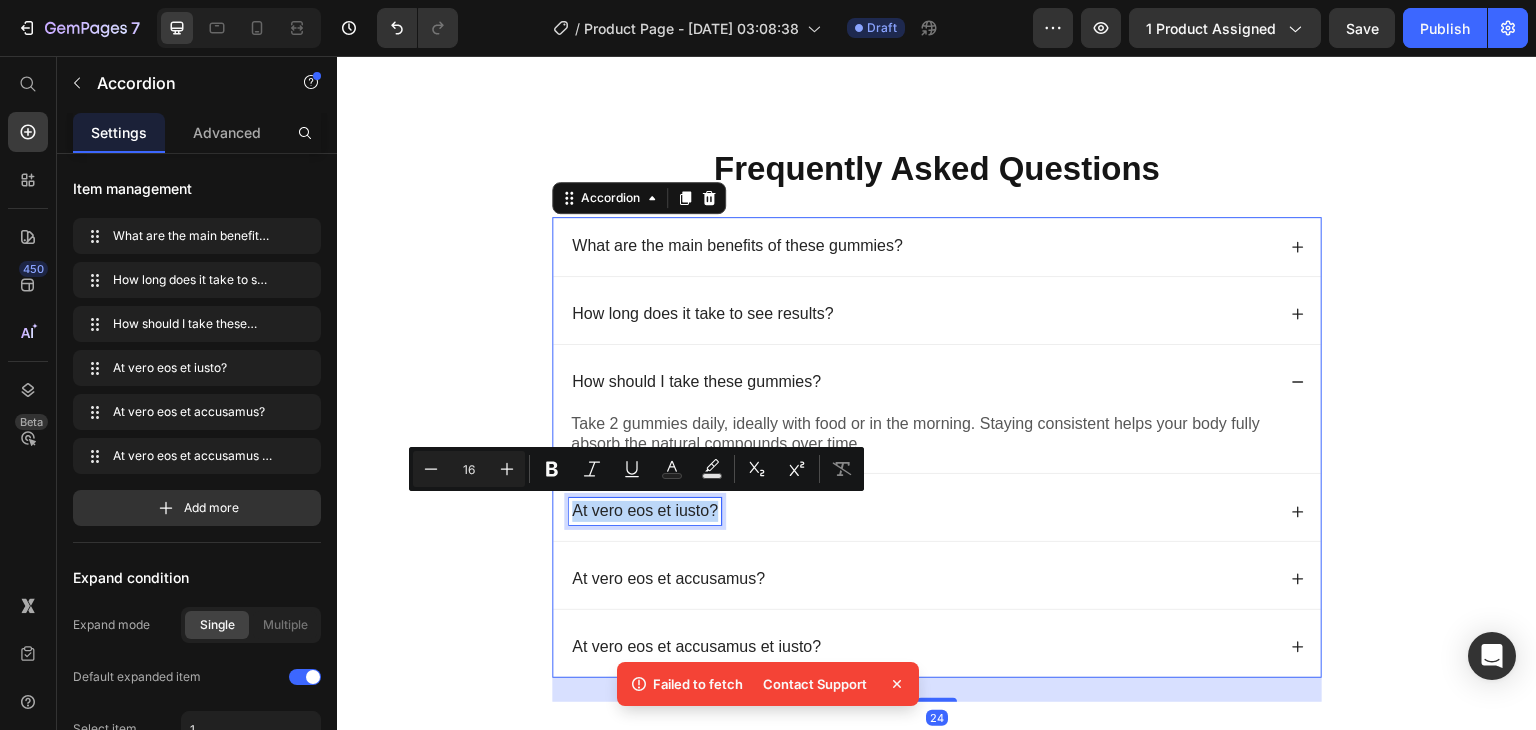 click on "At vero eos et iusto?" at bounding box center (645, 511) 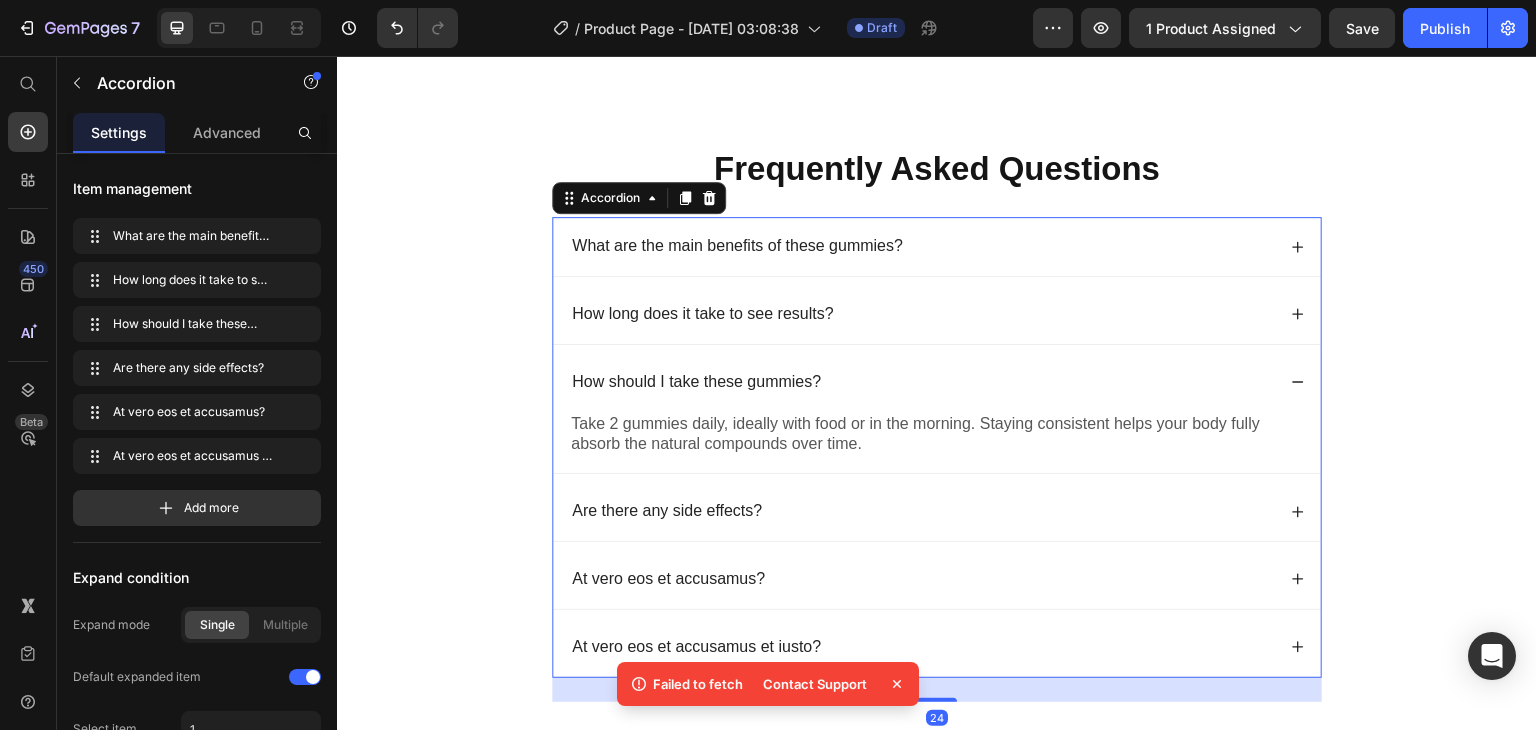 click on "Are there any side effects?" at bounding box center (922, 511) 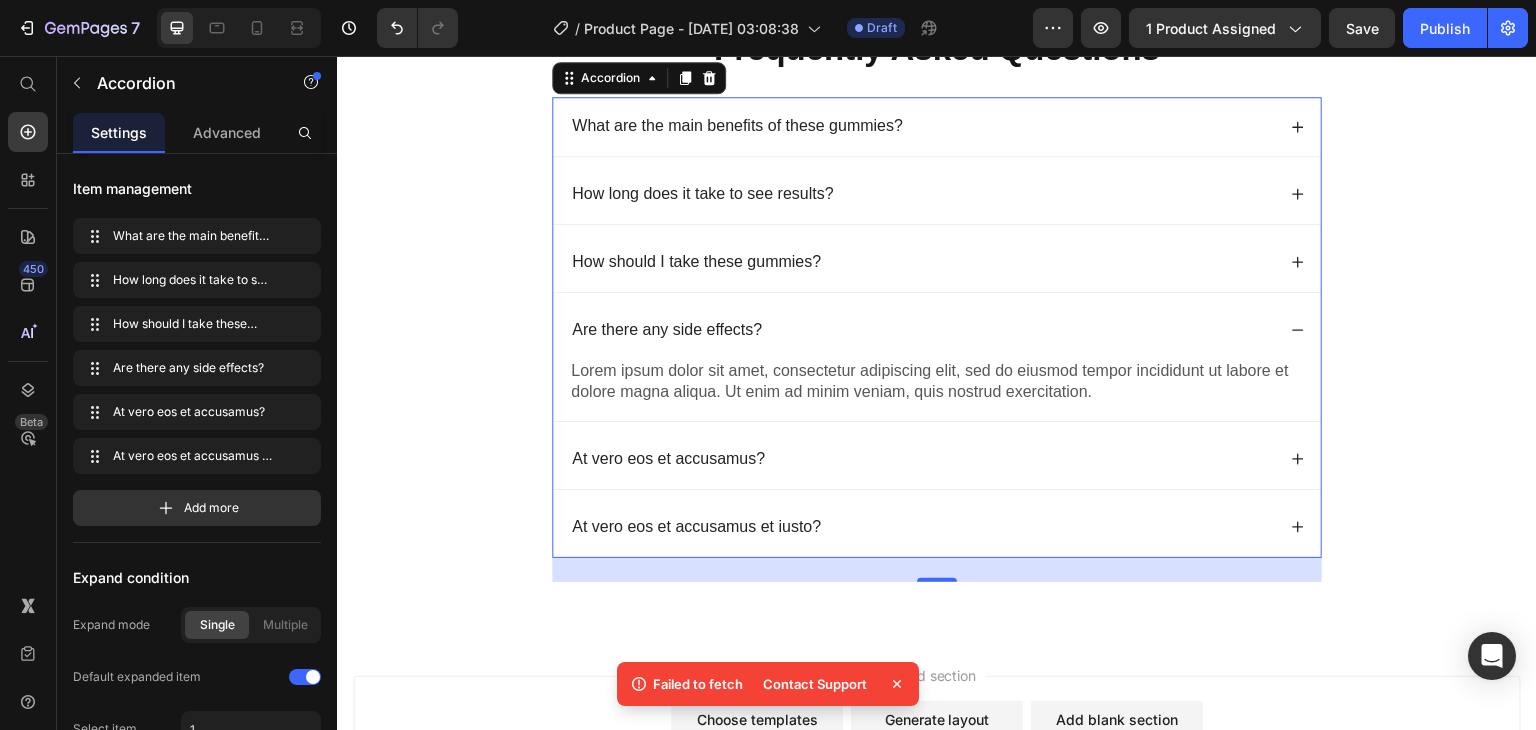 scroll, scrollTop: 6473, scrollLeft: 0, axis: vertical 